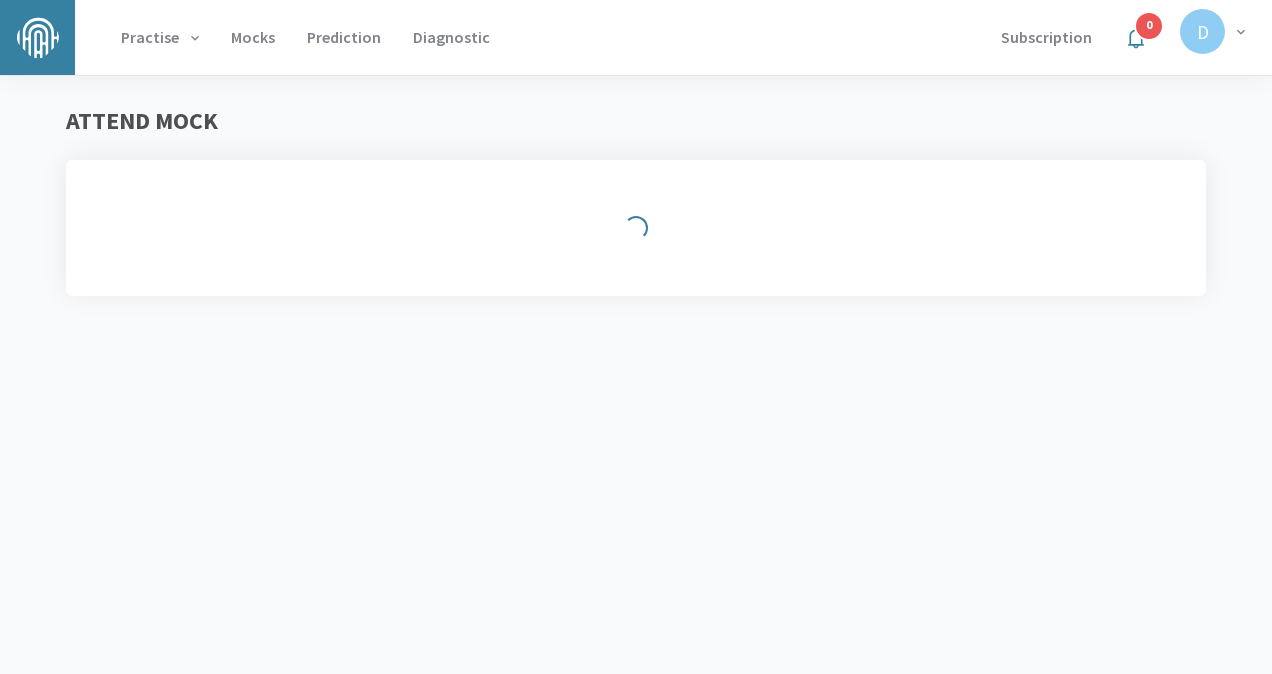 scroll, scrollTop: 0, scrollLeft: 0, axis: both 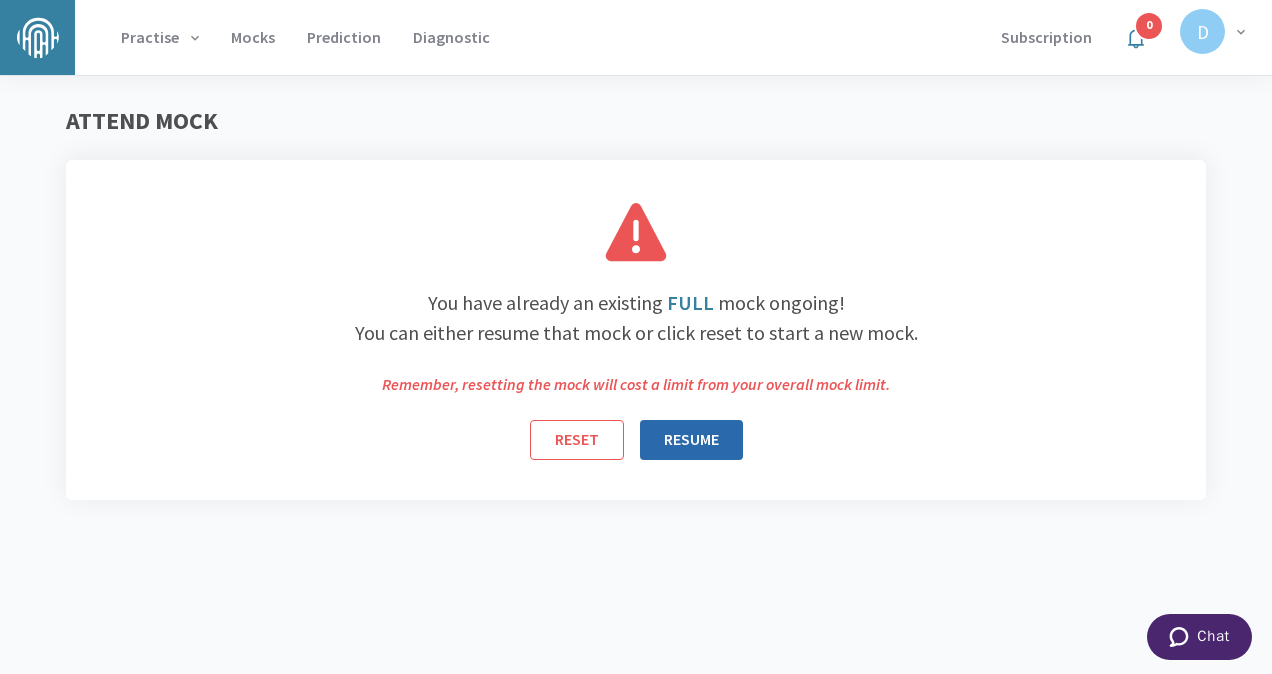 click on "RESUME" at bounding box center [691, 440] 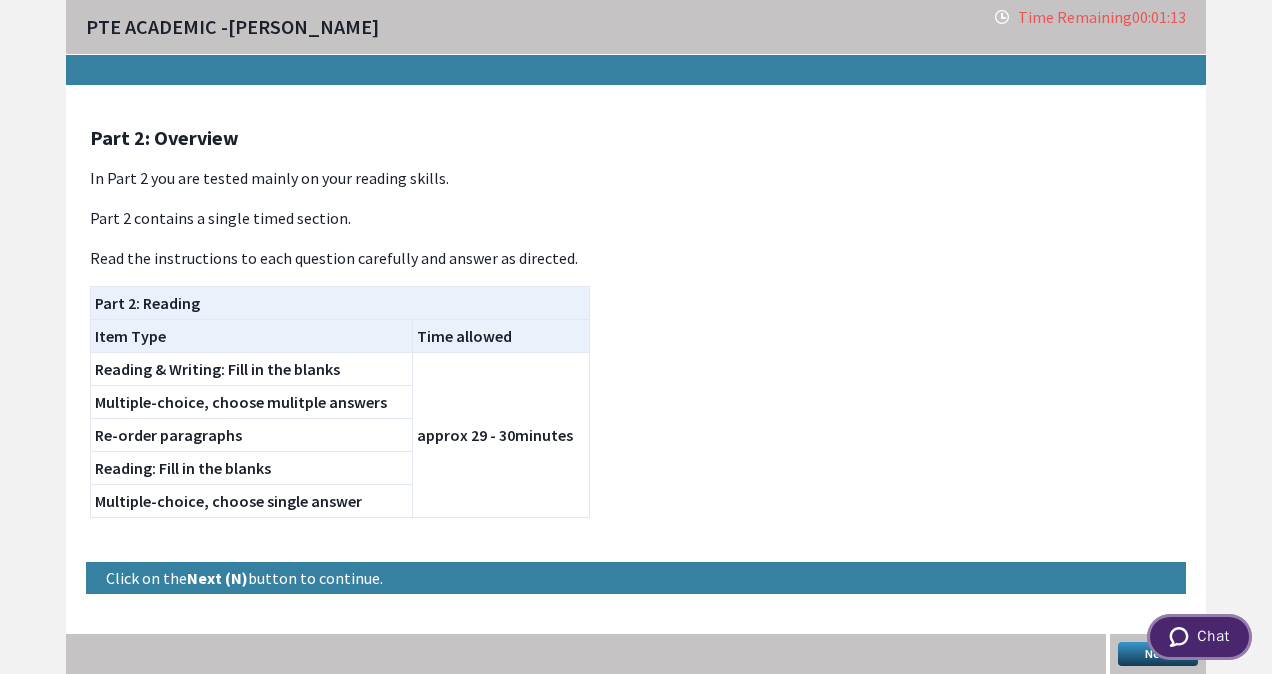 click 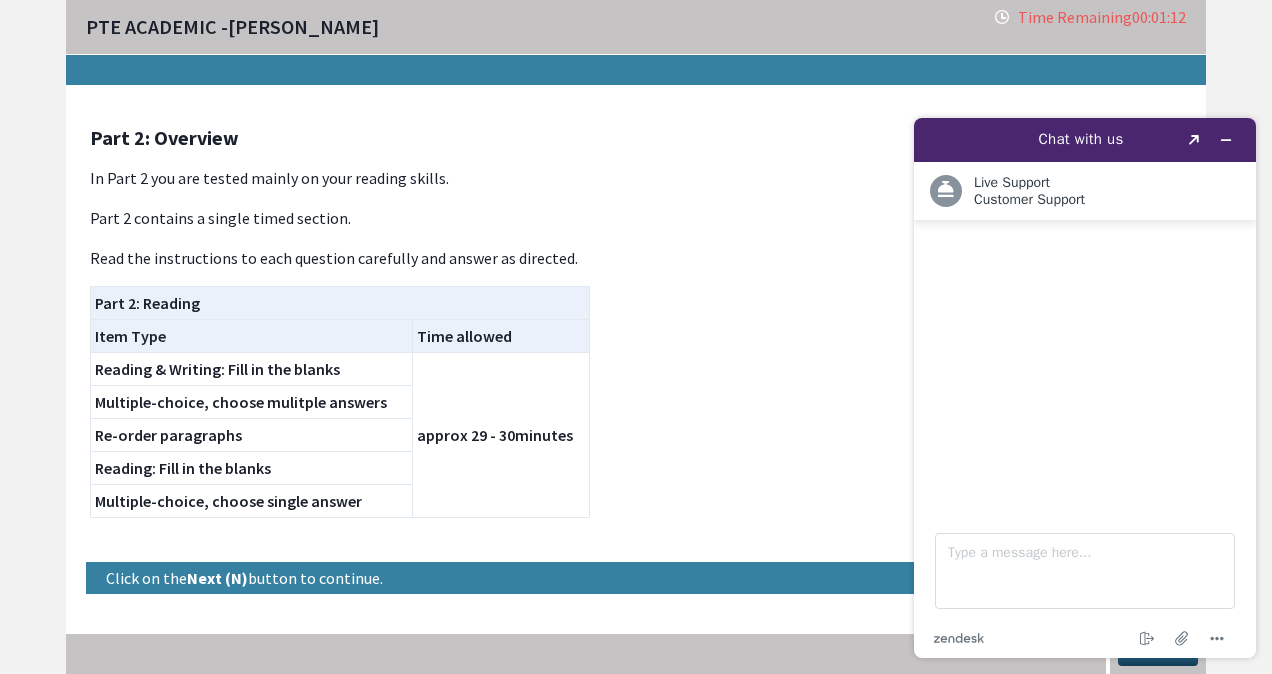 scroll, scrollTop: 0, scrollLeft: 0, axis: both 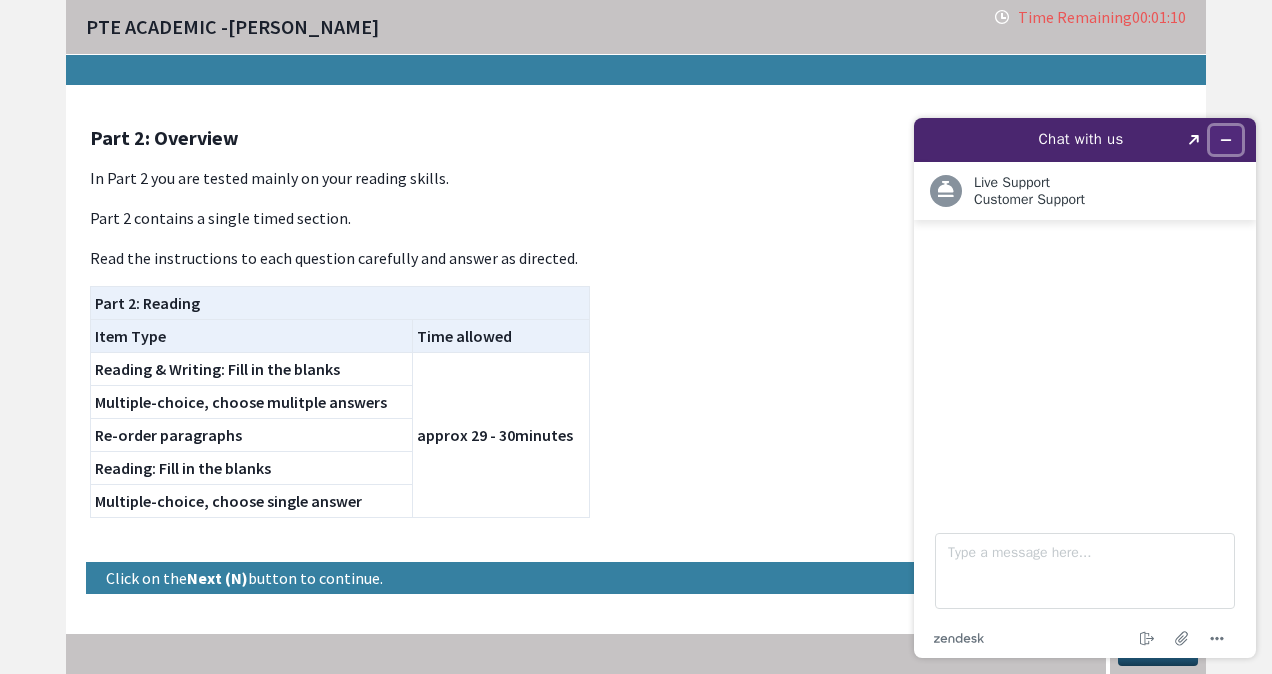 click at bounding box center (1226, 140) 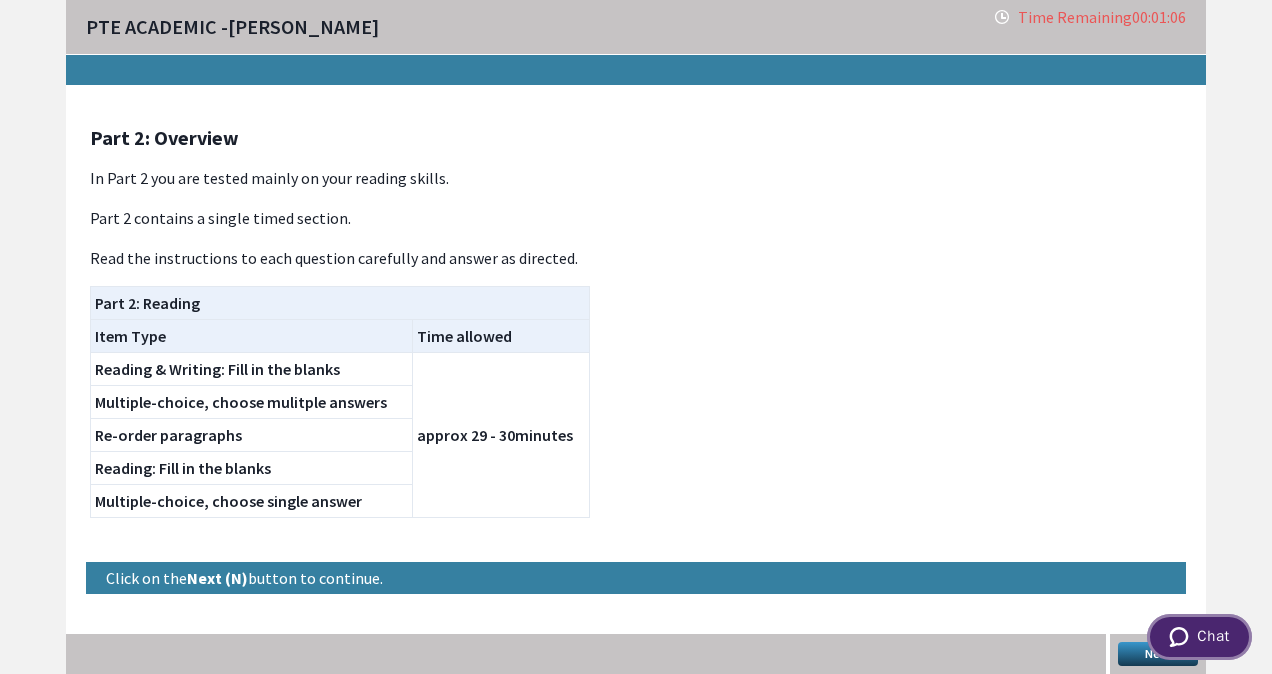drag, startPoint x: 1191, startPoint y: 634, endPoint x: 1170, endPoint y: 645, distance: 23.70654 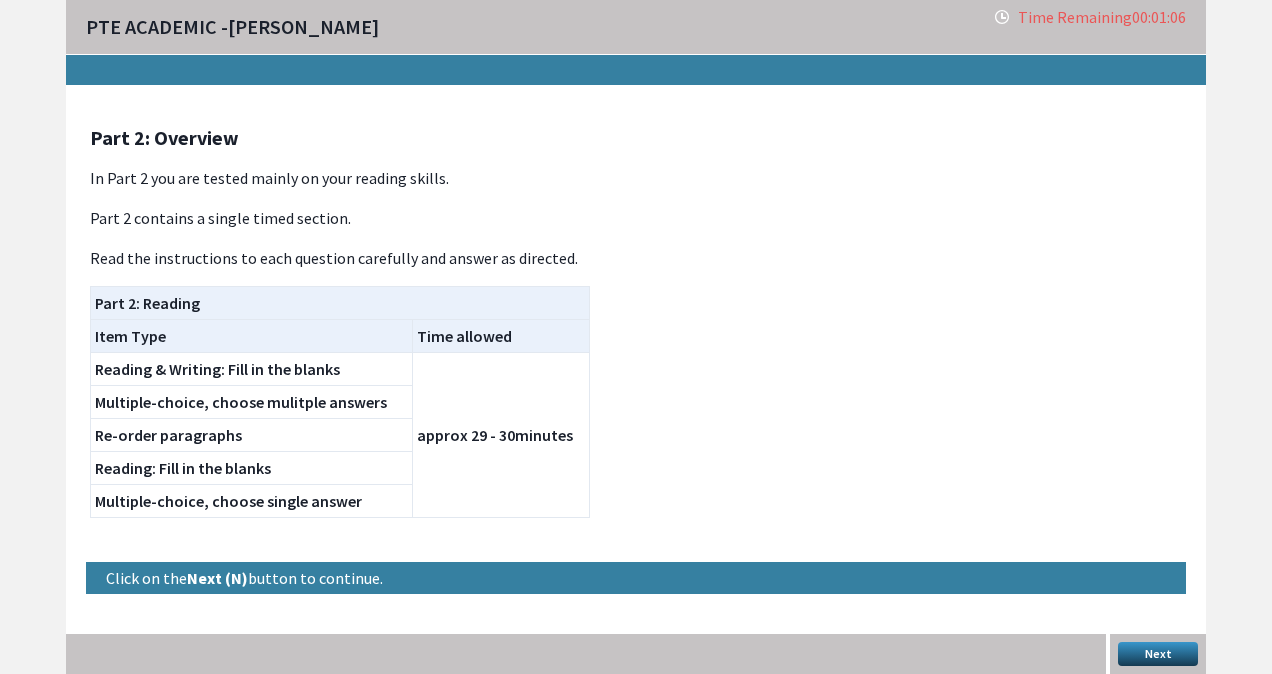 scroll, scrollTop: 0, scrollLeft: 0, axis: both 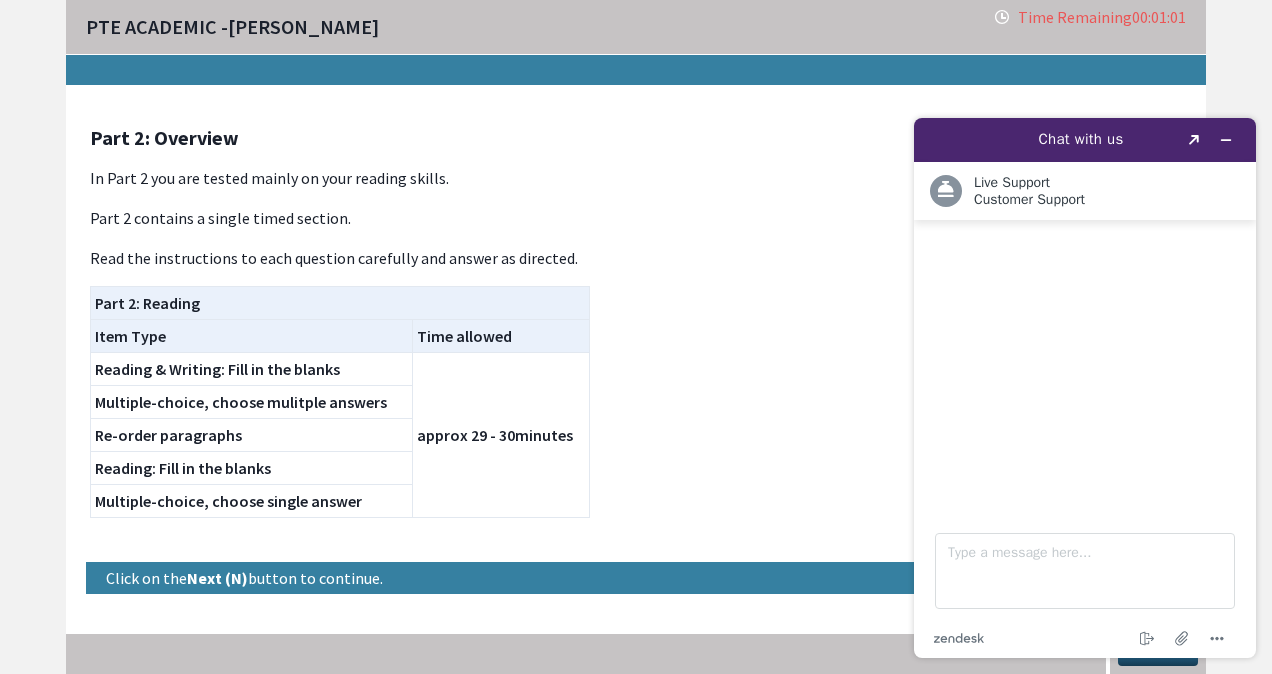drag, startPoint x: 1004, startPoint y: 144, endPoint x: 1662, endPoint y: 236, distance: 664.40045 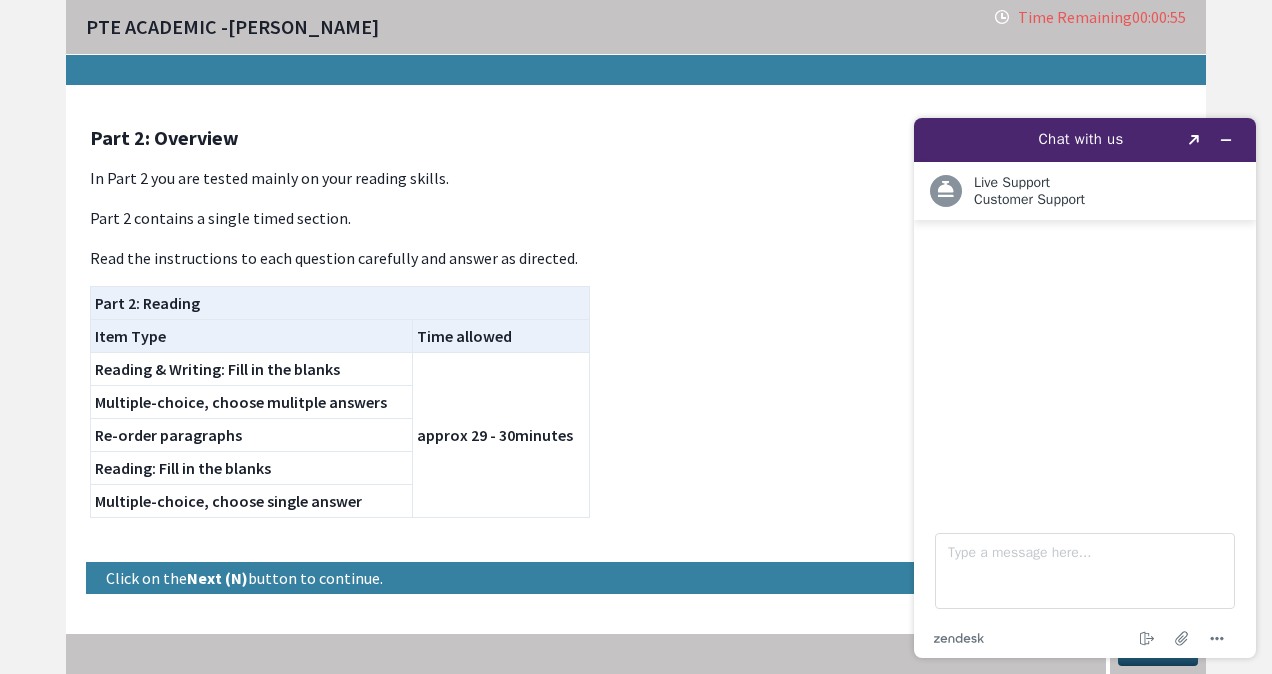 drag, startPoint x: 972, startPoint y: 138, endPoint x: 1649, endPoint y: 238, distance: 684.3457 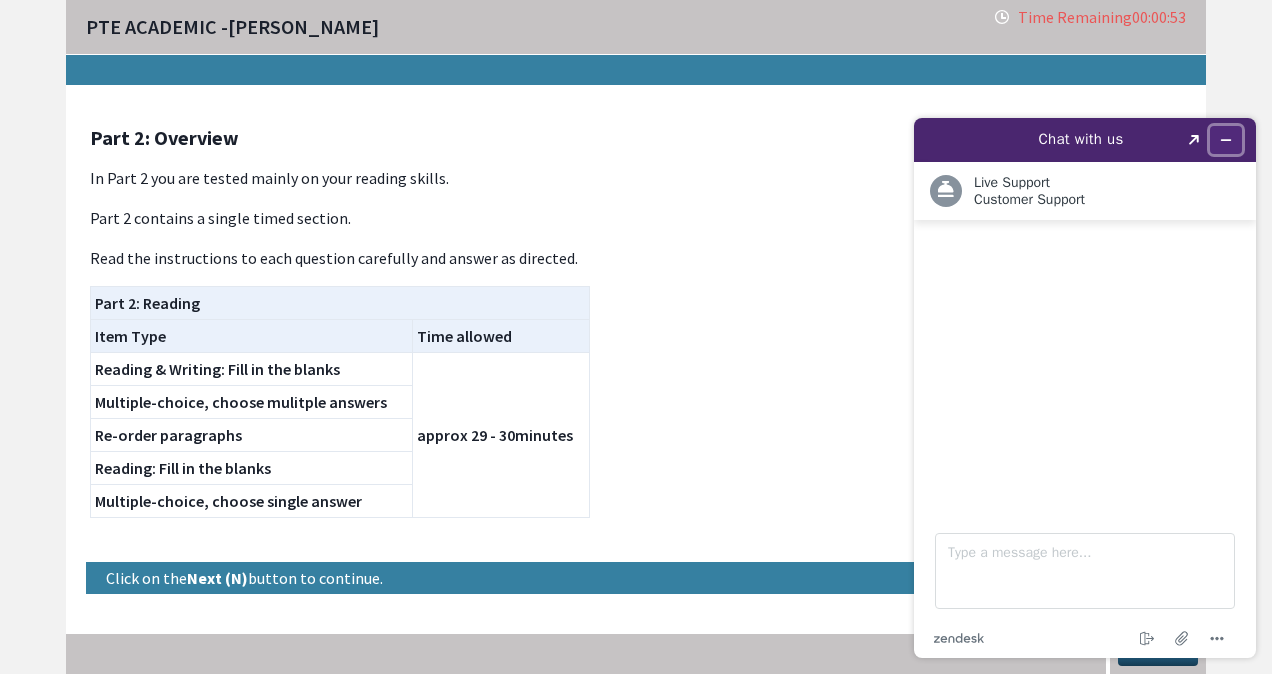 click 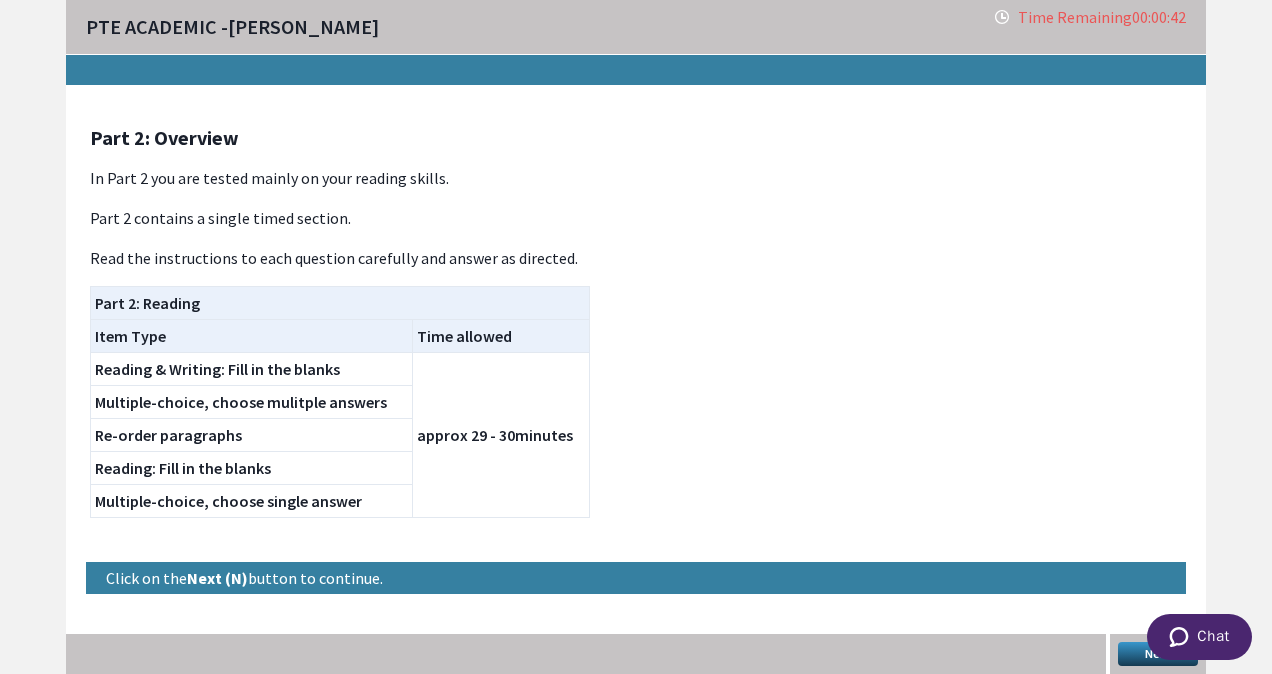 click on "Next" at bounding box center [1158, 654] 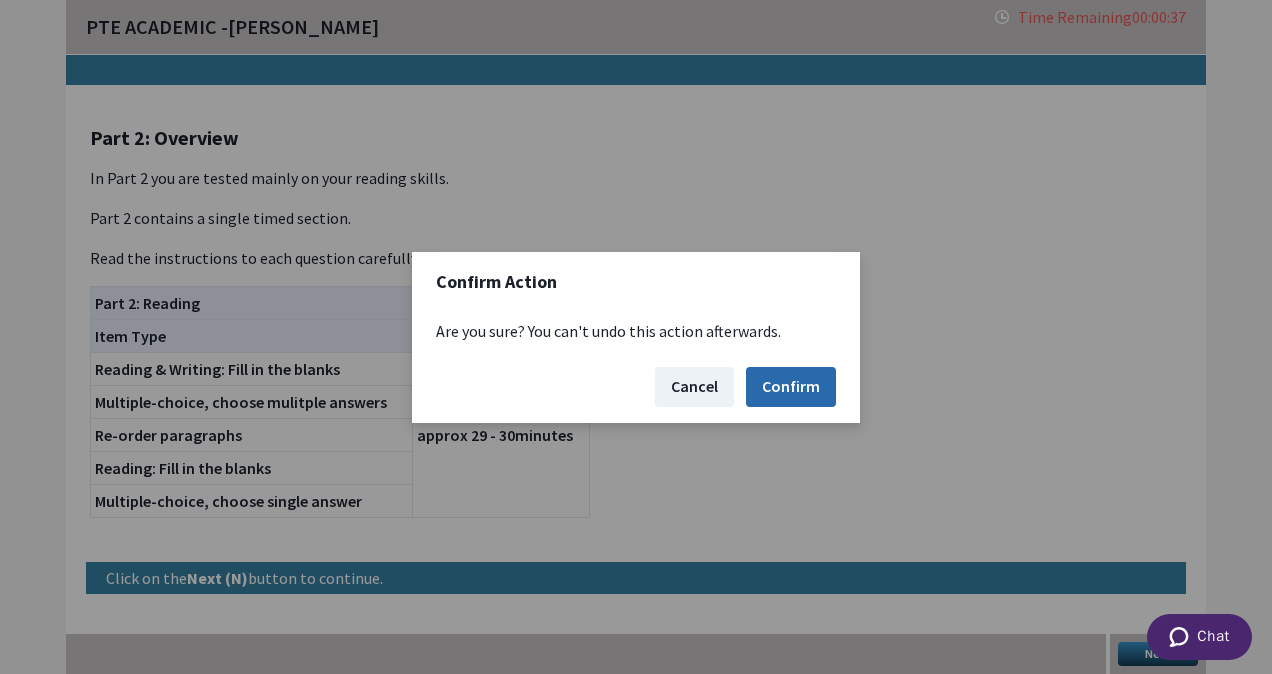 click on "Confirm" at bounding box center (791, 387) 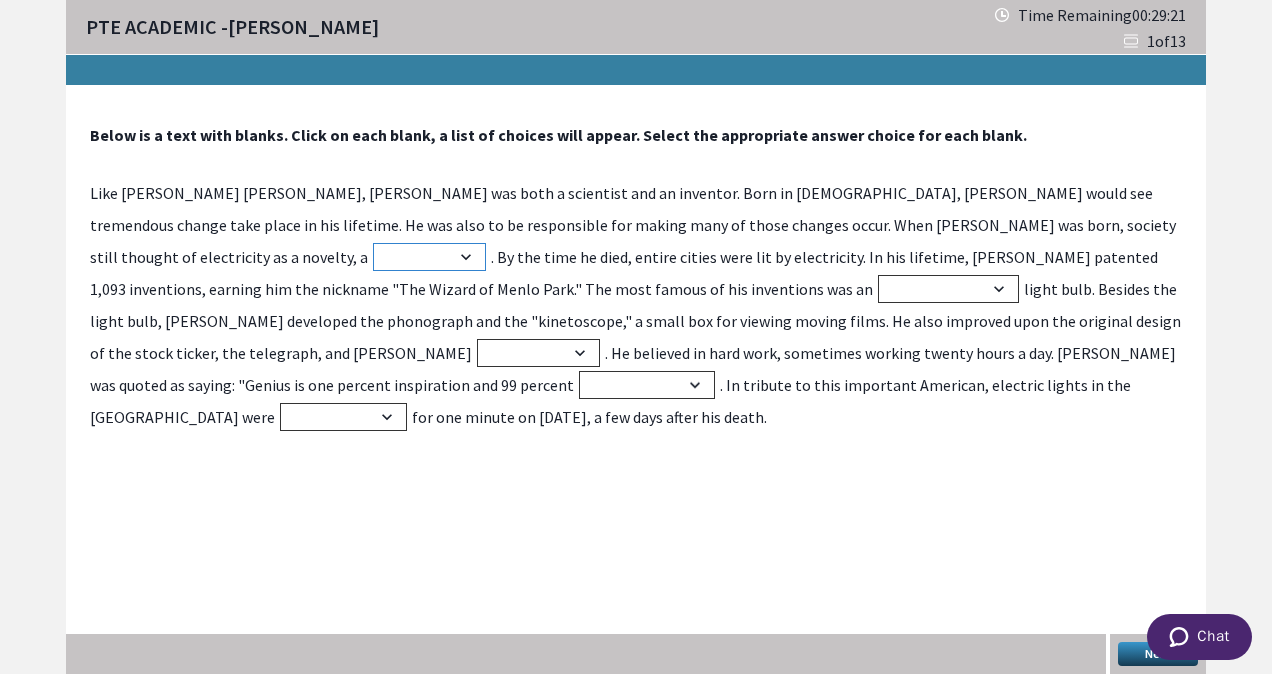 click on "fad miracle discovery curiosity" at bounding box center [429, 257] 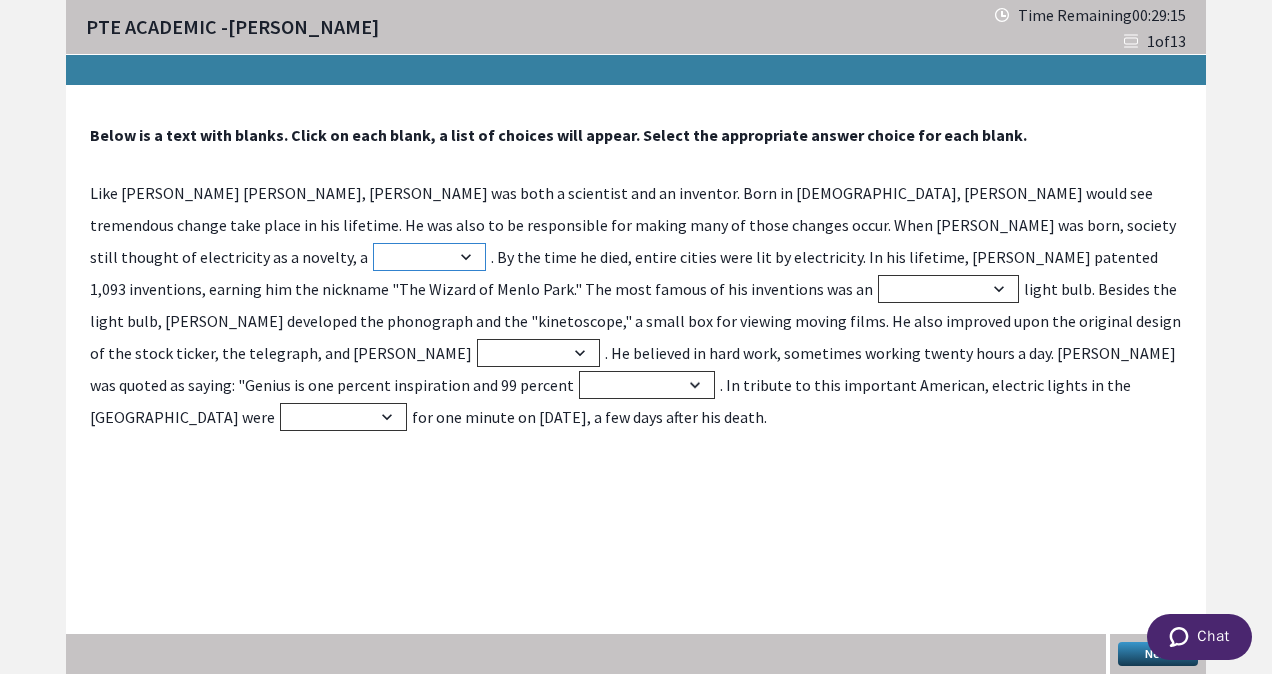 select on "miracle" 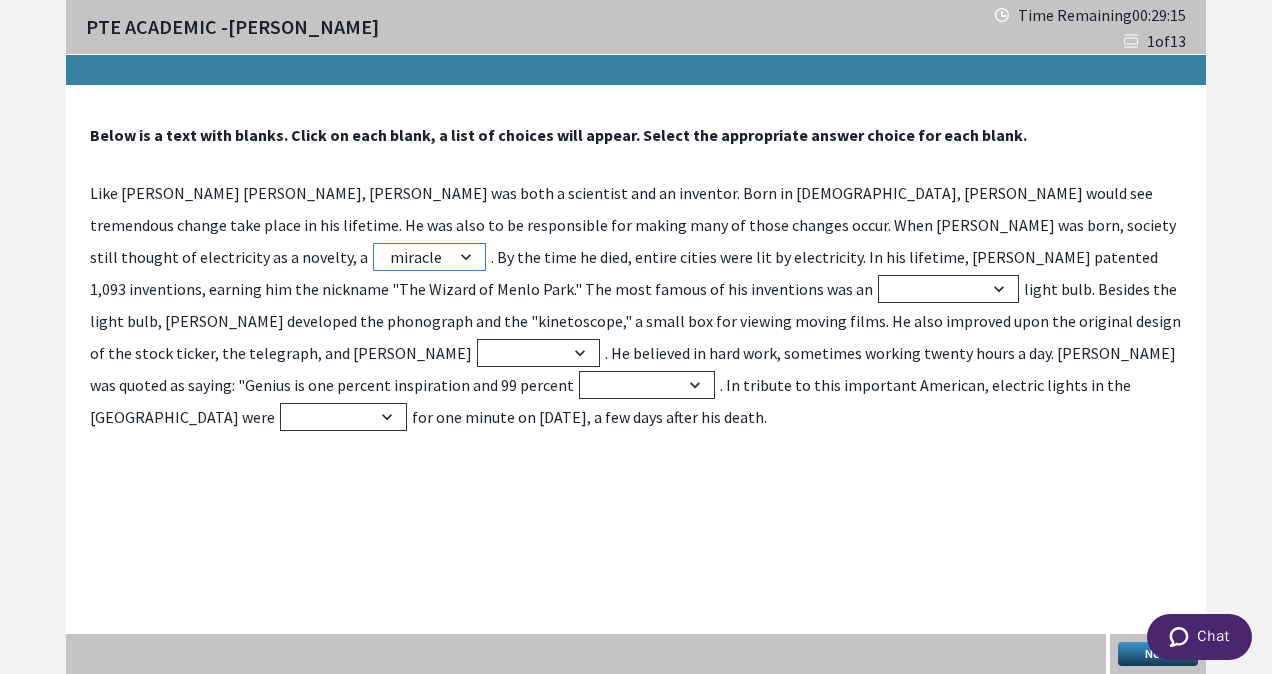 click on "fad miracle discovery curiosity" at bounding box center (429, 257) 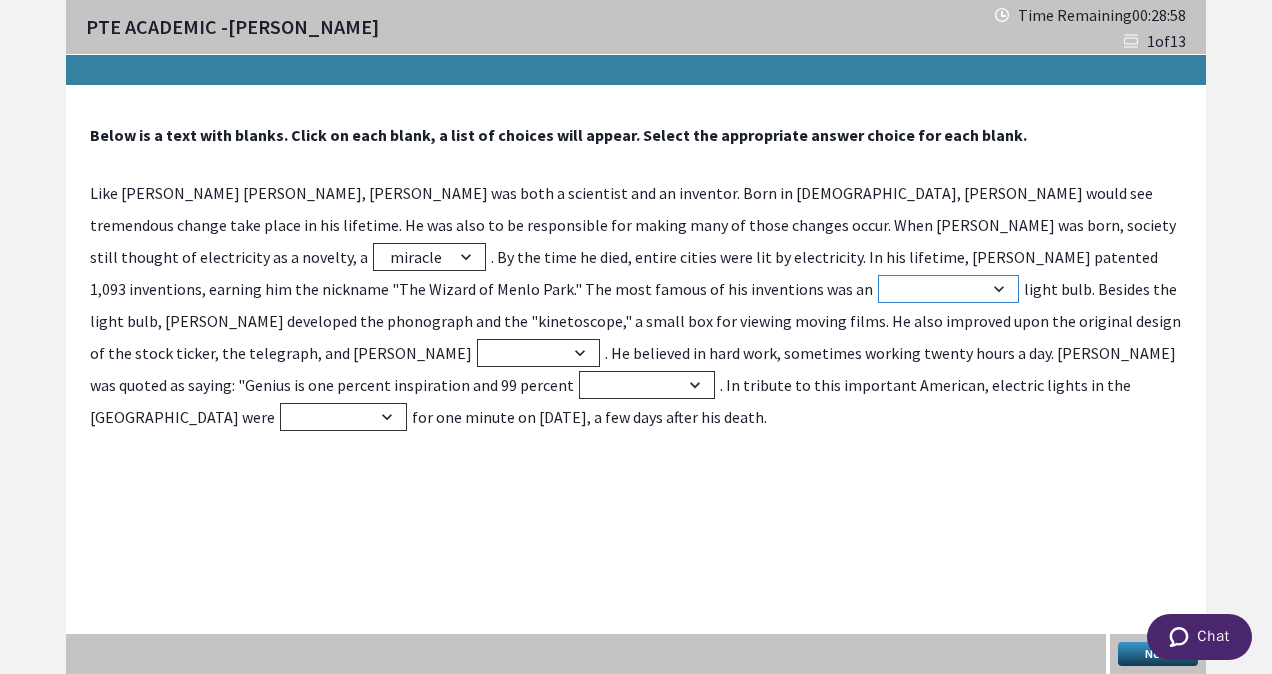 click on "neon halogen incandescent fluorescent" at bounding box center [948, 289] 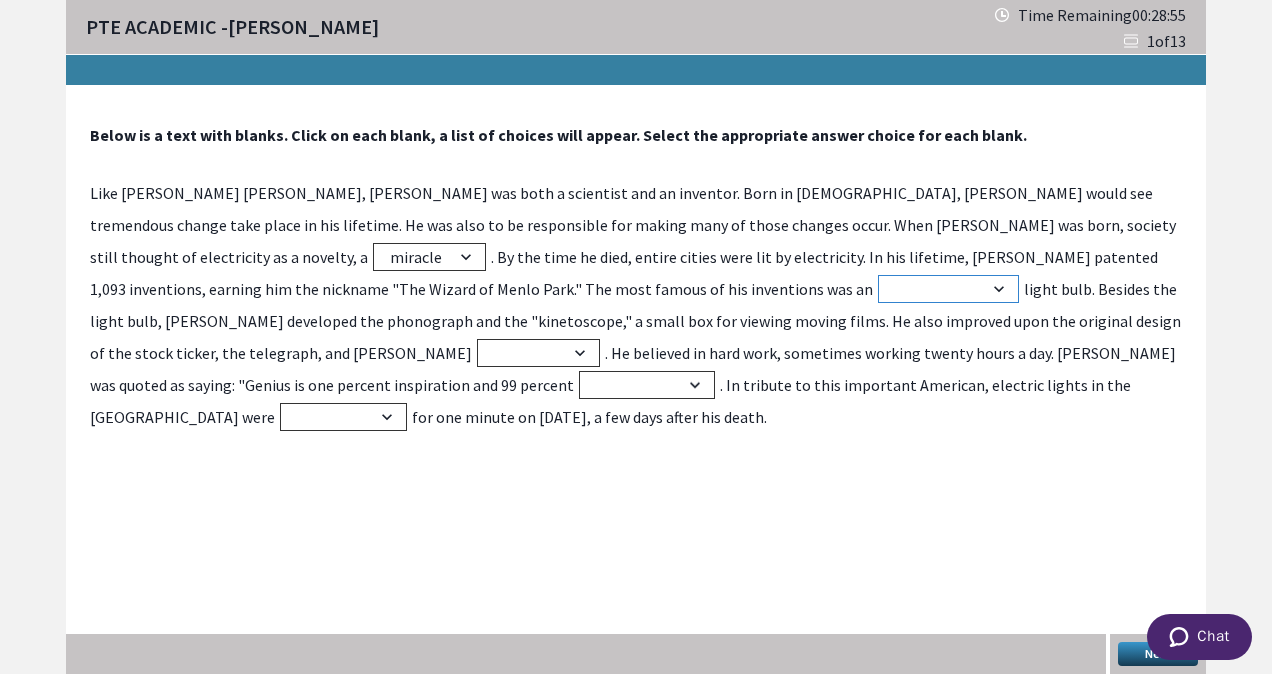select on "incandescent" 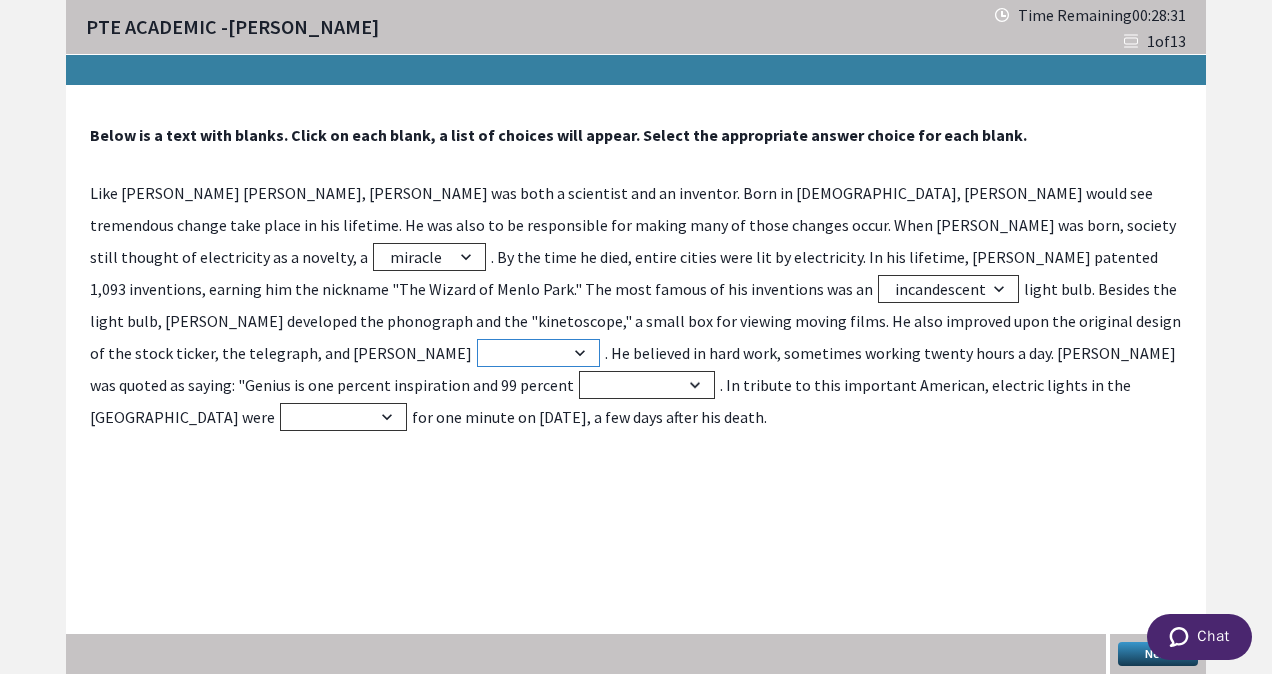 click on "typewriter radio telephone computer" at bounding box center [538, 353] 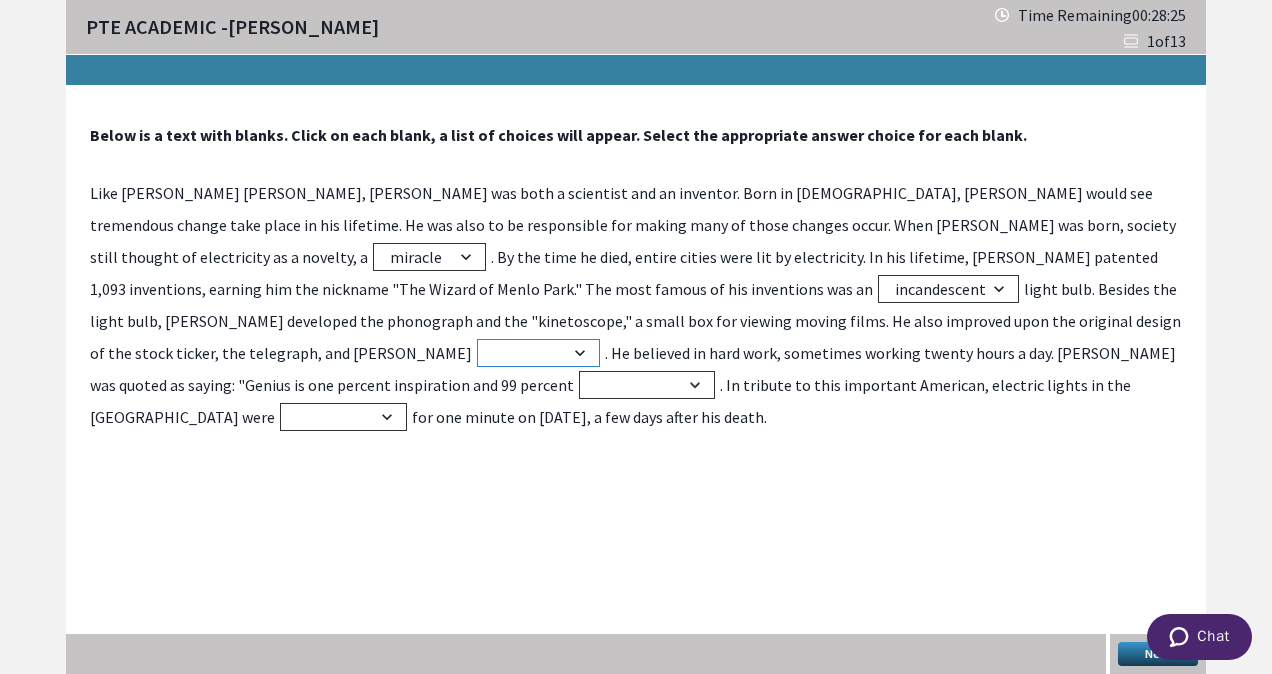 select on "typewriter" 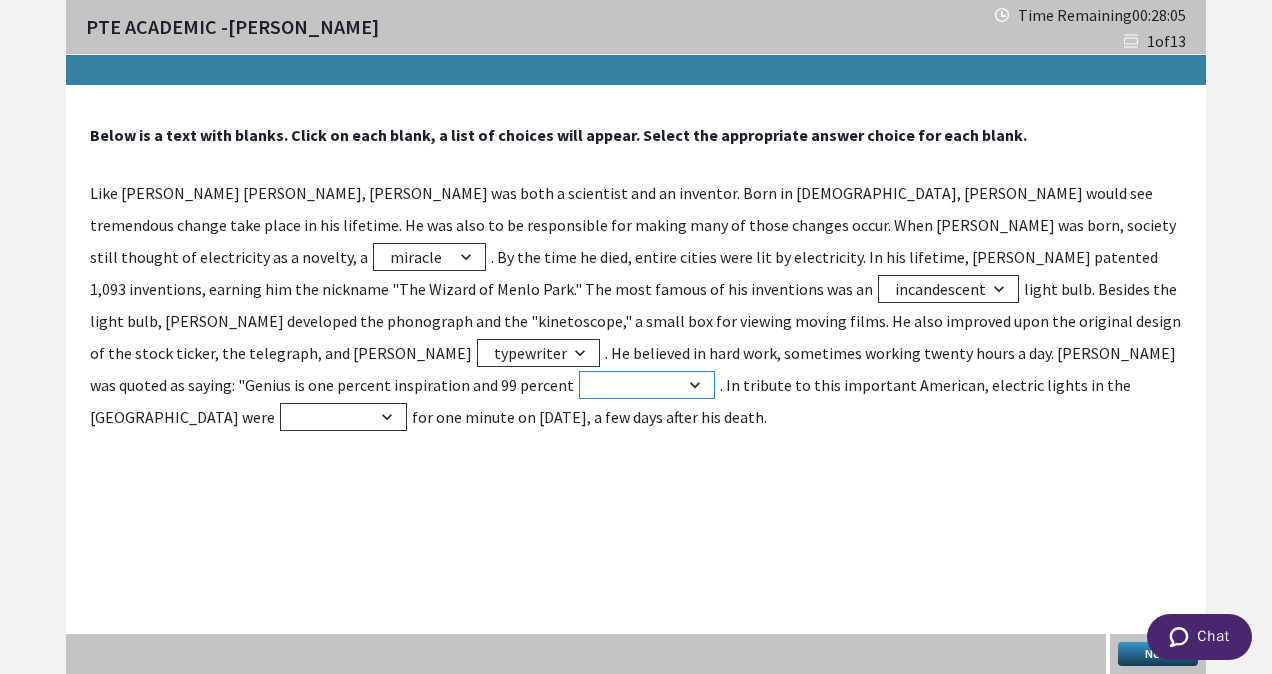 click on "curiosity perspiration cooperation relaxation" at bounding box center [647, 385] 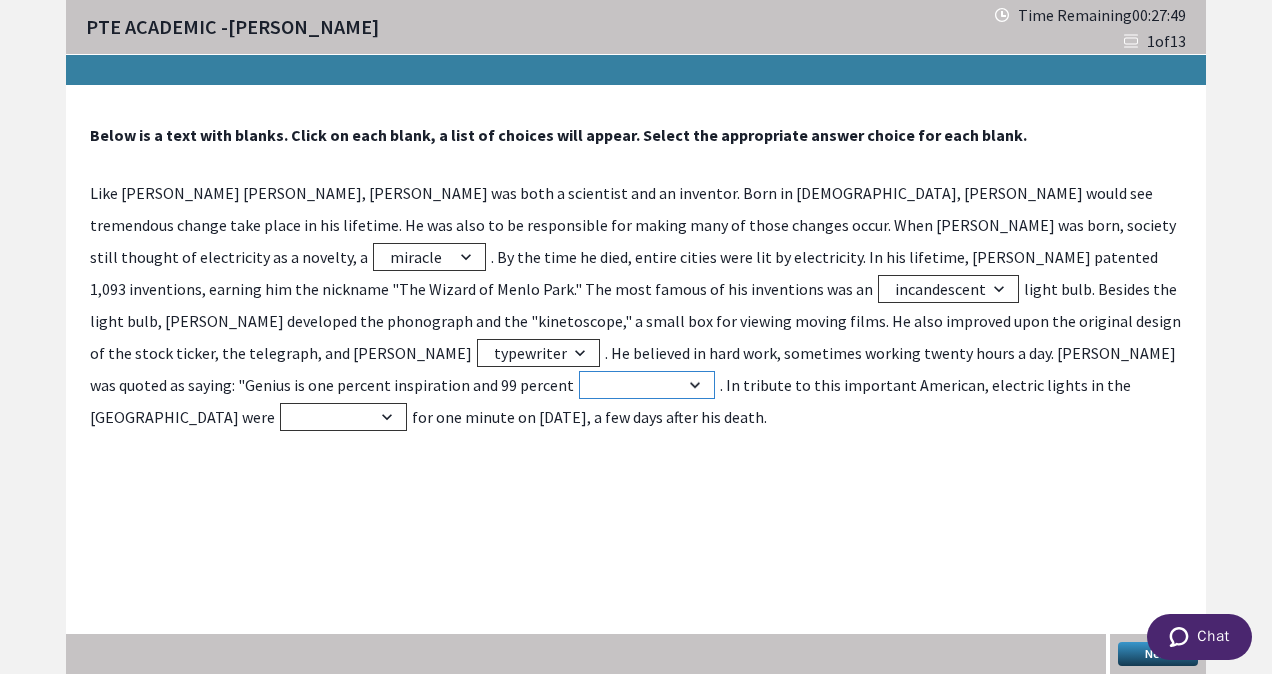 select on "curiosity" 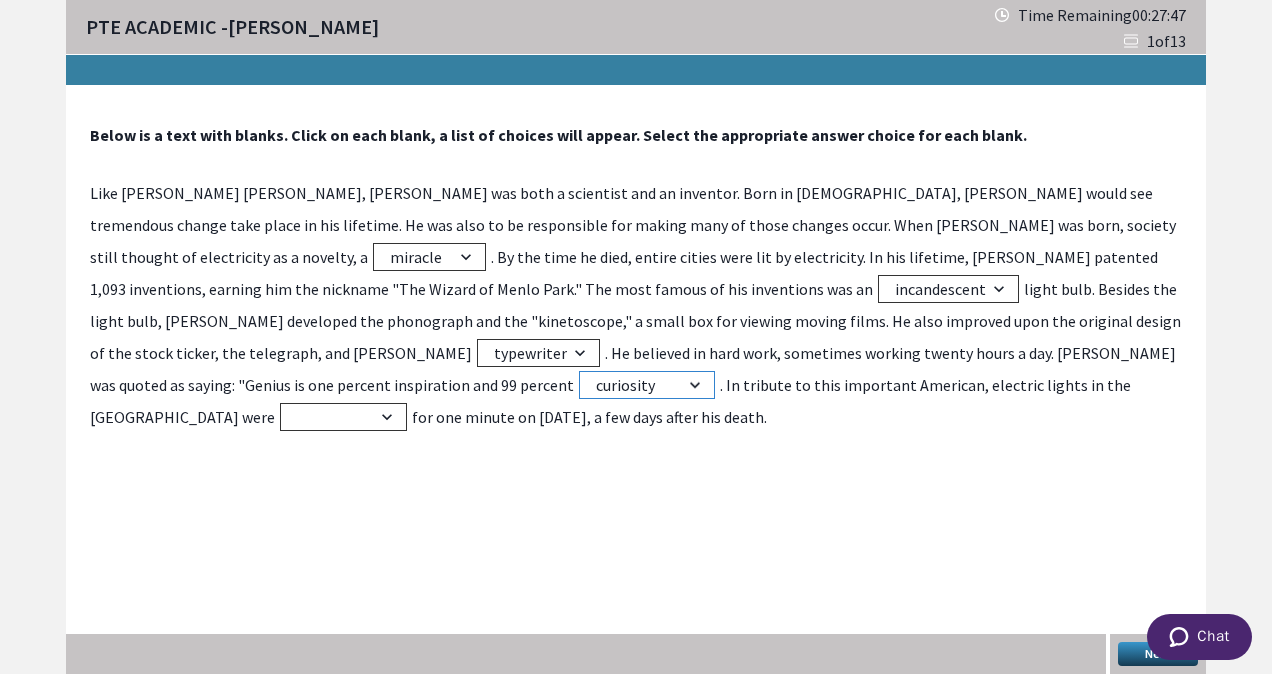 click on "curiosity perspiration cooperation relaxation" at bounding box center [647, 385] 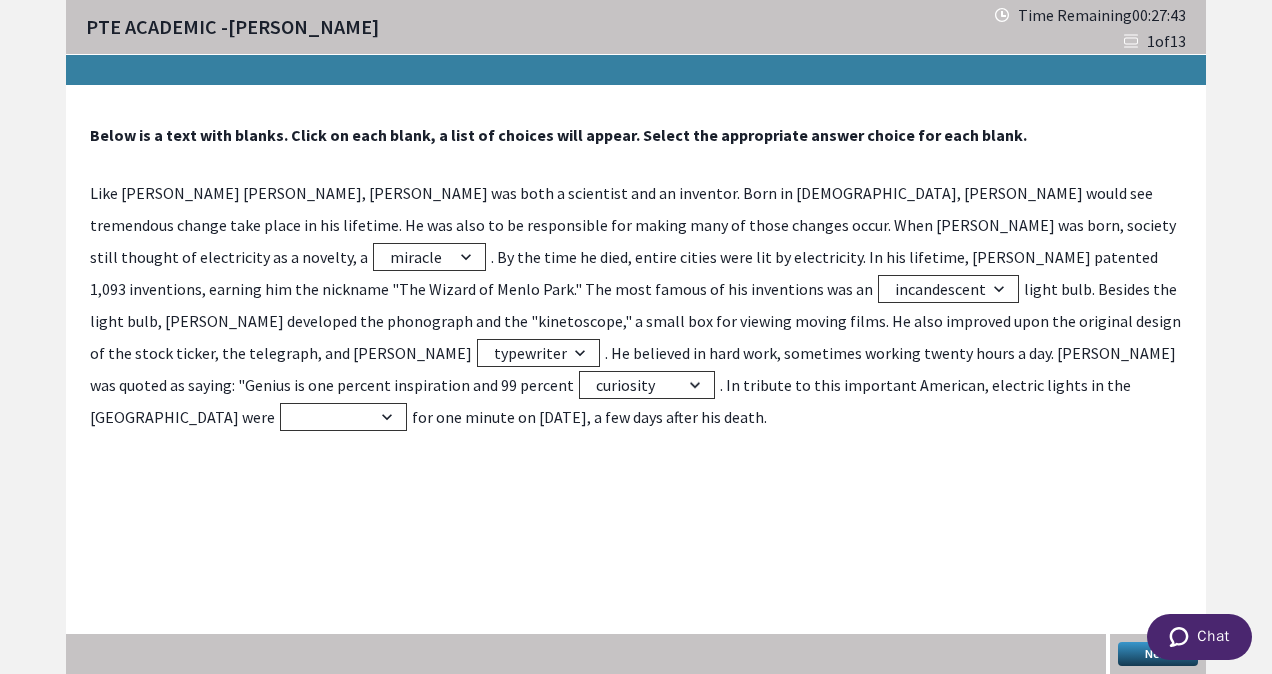click on "Like [PERSON_NAME] [PERSON_NAME], [PERSON_NAME] was both a scientist and an inventor. Born in [DEMOGRAPHIC_DATA], [PERSON_NAME] would see tremendous change take place in his lifetime. He was also to be responsible for making many of those changes occur. When [PERSON_NAME] was born, society still thought of electricity as a novelty, a  fad miracle discovery curiosity . By the time he died, entire cities were lit by electricity. In his lifetime, [PERSON_NAME] patented 1,093 inventions, earning him the nickname "The Wizard of Menlo Park." The most famous of his inventions was an  neon halogen incandescent fluorescent  light bulb. Besides the light bulb, [PERSON_NAME] developed the phonograph and the "kinetoscope," a small box for viewing moving films. He also improved upon the original design of the stock ticker, the telegraph, and [PERSON_NAME]  typewriter radio telephone computer . He believed in hard work, sometimes working twenty hours a day. [PERSON_NAME] was quoted as saying: "Genius is one percent inspiration and 99 percent  curiosity perspiration" at bounding box center (636, 305) 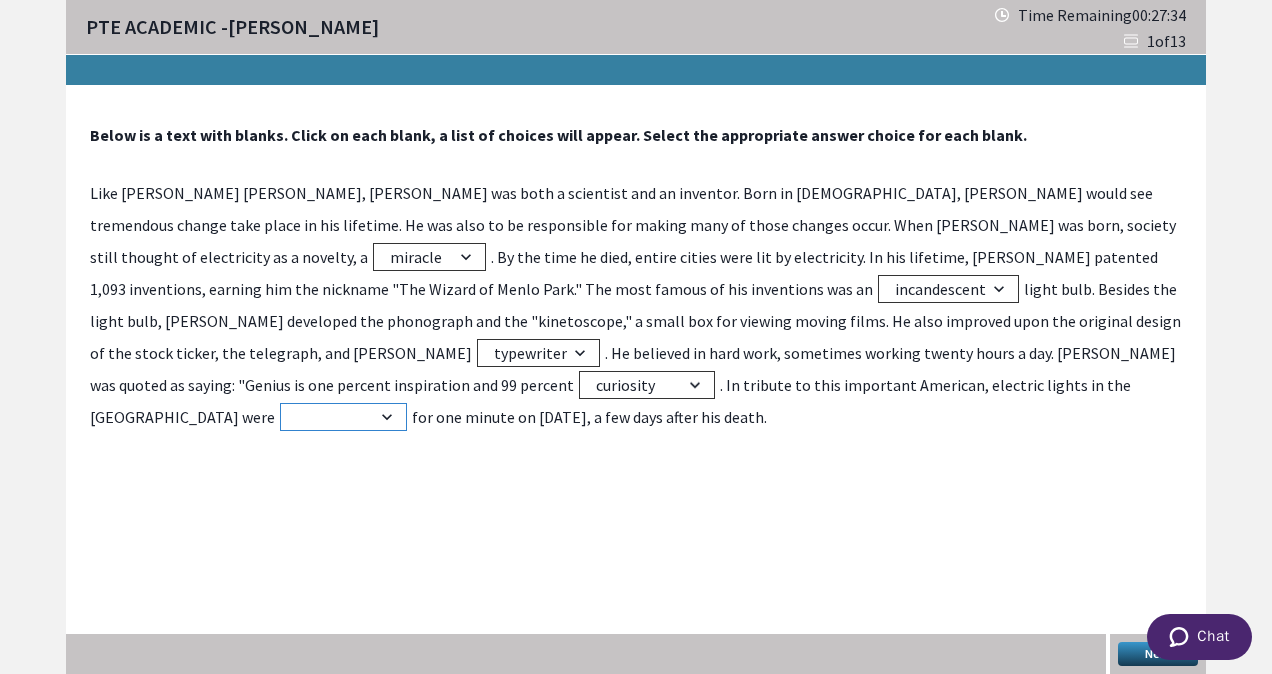 click on "brightened celebrated dimmed tested" at bounding box center (343, 417) 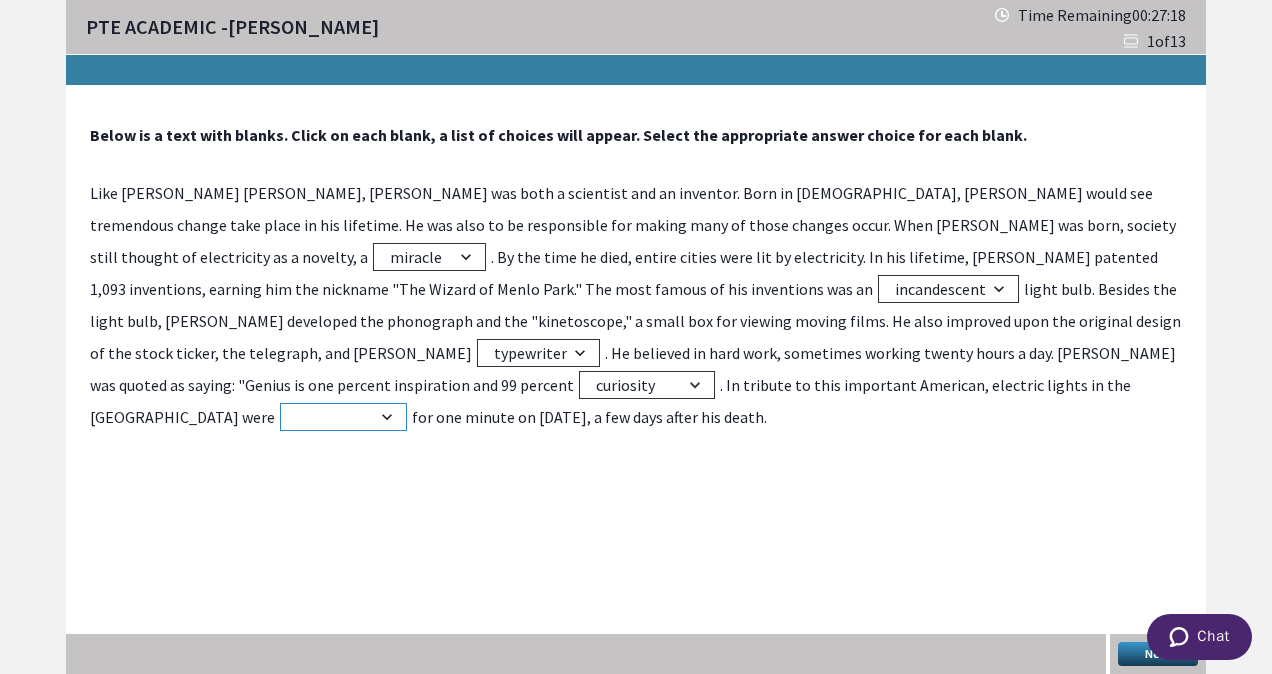 click on "brightened celebrated dimmed tested" at bounding box center (343, 417) 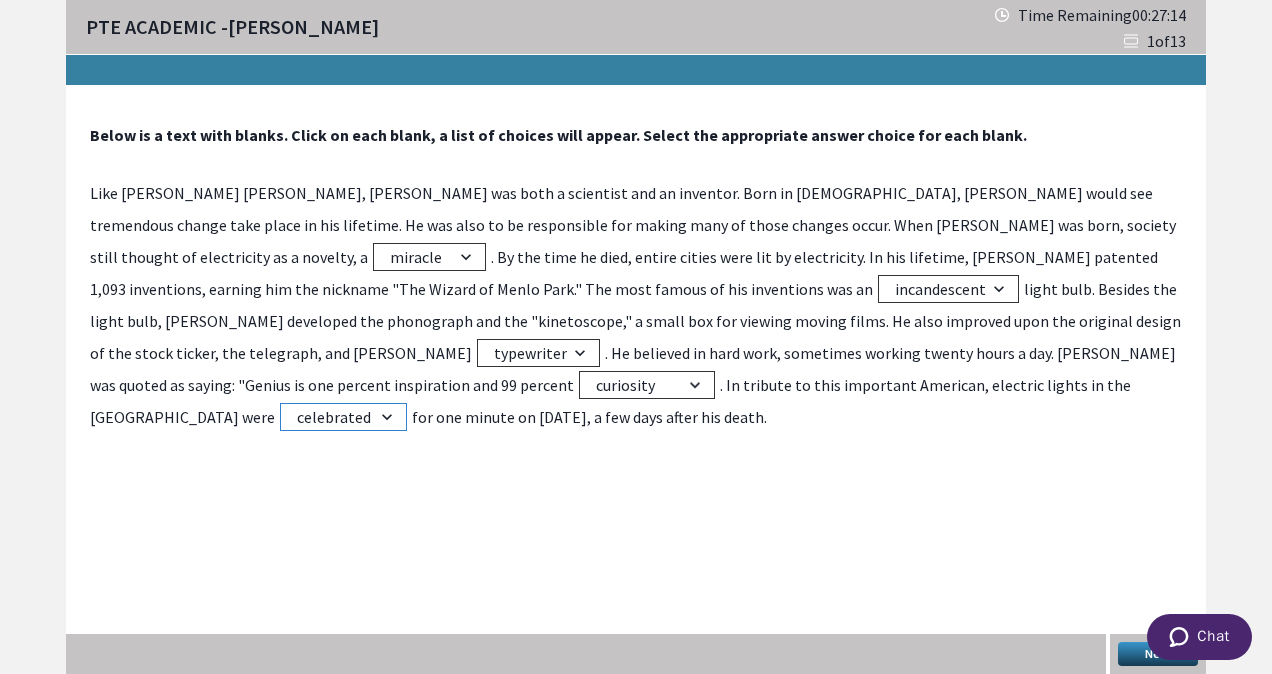 click on "brightened celebrated dimmed tested" at bounding box center [343, 417] 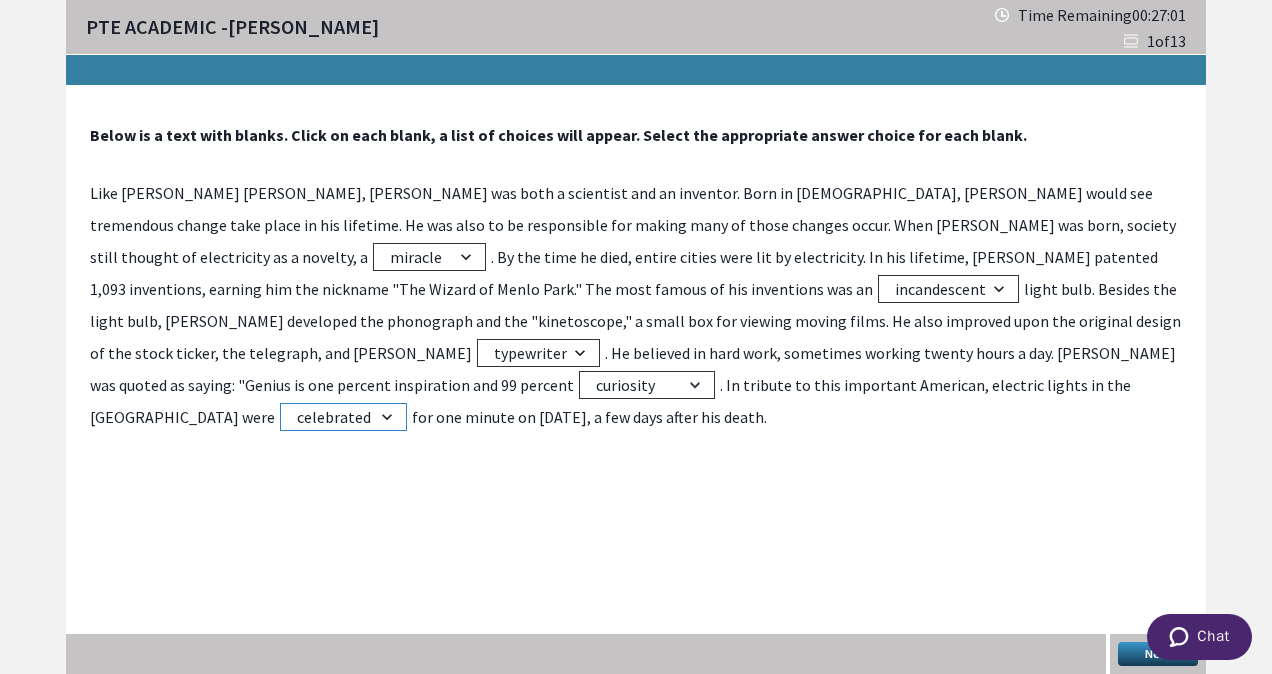 select on "brightened" 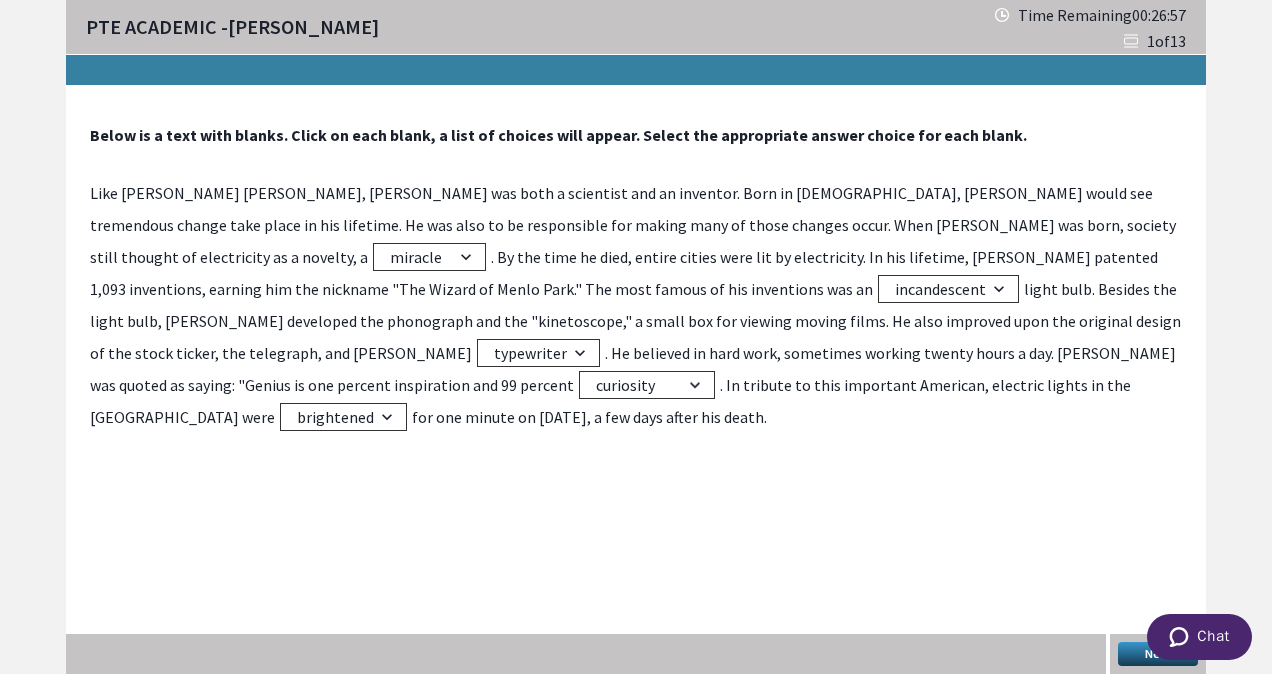 click on "Next" at bounding box center (1158, 654) 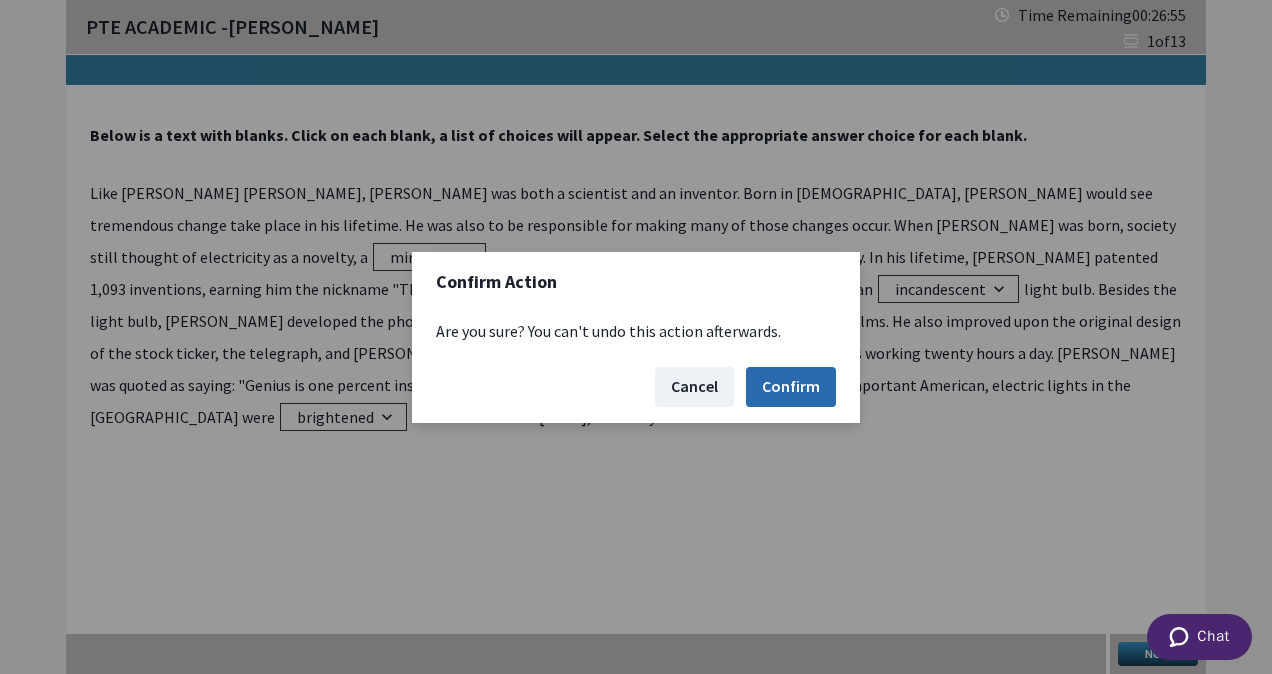click on "Confirm" at bounding box center (791, 387) 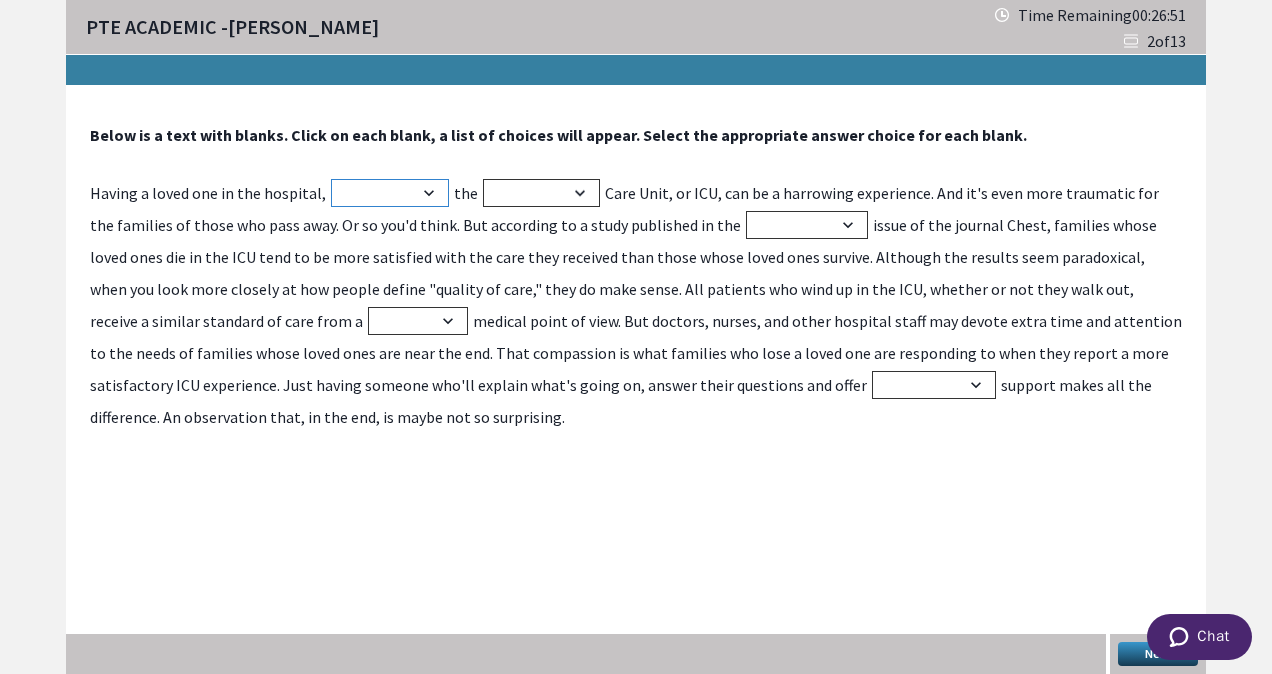 click on "supreme especially signally expressly" at bounding box center (390, 193) 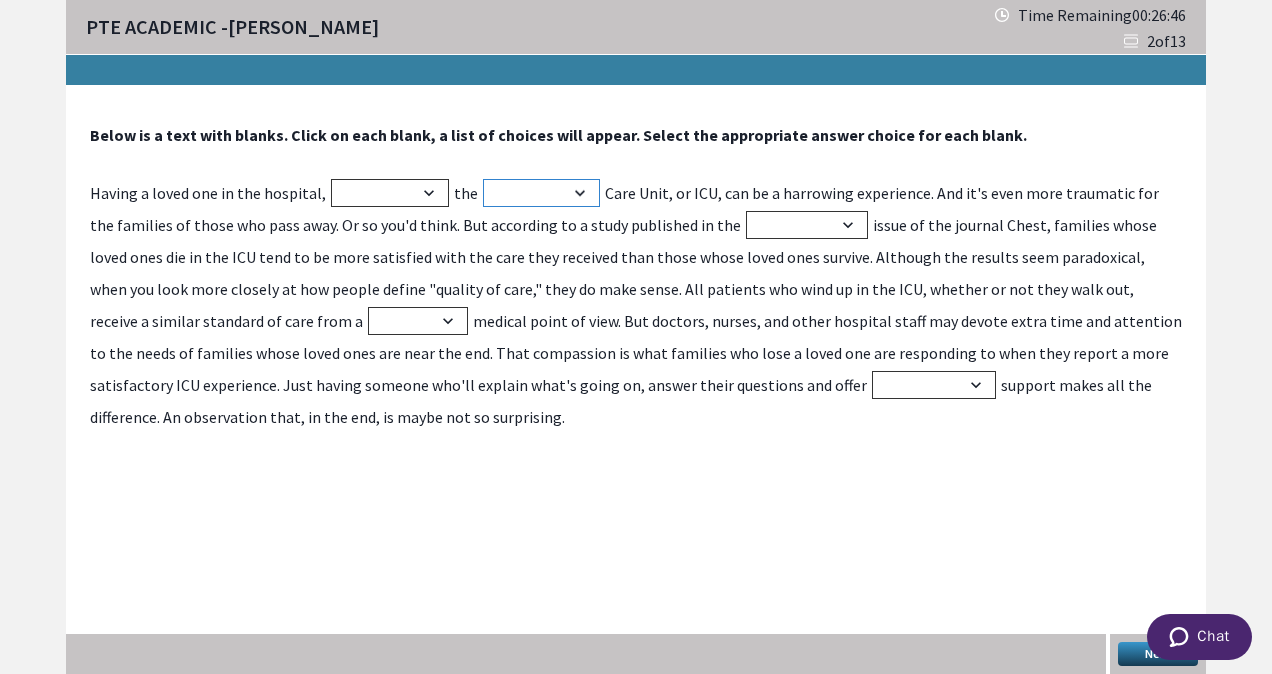 click on "severe deep intensive complete" at bounding box center [541, 193] 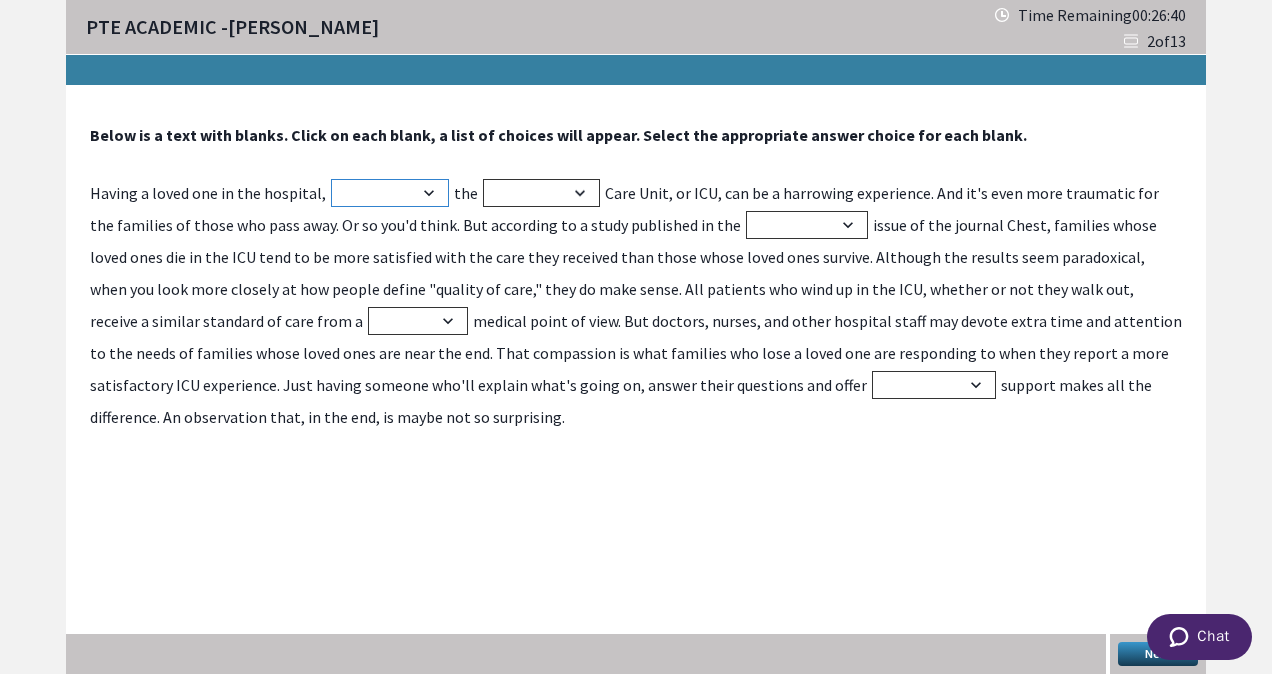 click on "supreme especially signally expressly" at bounding box center (390, 193) 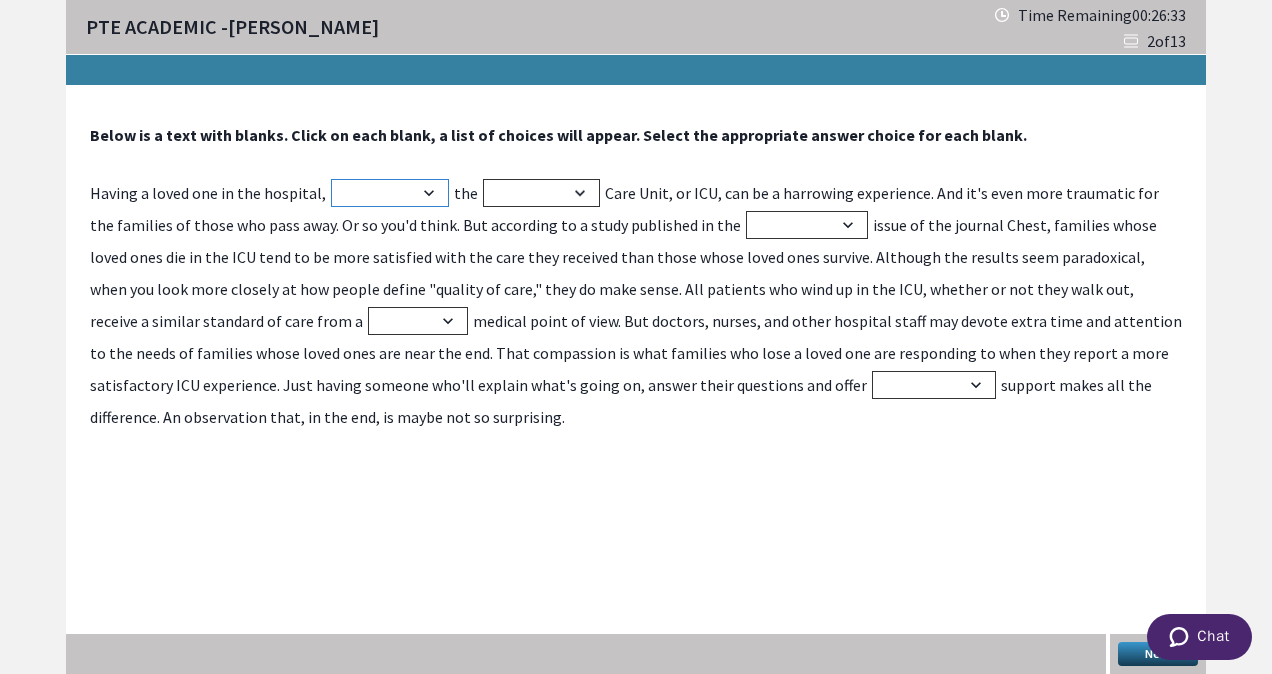 select on "especially" 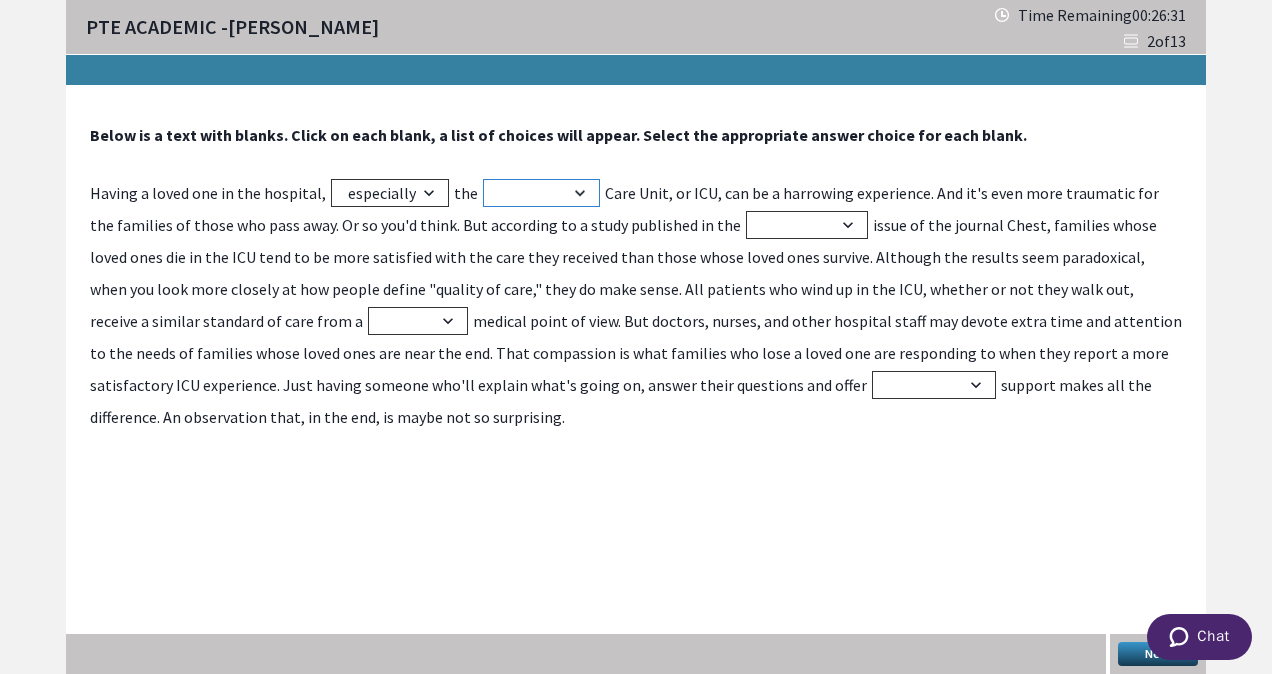 click on "severe deep intensive complete" at bounding box center (541, 193) 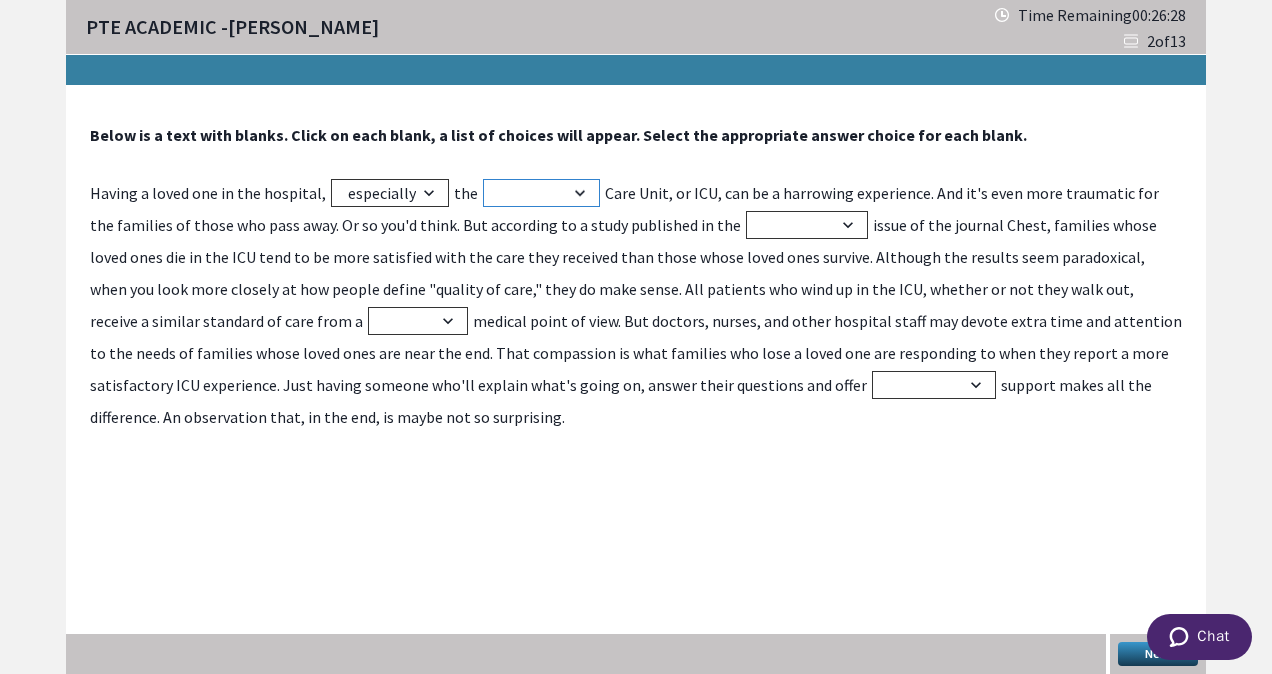 click on "severe deep intensive complete" at bounding box center [541, 193] 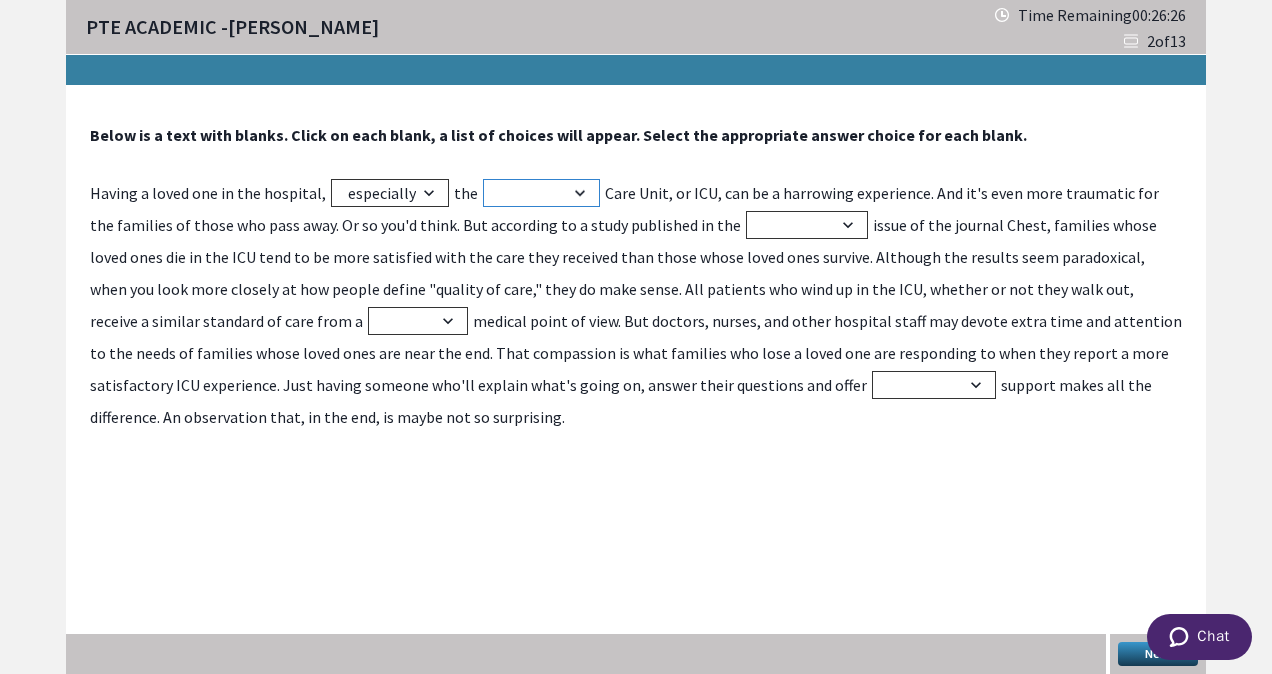 select on "intensive" 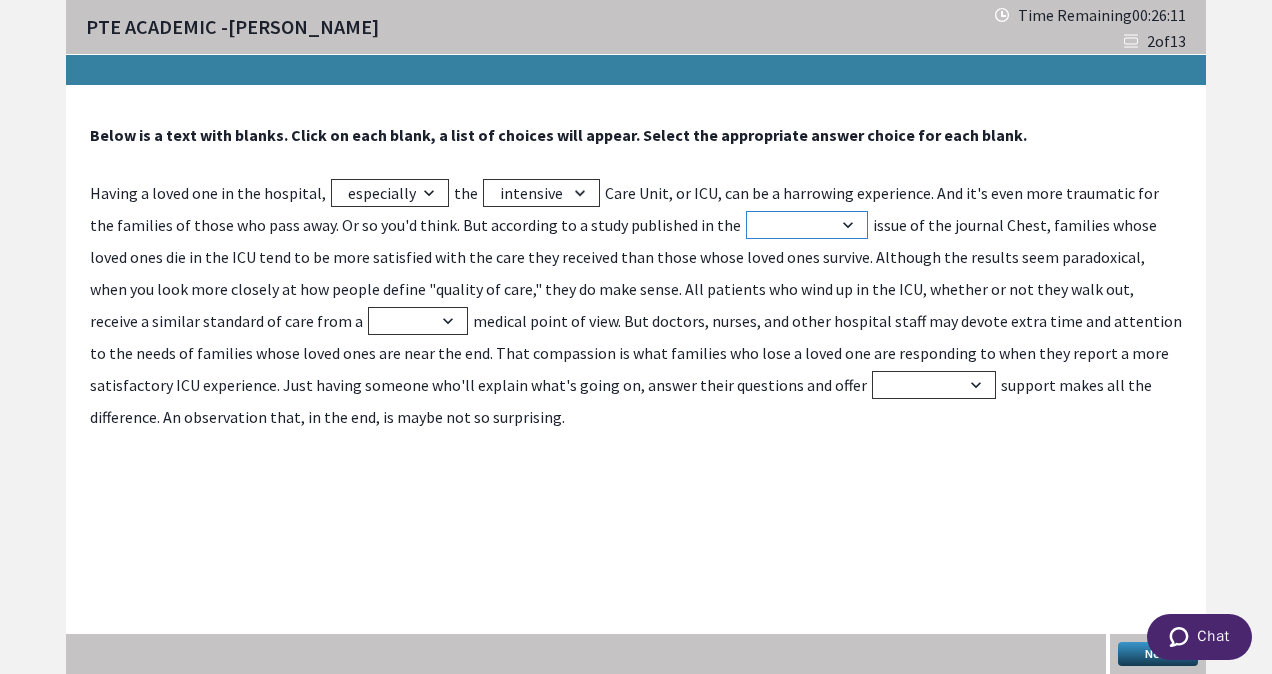 click on "comber ember member November" at bounding box center (807, 225) 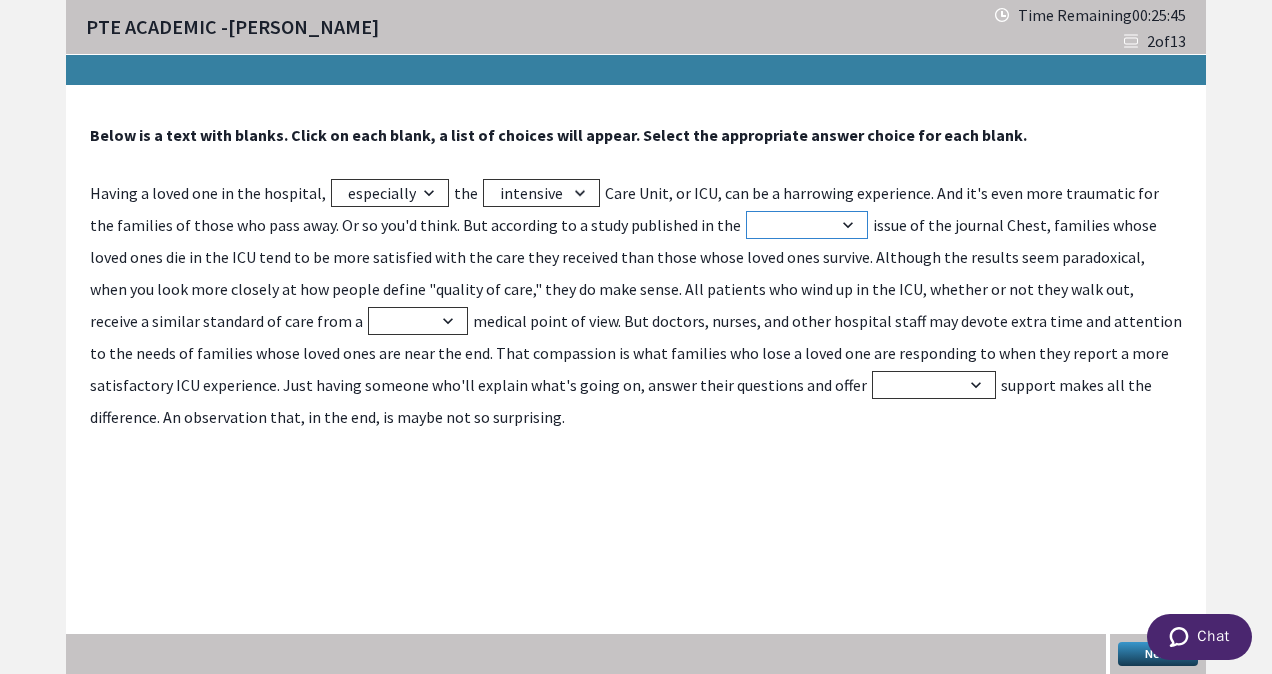 click on "comber ember member November" at bounding box center (807, 225) 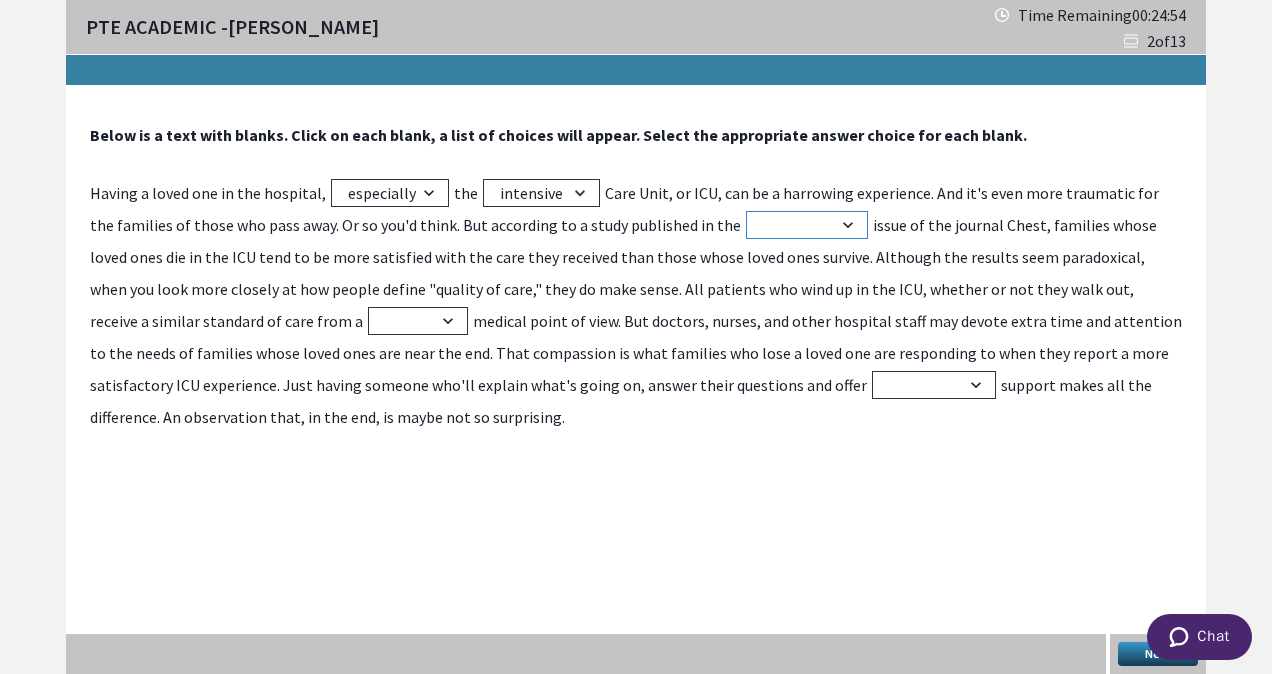 click on "comber ember member November" at bounding box center [807, 225] 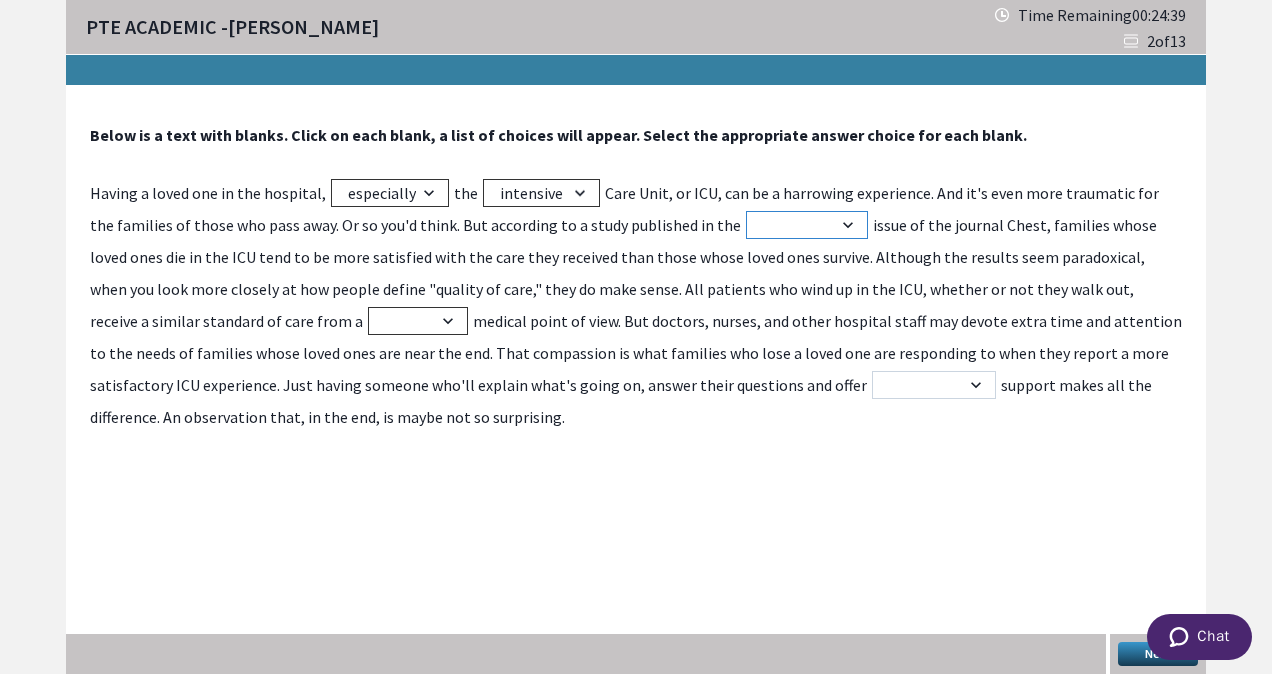select on "November" 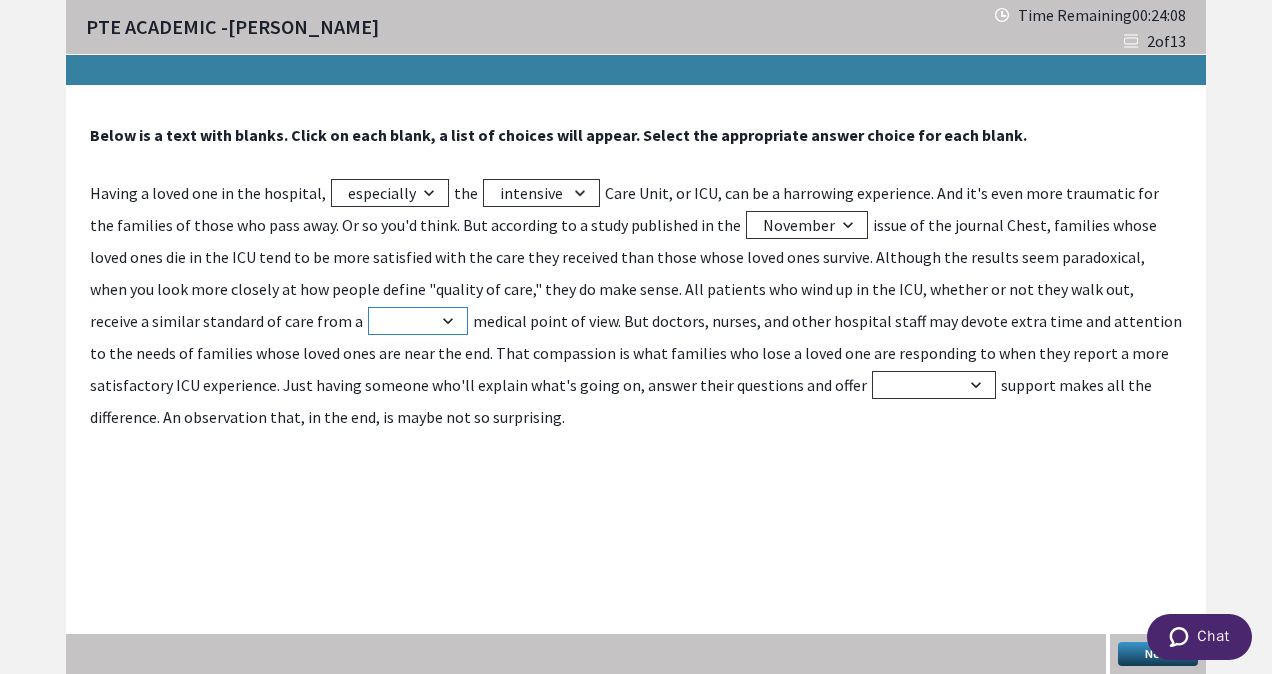 click on "strictly only factual closely" at bounding box center (418, 321) 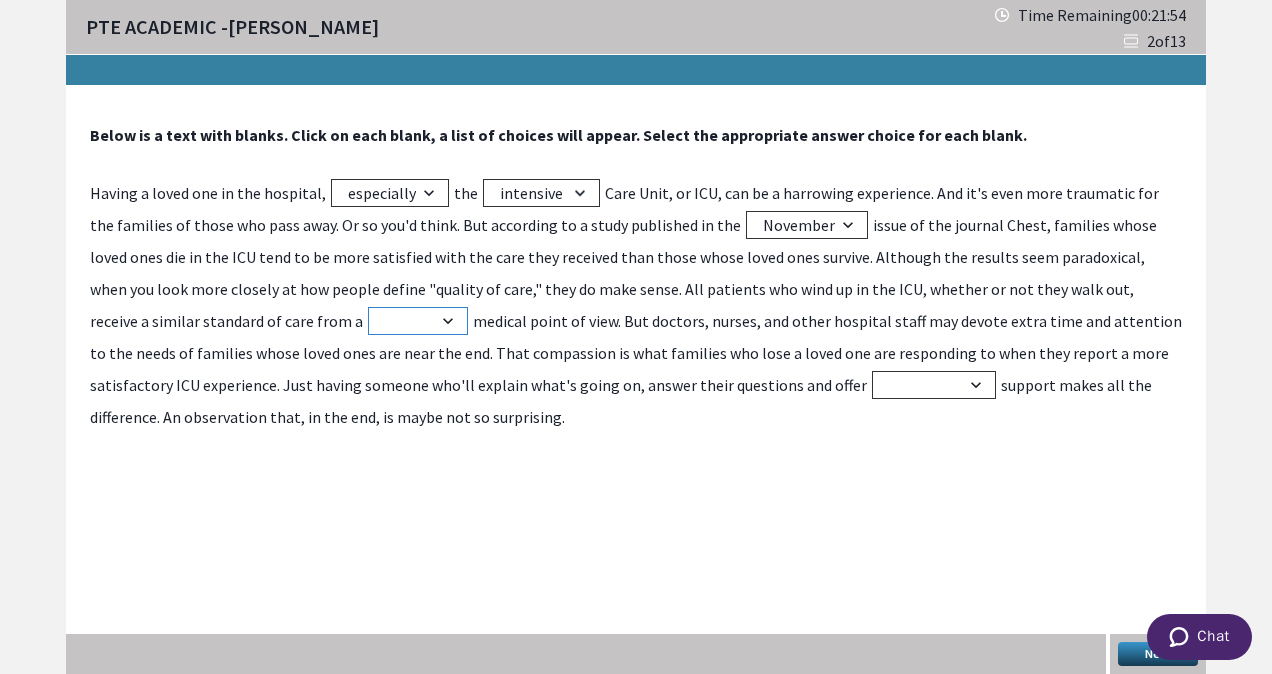 select on "strictly" 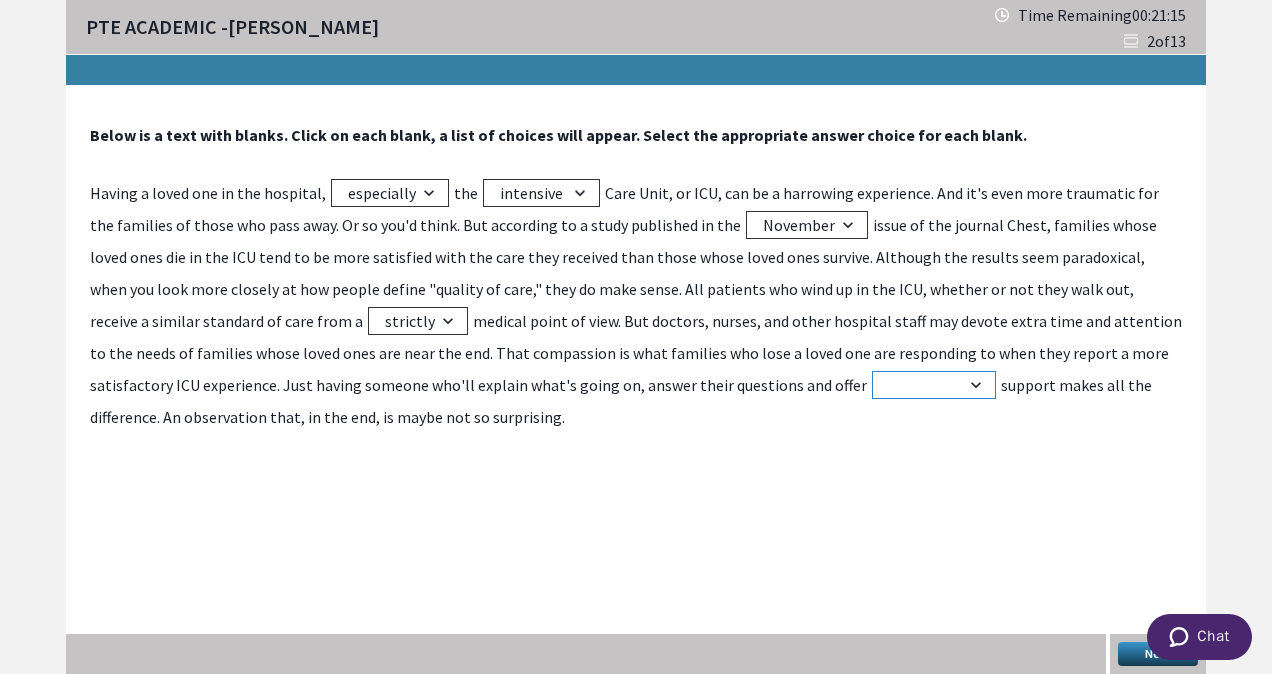 click on "responsive feeling emotional pathetic" at bounding box center [934, 385] 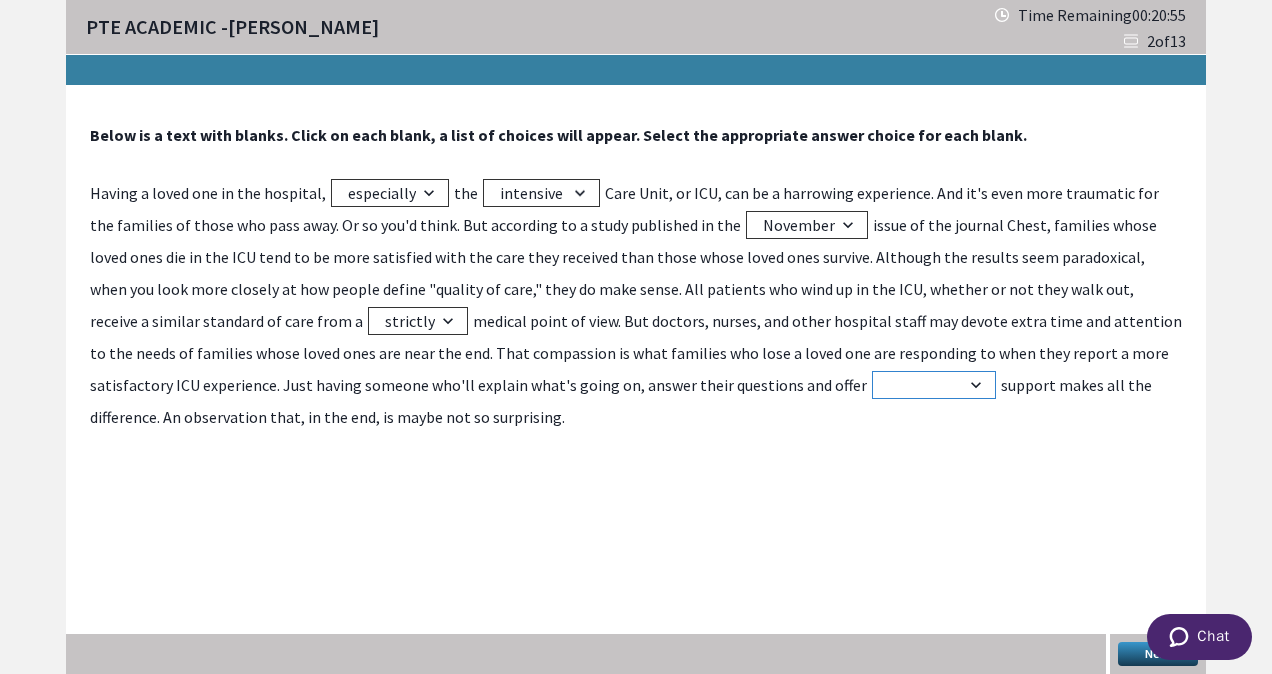 select on "emotional" 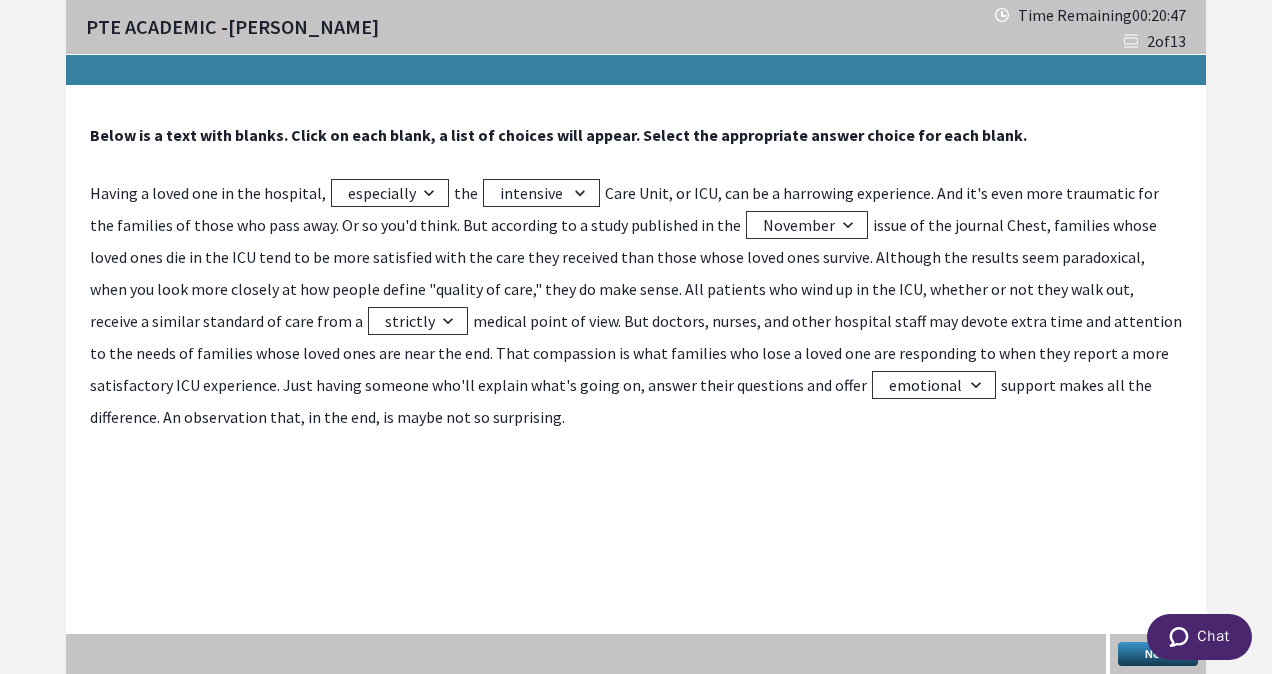 click on "Next" at bounding box center (1158, 654) 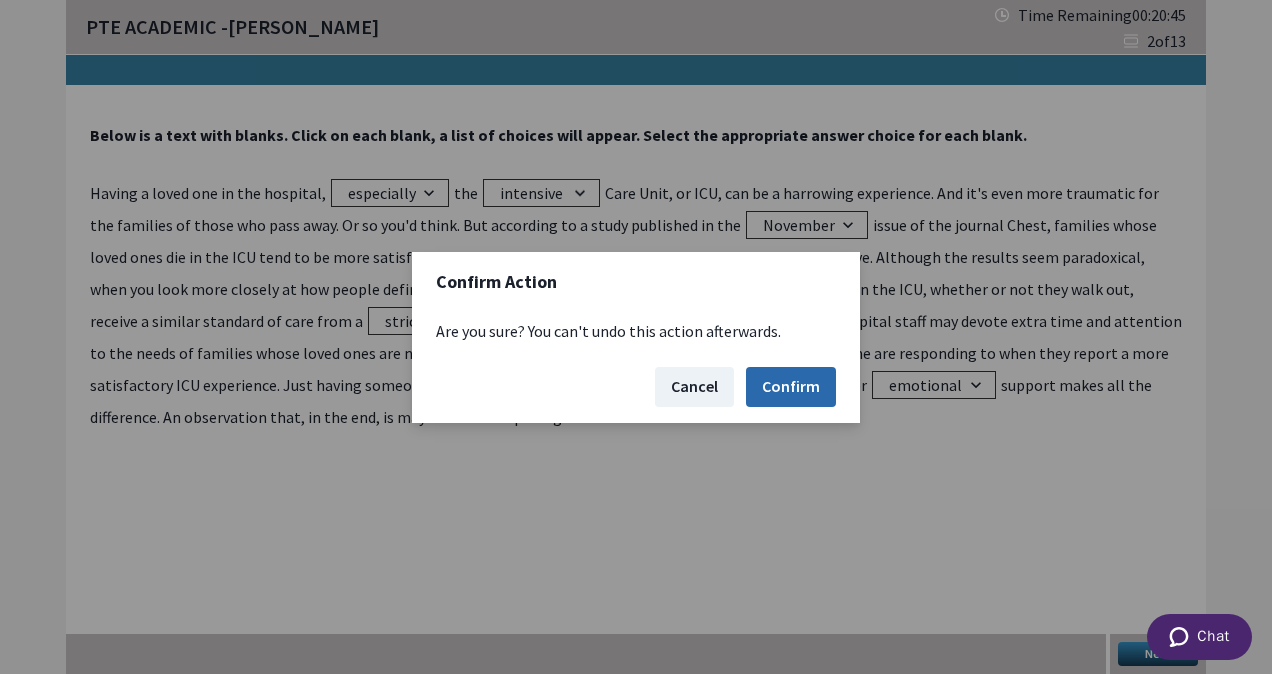click on "Confirm" at bounding box center (791, 387) 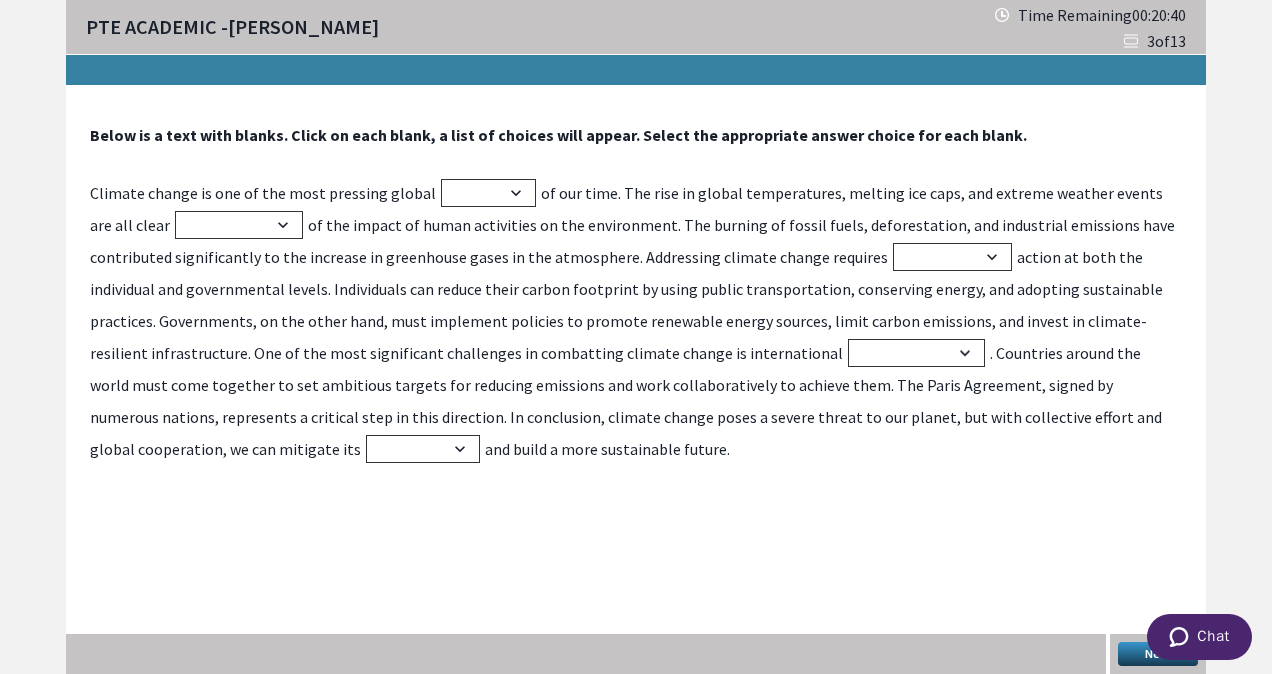 click on "Climate change is one of the most pressing global  myths trends issues fads  of our time. The rise in global temperatures, melting ice caps, and extreme weather events are all clear  suspicions predictions effects causes  of the impact of human activities on the environment. The burning of fossil fuels, deforestation, and industrial emissions have contributed significantly to the increase in greenhouse gases in the atmosphere. Addressing climate change requires  concerted isolated sporadic random  action at both the individual and governmental levels. Individuals can reduce their carbon footprint by using public transportation, conserving energy, and adopting sustainable practices. Governments, on the other hand, must implement policies to promote renewable energy sources, limit carbon emissions, and invest in climate-resilient infrastructure. One of the most significant challenges in combatting climate change is international  indifference competition conflict cooperation impact neglect dismissal origin" at bounding box center [636, 321] 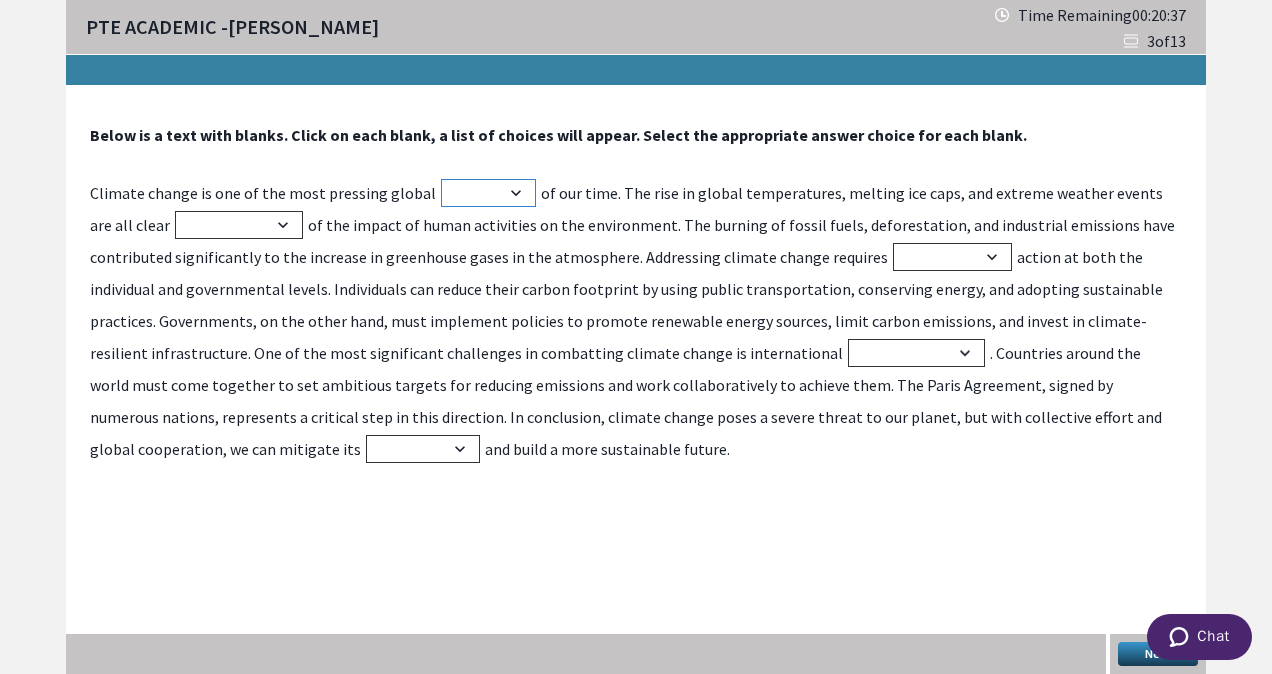 click on "myths trends issues fads" at bounding box center (488, 193) 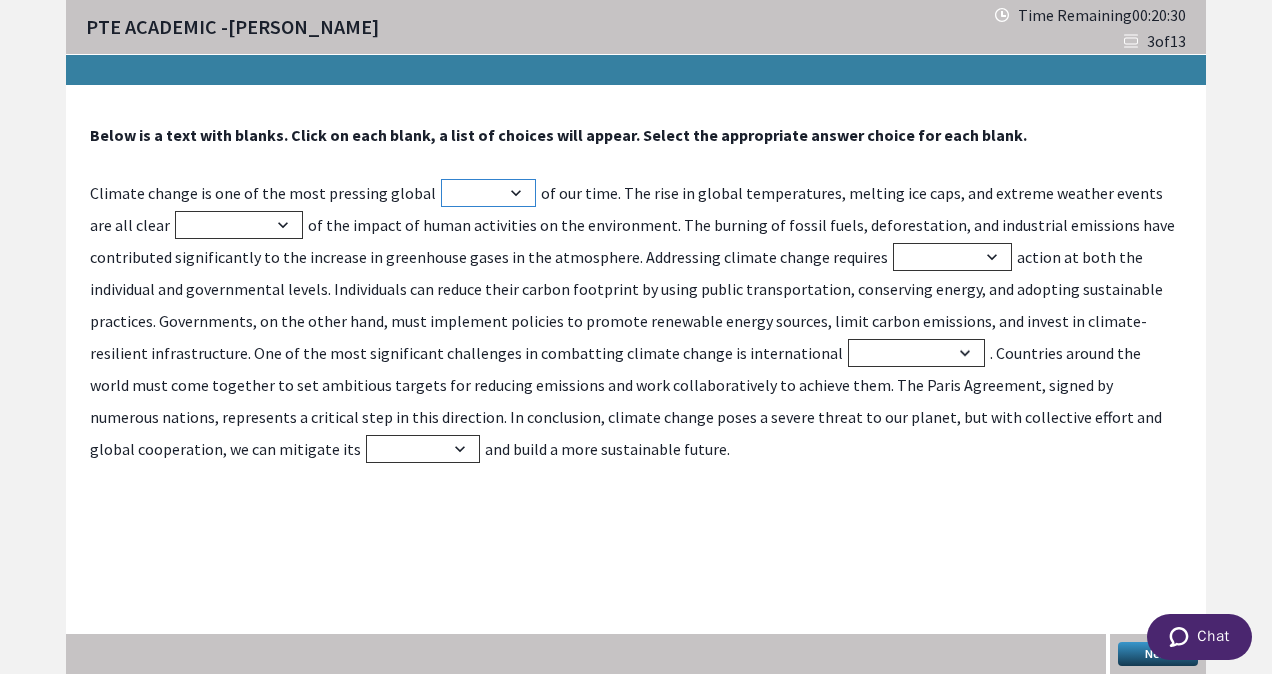 select on "issues" 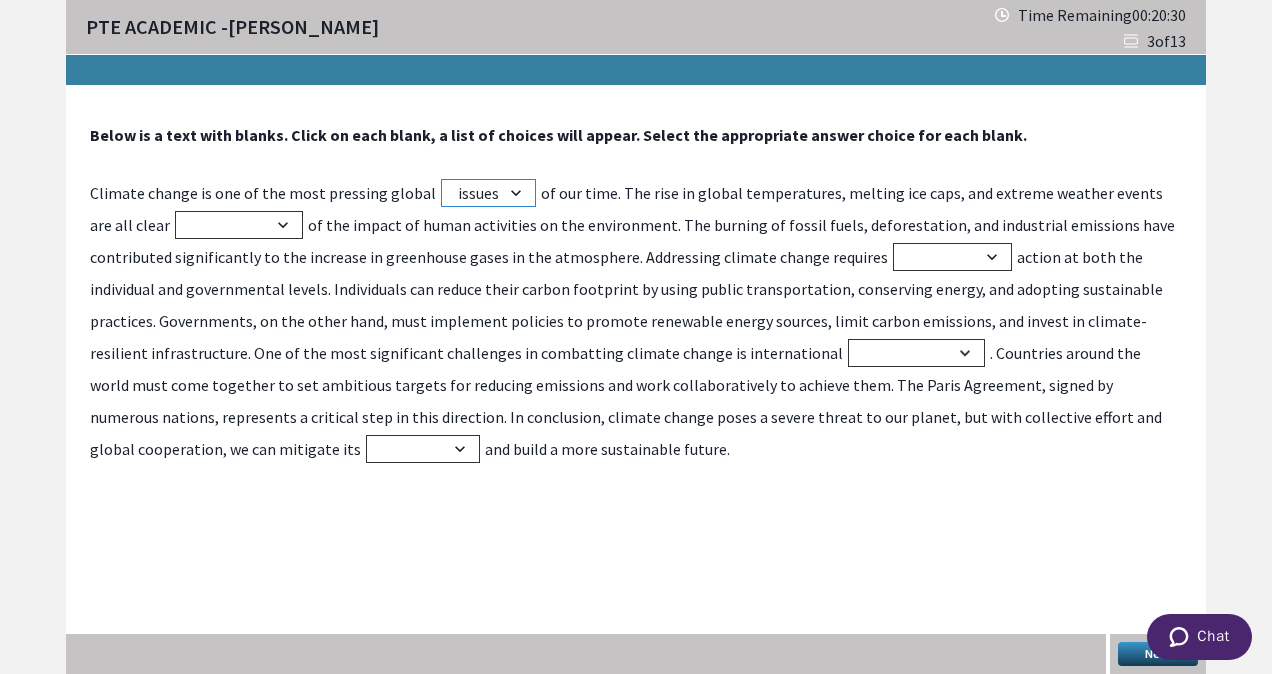 click on "myths trends issues fads" at bounding box center (488, 193) 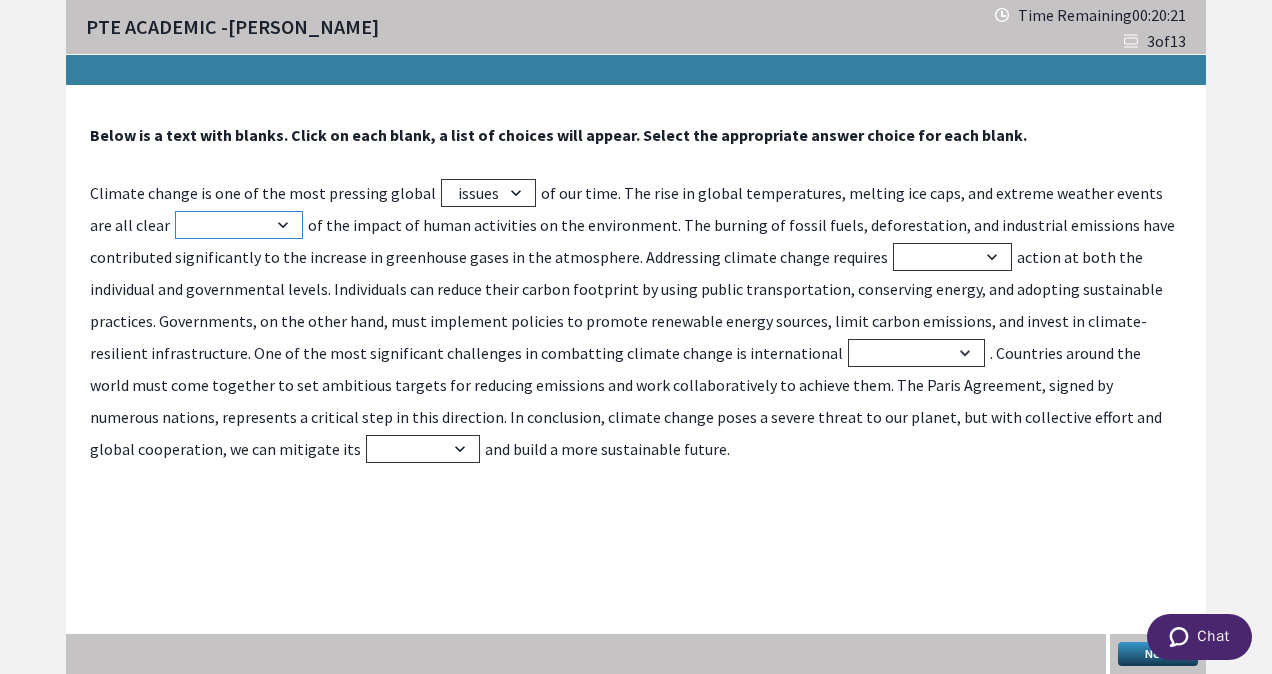 click on "suspicions predictions effects causes" at bounding box center (239, 225) 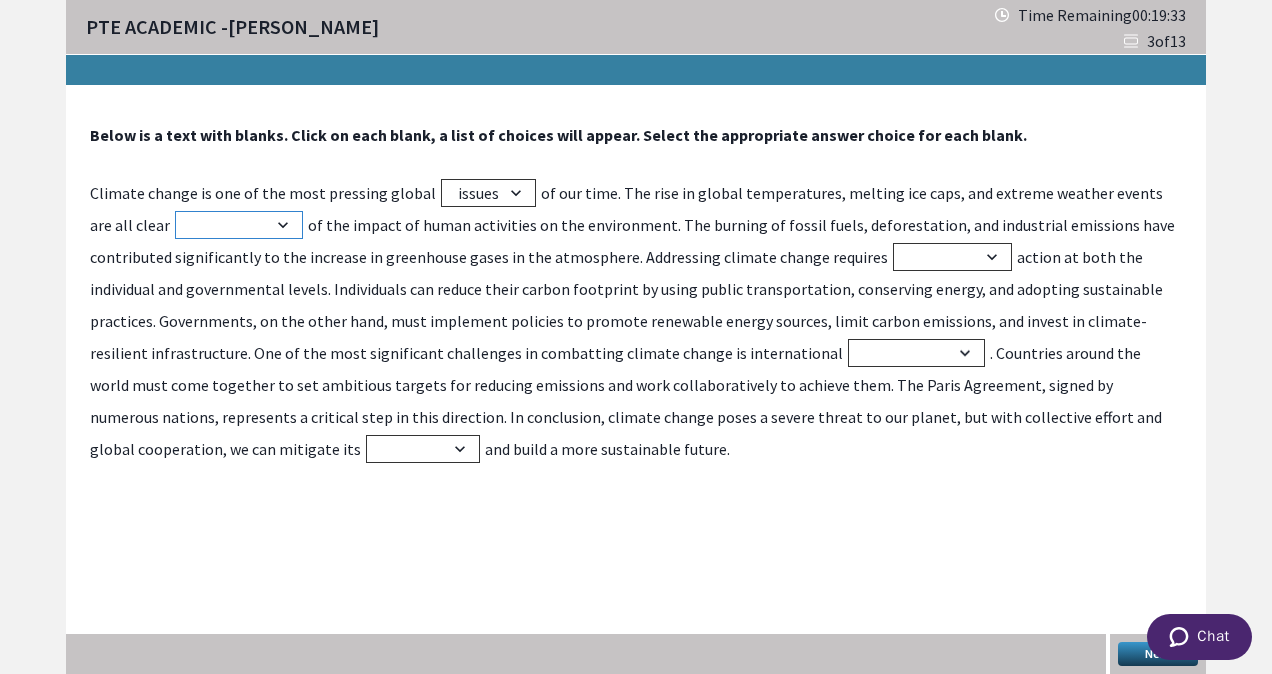 select on "causes" 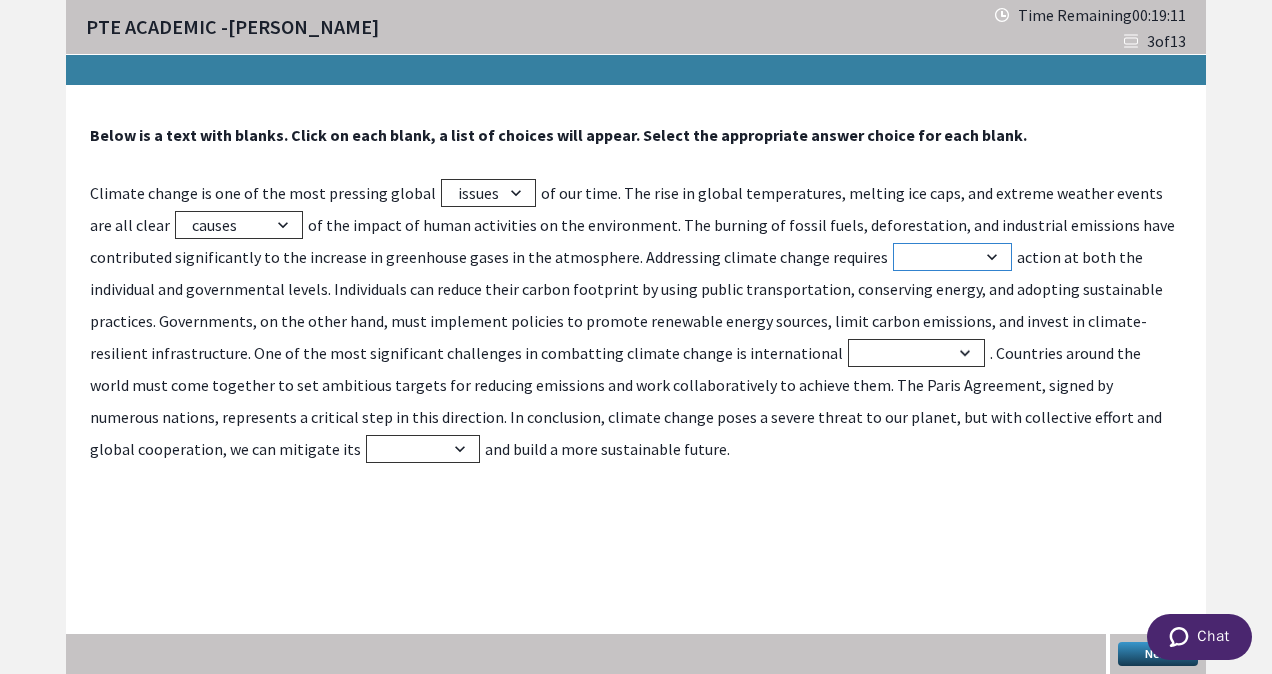 click on "concerted isolated sporadic random" at bounding box center (952, 257) 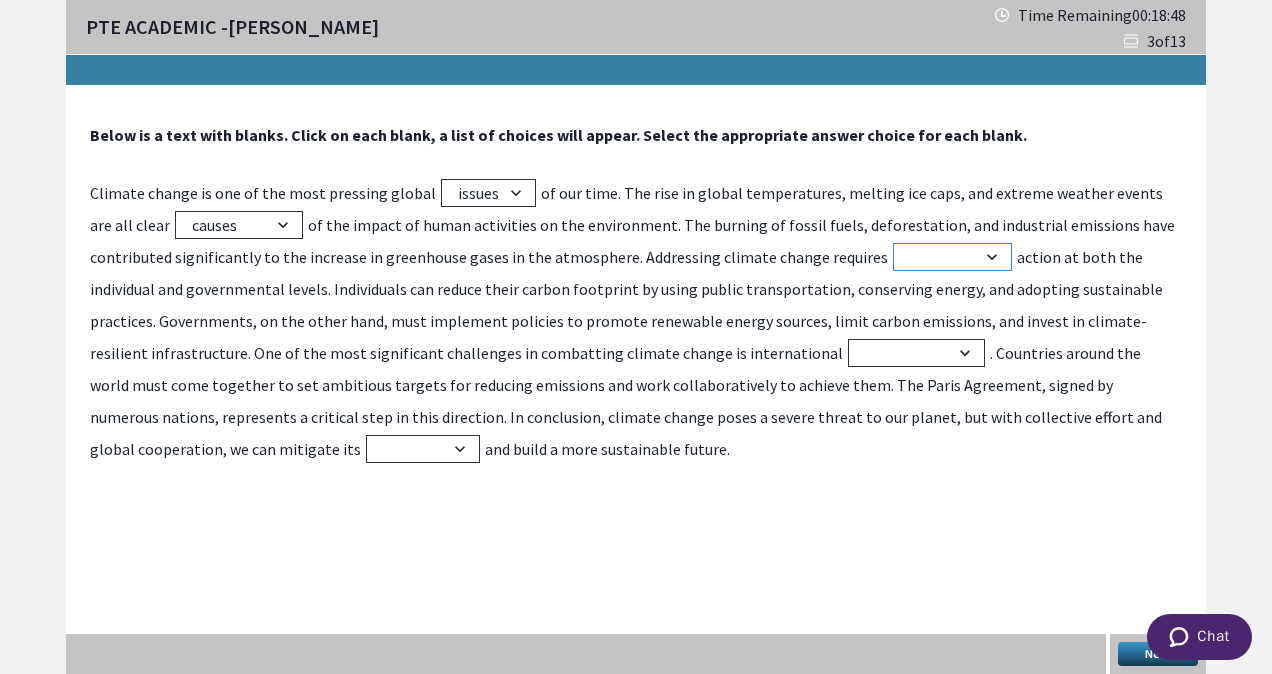 select on "concerted" 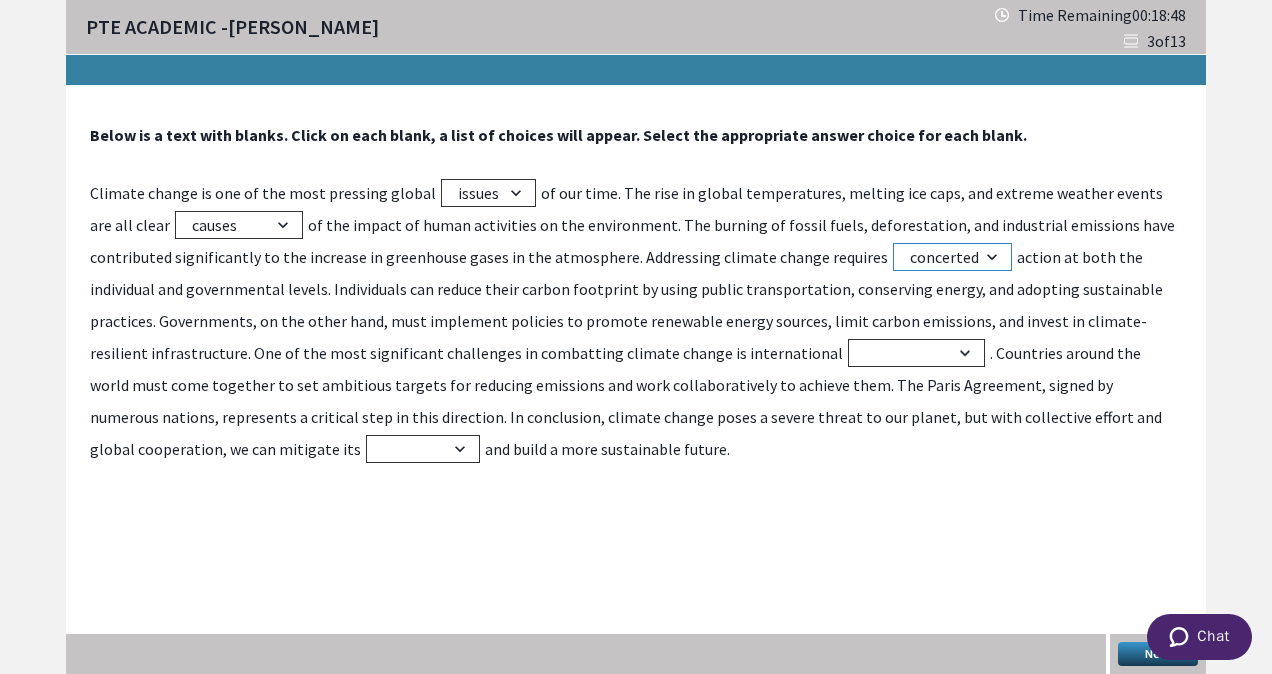 click on "concerted isolated sporadic random" at bounding box center [952, 257] 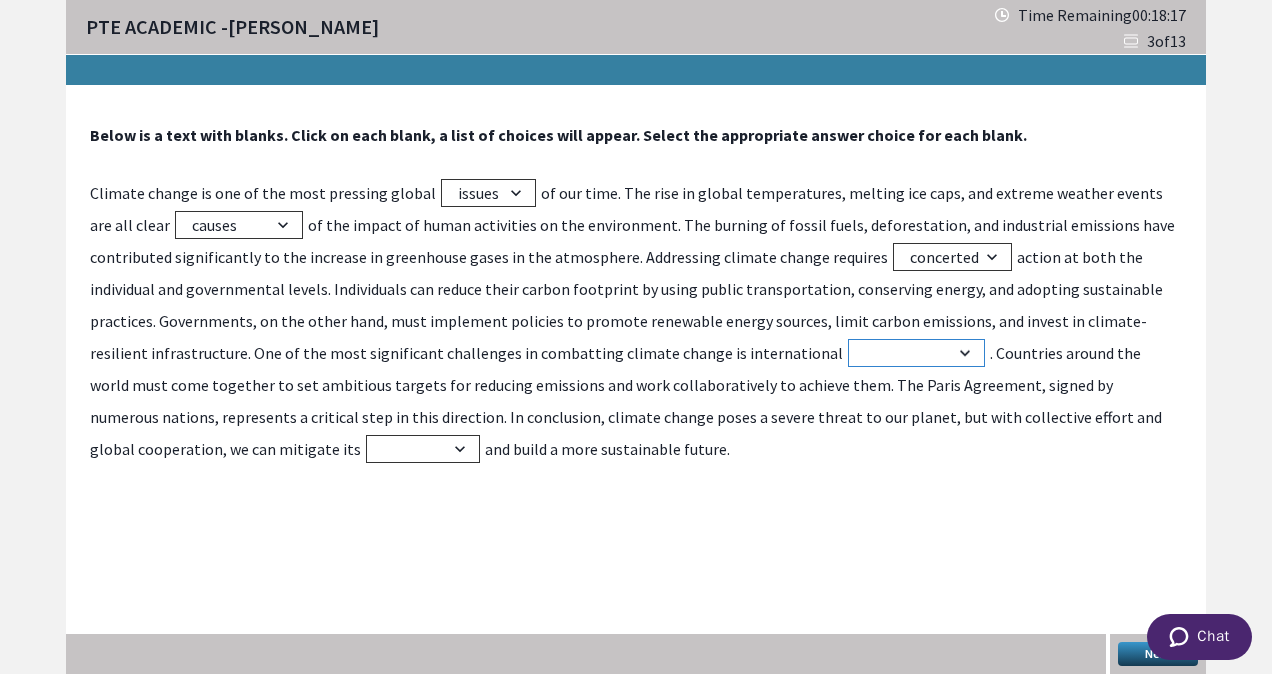 drag, startPoint x: 875, startPoint y: 356, endPoint x: 842, endPoint y: 353, distance: 33.13608 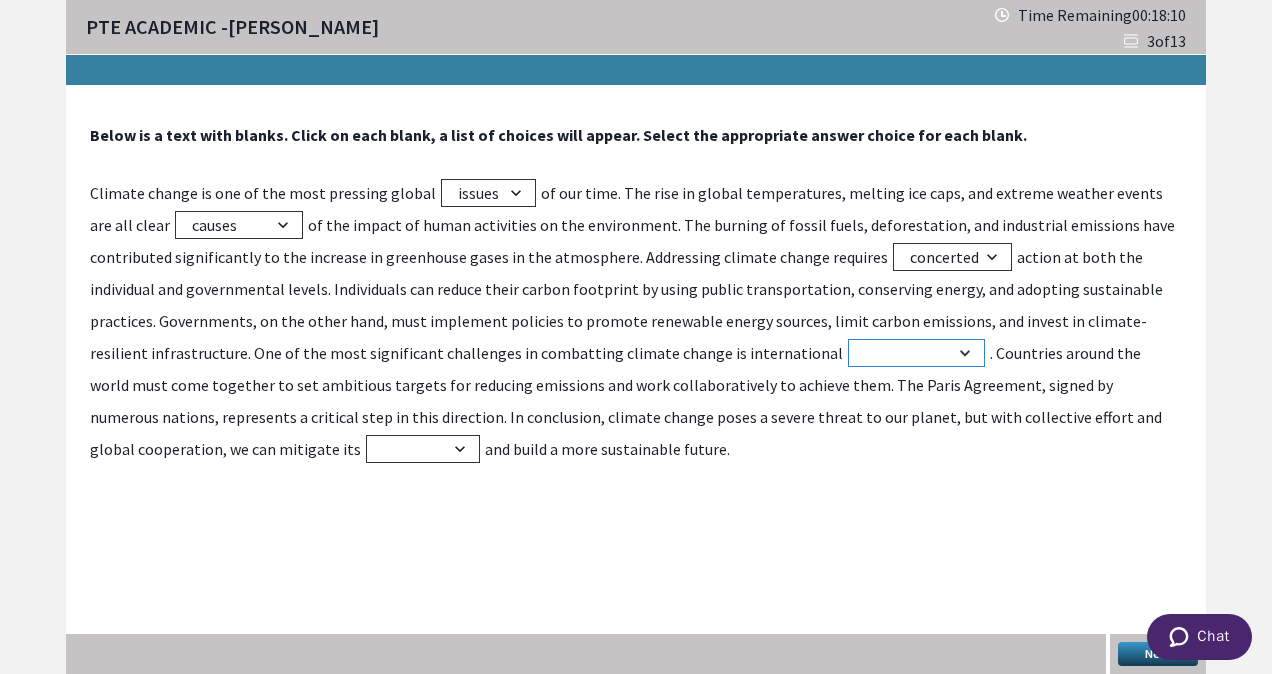 select on "conflict" 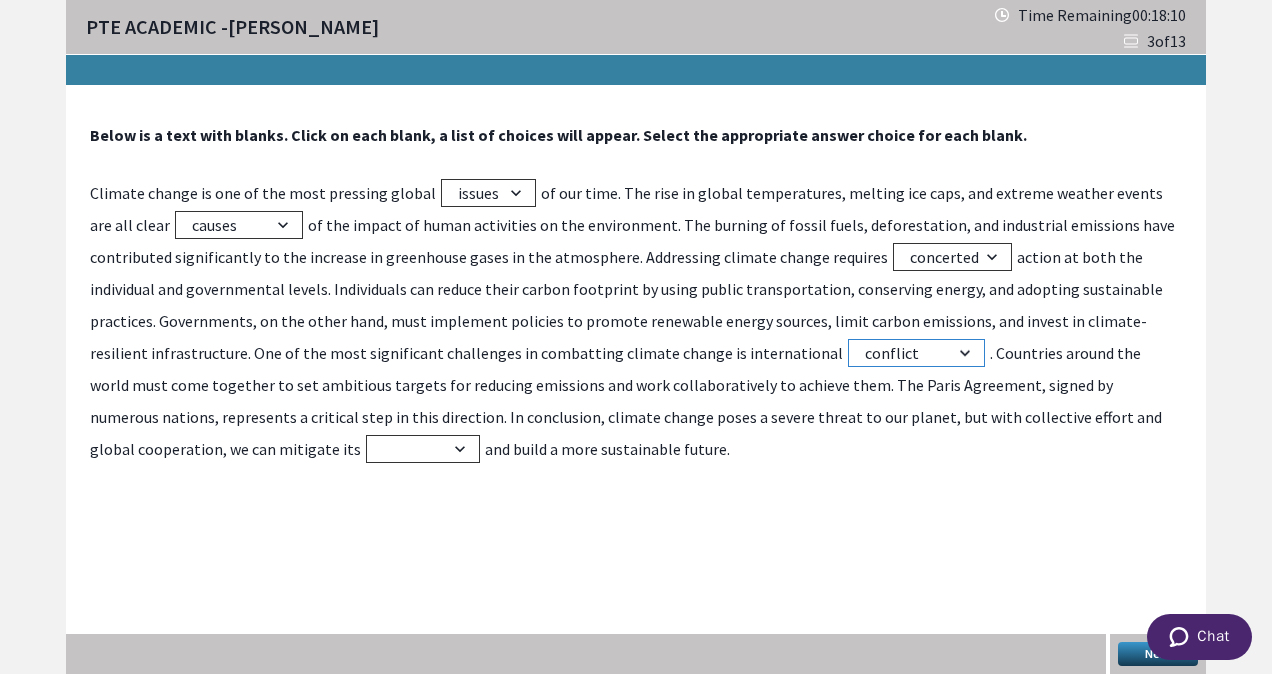 click on "indifference competition conflict cooperation" at bounding box center [916, 353] 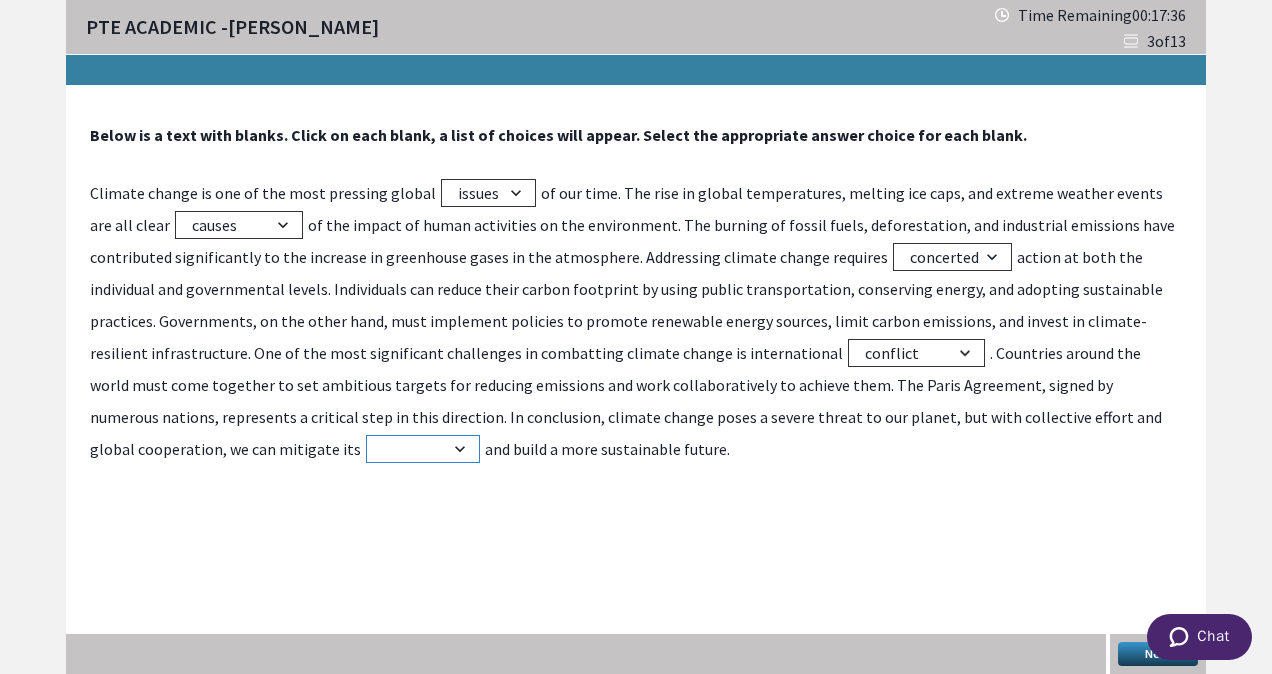 click on "impact neglect dismissal origin" at bounding box center (423, 449) 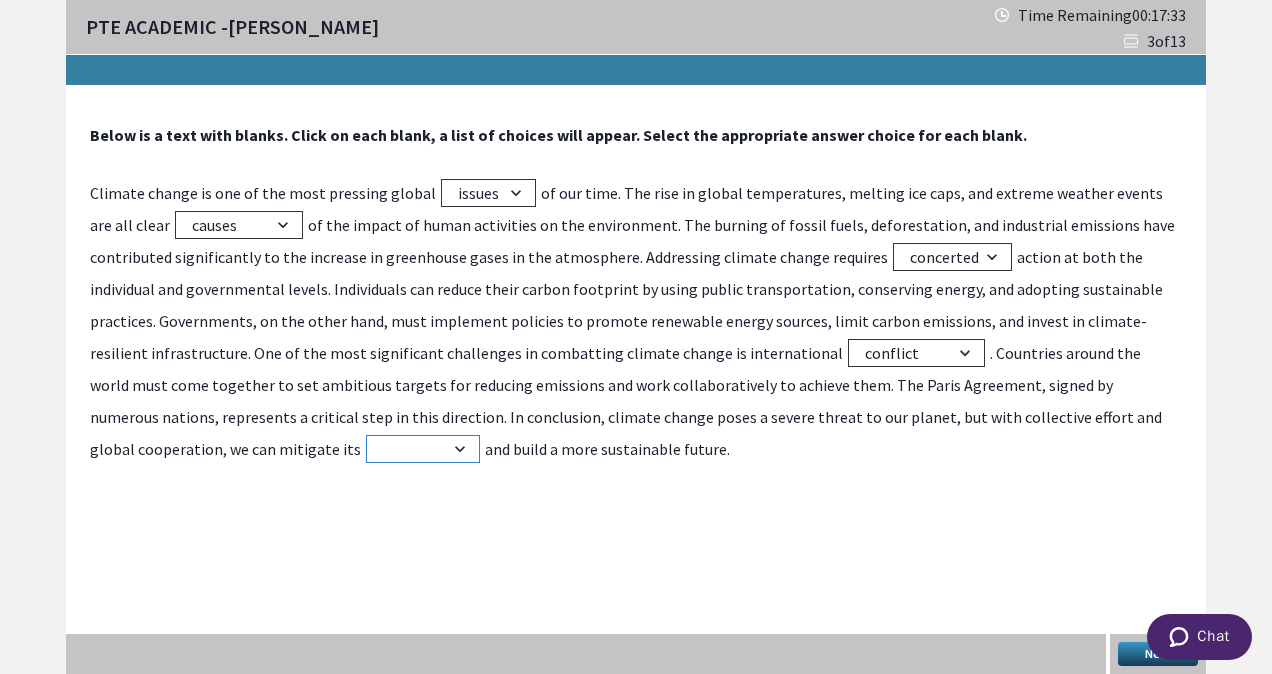 select on "impact" 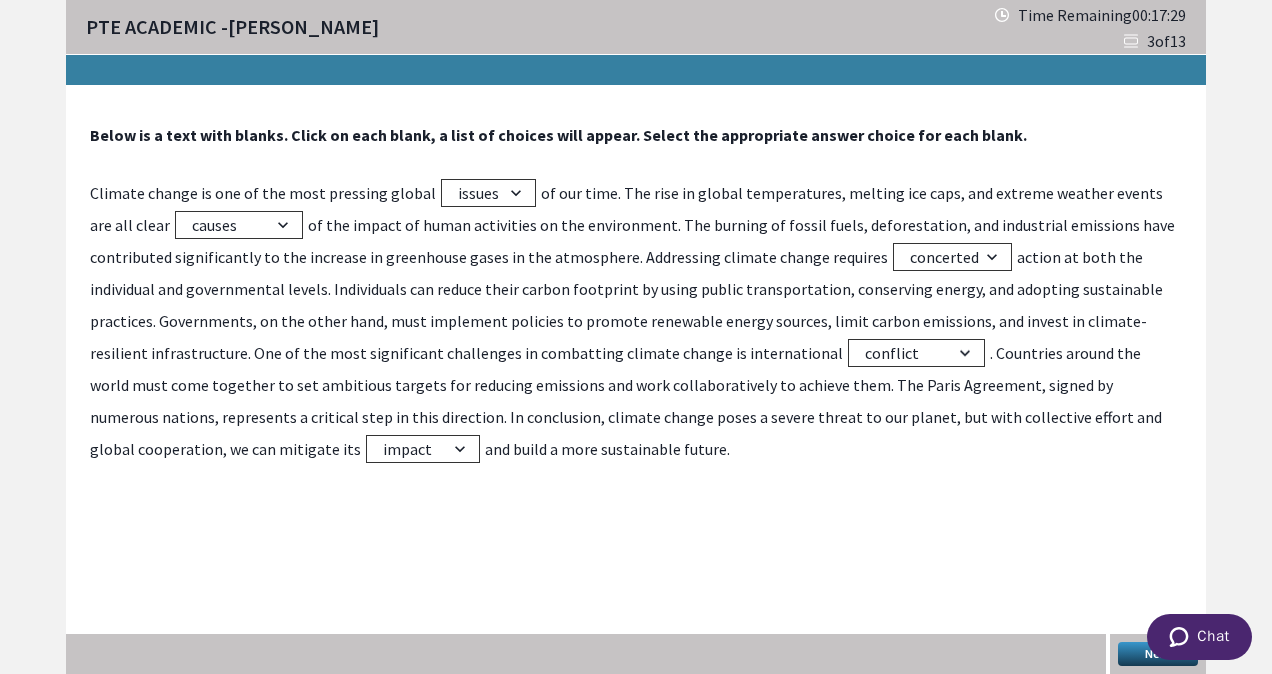 click on "Next" at bounding box center (1158, 654) 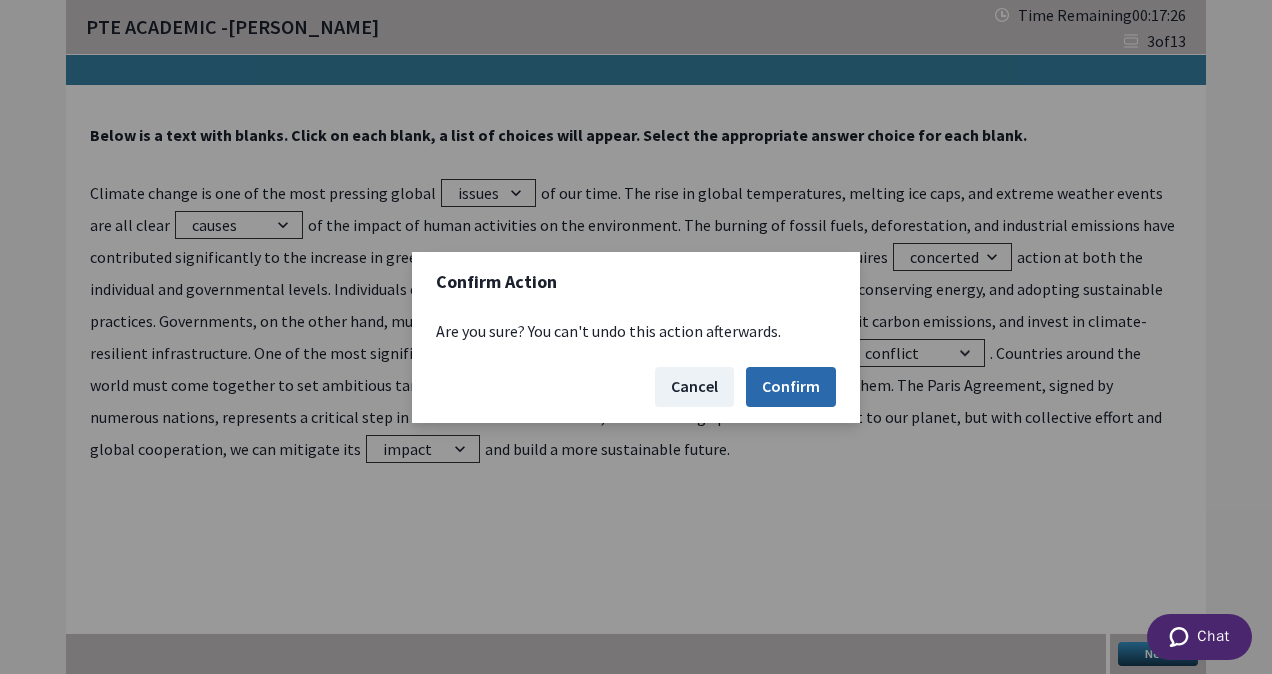 click on "Confirm" at bounding box center (791, 387) 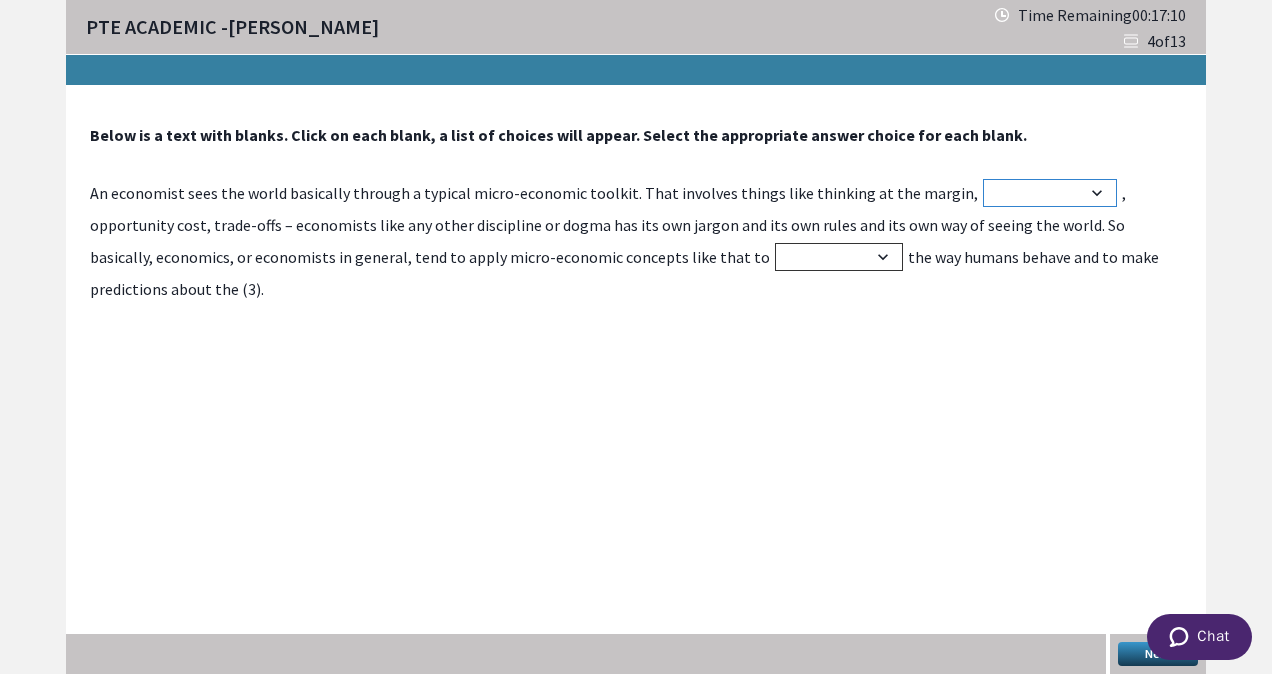click on "ambiguity rationality guesswork spontaneity" at bounding box center [1050, 193] 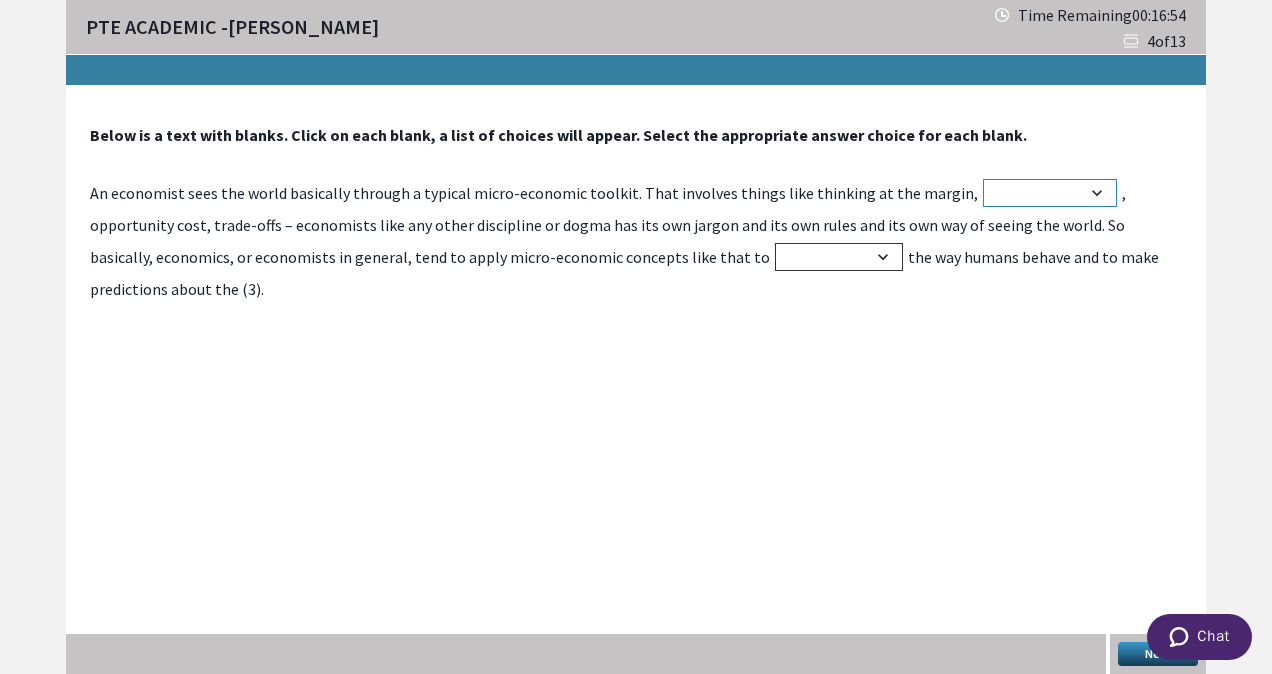 click on "ambiguity rationality guesswork spontaneity" at bounding box center (1050, 193) 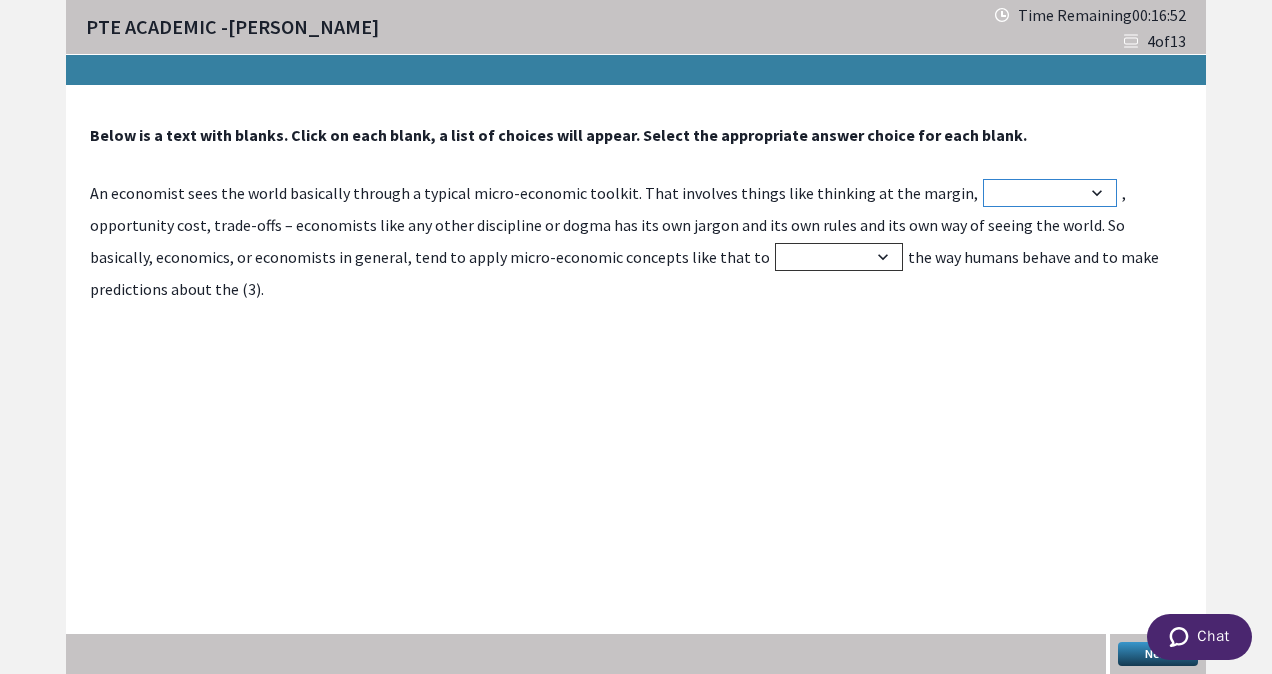 click on "ambiguity rationality guesswork spontaneity" at bounding box center (1050, 193) 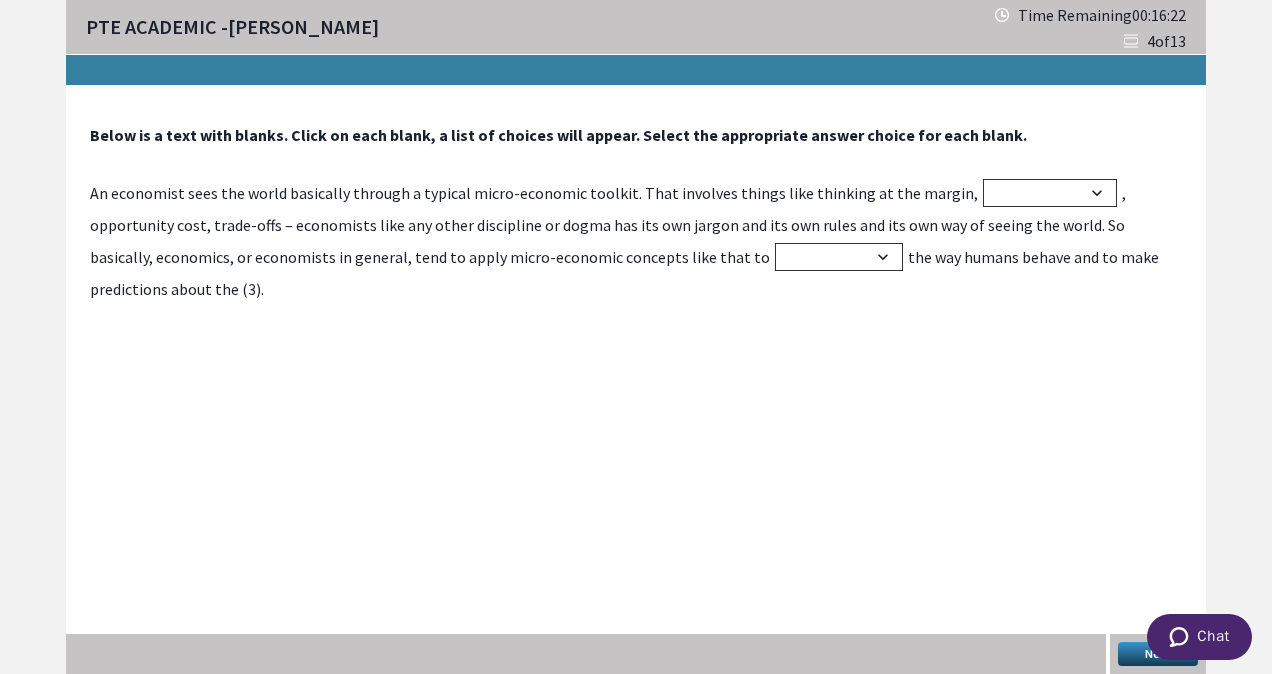 click on "Below is a text with blanks. Click on each blank, a list of choices will appear. Select the appropriate answer choice for each blank. An economist sees the world basically through a typical micro-economic toolkit. That involves things like thinking at the margin,  ambiguity rationality guesswork spontaneity , opportunity cost, trade-offs – economists like any other discipline or dogma has its own jargon and its own rules and its own way of seeing the world. So basically, economics, or economists in general, tend to apply micro-economic concepts like that to  ignore confuse complicate explain  the way humans behave and to make predictions about the (3). Next" at bounding box center (636, 380) 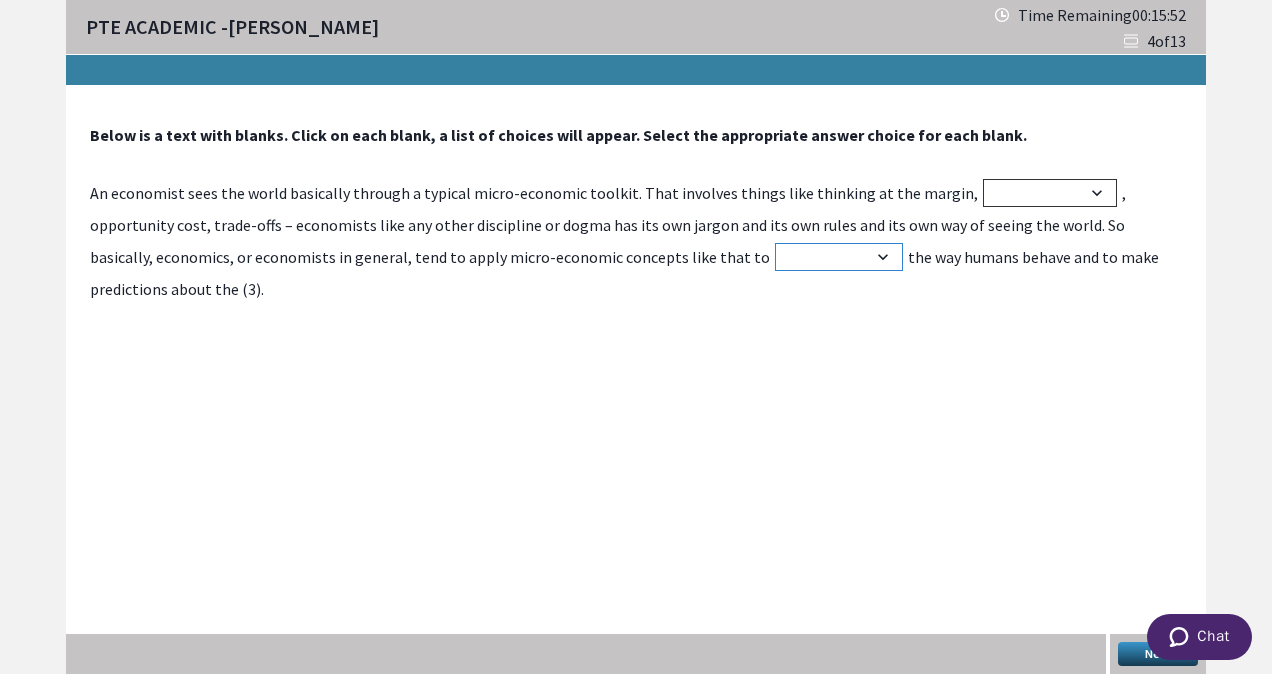 click on "ignore confuse complicate explain" at bounding box center [839, 257] 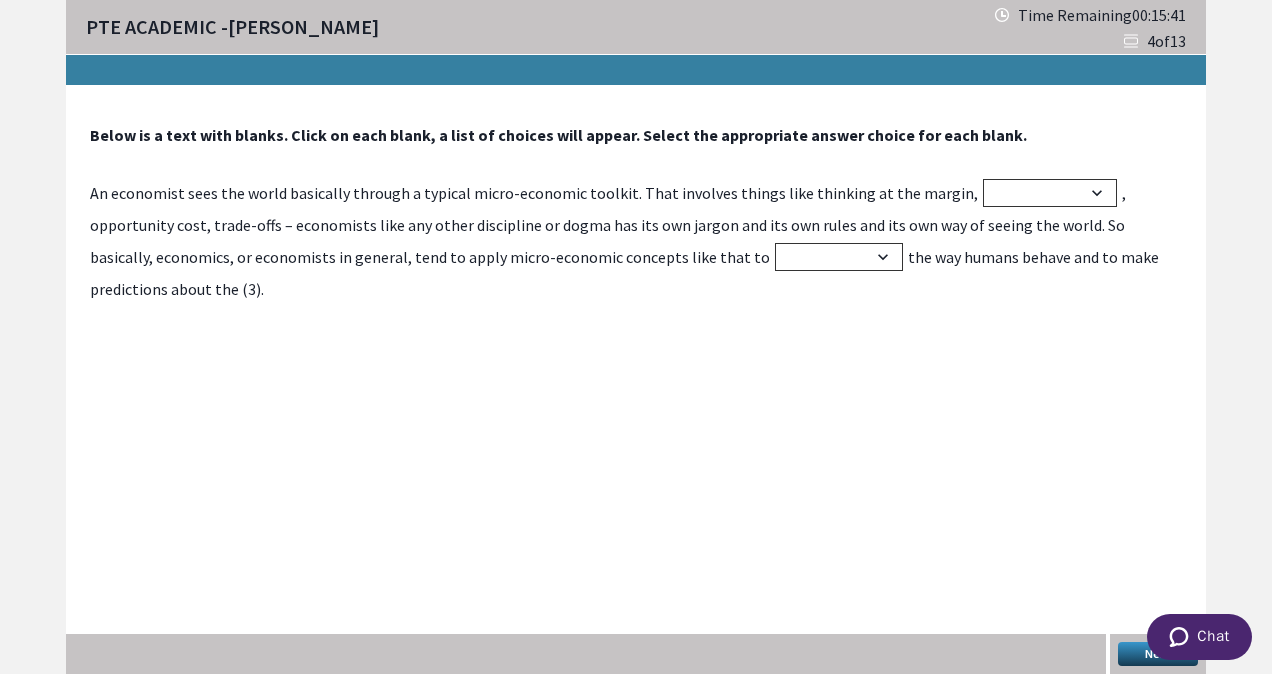click on "An economist sees the world basically through a typical micro-economic toolkit. That involves things like thinking at the margin,  ambiguity rationality guesswork spontaneity , opportunity cost, trade-offs – economists like any other discipline or dogma has its own jargon and its own rules and its own way of seeing the world. So basically, economics, or economists in general, tend to apply micro-economic concepts like that to  ignore confuse complicate explain  the way humans behave and to make predictions about the (3)." at bounding box center (636, 241) 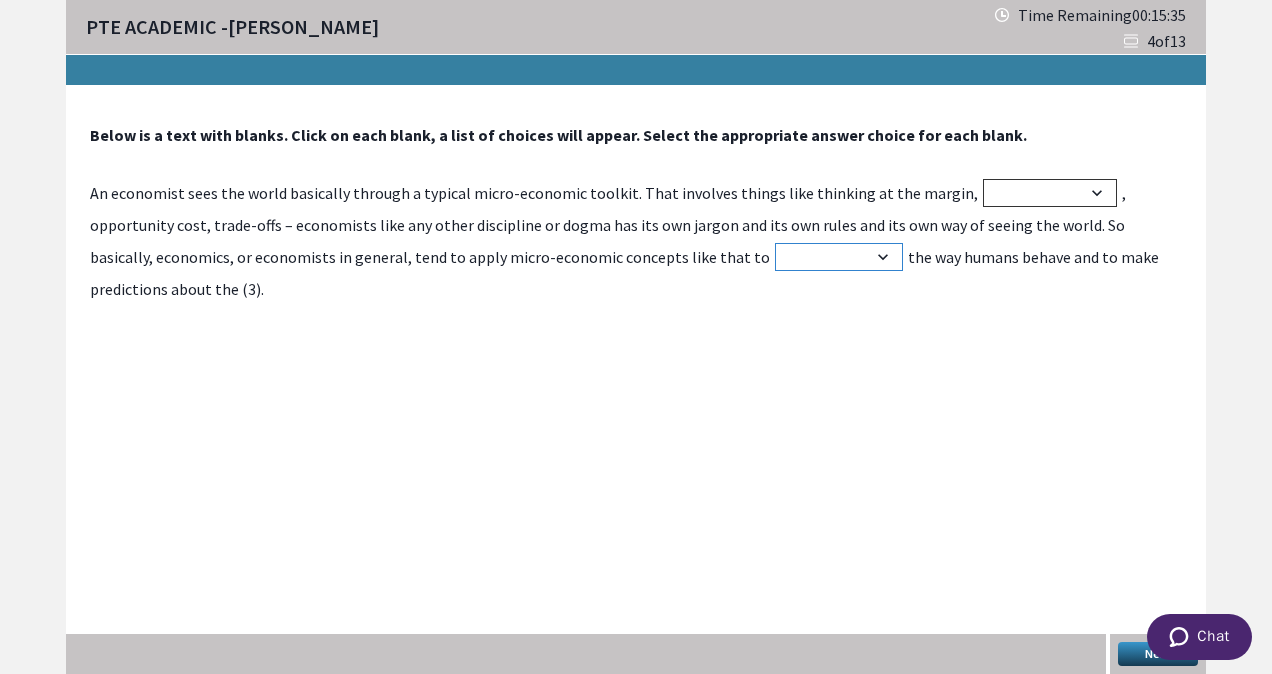 click on "ignore confuse complicate explain" at bounding box center (839, 257) 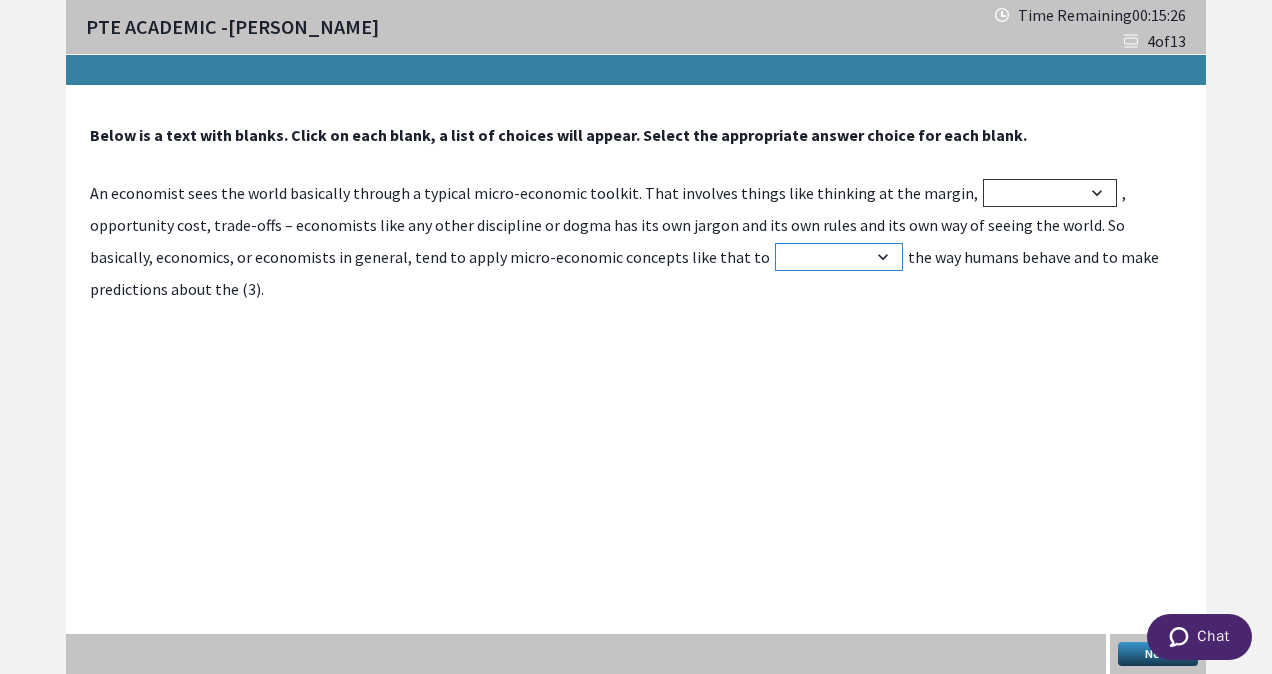 select on "explain" 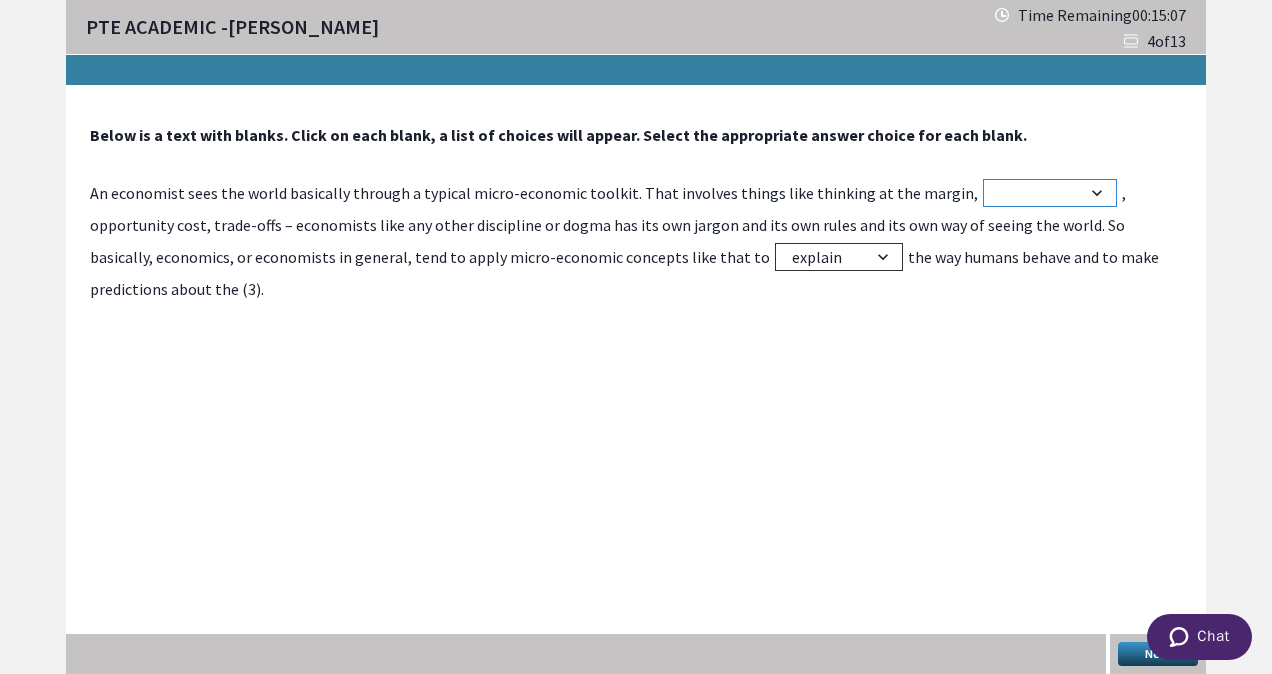 click on "ambiguity rationality guesswork spontaneity" at bounding box center [1050, 193] 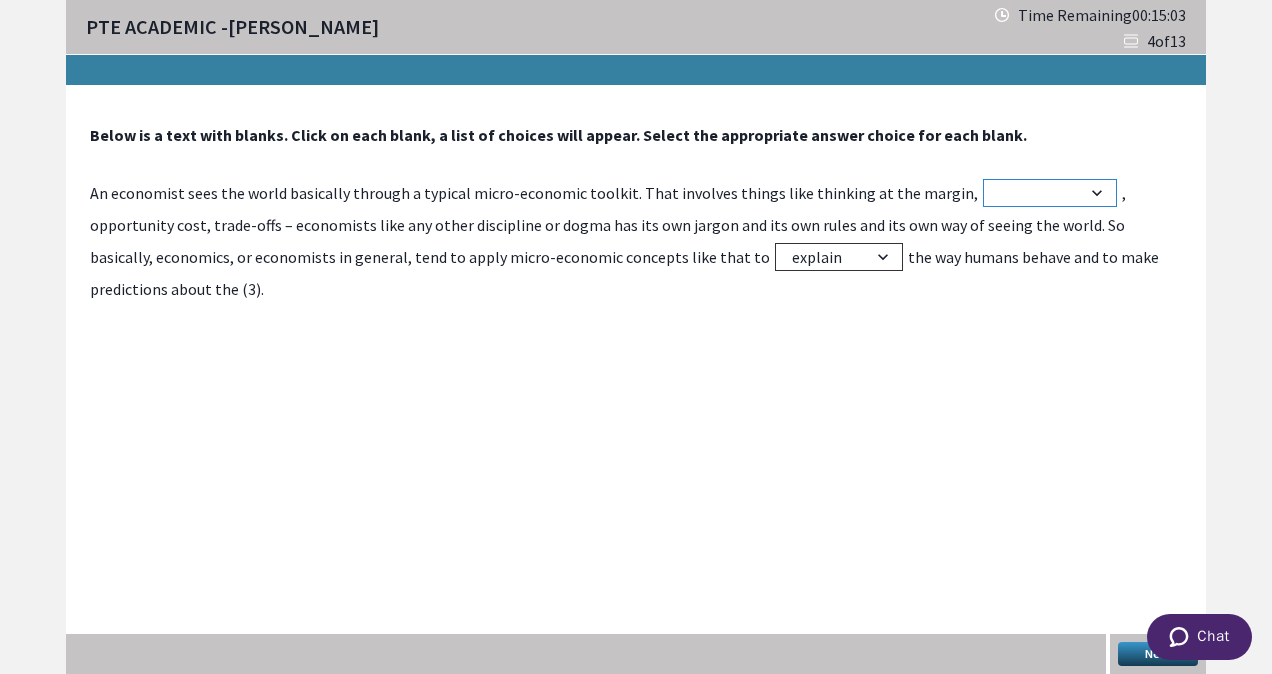select on "spontaneity" 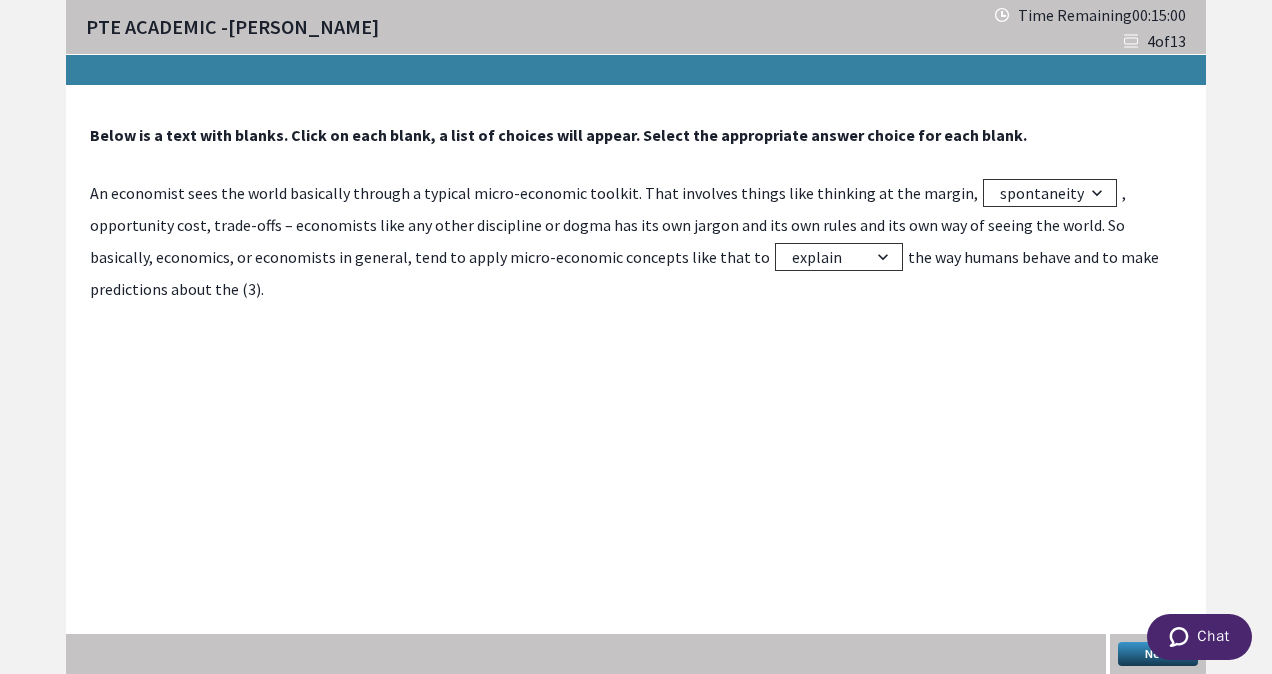 click on "Next" at bounding box center (1158, 654) 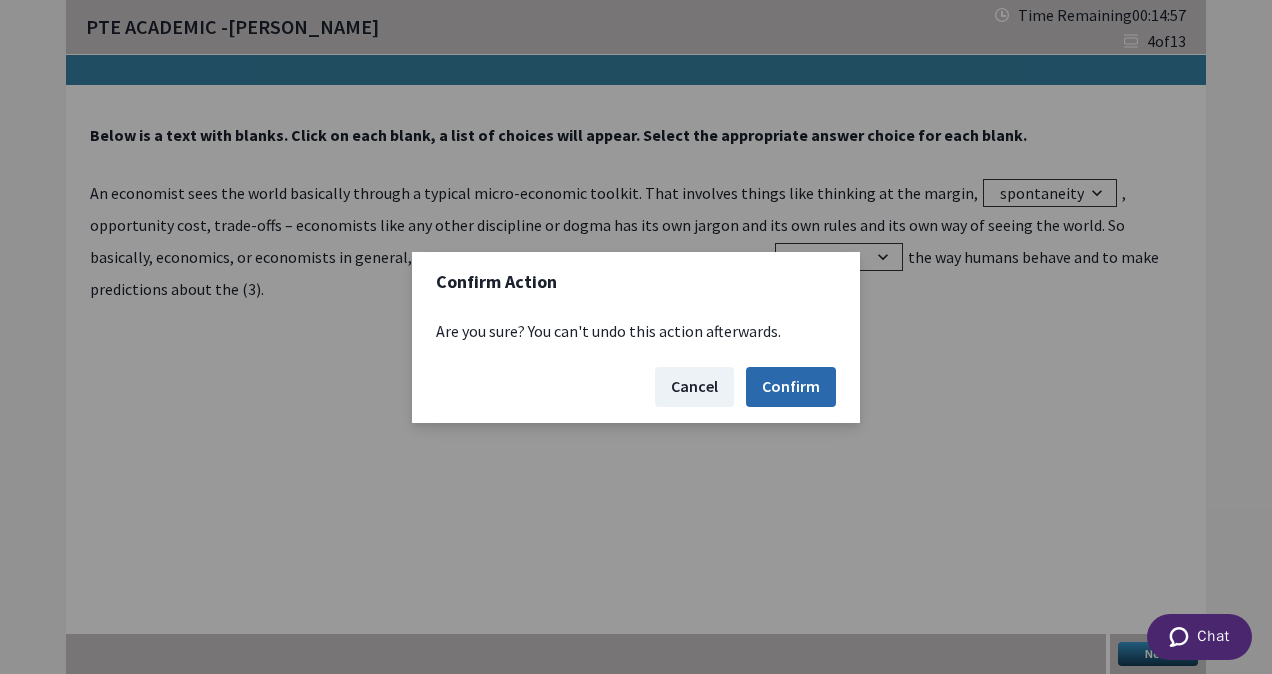 click on "Confirm" at bounding box center [791, 387] 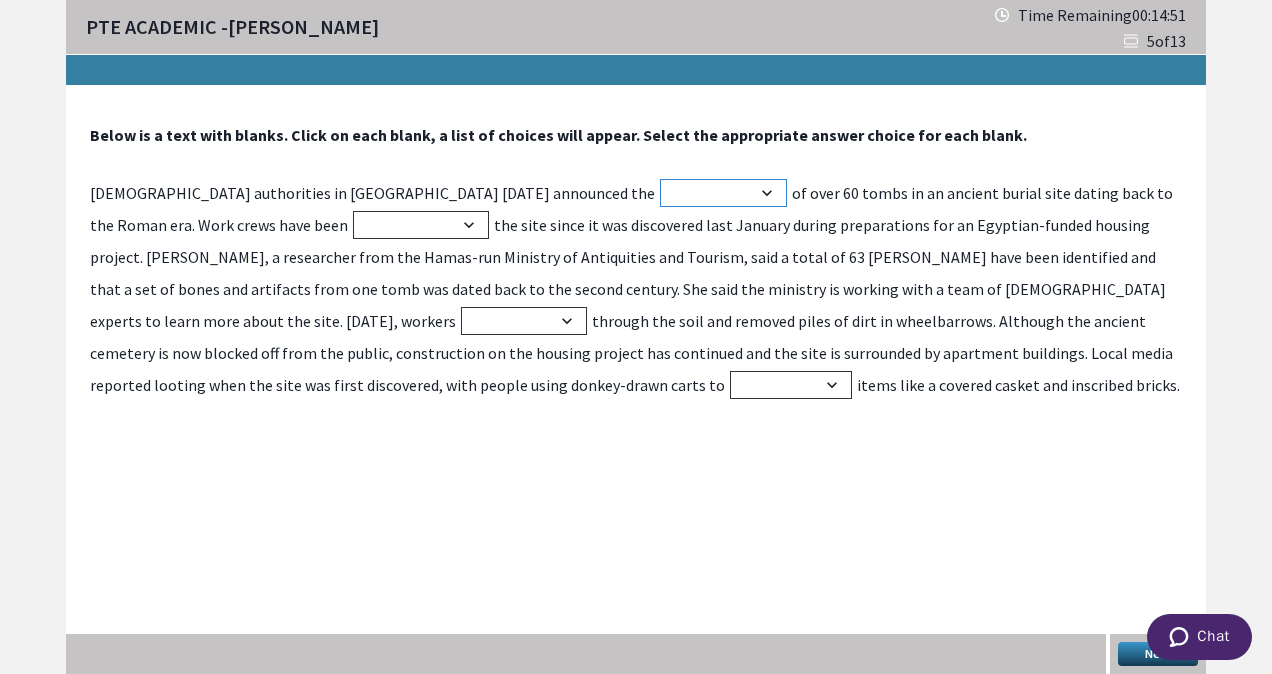click on "demolition creation renovation discovery" at bounding box center [723, 193] 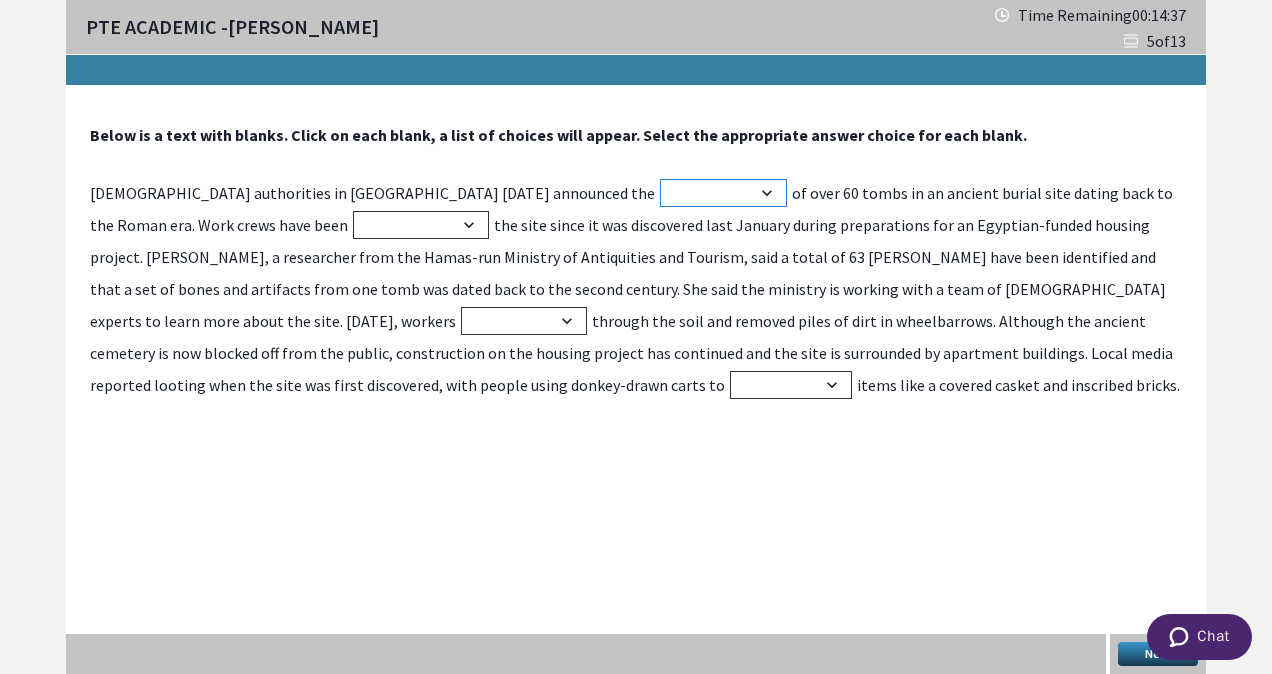 click on "demolition creation renovation discovery" at bounding box center (723, 193) 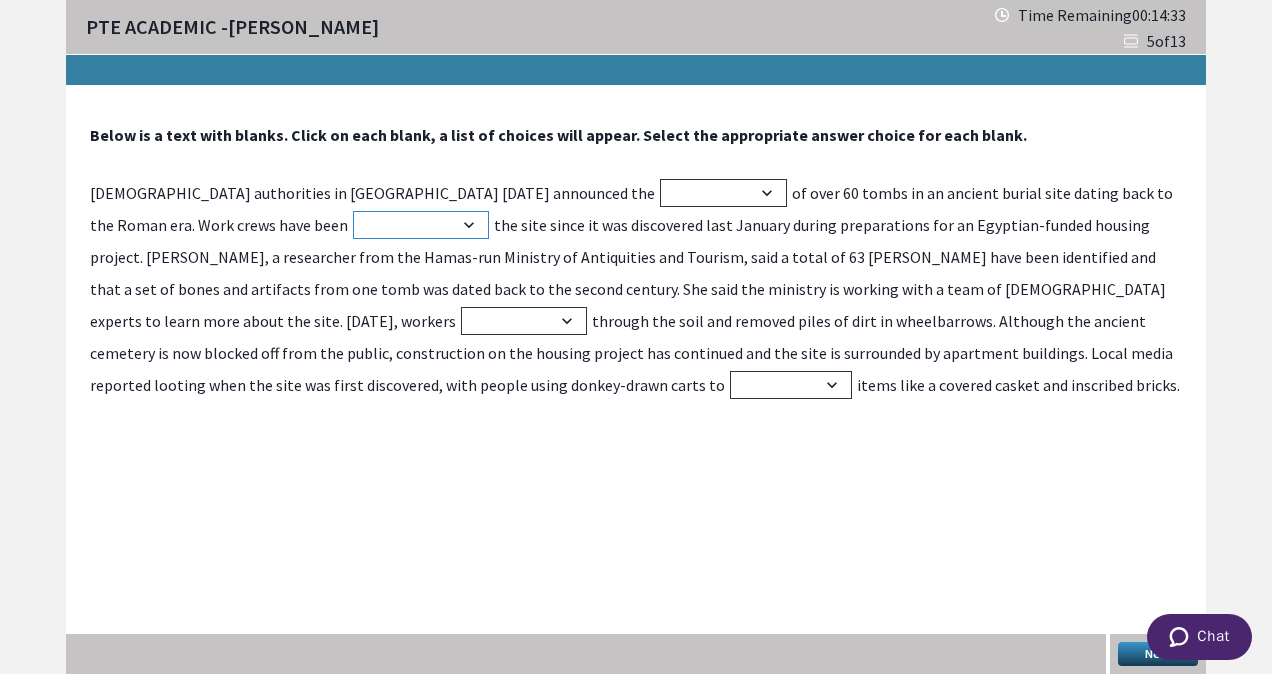 click on "covering disregarding abandoning excavating" at bounding box center [421, 225] 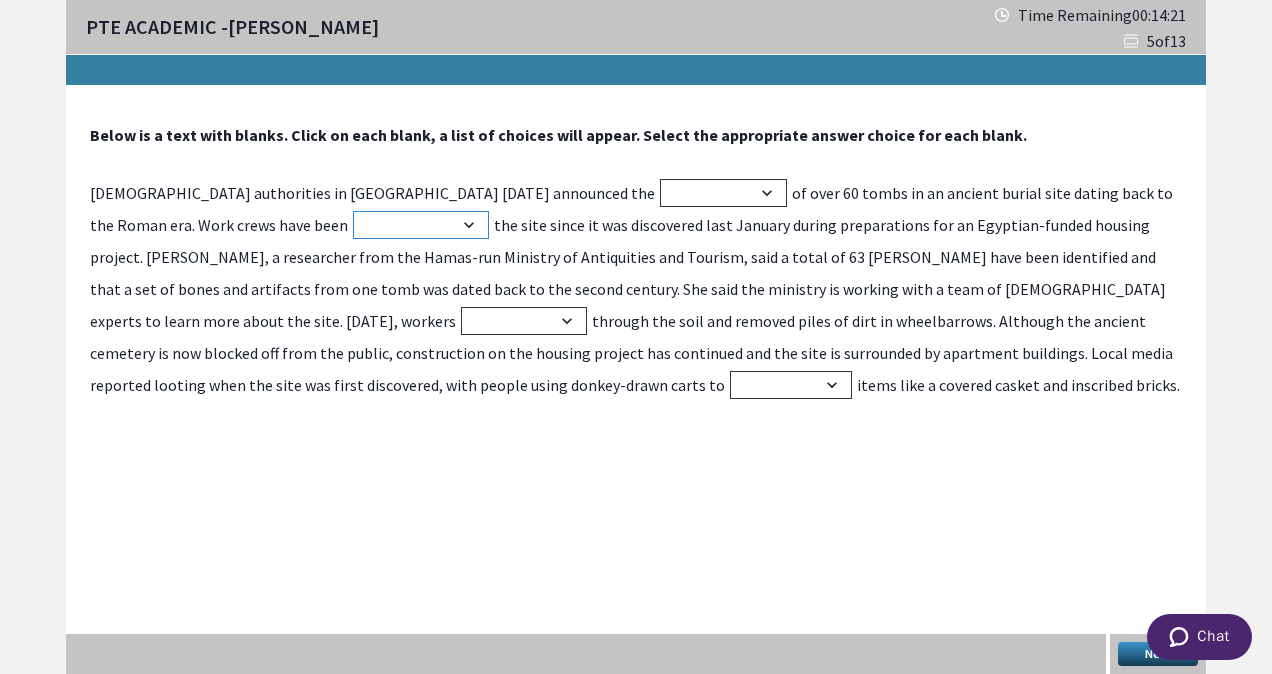 select on "excavating" 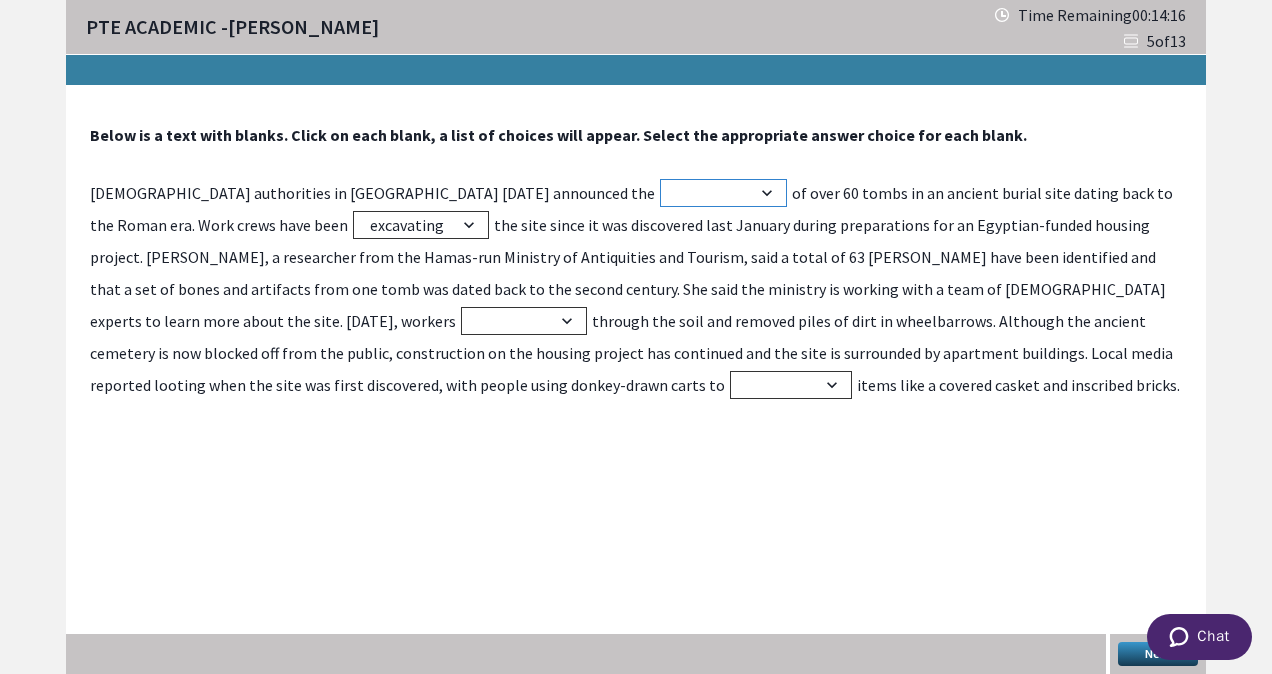 click on "demolition creation renovation discovery" at bounding box center (723, 193) 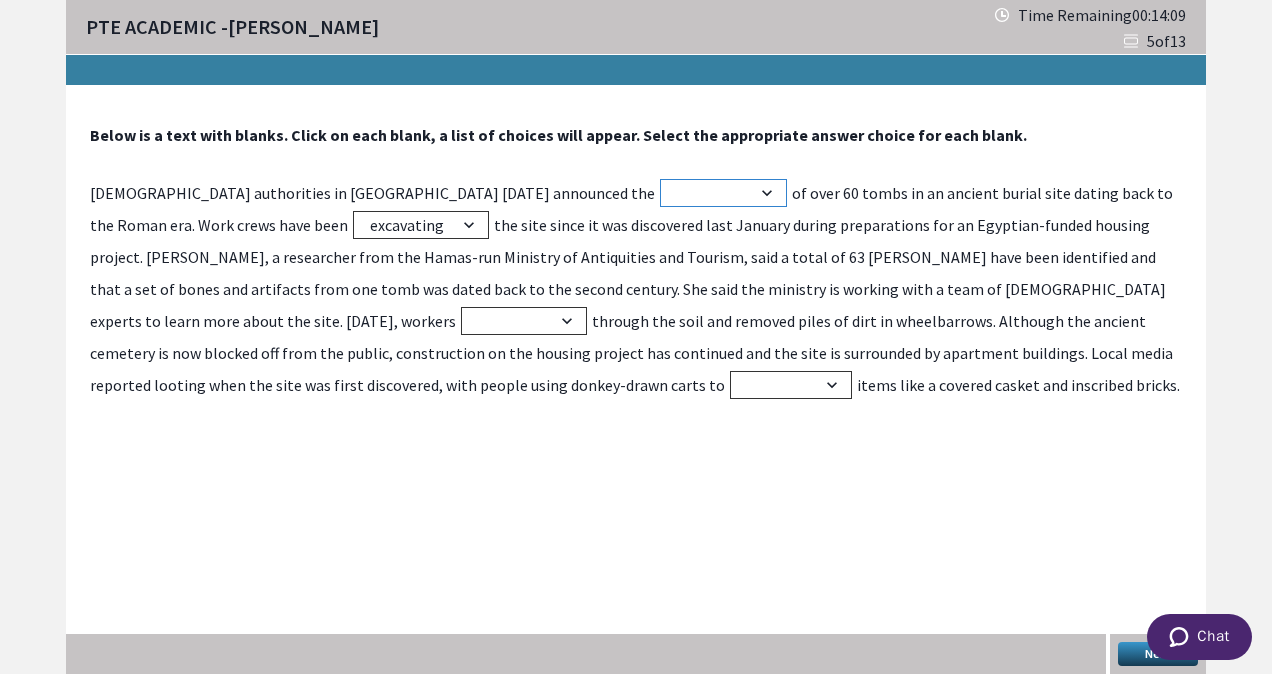 select on "demolition" 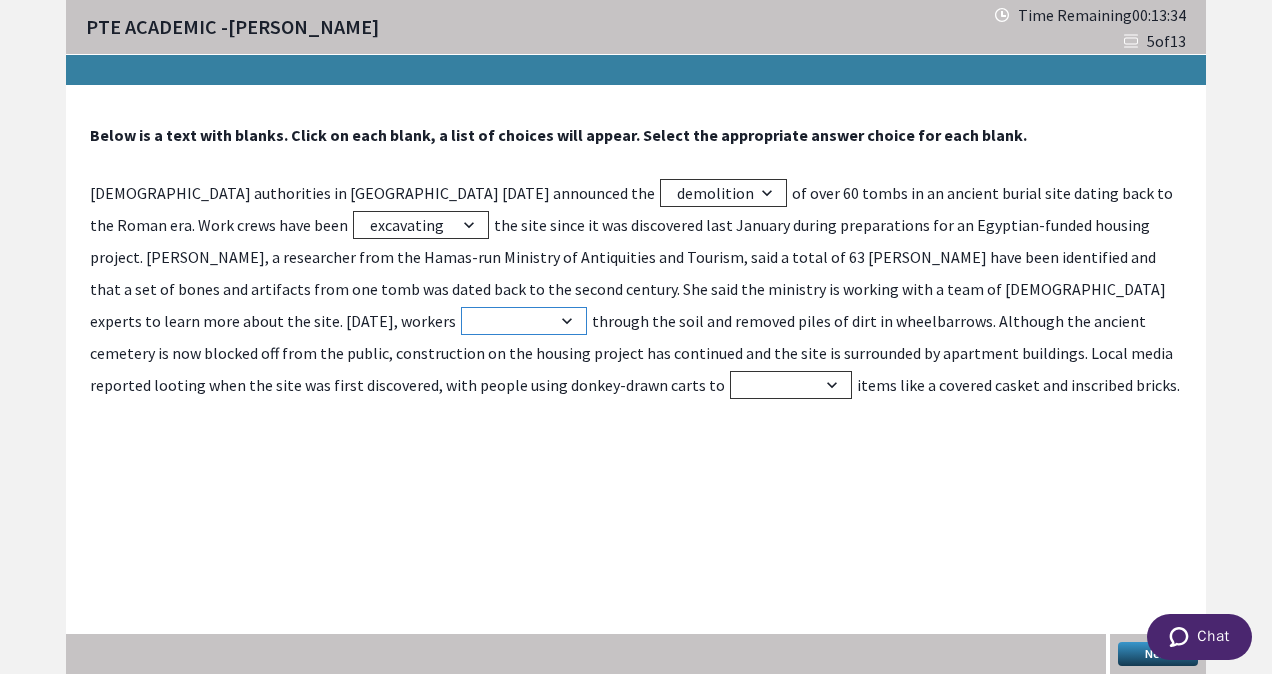 click on "buried abandoned sifted ignored" at bounding box center (524, 321) 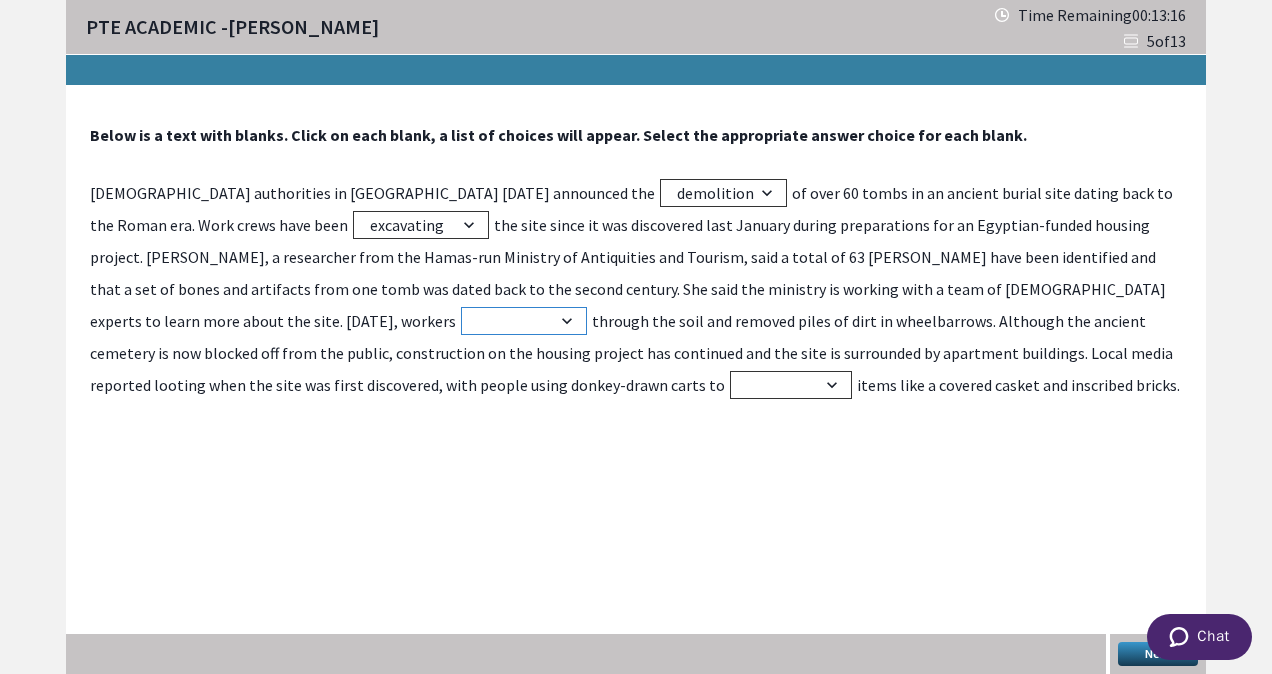 select on "buried" 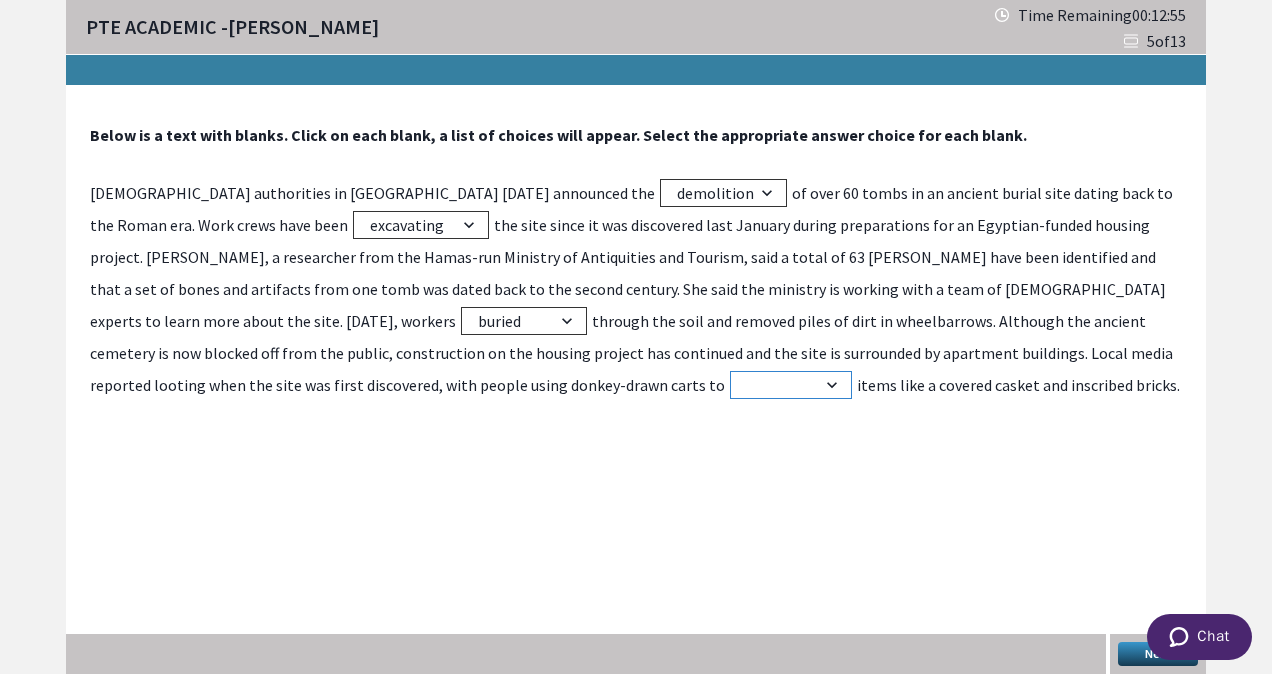 click on "haul away bring back study display" at bounding box center (791, 385) 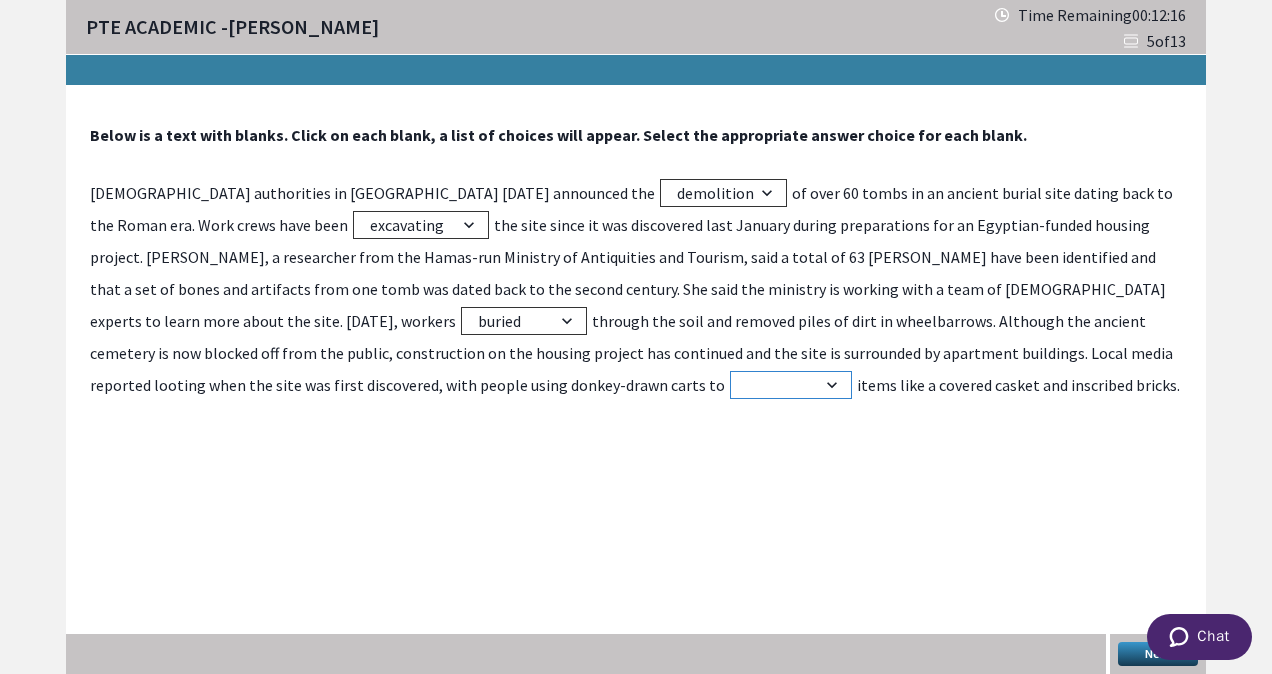 select on "haul away" 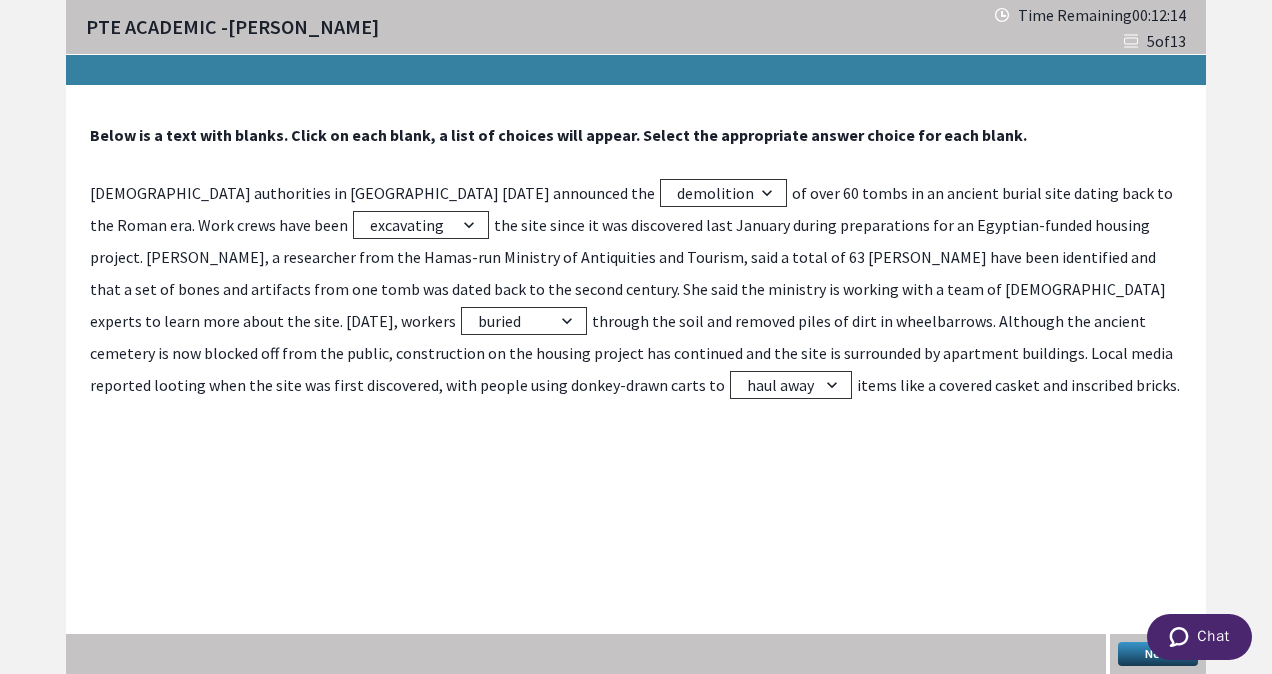 click on "Next" at bounding box center [1158, 654] 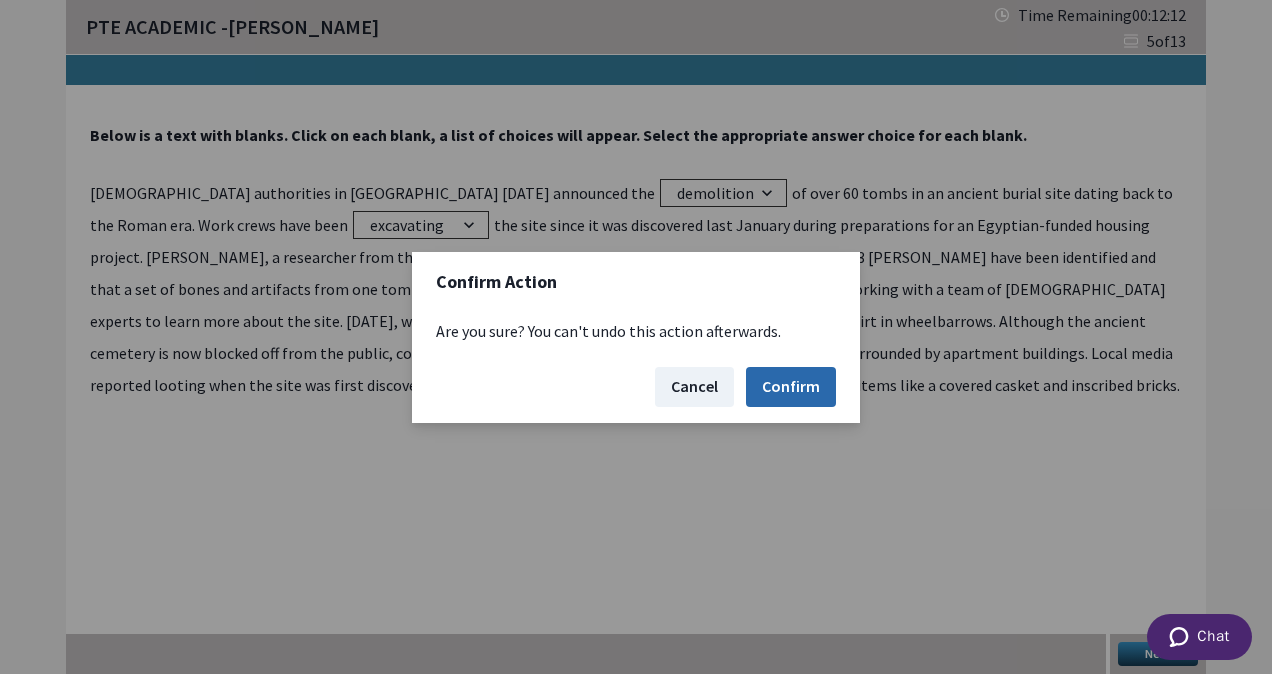 click on "Confirm" at bounding box center (791, 387) 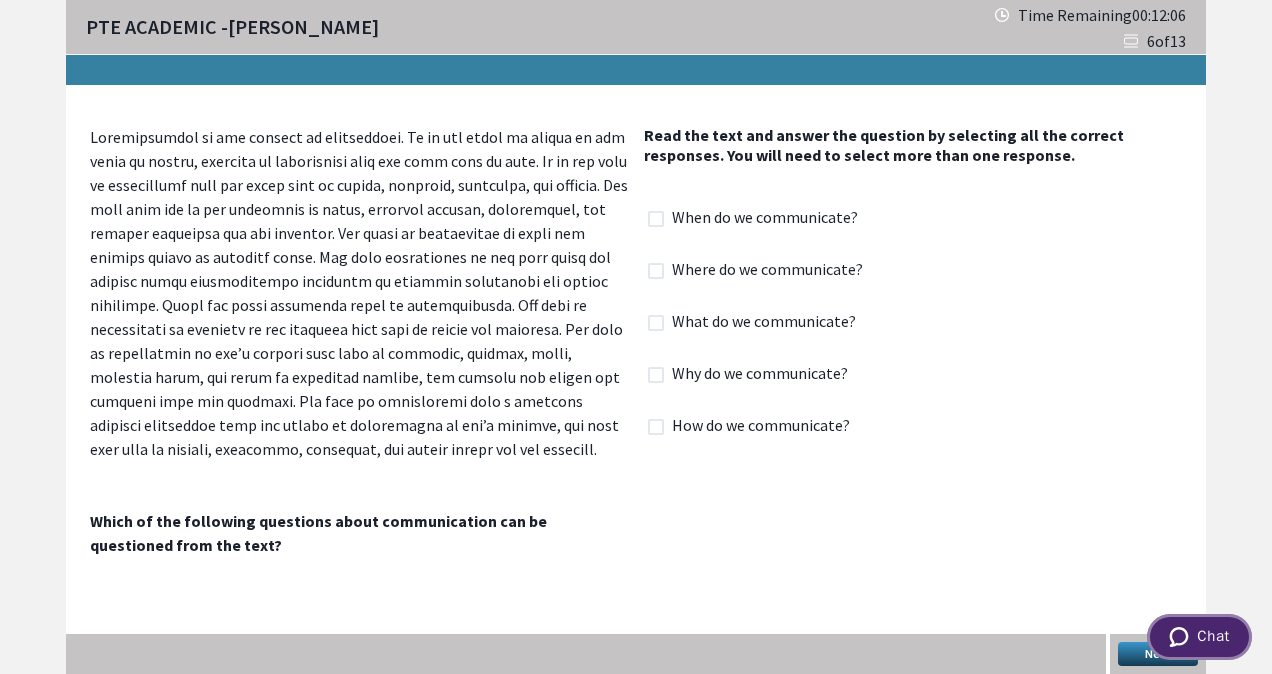 click on "Chat" at bounding box center (1199, 637) 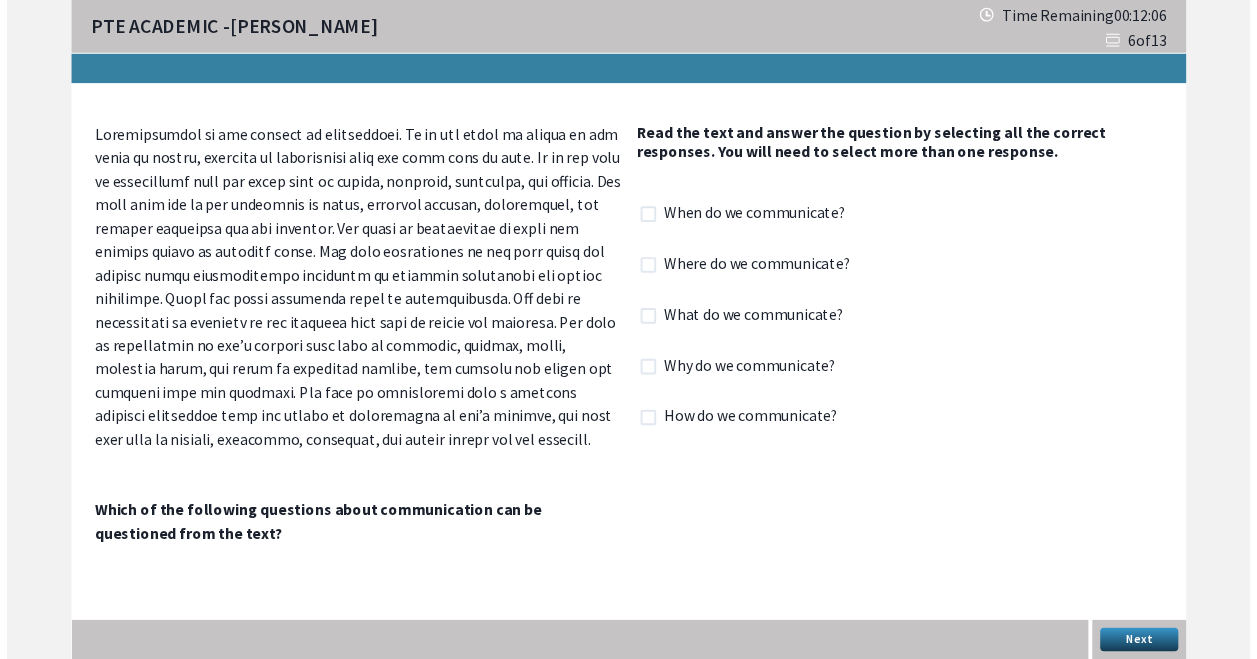 scroll, scrollTop: 0, scrollLeft: 0, axis: both 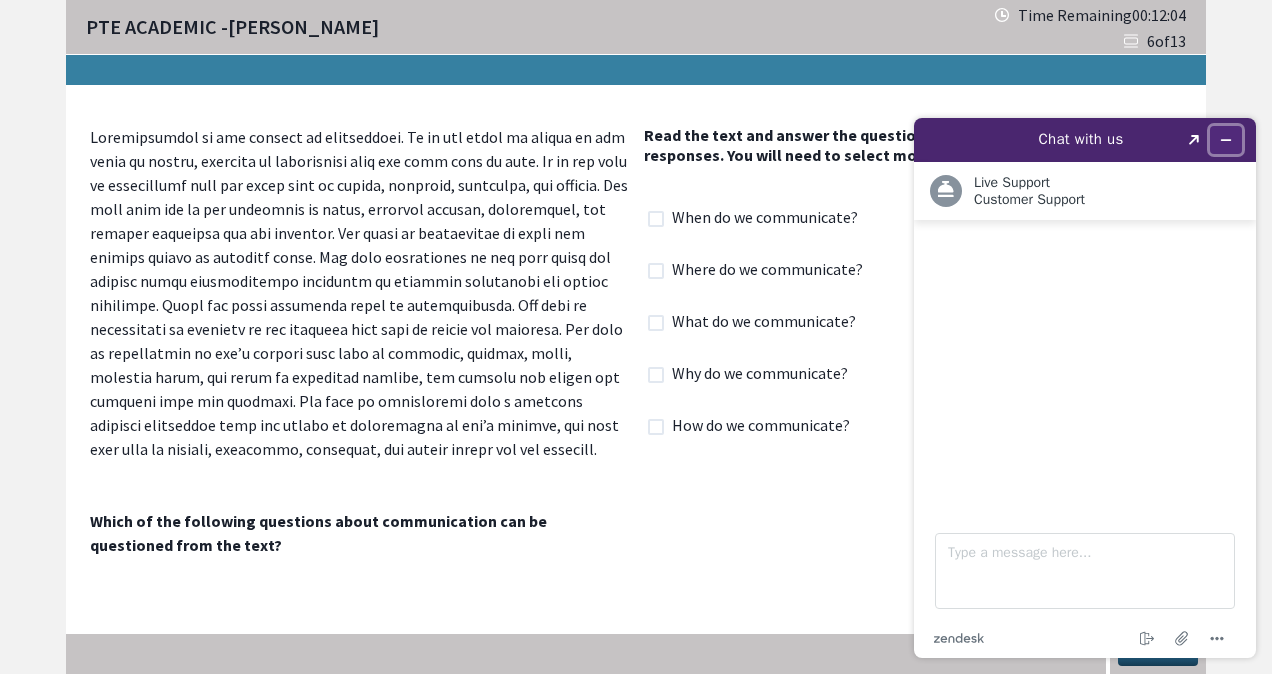 click at bounding box center (1226, 140) 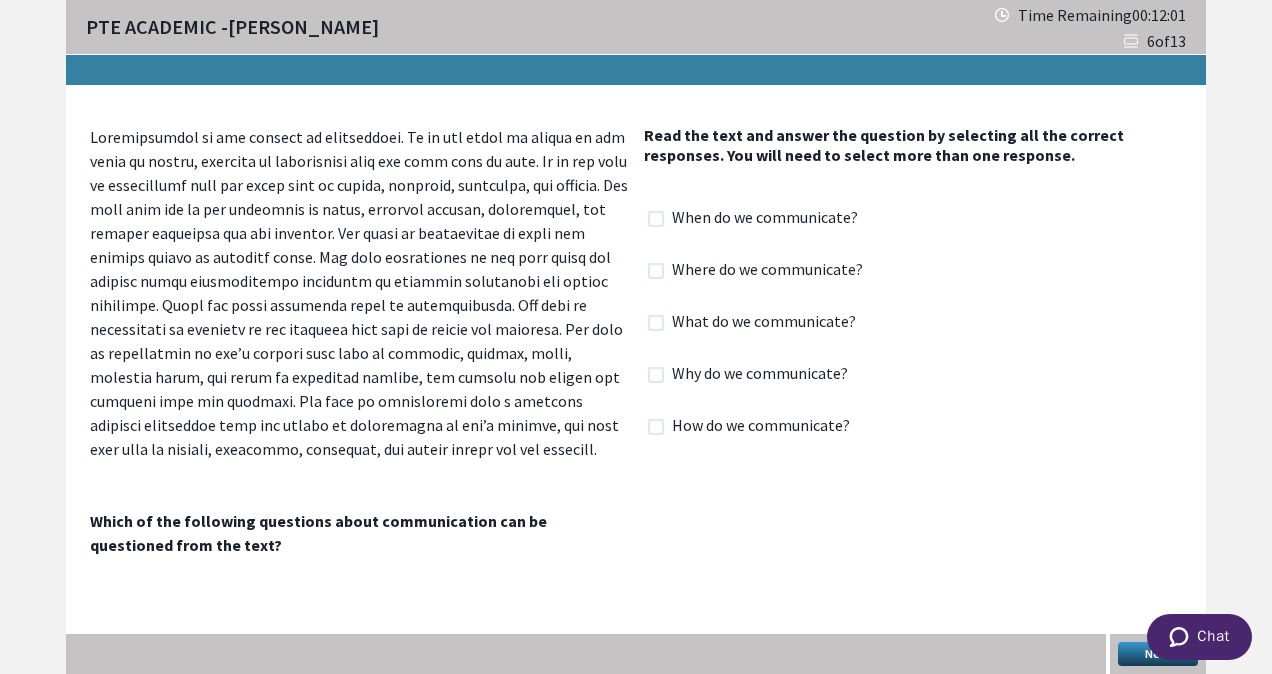 click on "Next" at bounding box center (1158, 654) 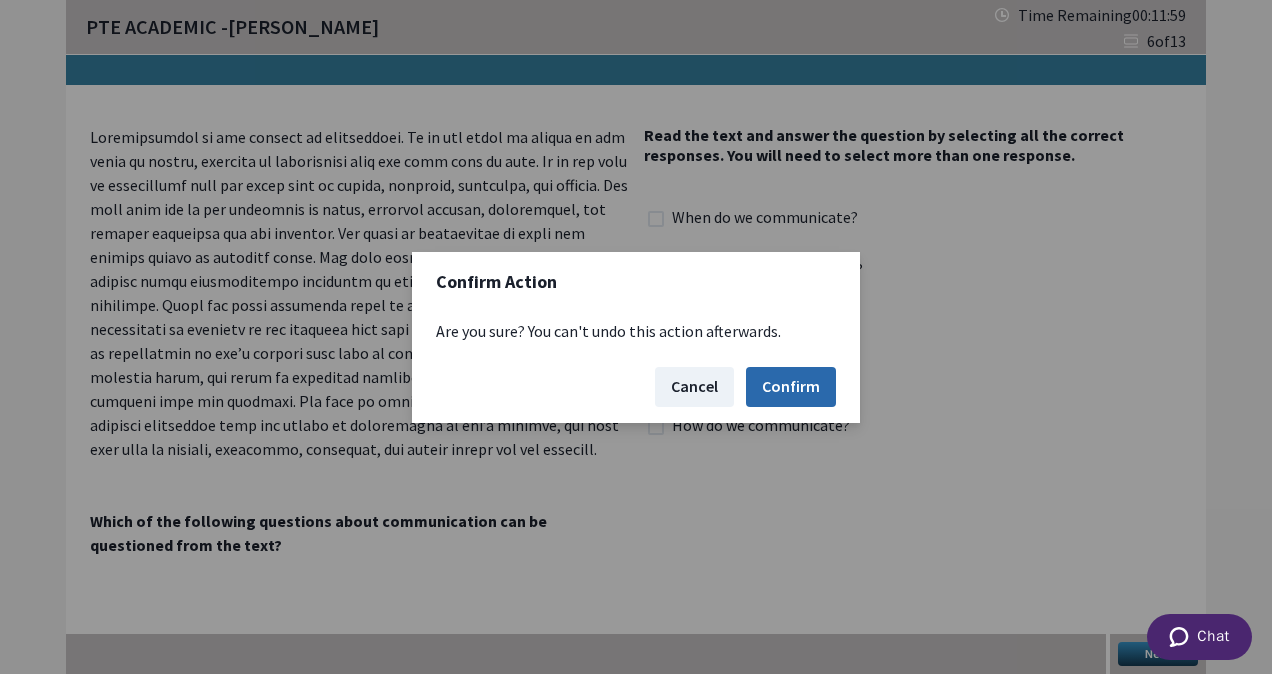 click on "Confirm" at bounding box center [791, 387] 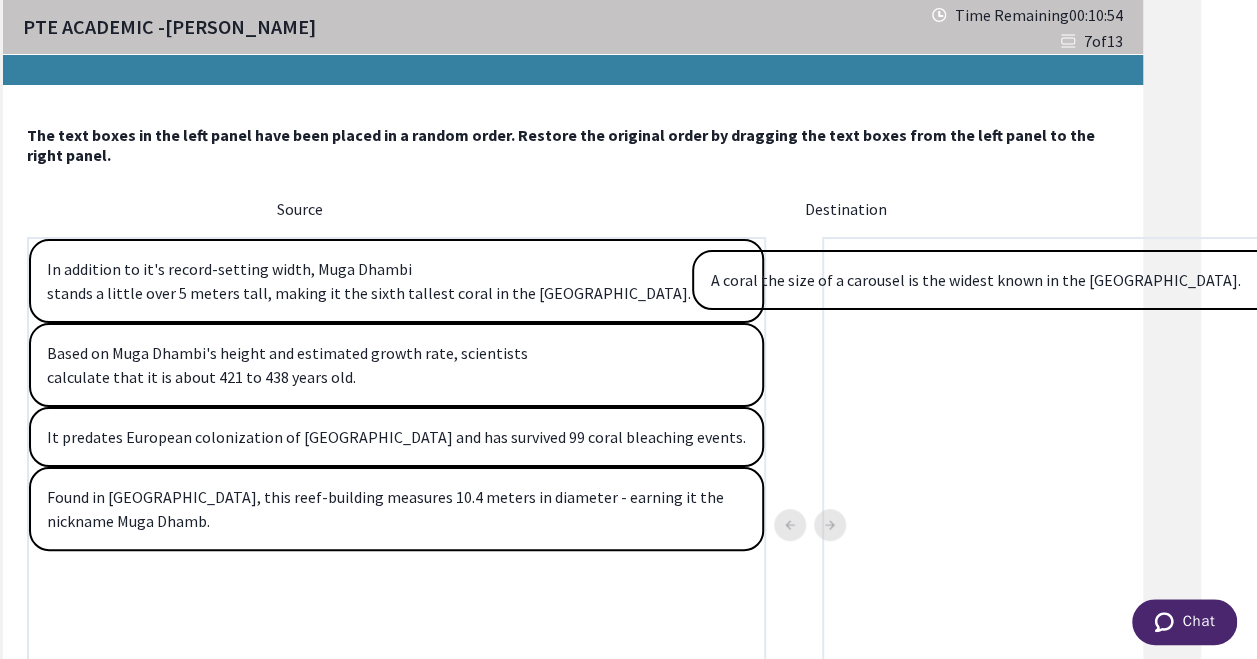 scroll, scrollTop: 0, scrollLeft: 80, axis: horizontal 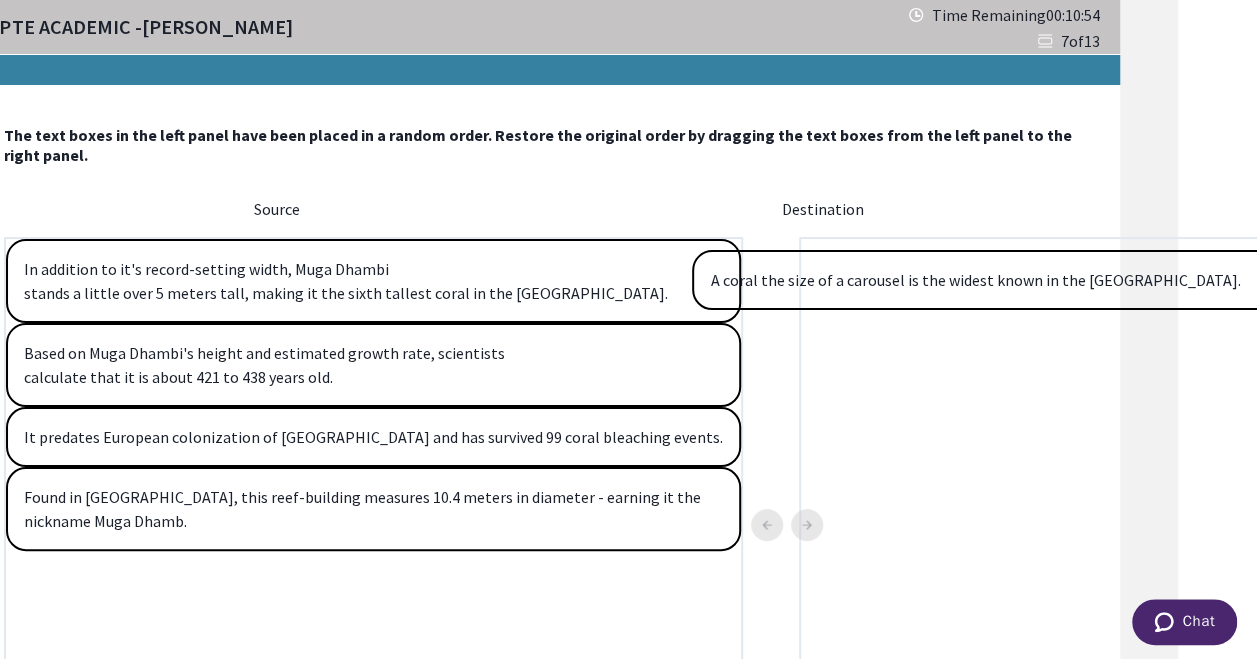 drag, startPoint x: 254, startPoint y: 364, endPoint x: 872, endPoint y: 290, distance: 622.4147 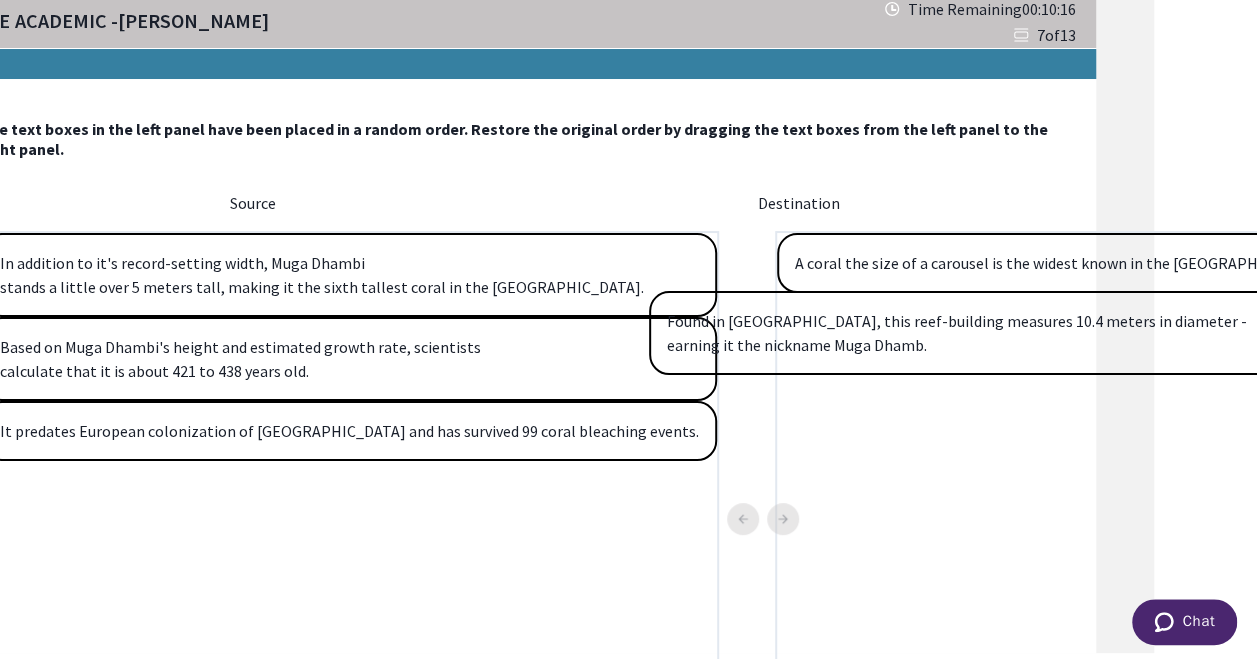 drag, startPoint x: 326, startPoint y: 526, endPoint x: 986, endPoint y: 350, distance: 683.06366 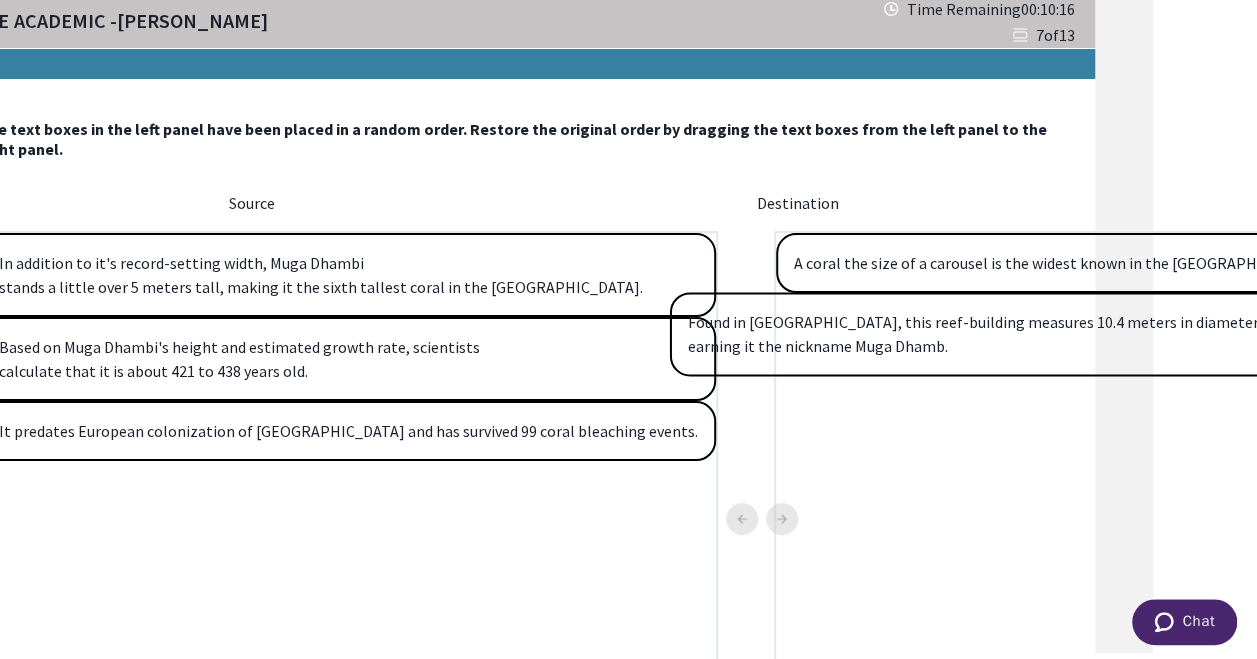 scroll, scrollTop: 6, scrollLeft: 90, axis: both 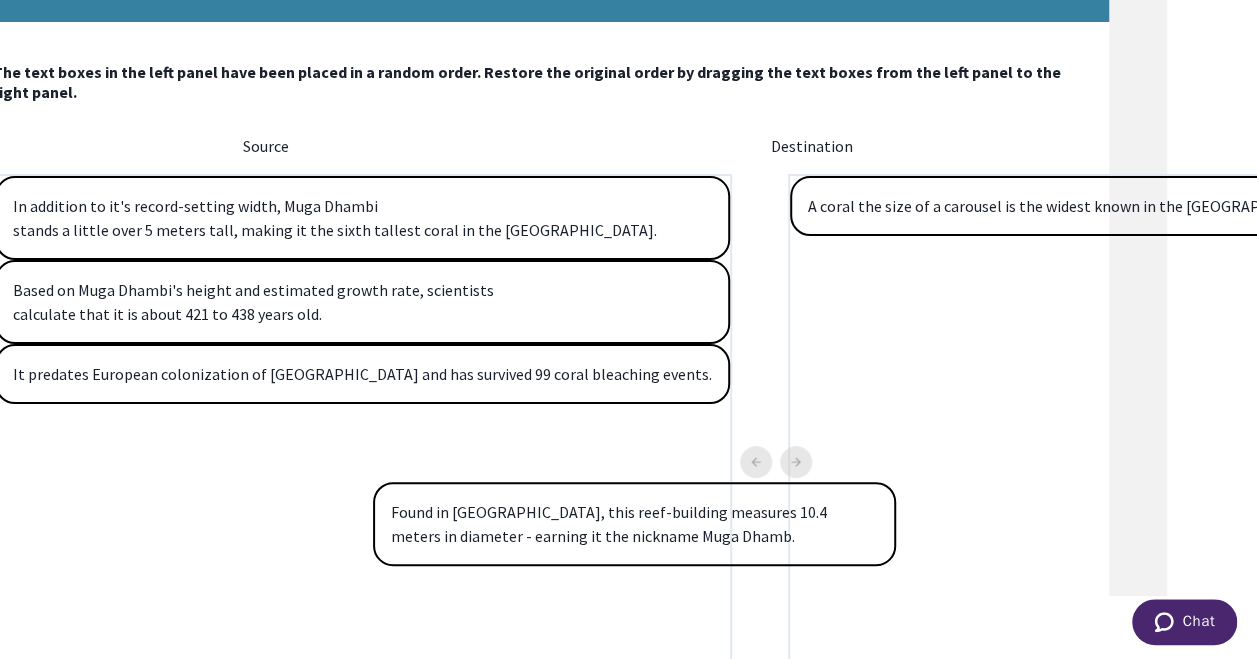 drag, startPoint x: 905, startPoint y: 352, endPoint x: 484, endPoint y: 576, distance: 476.8826 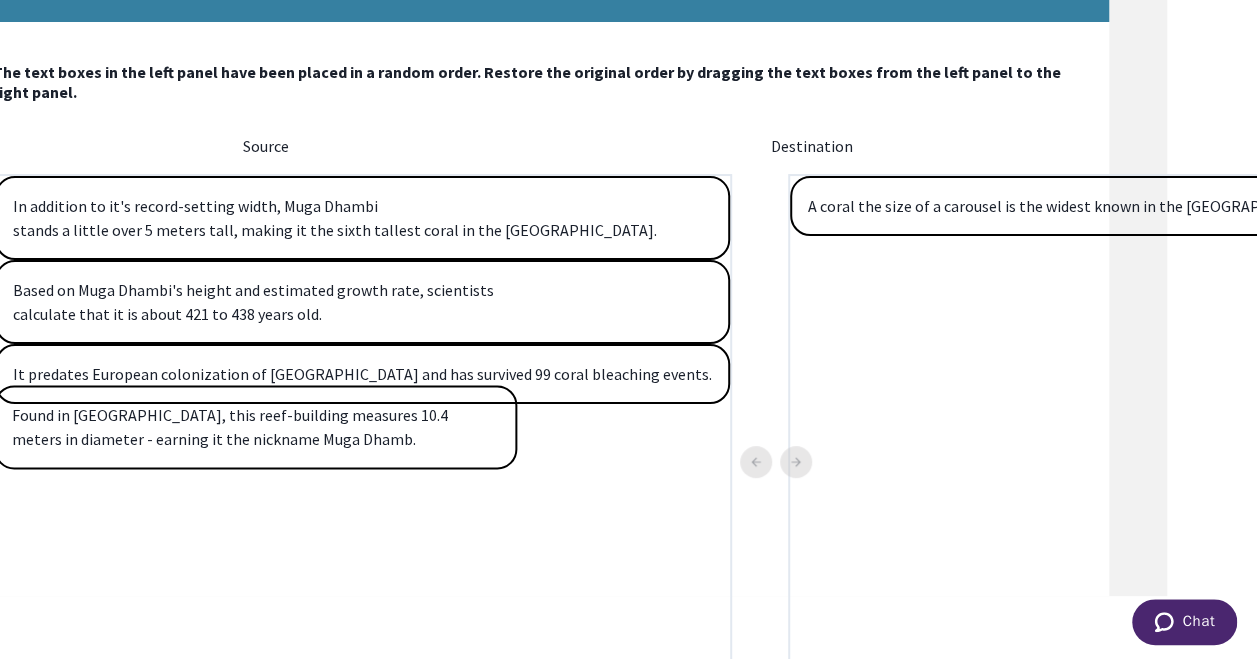 scroll, scrollTop: 81, scrollLeft: 90, axis: both 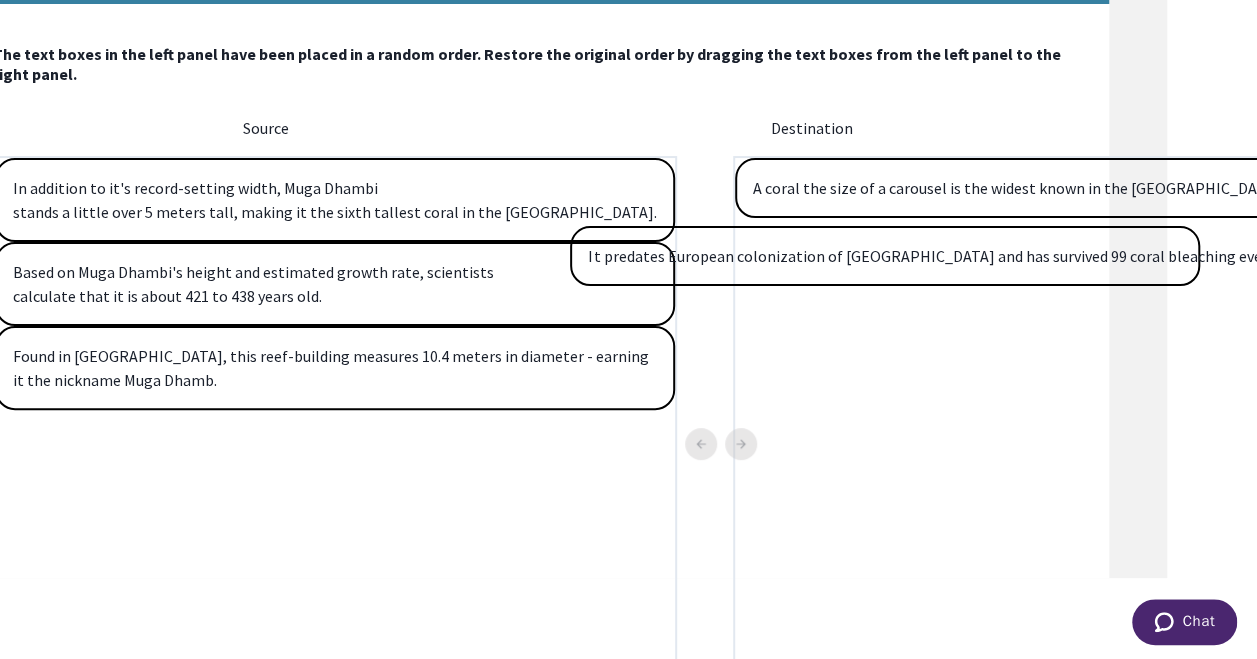 drag, startPoint x: 500, startPoint y: 366, endPoint x: 1117, endPoint y: 264, distance: 625.37427 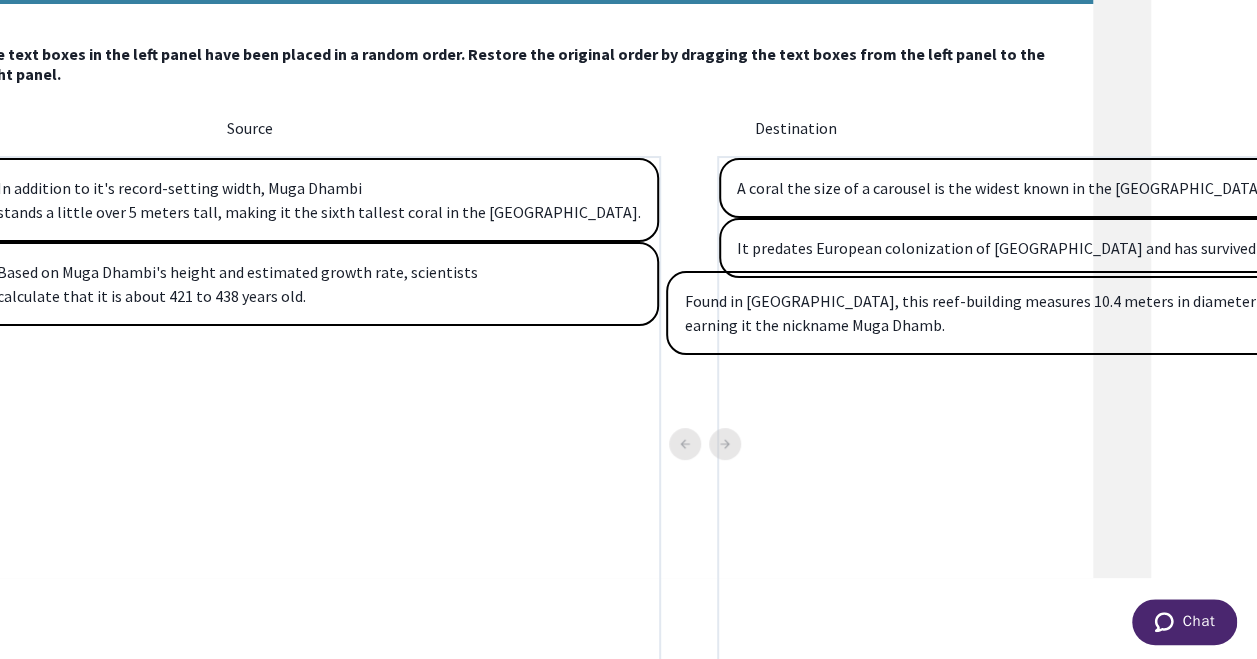 drag, startPoint x: 268, startPoint y: 388, endPoint x: 954, endPoint y: 334, distance: 688.1221 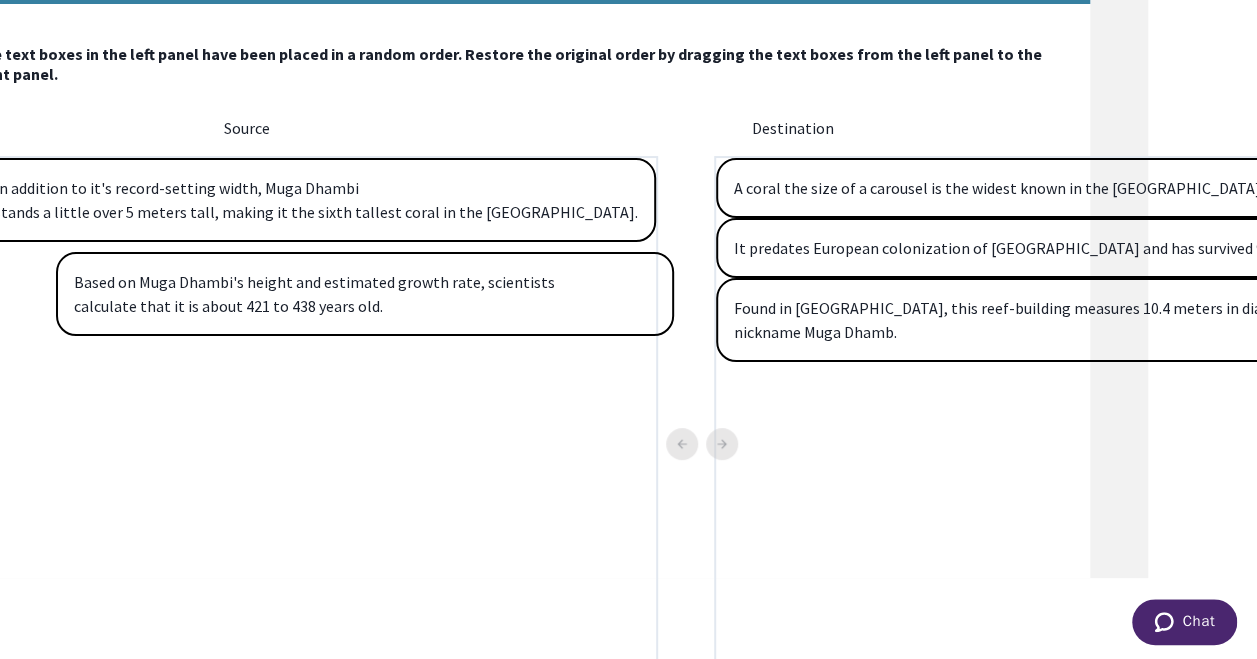 scroll, scrollTop: 81, scrollLeft: 107, axis: both 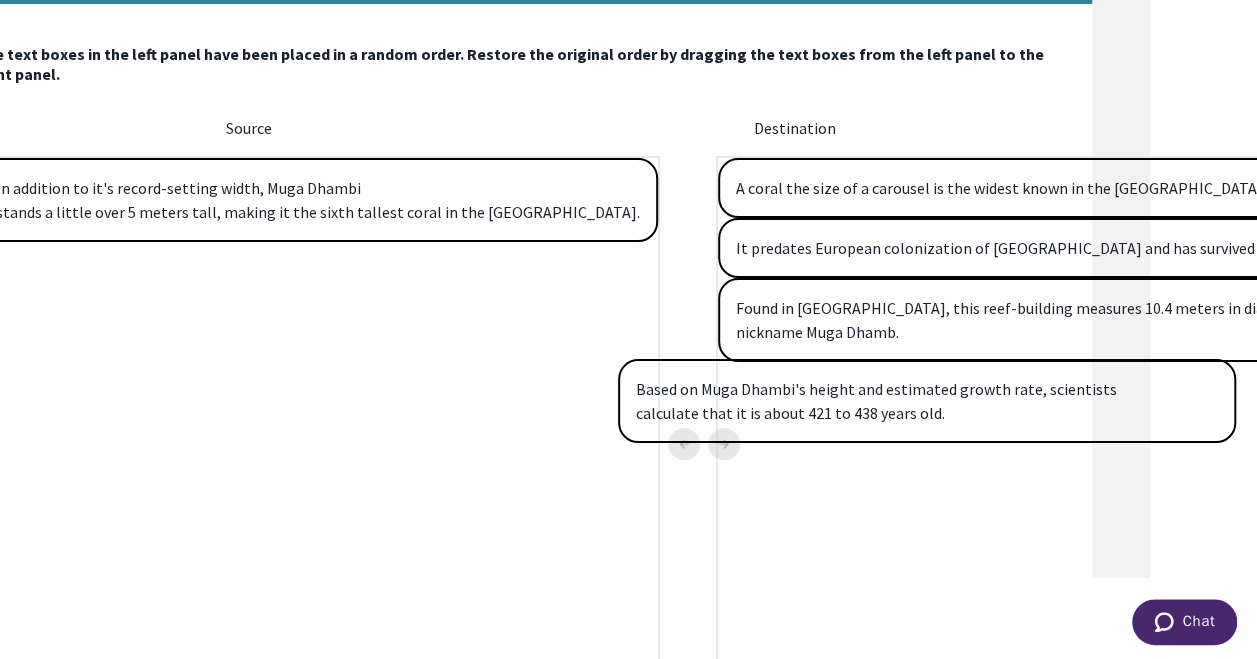 drag, startPoint x: 226, startPoint y: 311, endPoint x: 875, endPoint y: 429, distance: 659.6401 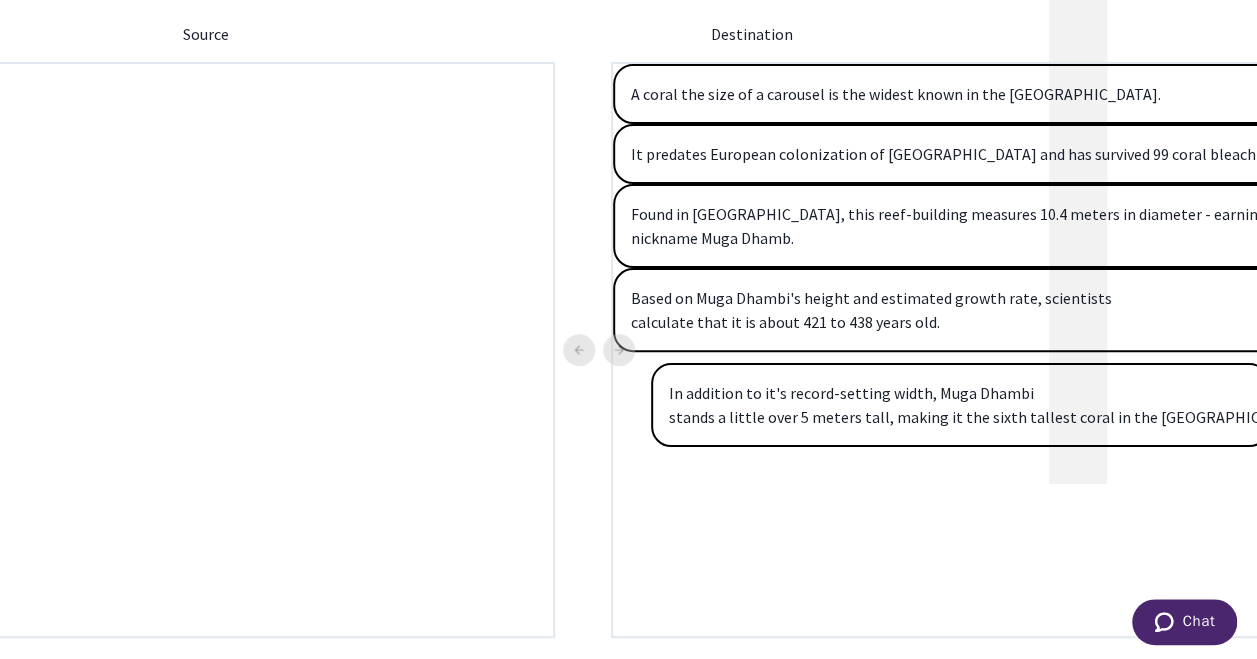 scroll, scrollTop: 175, scrollLeft: 156, axis: both 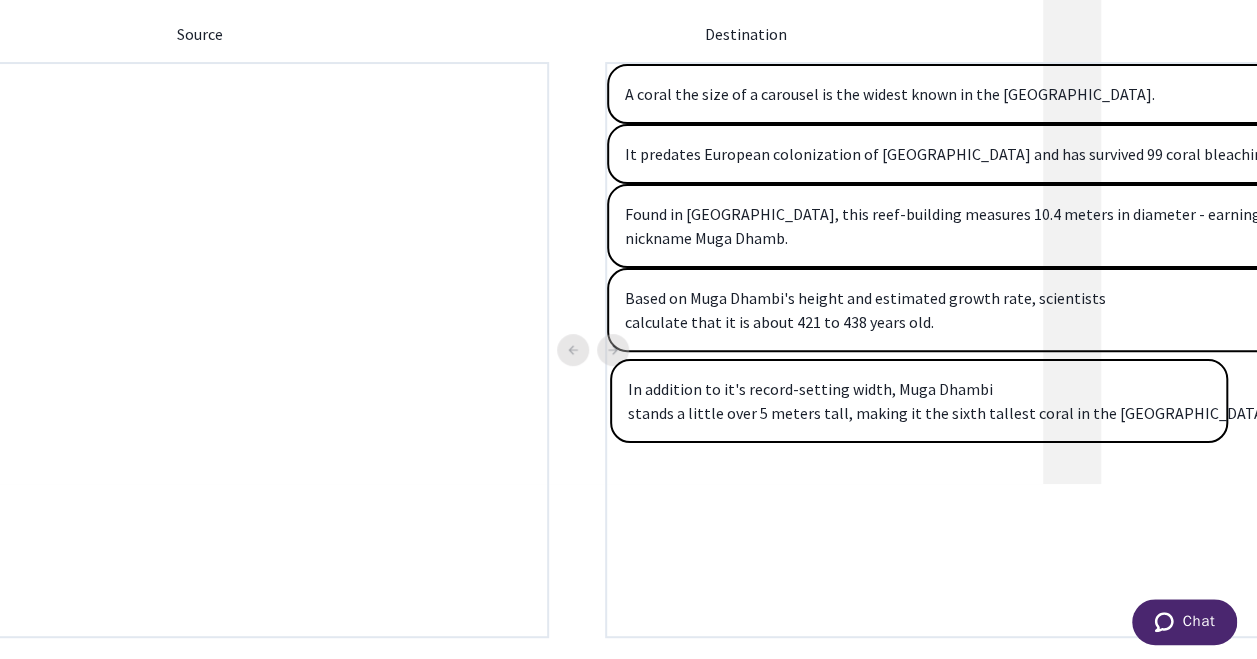 drag, startPoint x: 175, startPoint y: 210, endPoint x: 808, endPoint y: 418, distance: 666.298 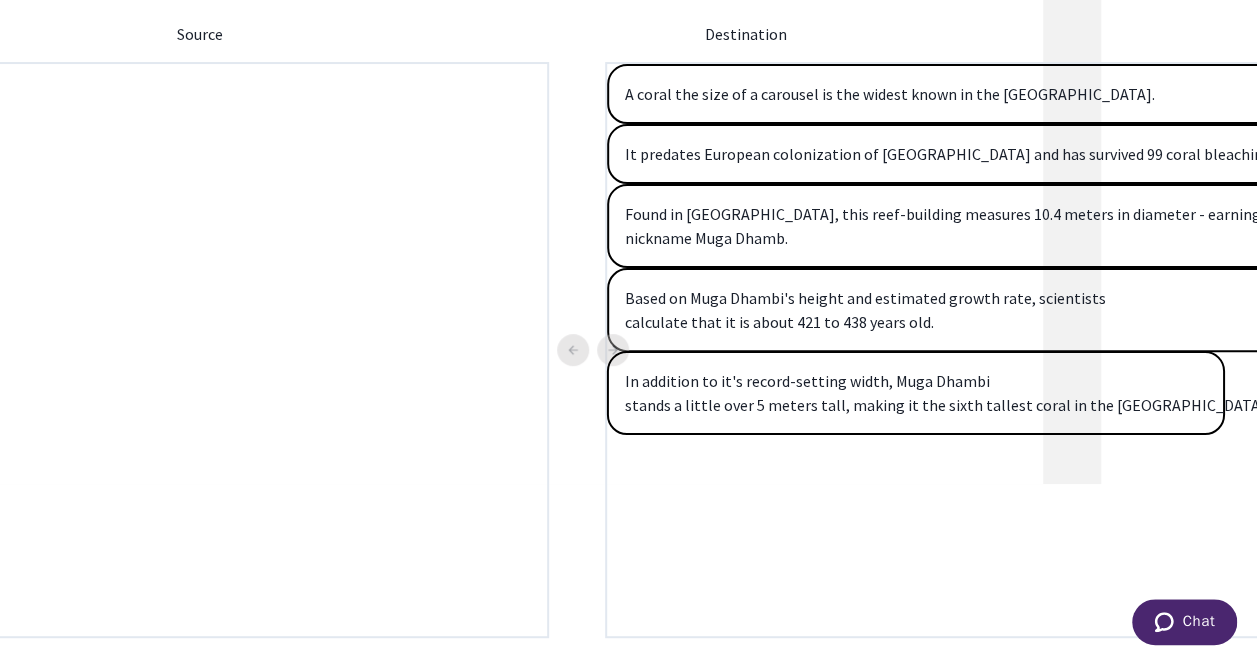 scroll, scrollTop: 175, scrollLeft: 0, axis: vertical 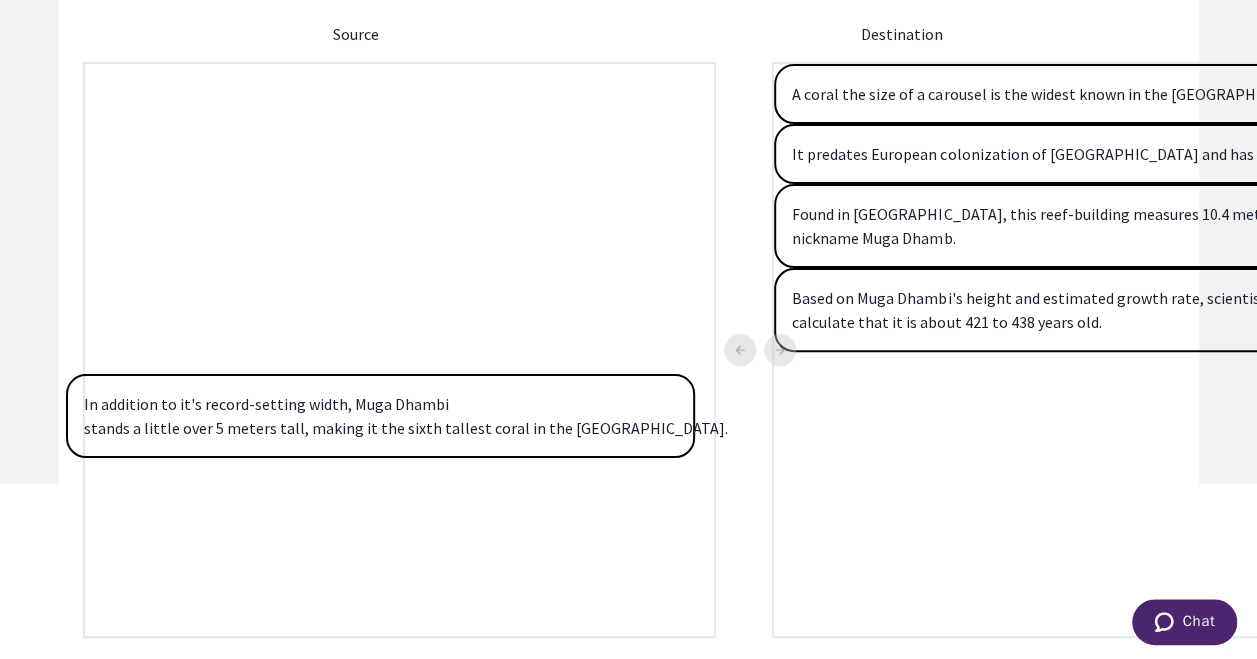 drag, startPoint x: 754, startPoint y: 398, endPoint x: 292, endPoint y: 426, distance: 462.84772 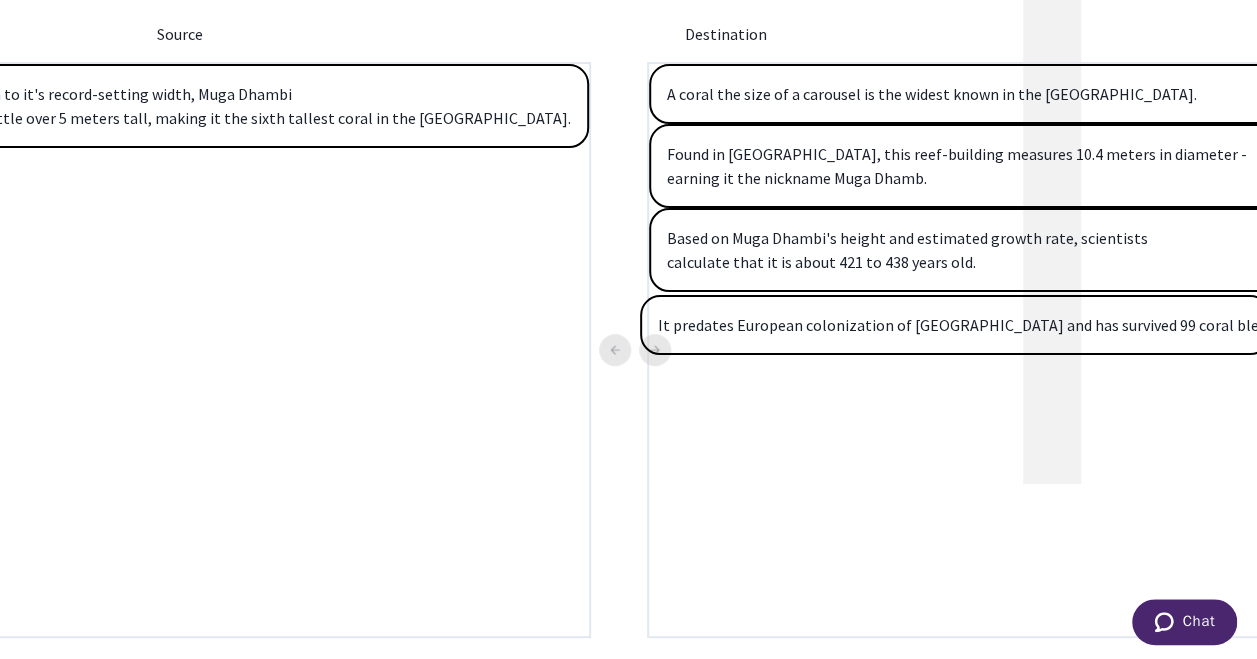 scroll, scrollTop: 175, scrollLeft: 186, axis: both 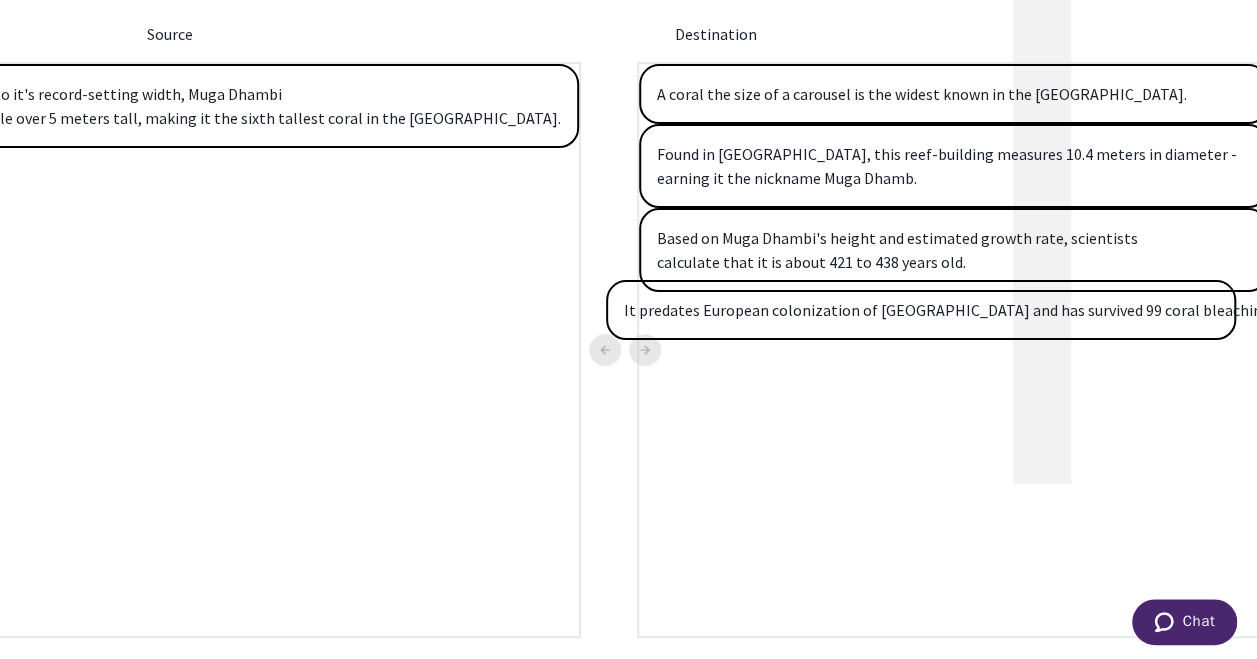 drag, startPoint x: 799, startPoint y: 162, endPoint x: 631, endPoint y: 324, distance: 233.3838 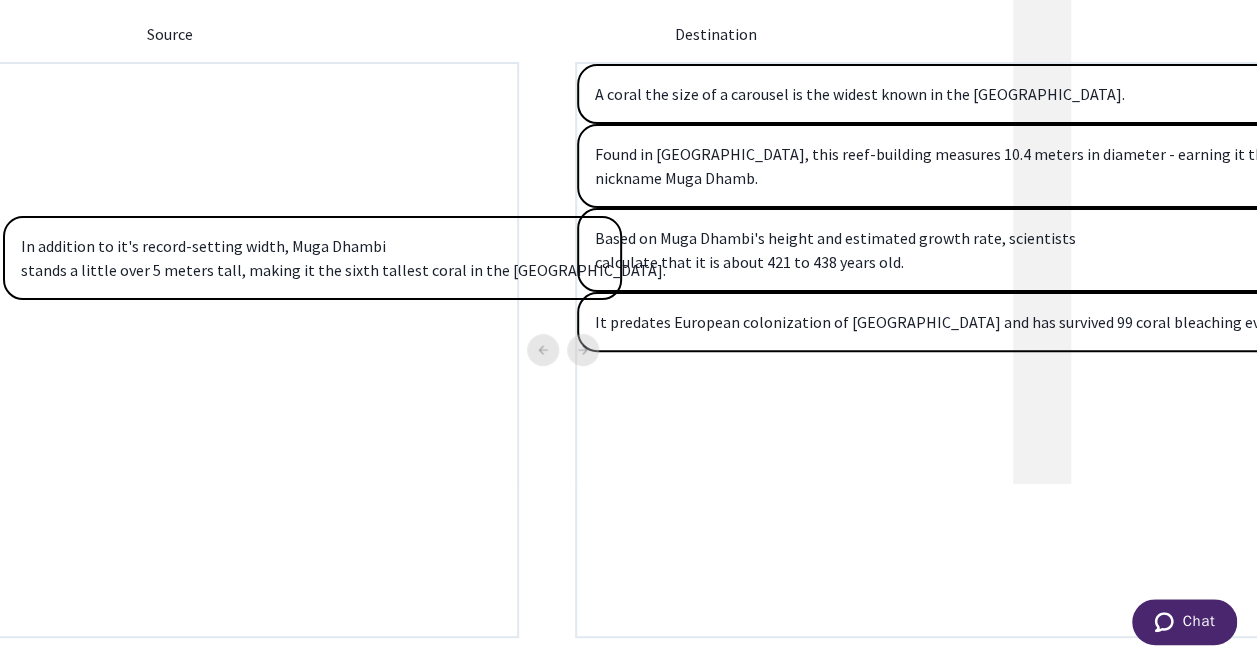 scroll, scrollTop: 174, scrollLeft: 181, axis: both 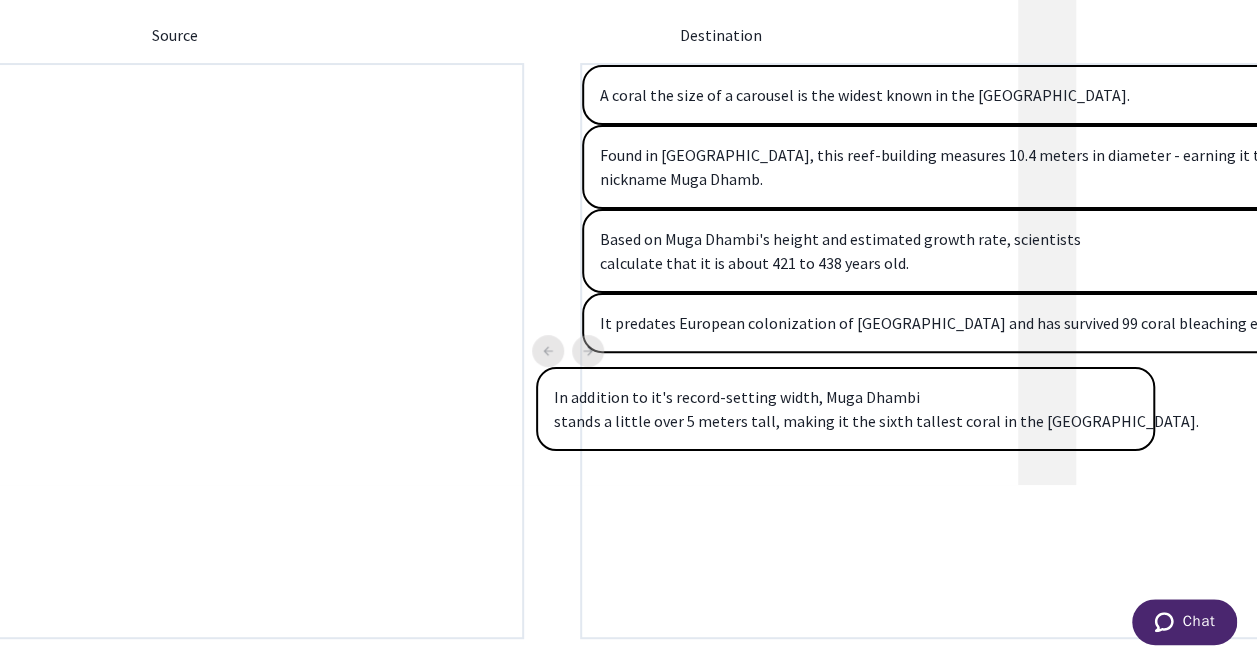 drag, startPoint x: 224, startPoint y: 108, endPoint x: 877, endPoint y: 409, distance: 719.03406 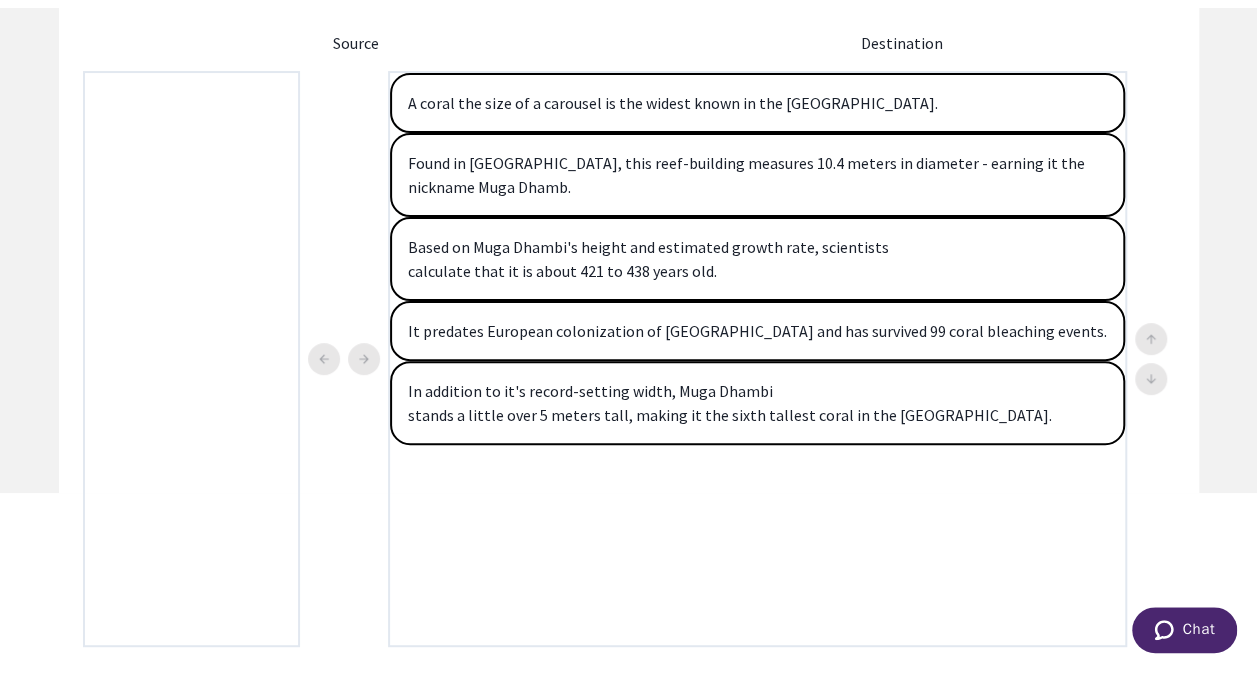 scroll, scrollTop: 174, scrollLeft: 0, axis: vertical 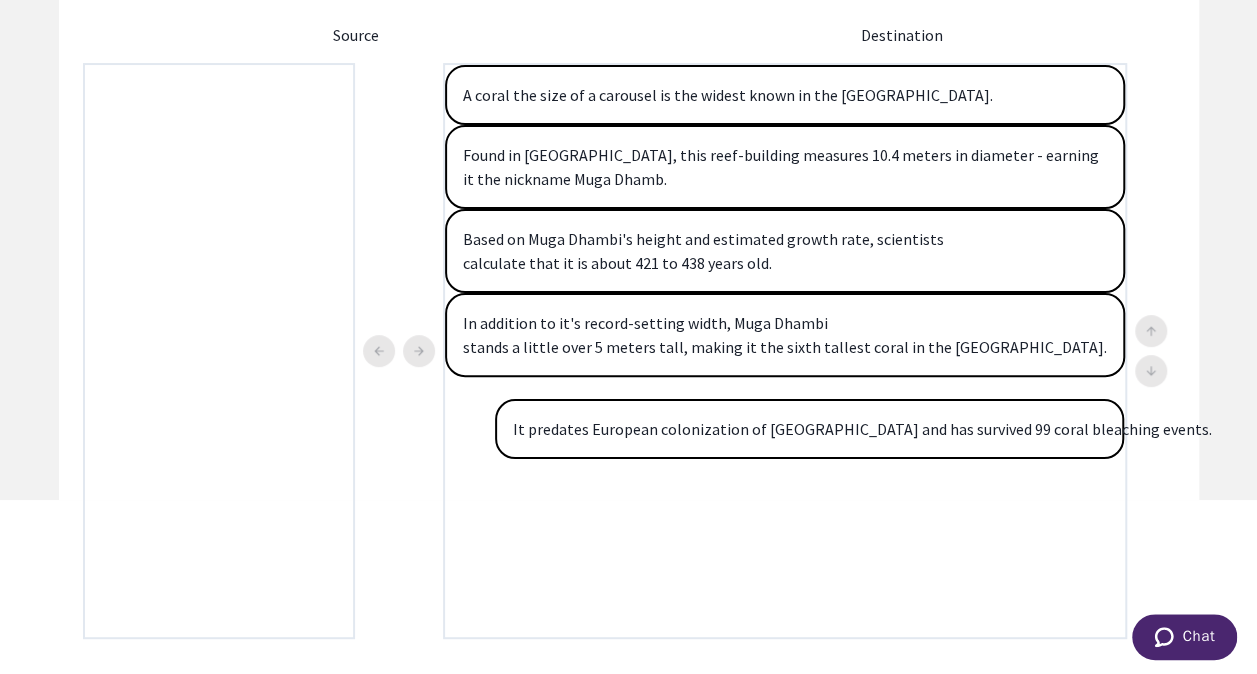 drag, startPoint x: 719, startPoint y: 323, endPoint x: 719, endPoint y: 454, distance: 131 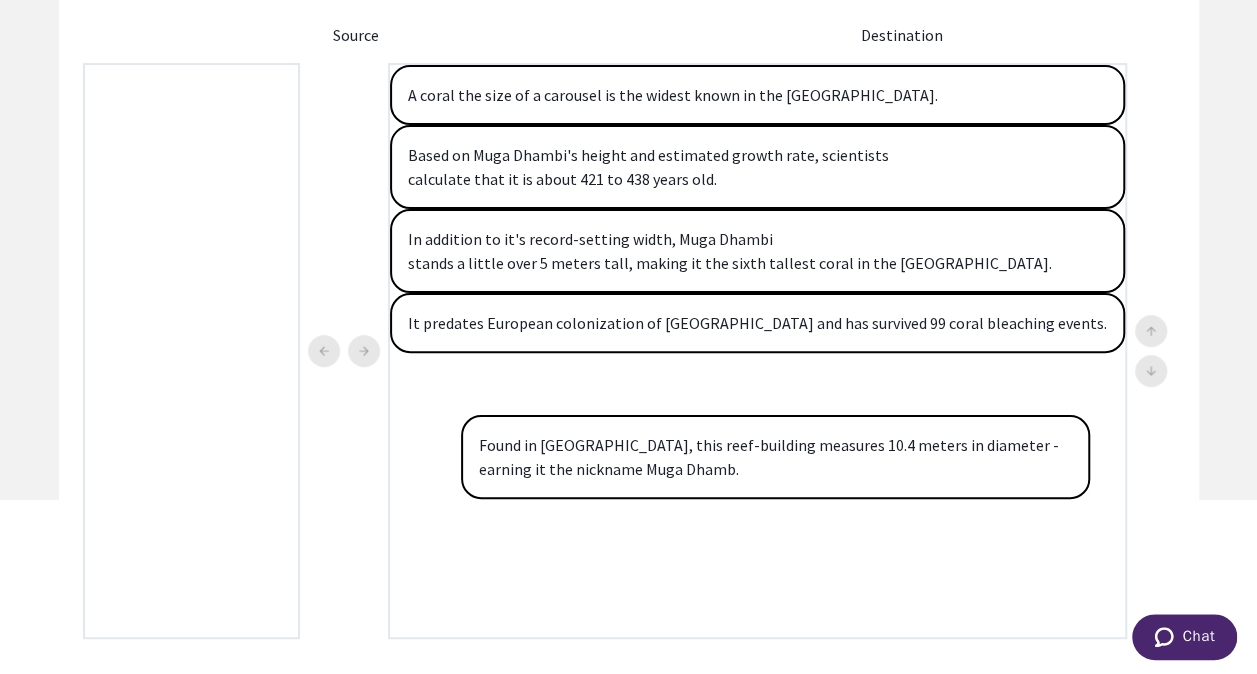 drag, startPoint x: 679, startPoint y: 178, endPoint x: 643, endPoint y: 477, distance: 301.15942 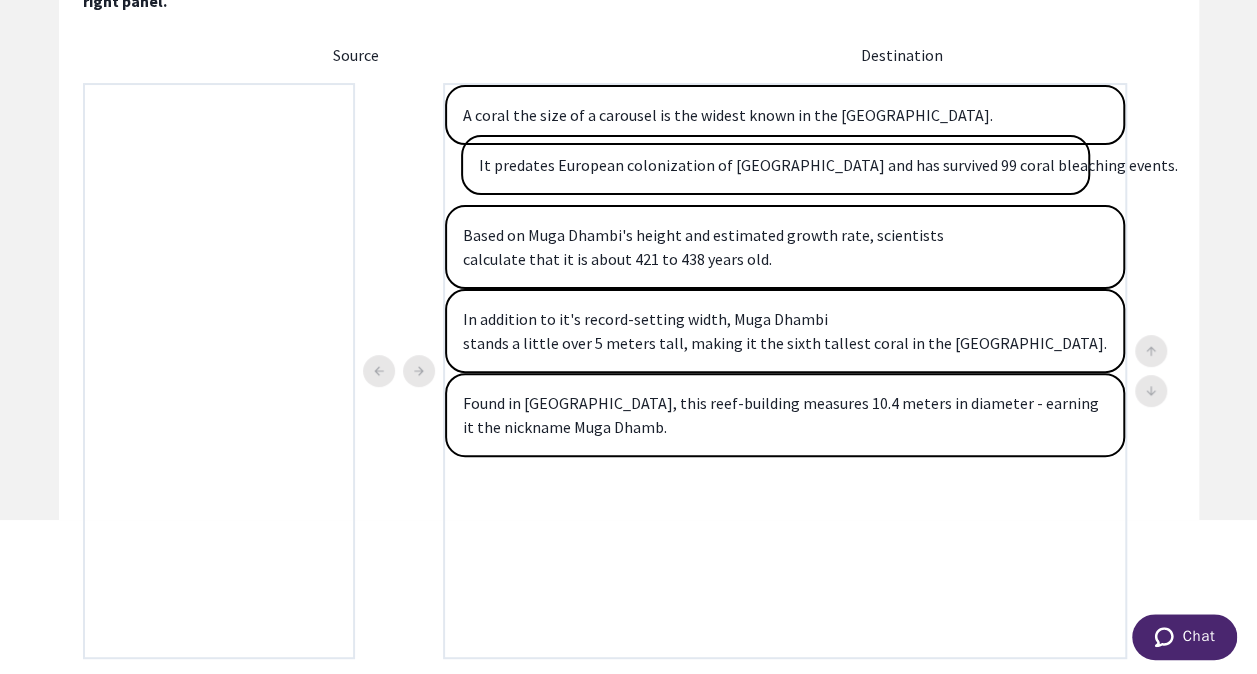 scroll, scrollTop: 150, scrollLeft: 0, axis: vertical 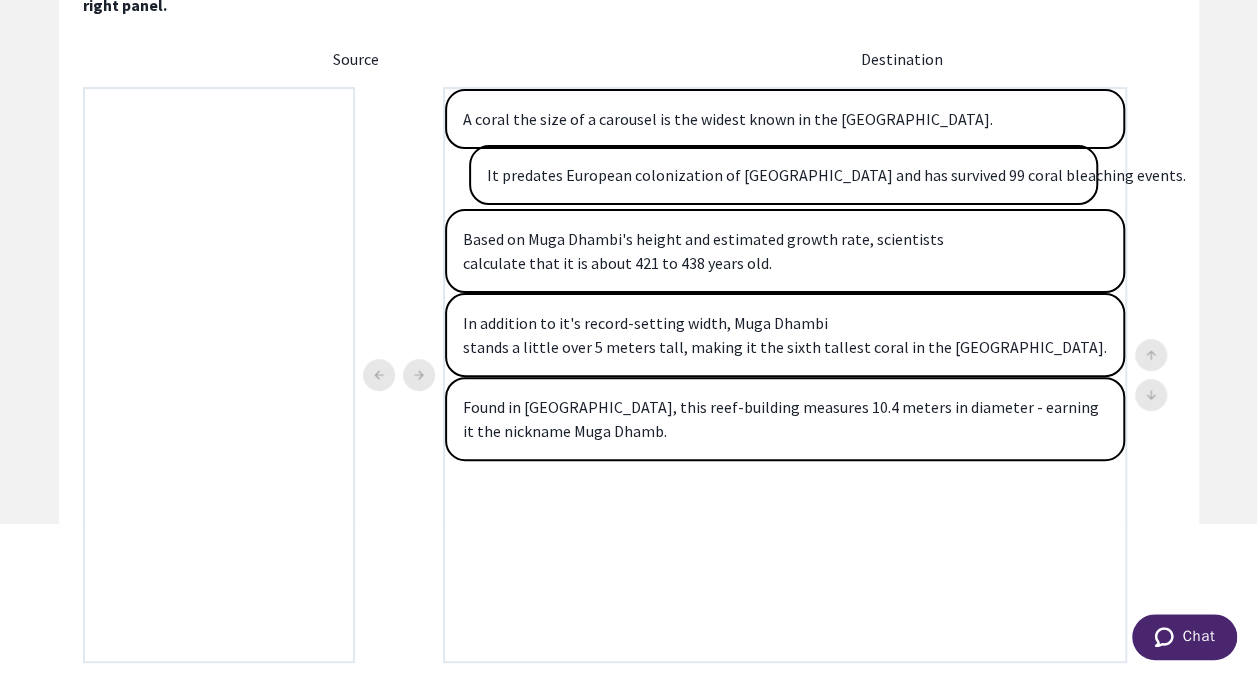 drag, startPoint x: 564, startPoint y: 330, endPoint x: 532, endPoint y: 179, distance: 154.35349 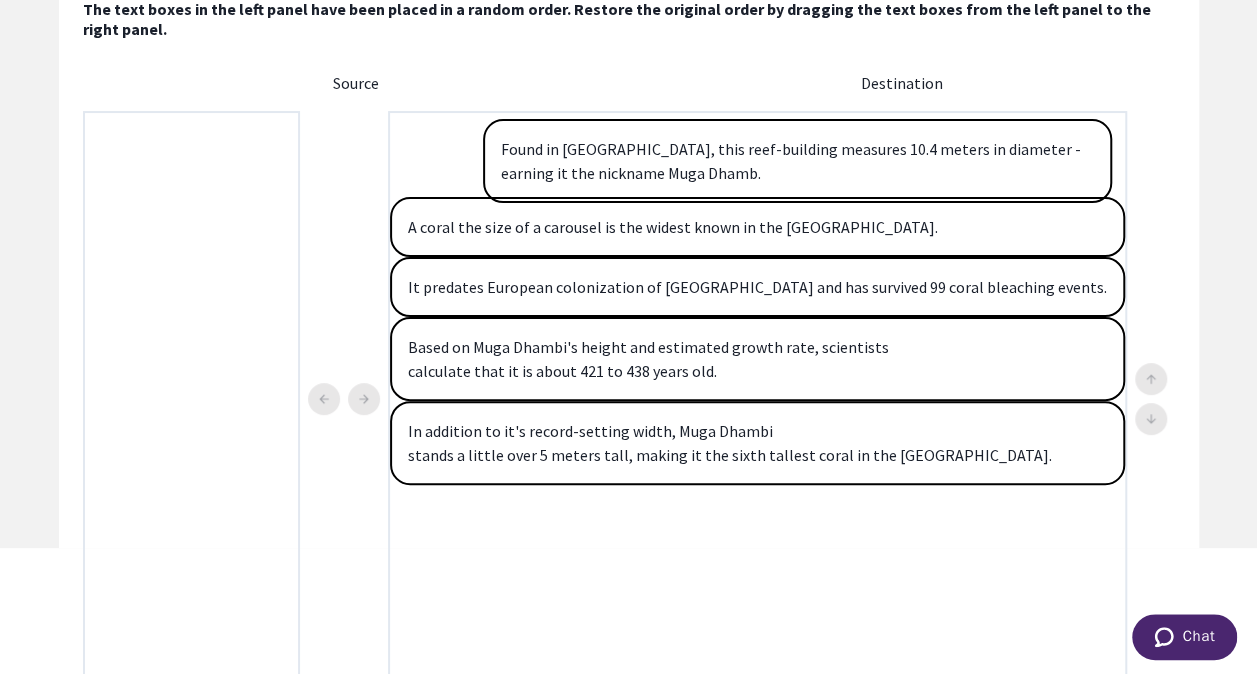scroll, scrollTop: 124, scrollLeft: 0, axis: vertical 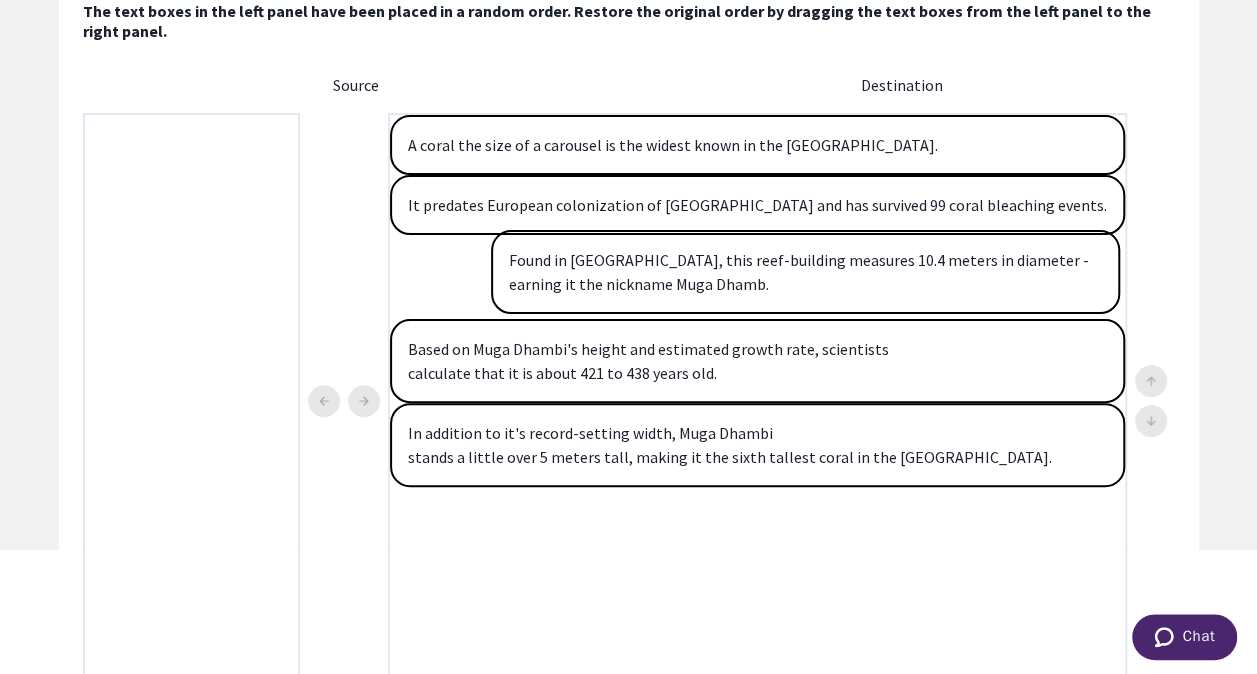 drag, startPoint x: 539, startPoint y: 429, endPoint x: 534, endPoint y: 272, distance: 157.0796 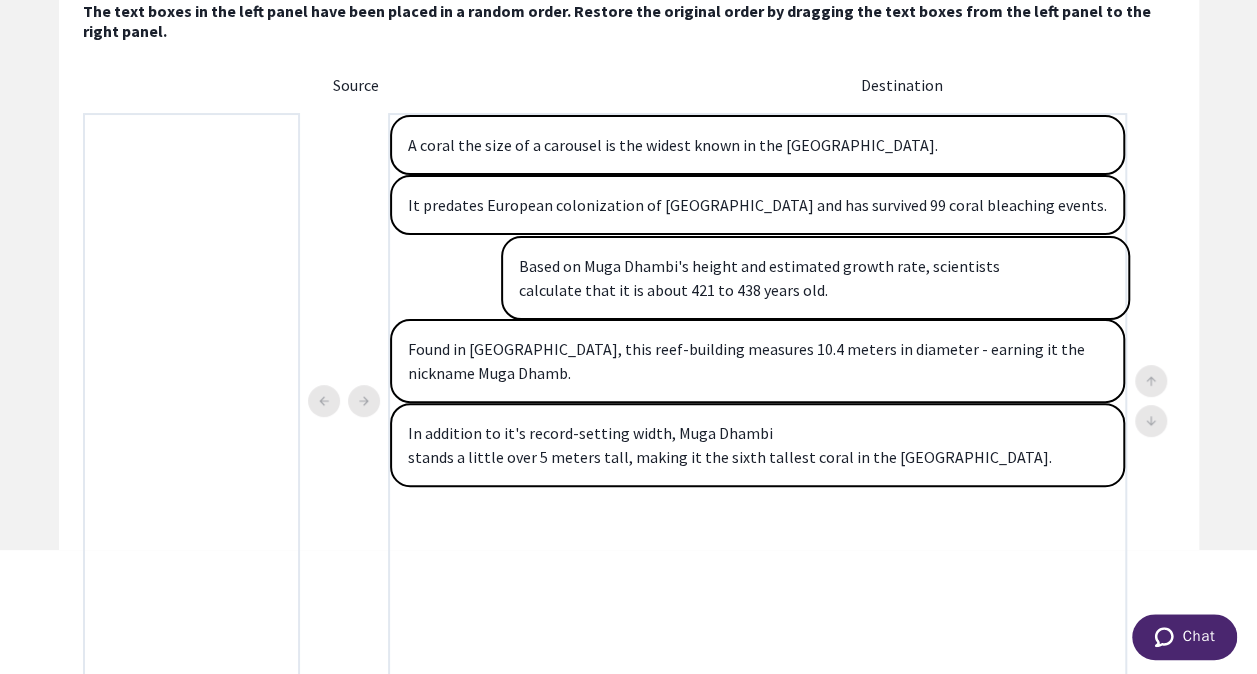 drag, startPoint x: 668, startPoint y: 372, endPoint x: 670, endPoint y: 283, distance: 89.02247 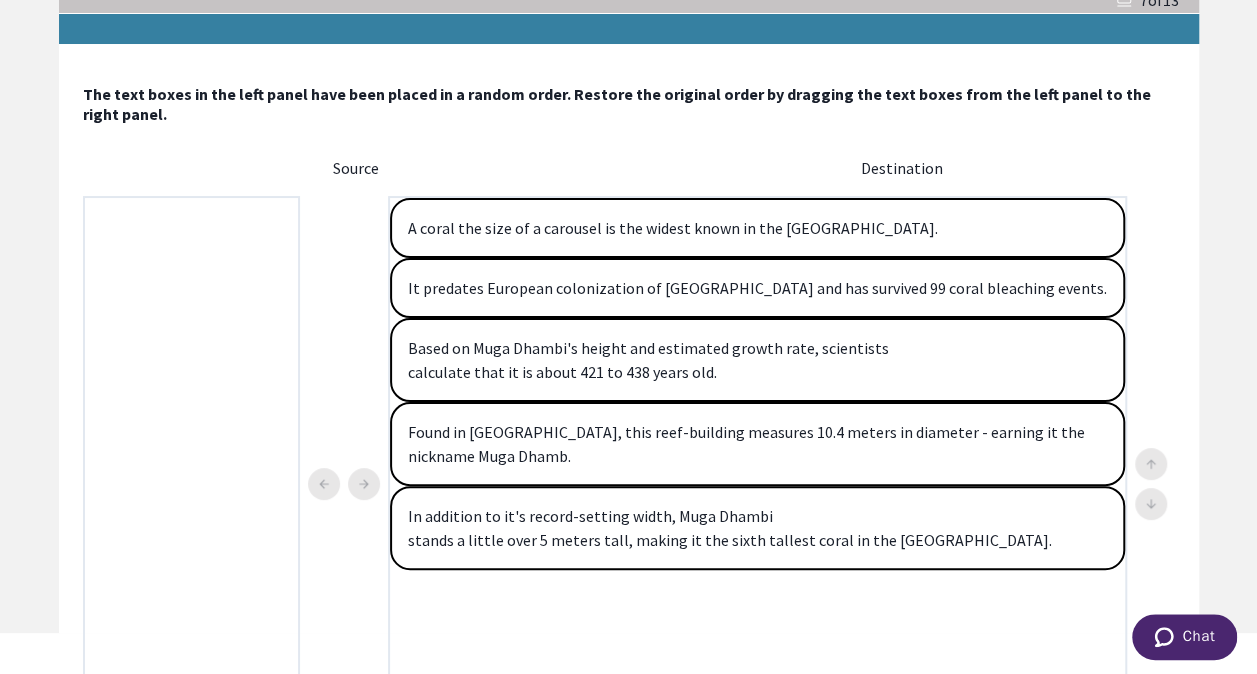 scroll, scrollTop: 42, scrollLeft: 0, axis: vertical 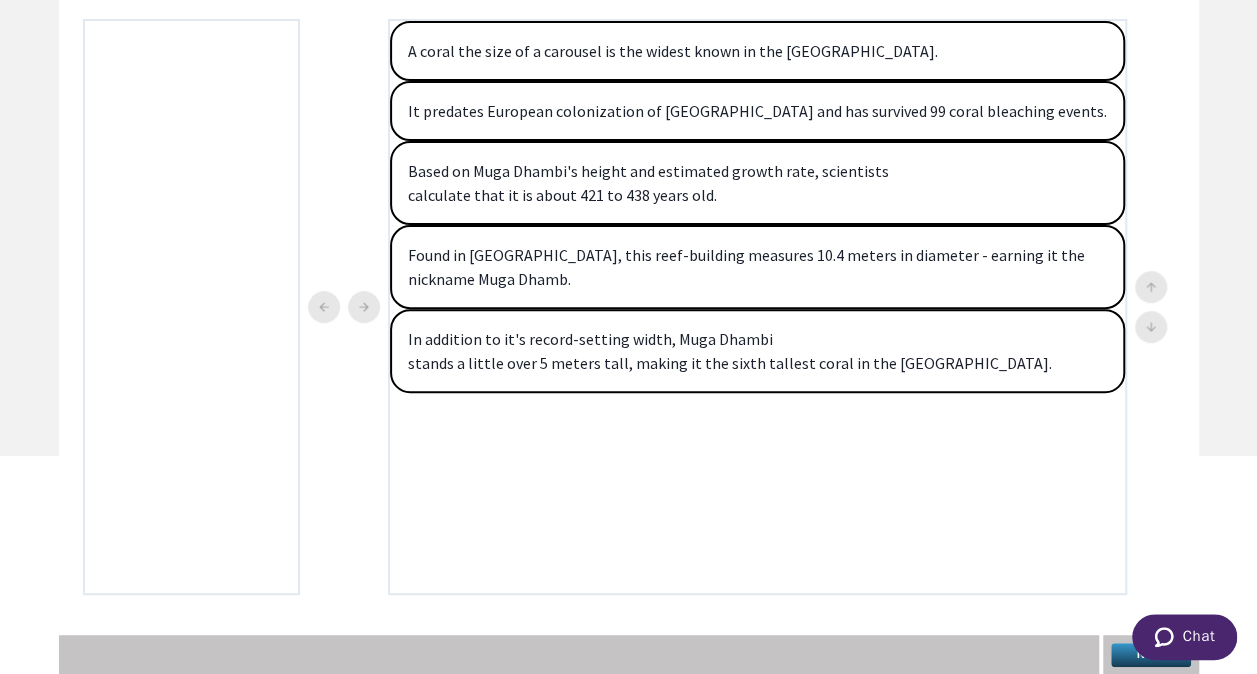 click on "Next" at bounding box center (1151, 655) 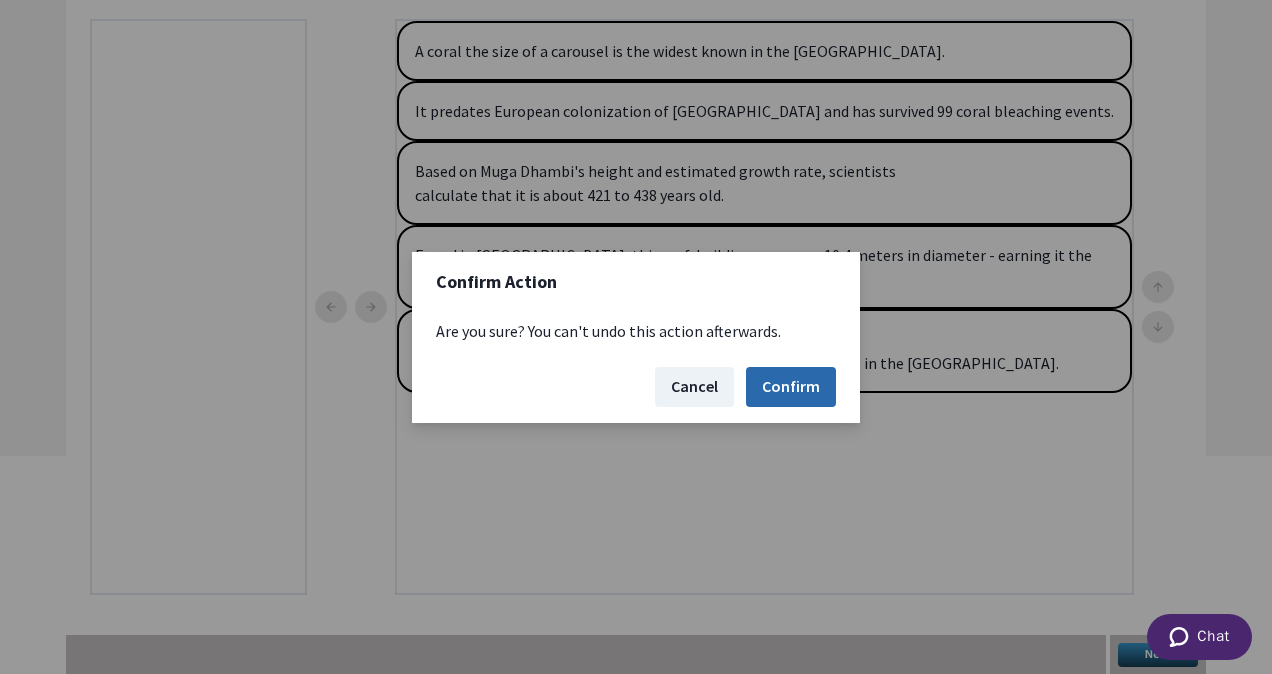 click on "Confirm" at bounding box center (791, 387) 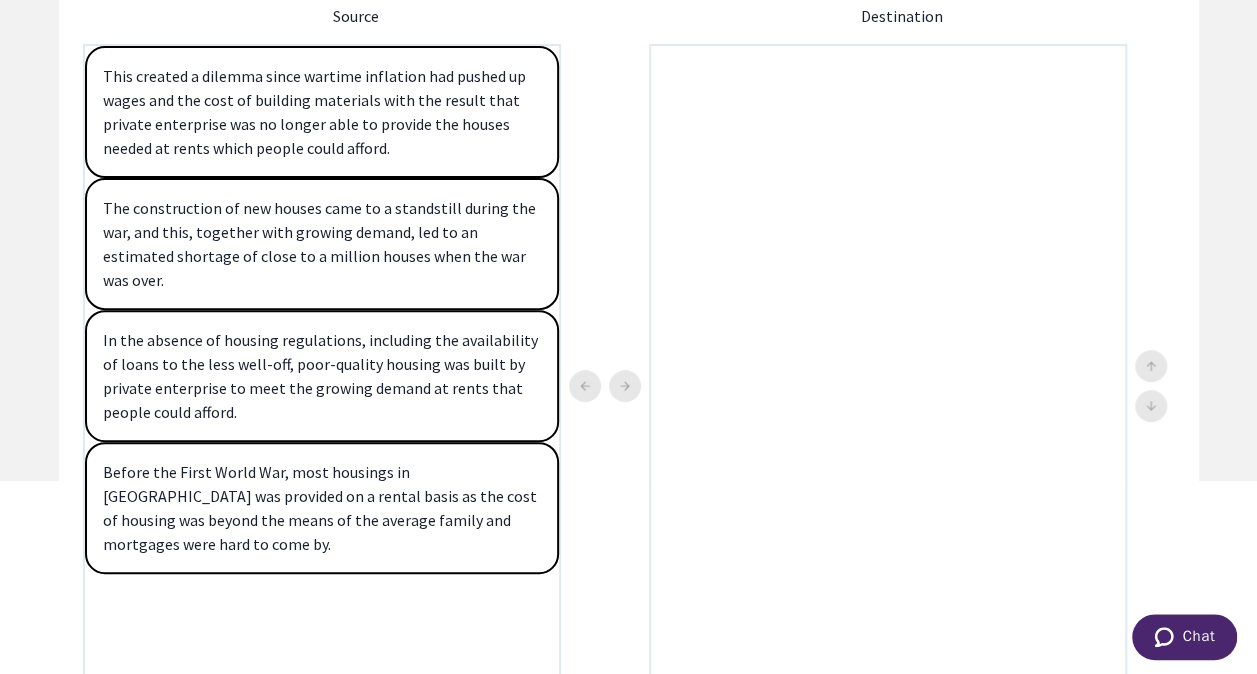scroll, scrollTop: 194, scrollLeft: 0, axis: vertical 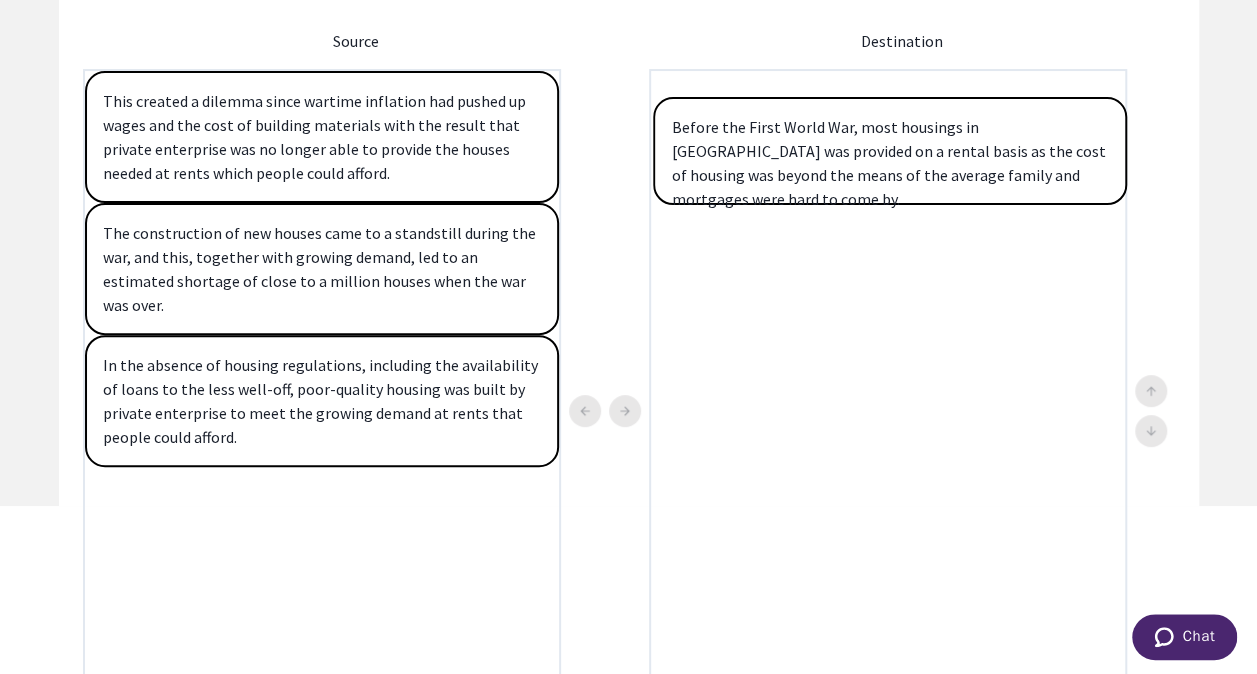 drag, startPoint x: 268, startPoint y: 511, endPoint x: 836, endPoint y: 171, distance: 661.9849 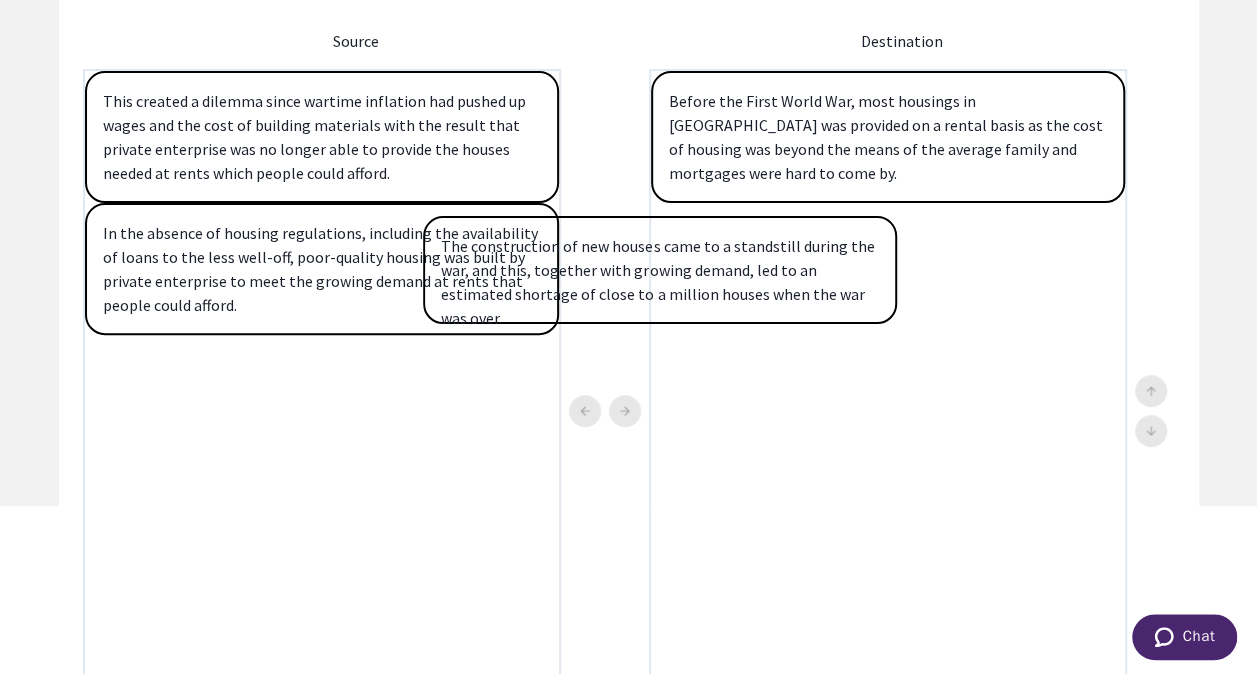 drag, startPoint x: 380, startPoint y: 273, endPoint x: 751, endPoint y: 286, distance: 371.2277 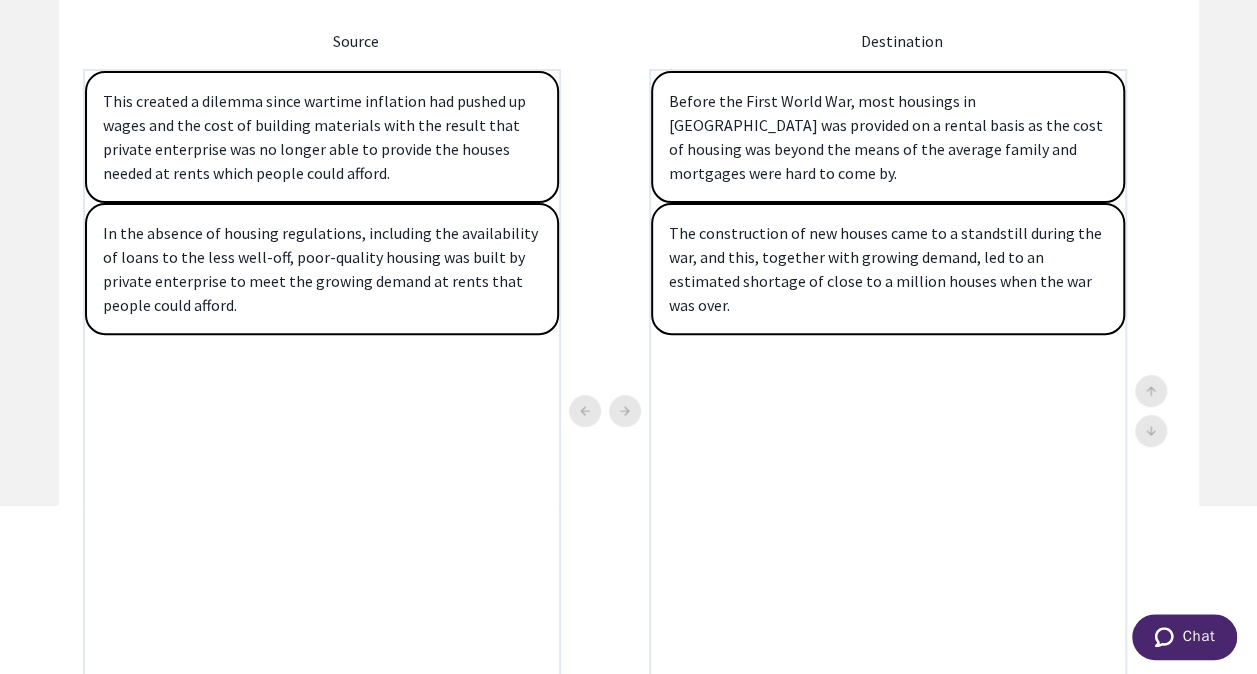 scroll, scrollTop: 168, scrollLeft: 0, axis: vertical 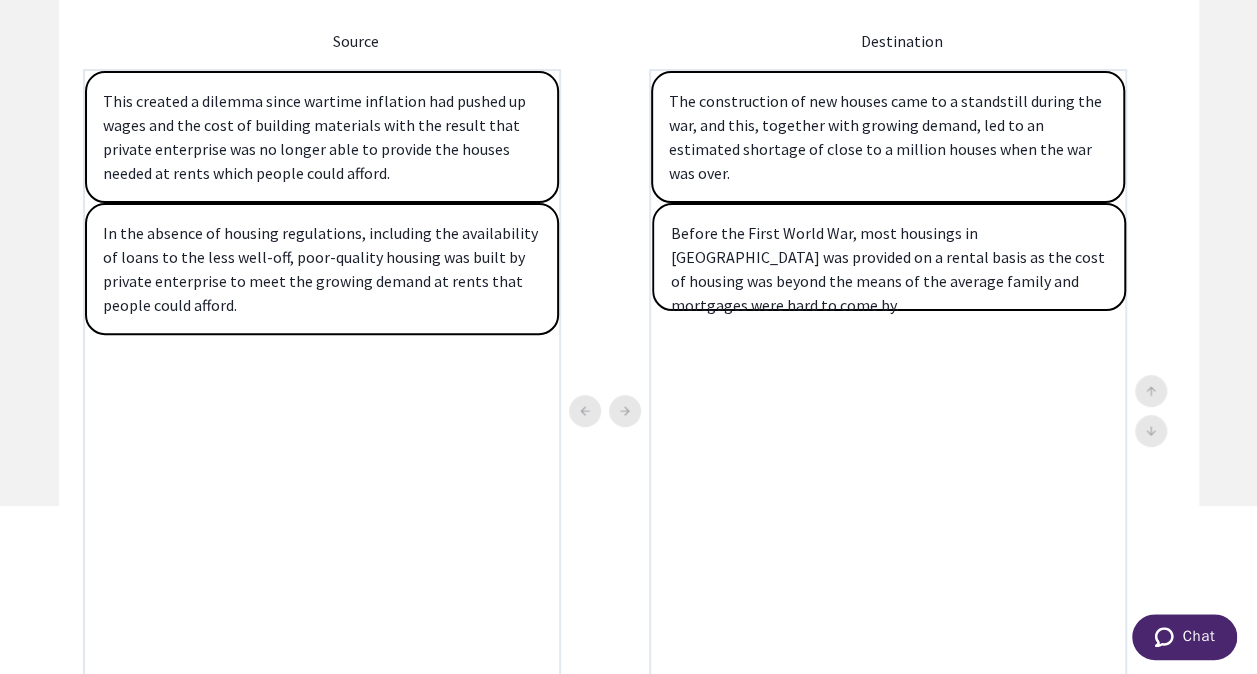 drag, startPoint x: 736, startPoint y: 152, endPoint x: 723, endPoint y: 321, distance: 169.49927 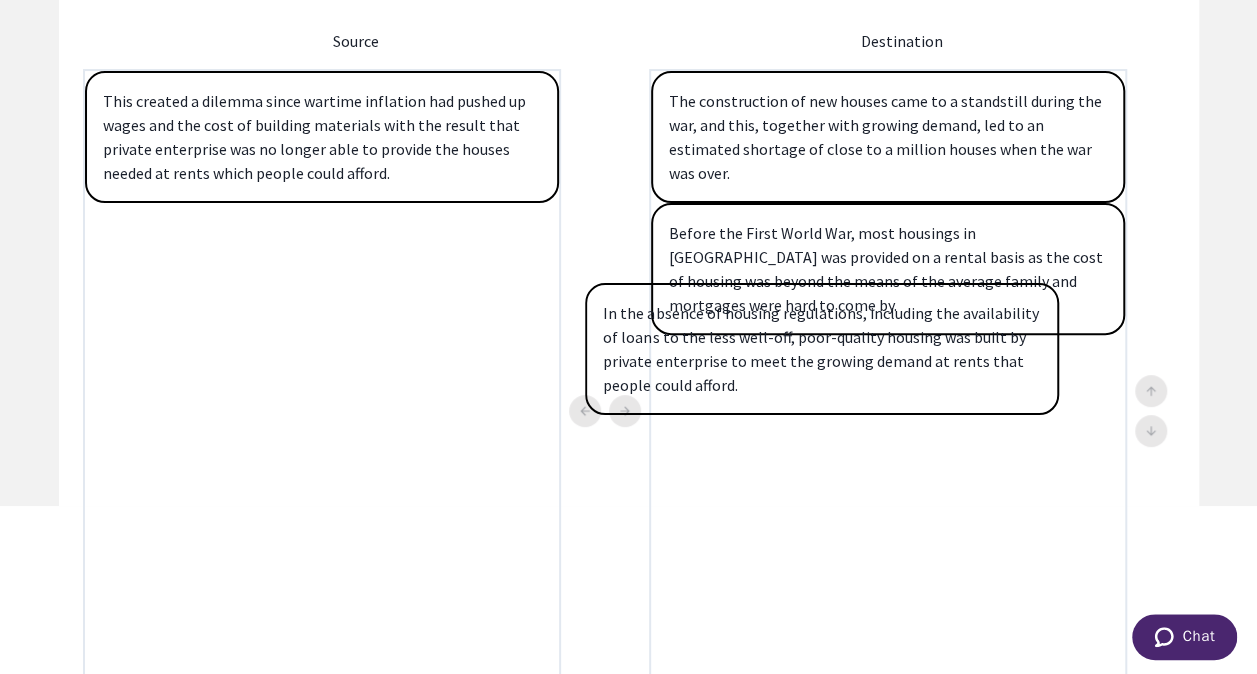 drag, startPoint x: 251, startPoint y: 302, endPoint x: 783, endPoint y: 384, distance: 538.2825 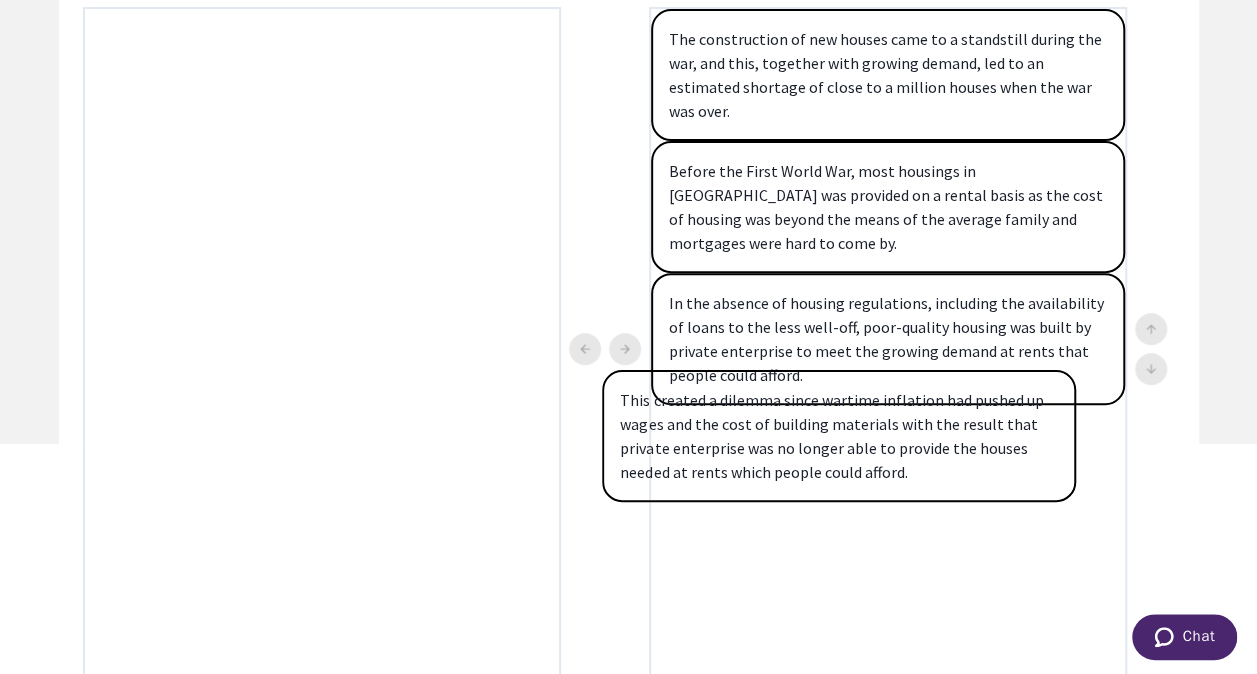 scroll, scrollTop: 234, scrollLeft: 0, axis: vertical 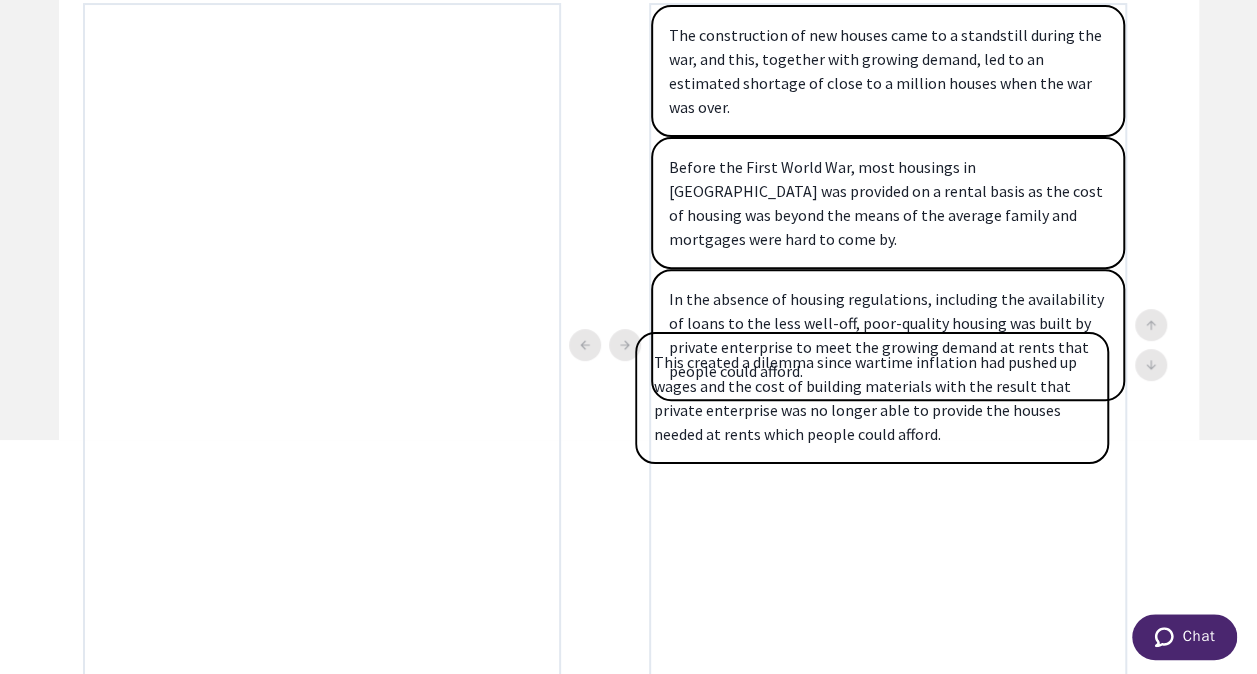 drag, startPoint x: 367, startPoint y: 188, endPoint x: 924, endPoint y: 457, distance: 618.55475 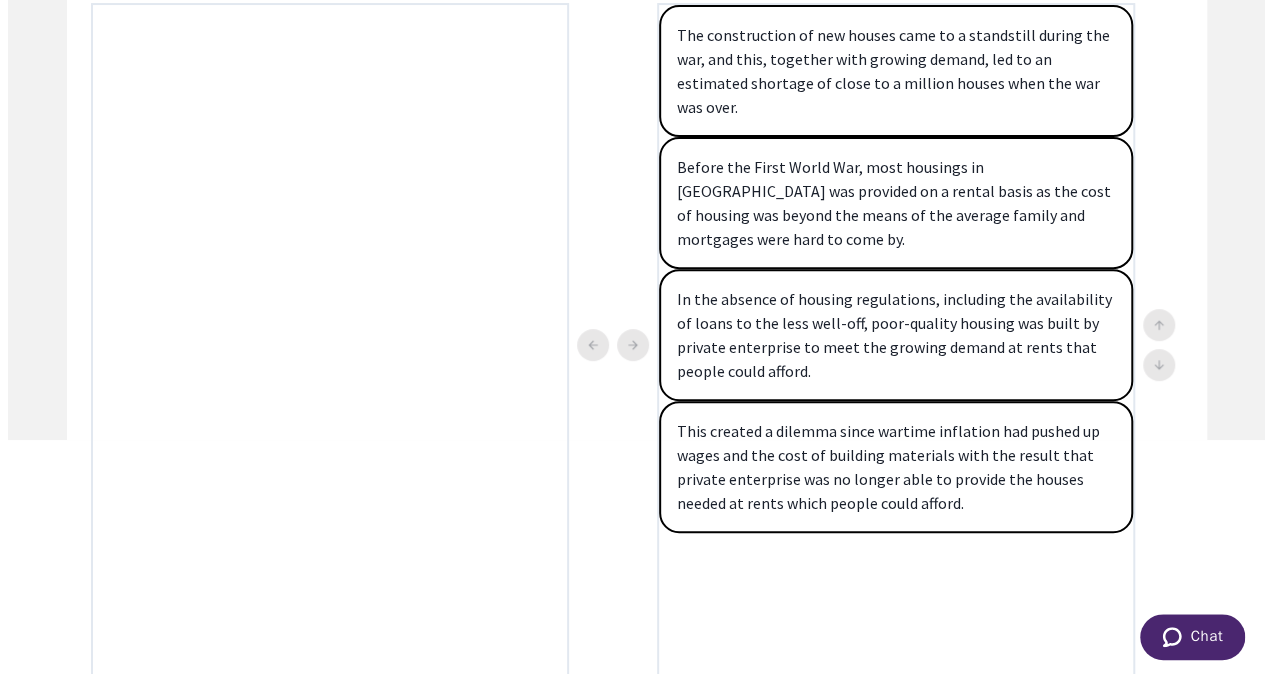 scroll, scrollTop: 326, scrollLeft: 0, axis: vertical 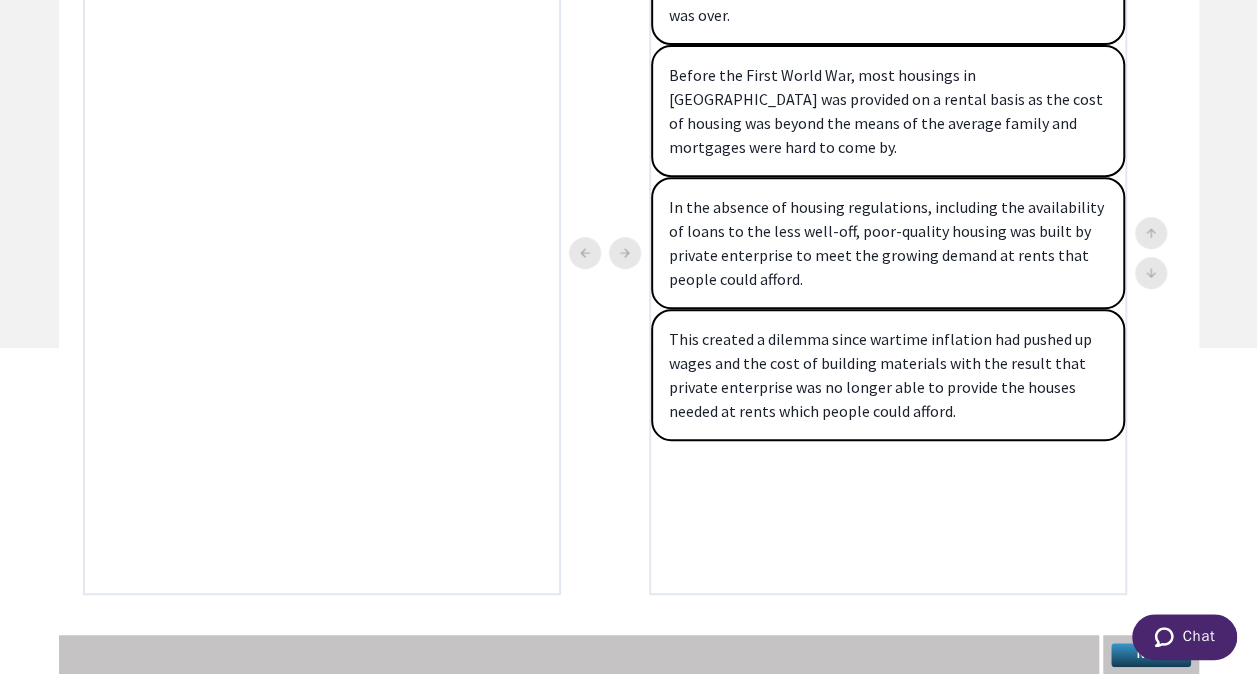 click on "Next" at bounding box center (1151, 655) 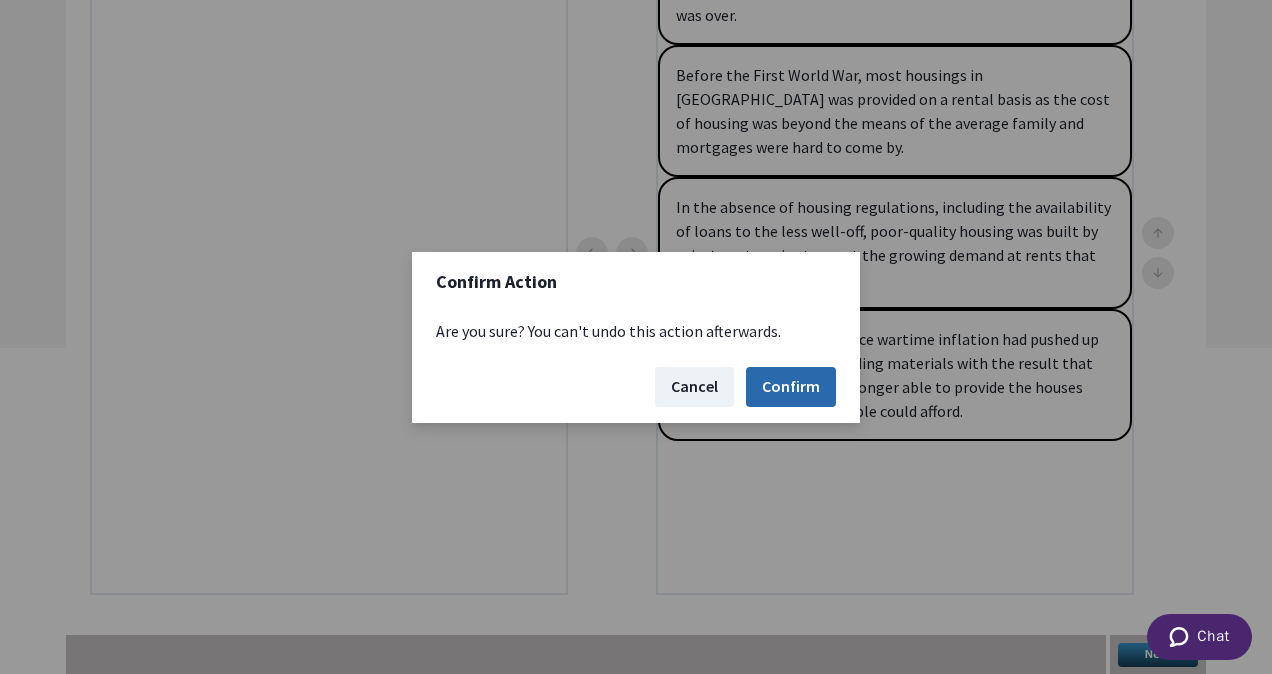 click on "Confirm" at bounding box center (791, 387) 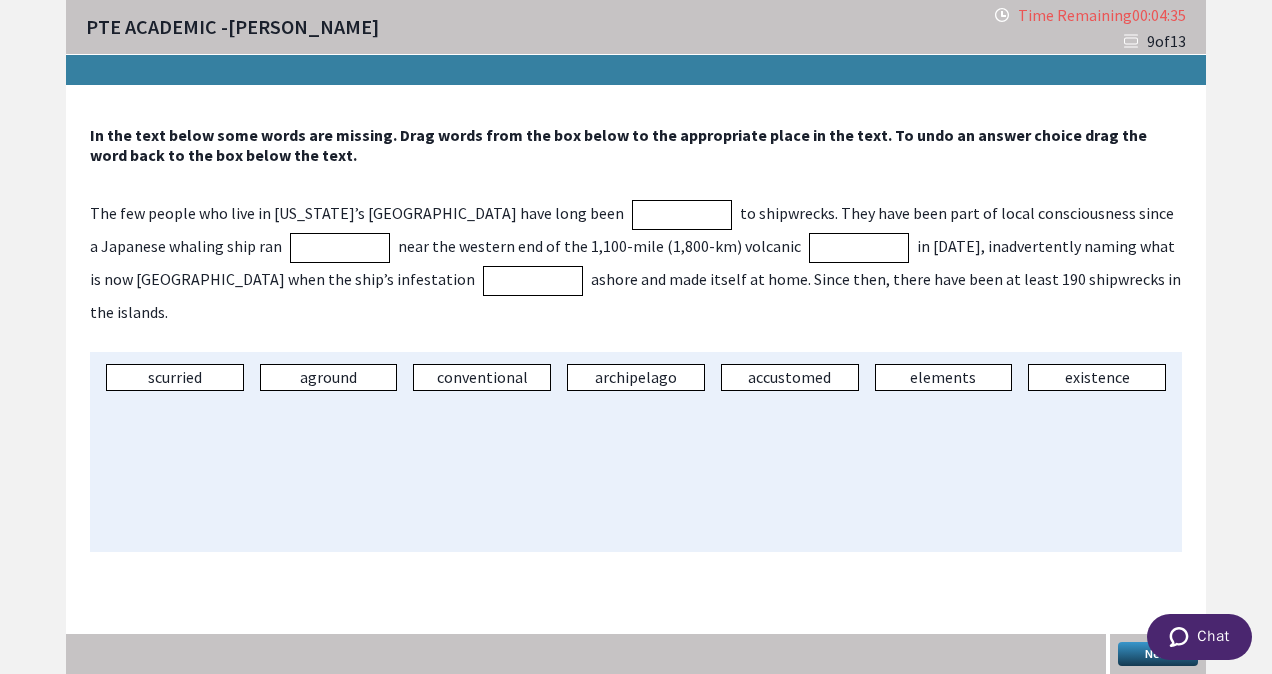 scroll, scrollTop: 0, scrollLeft: 0, axis: both 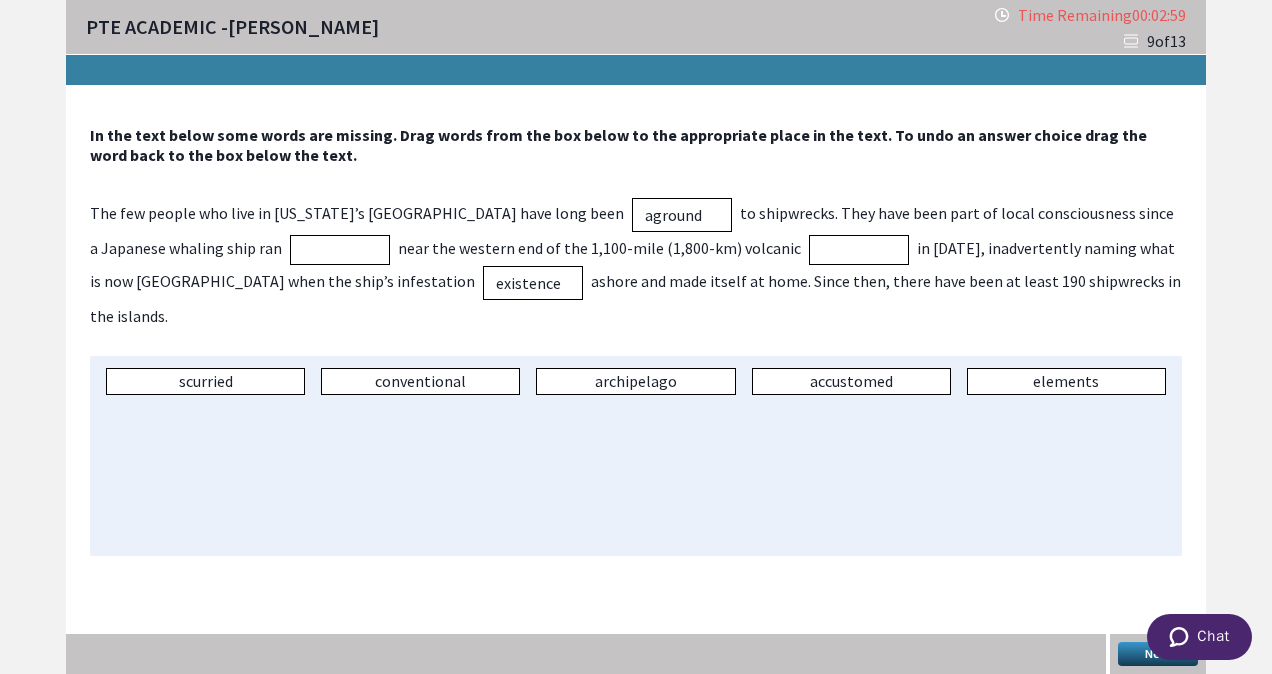 click on "accustomed" at bounding box center (851, 381) 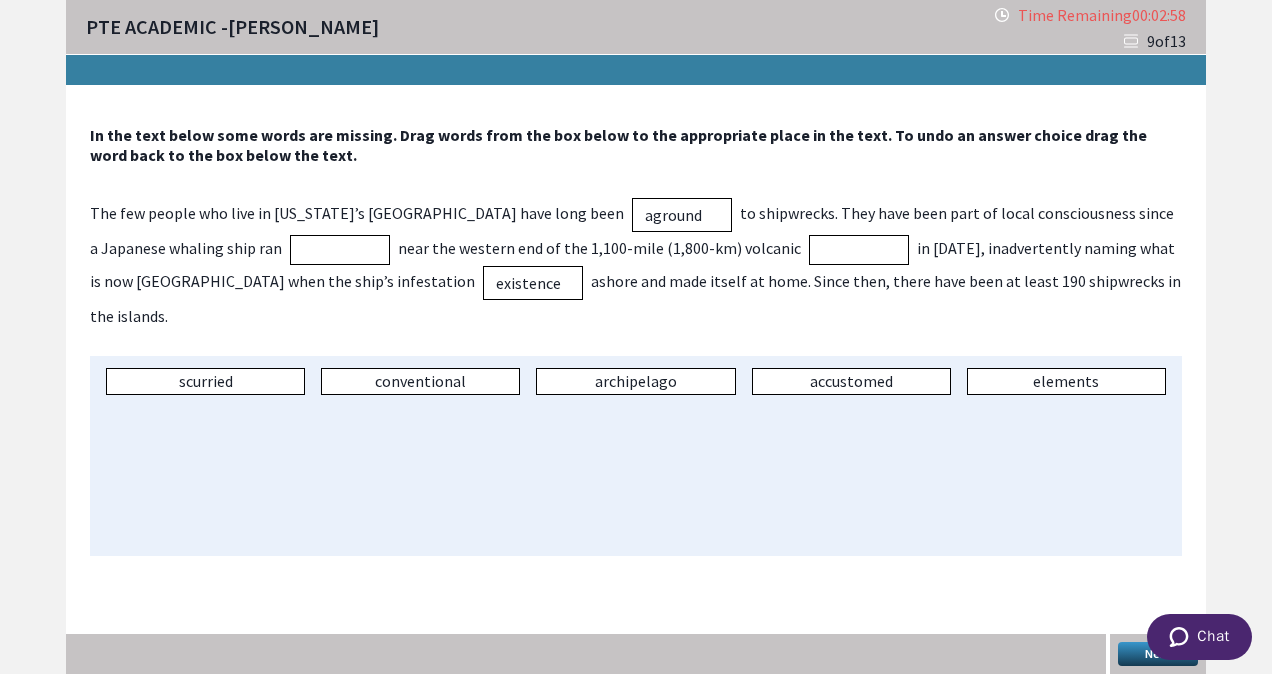 drag, startPoint x: 832, startPoint y: 350, endPoint x: 409, endPoint y: 321, distance: 423.99292 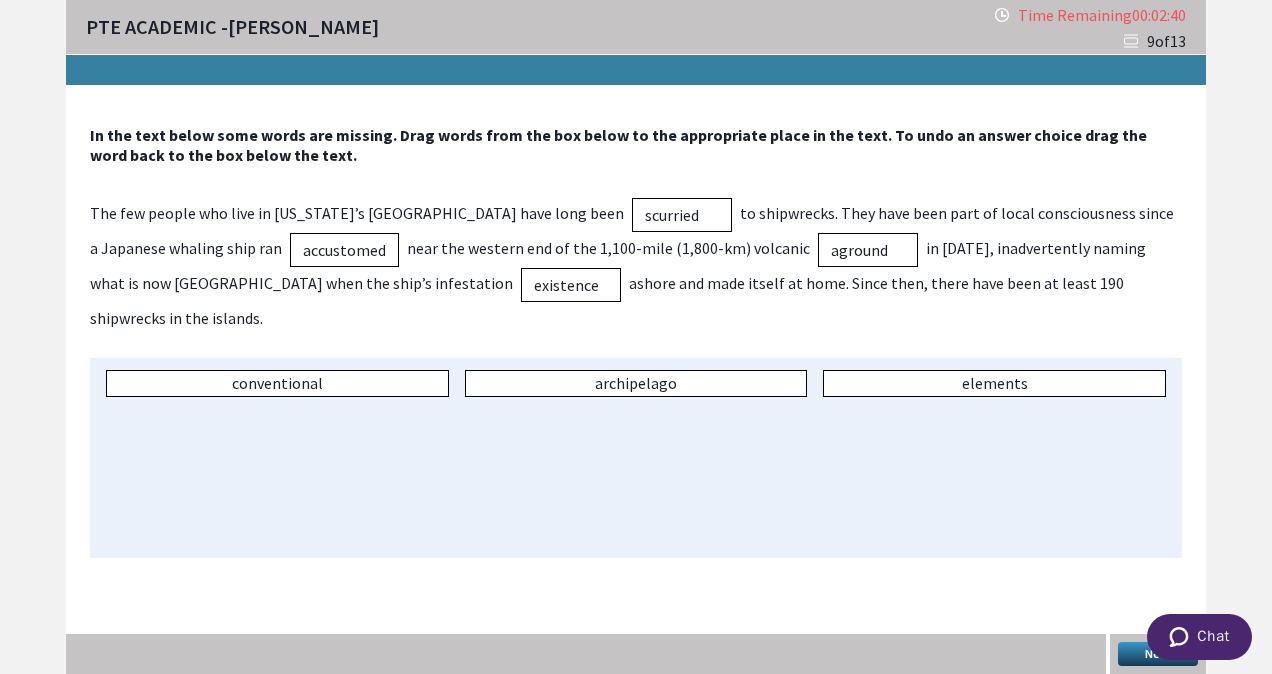 click on "Next" at bounding box center [1158, 654] 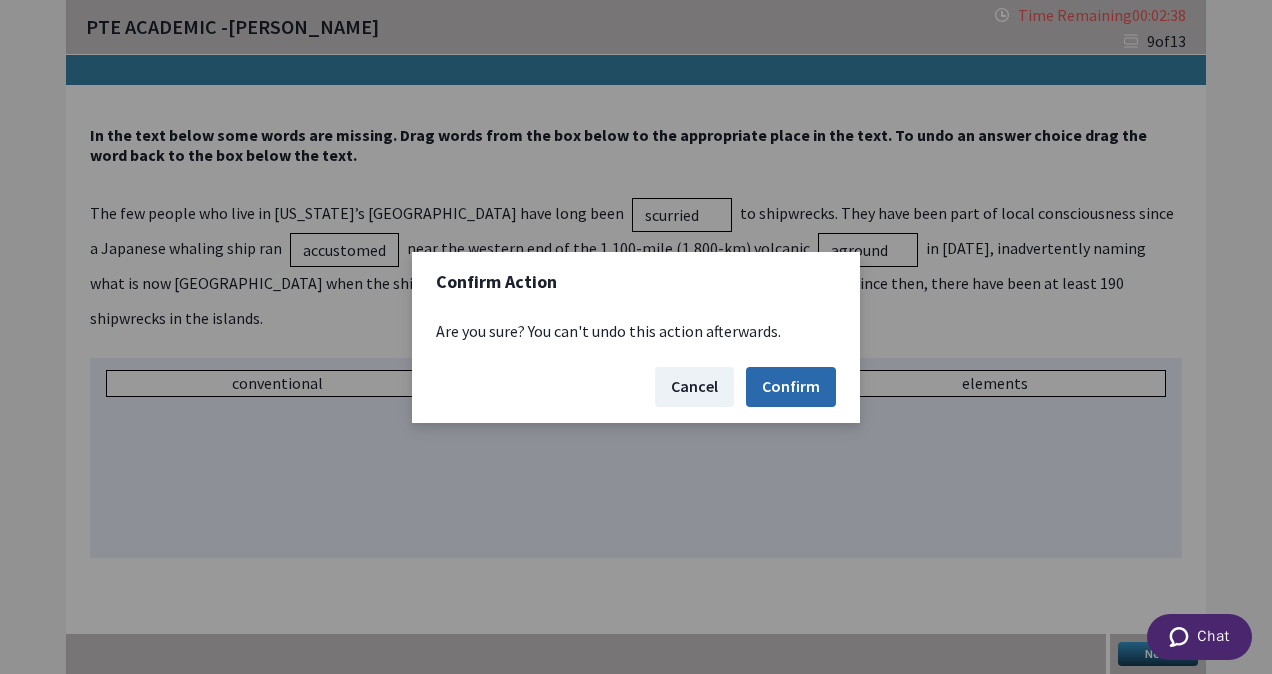 click on "Confirm" at bounding box center (791, 387) 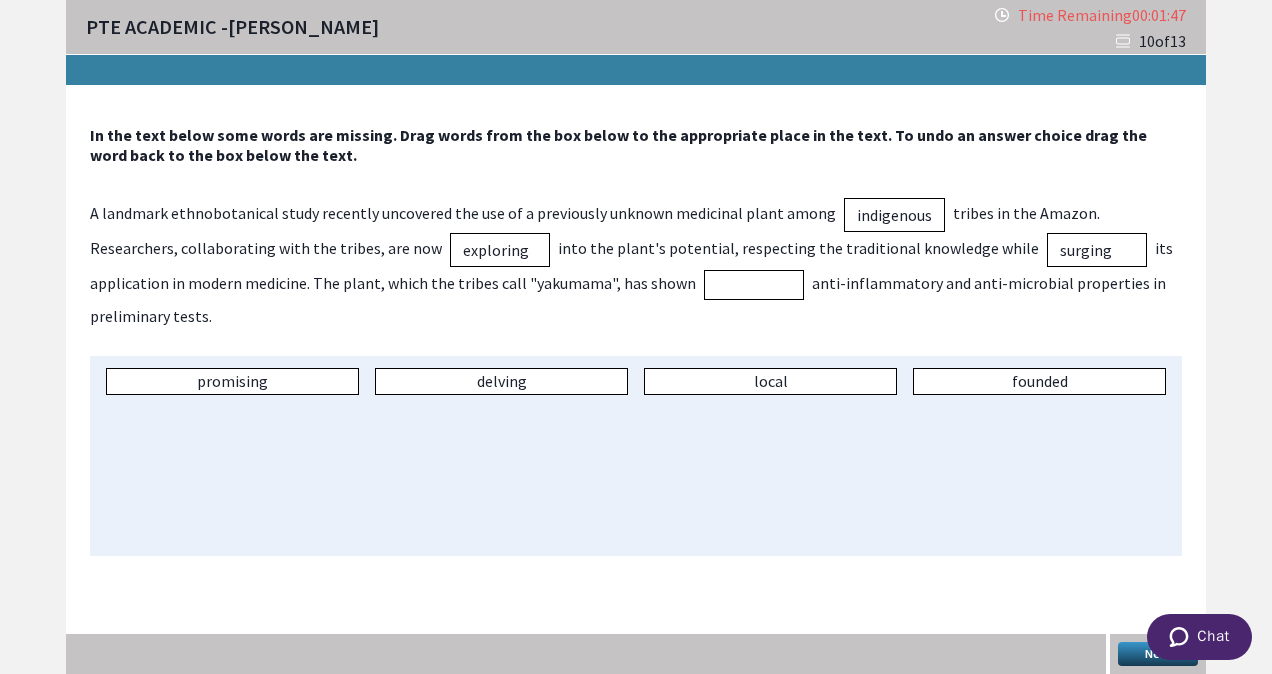 click on "exploring" at bounding box center [496, 250] 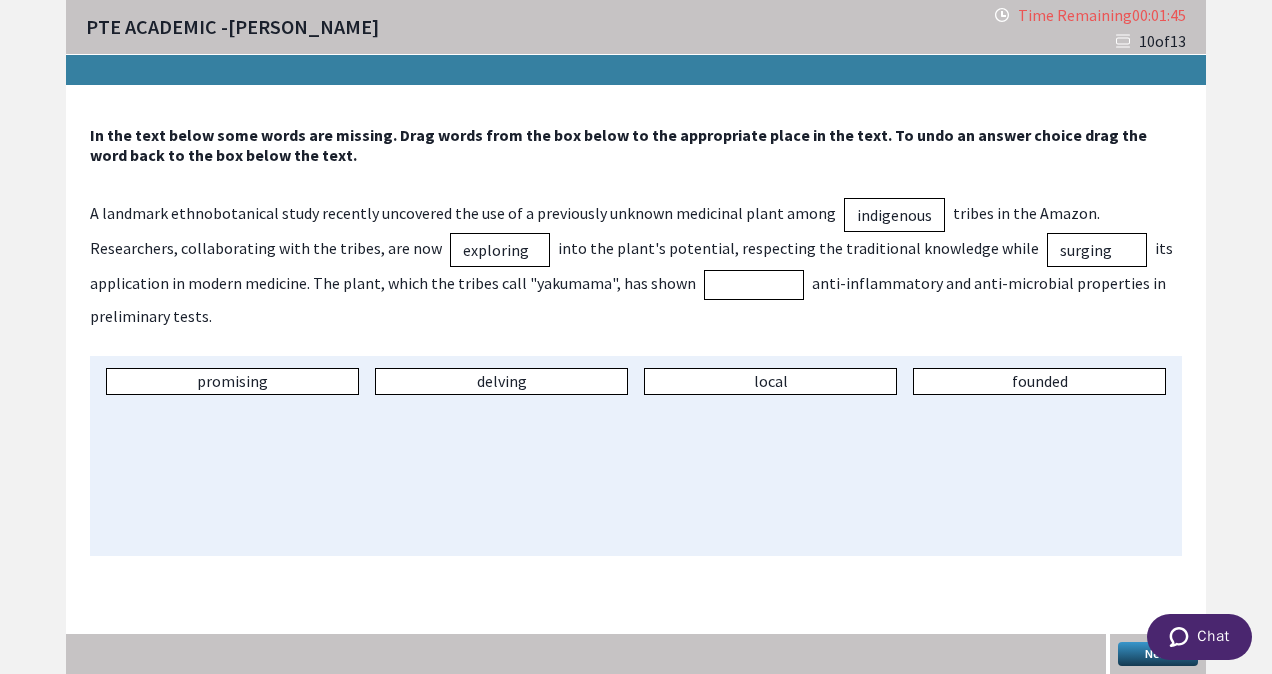click on "exploring" at bounding box center [496, 250] 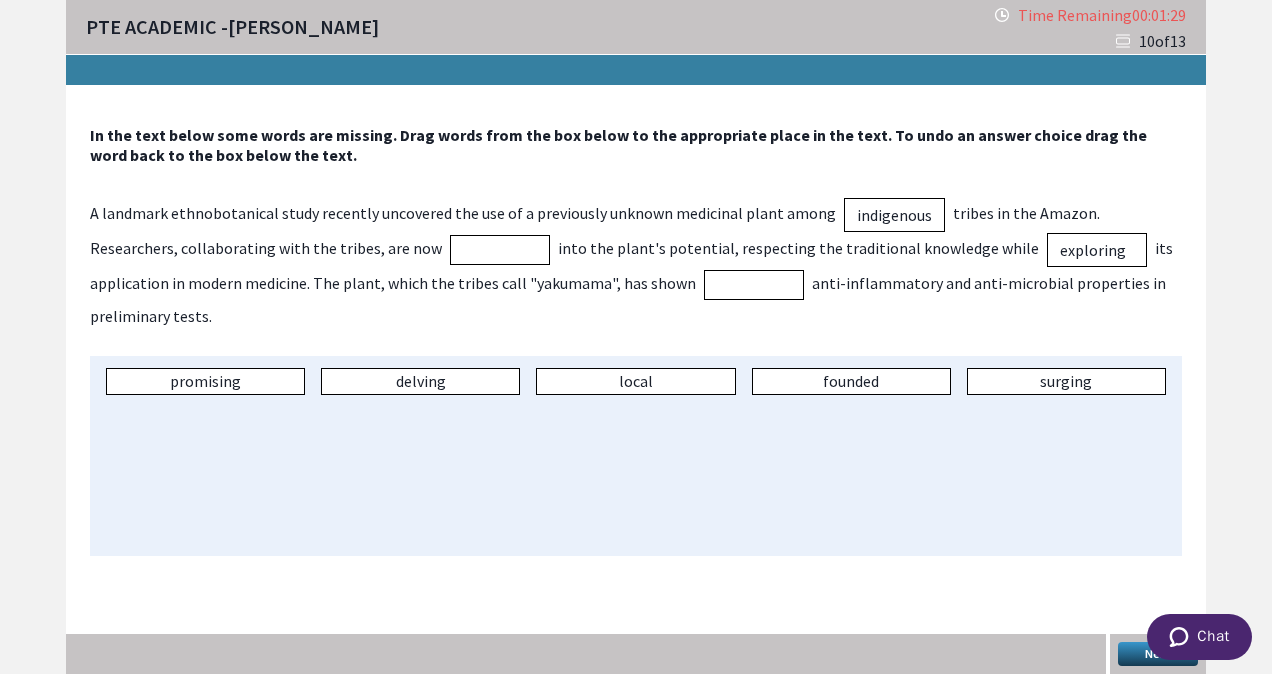 click on "delving" at bounding box center (420, 381) 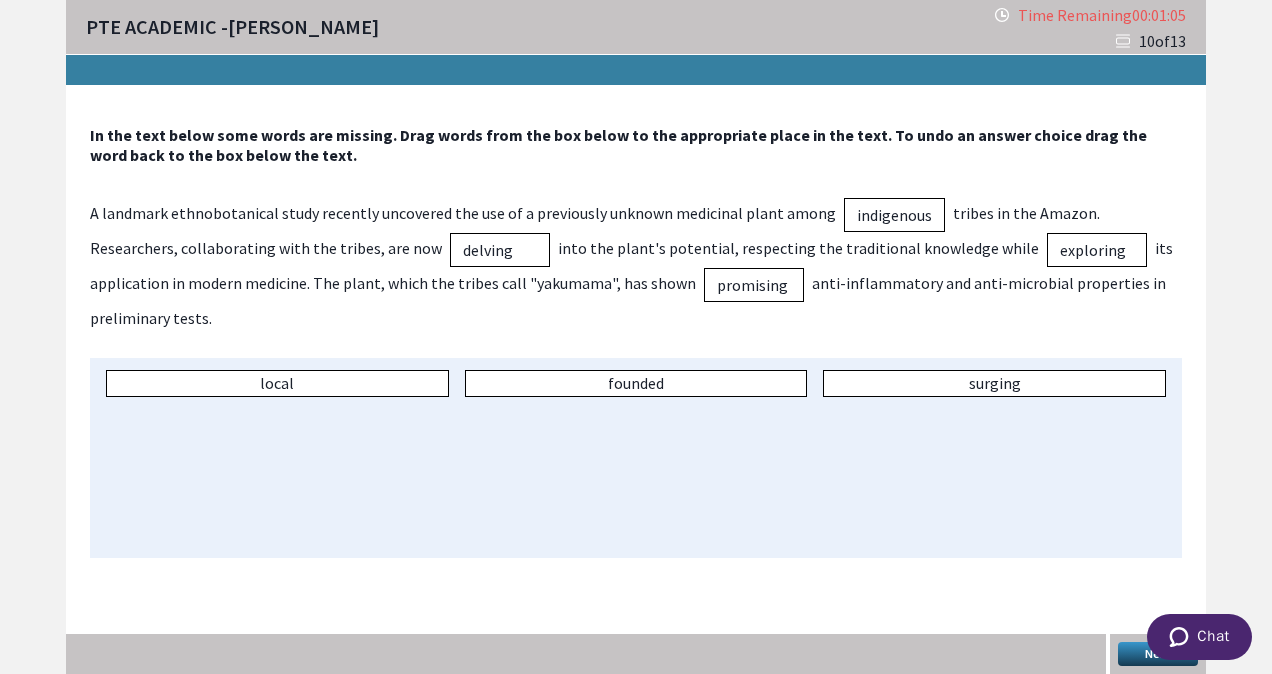 click on "Next" at bounding box center (1158, 654) 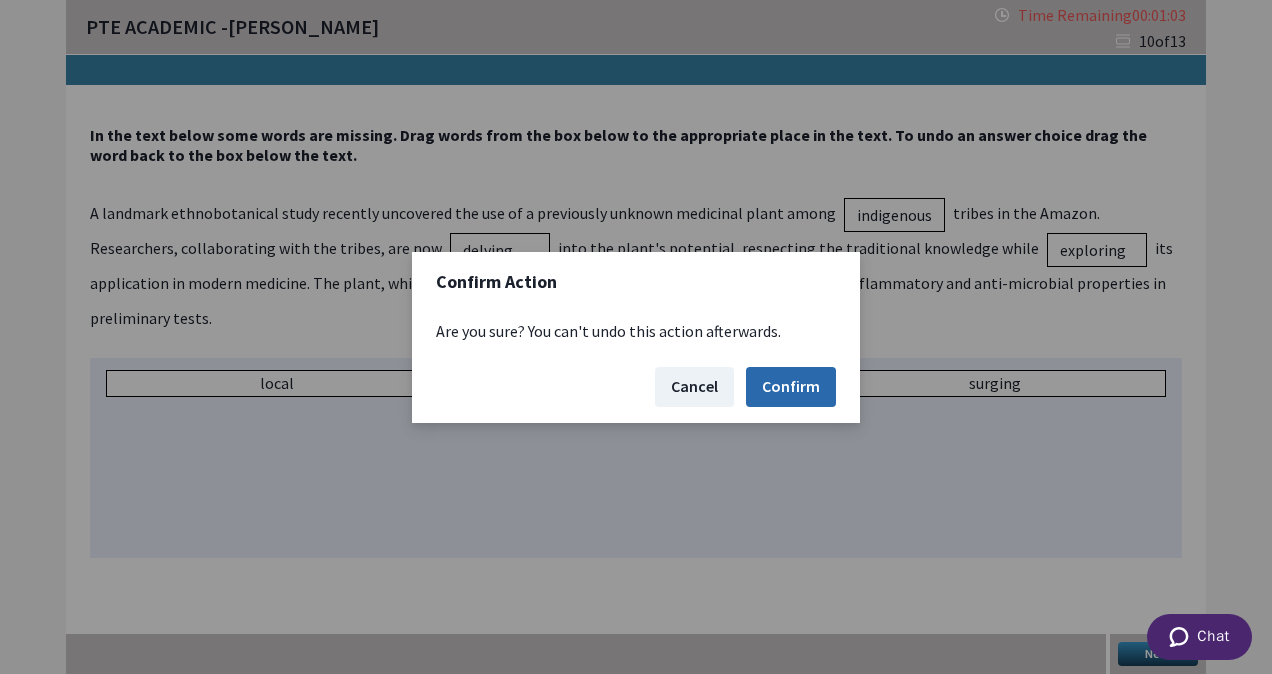 click on "Confirm" at bounding box center [791, 387] 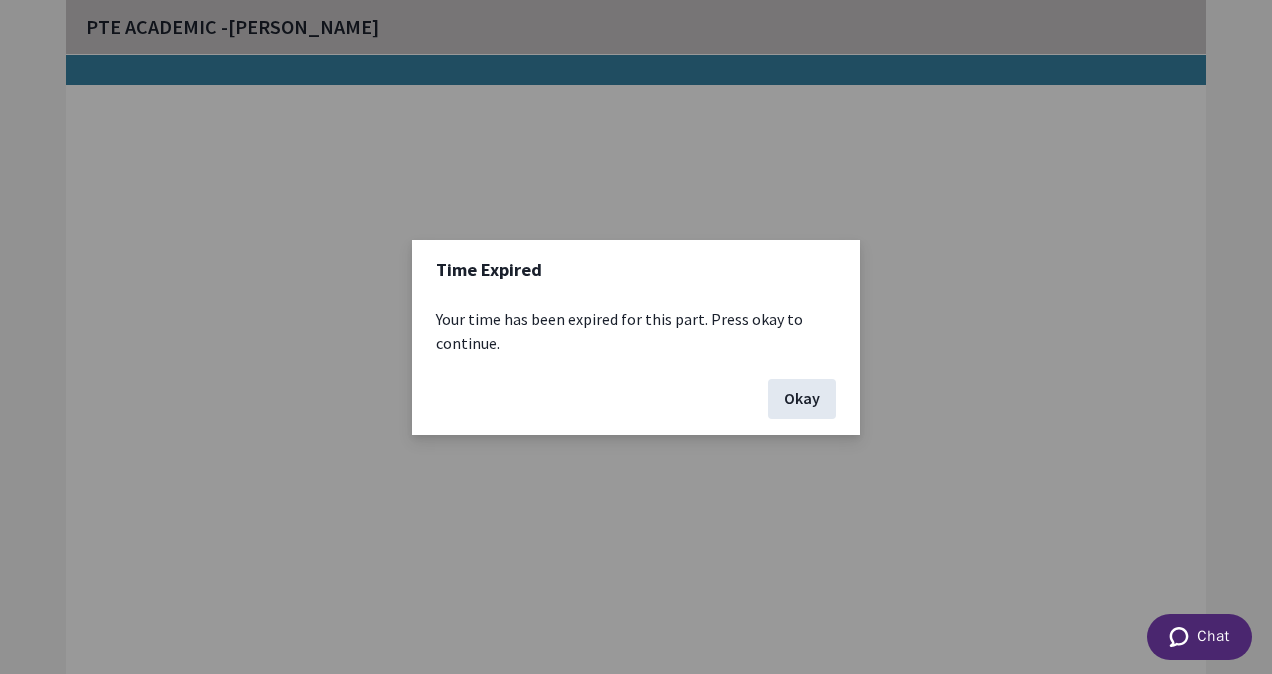 click on "Okay" at bounding box center [802, 399] 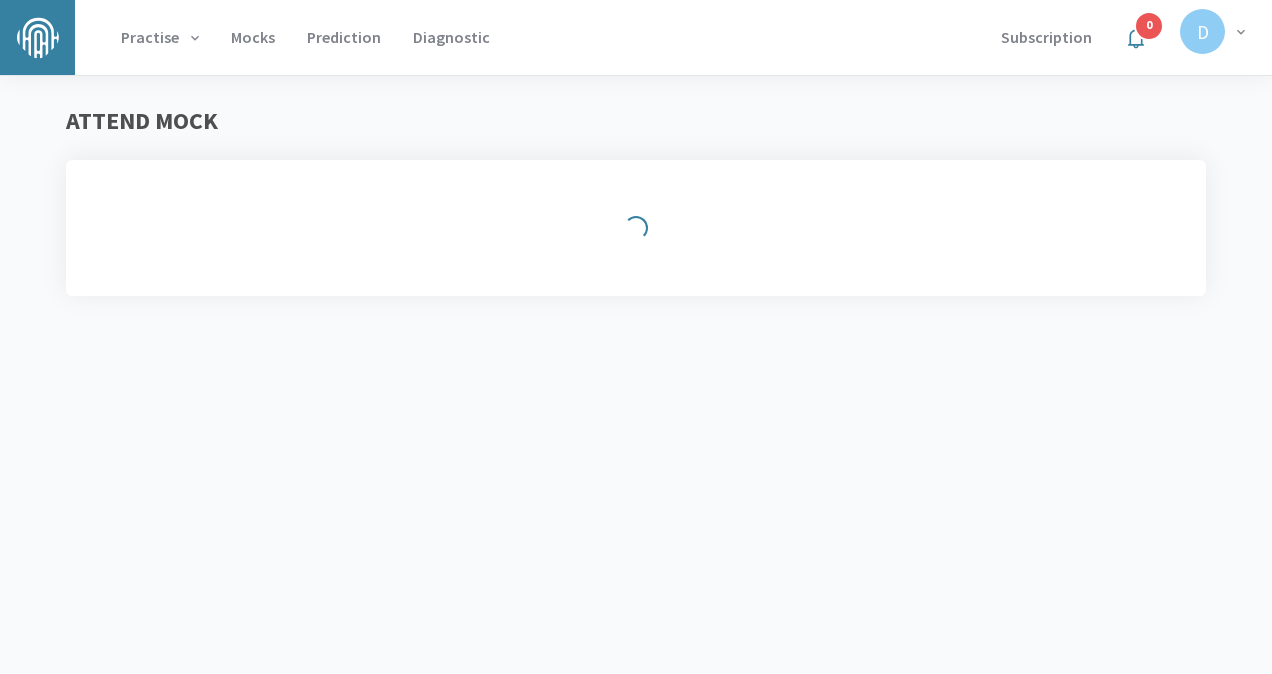 scroll, scrollTop: 0, scrollLeft: 0, axis: both 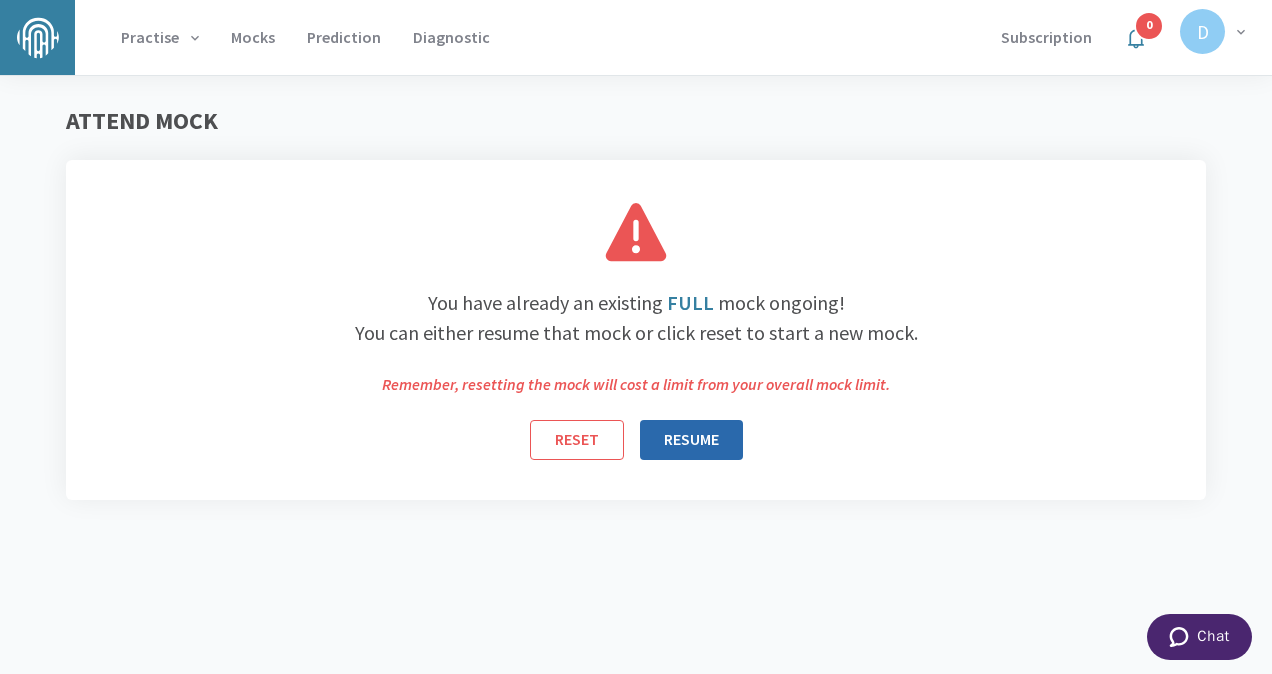 click on "RESUME" at bounding box center [691, 440] 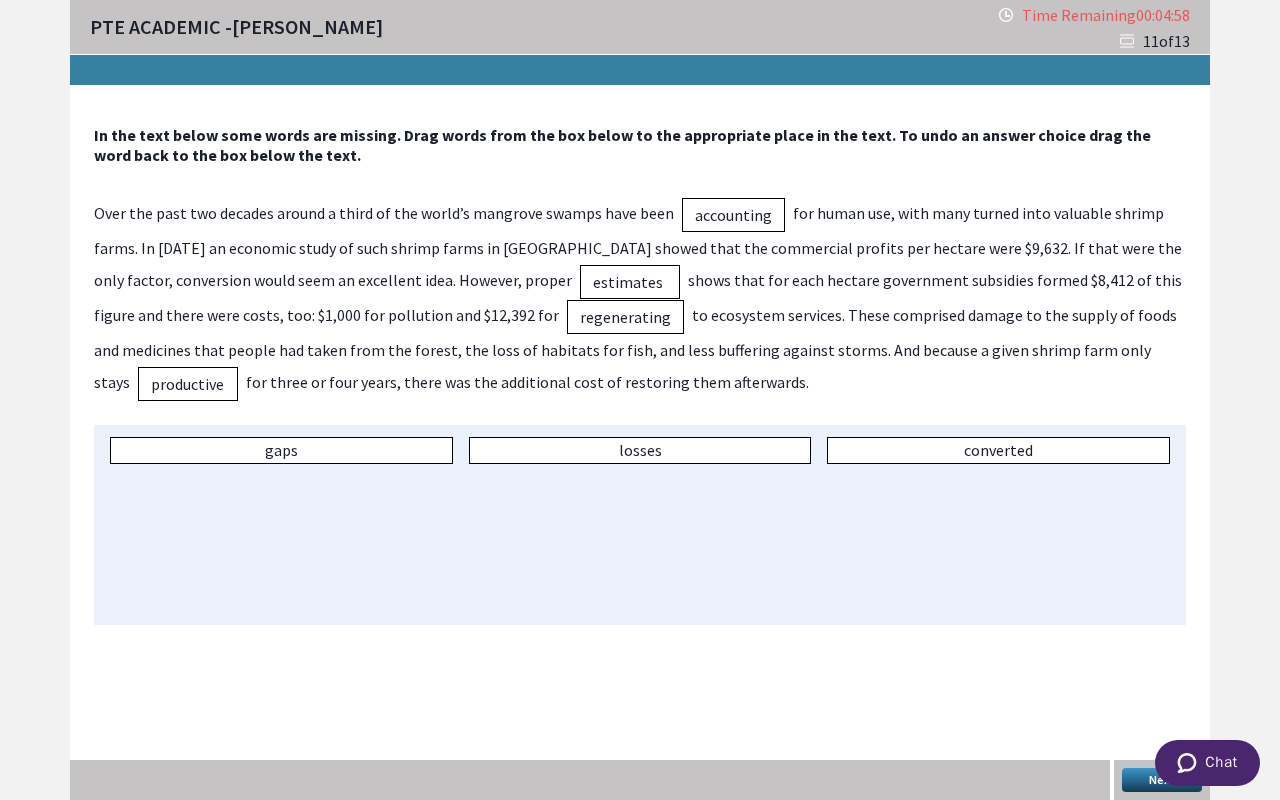 click on "Next" at bounding box center [1162, 780] 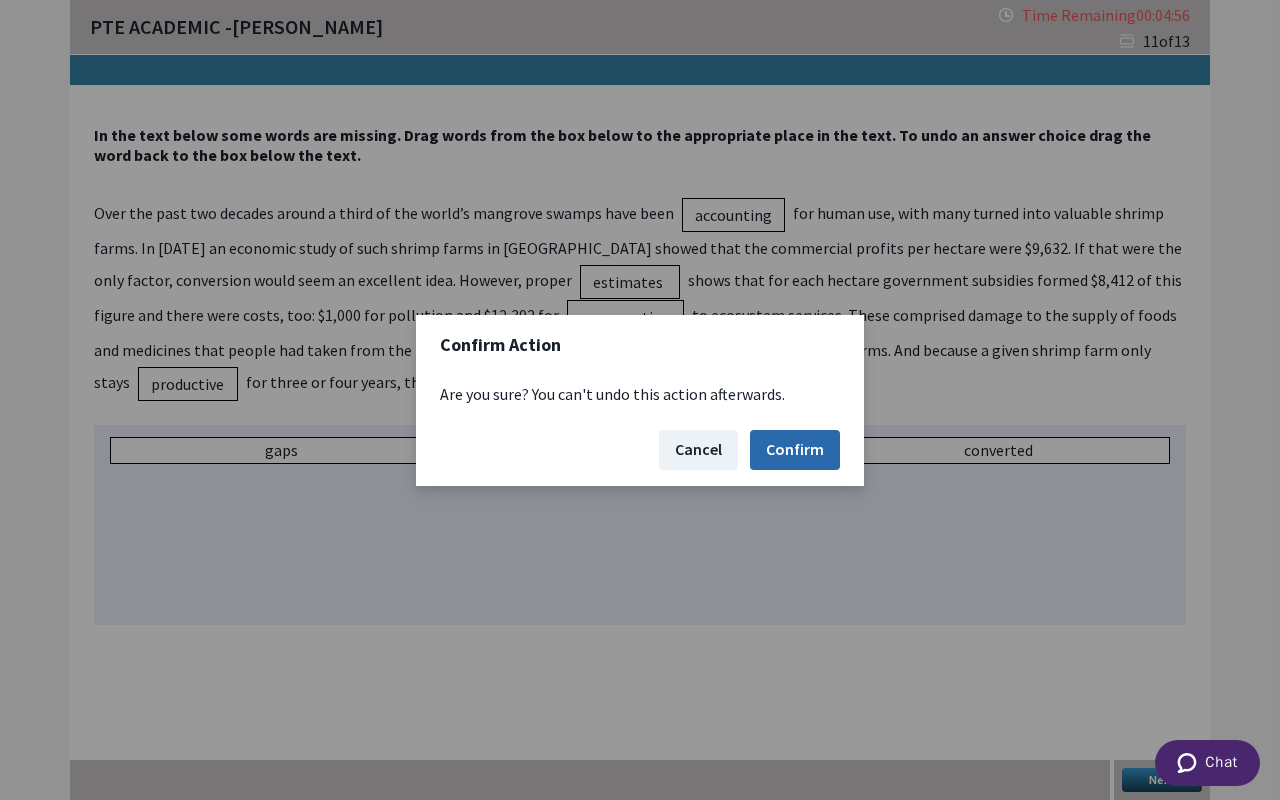 click on "Confirm" at bounding box center (795, 450) 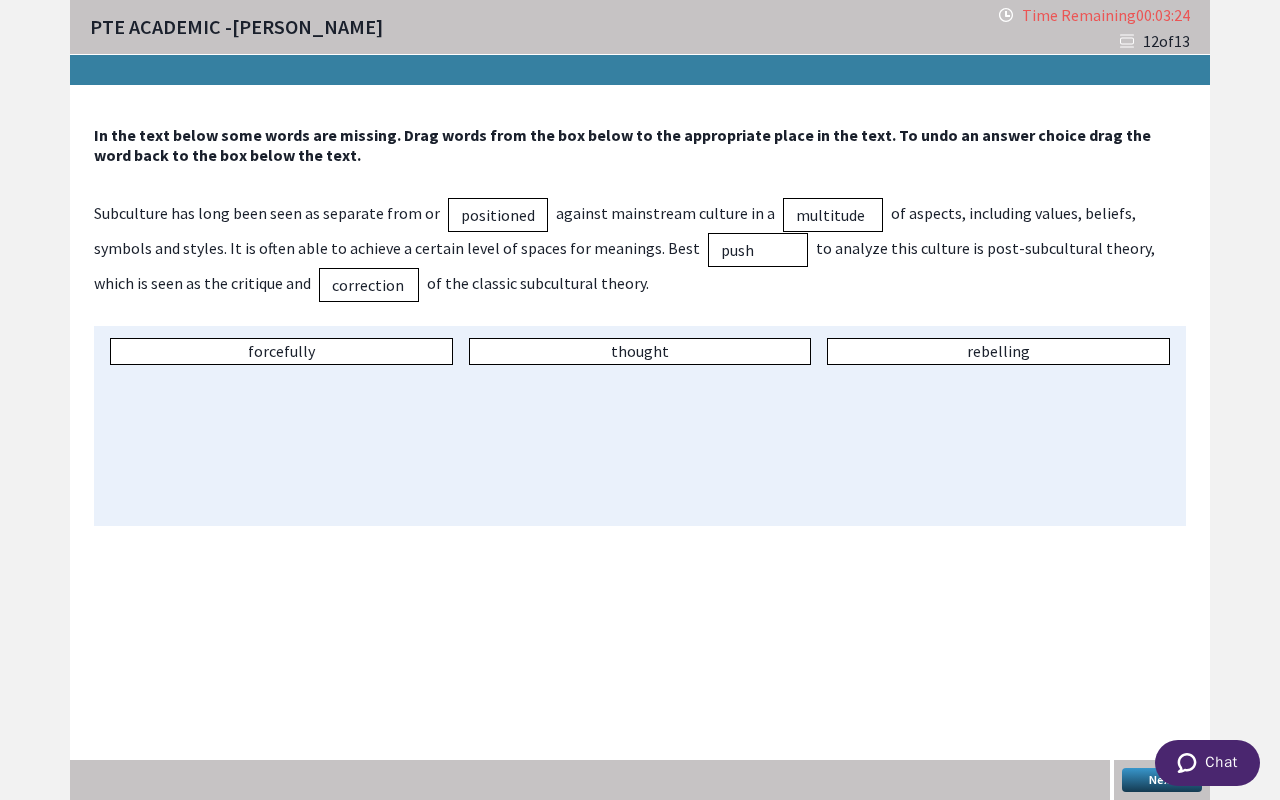 click on "Next" at bounding box center [1162, 780] 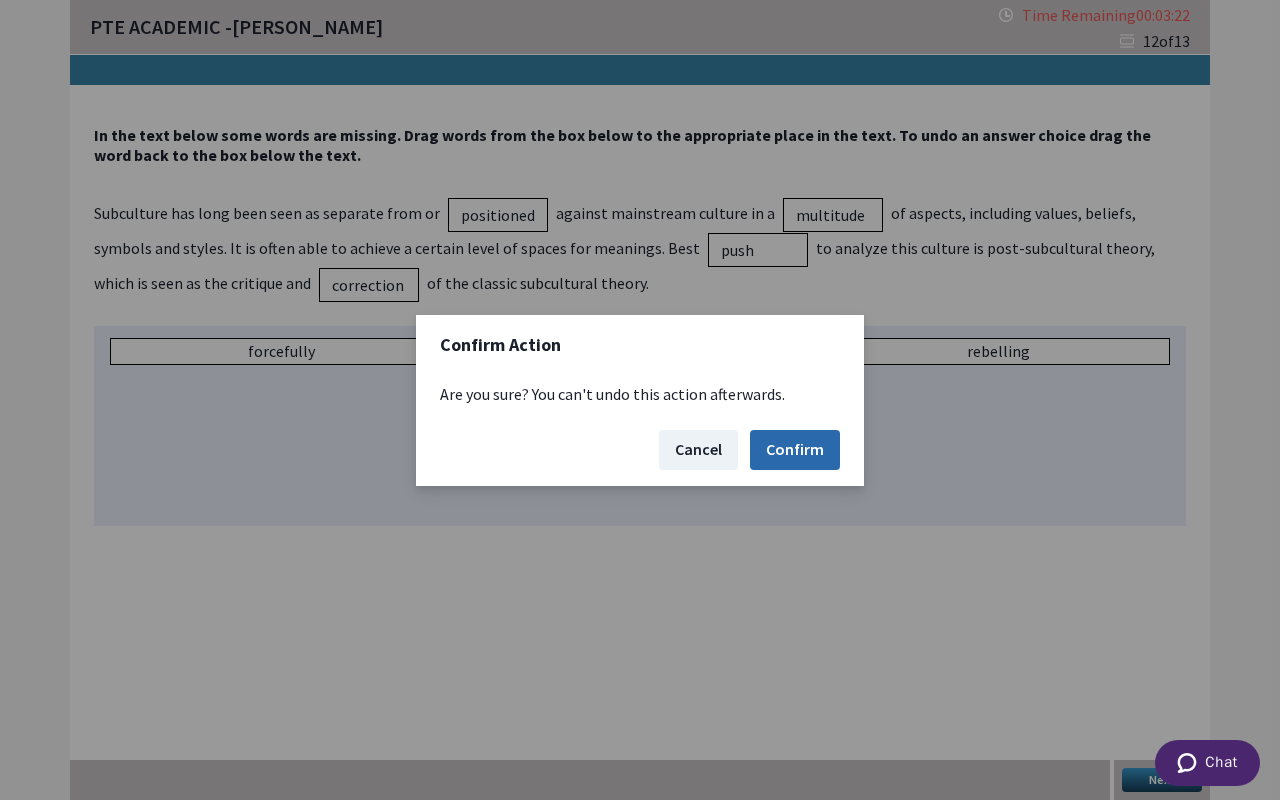 click on "Confirm" at bounding box center [795, 450] 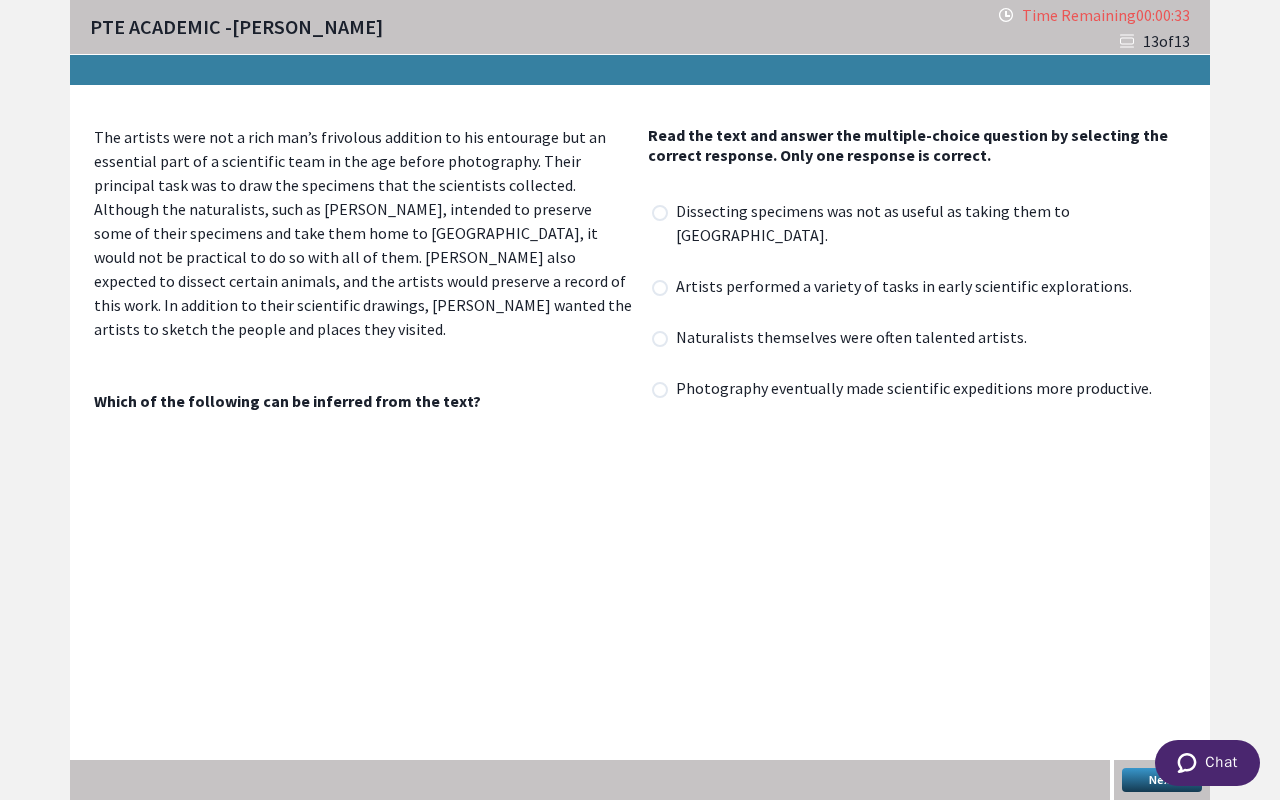 click on "Dissecting specimens was not as useful as taking them to England." at bounding box center (929, 225) 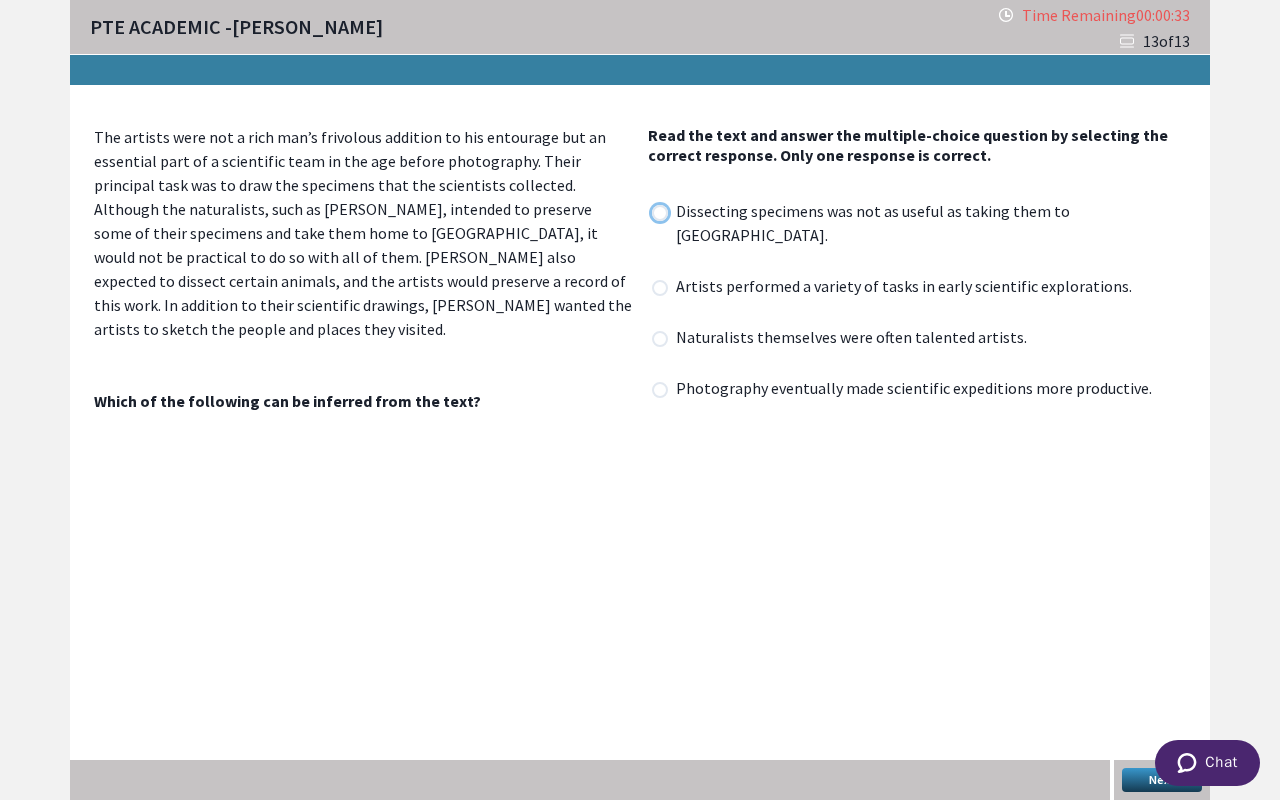 click at bounding box center [651, 212] 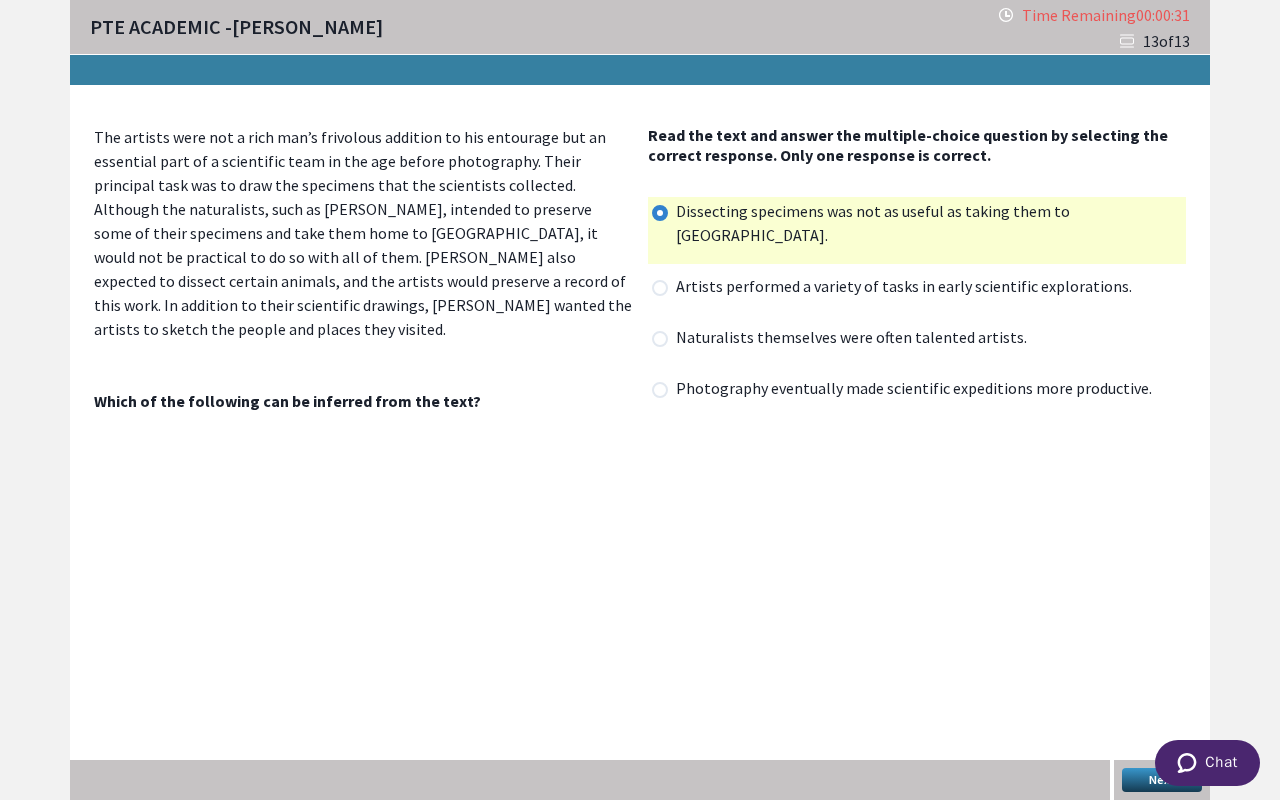 click on "Next" at bounding box center (1162, 780) 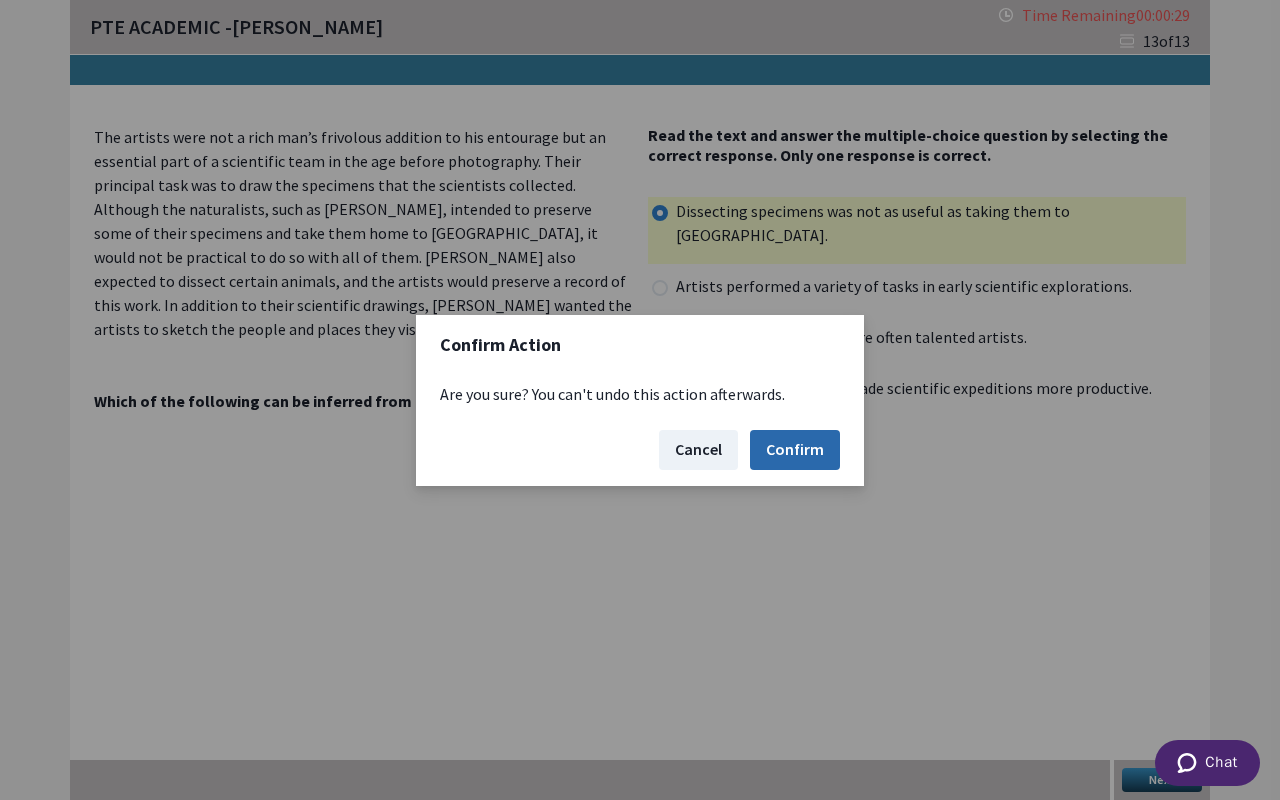 click on "Confirm" at bounding box center [795, 450] 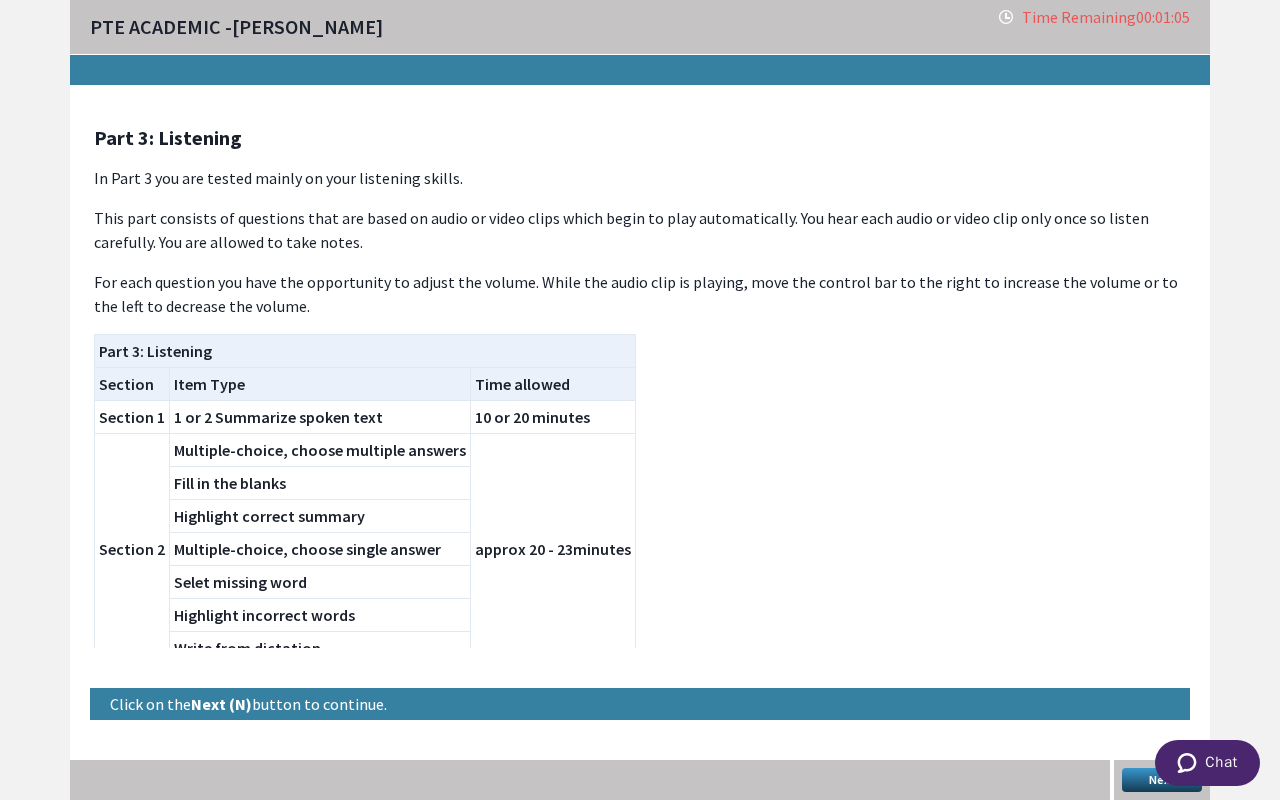 click on "Next" at bounding box center (1162, 780) 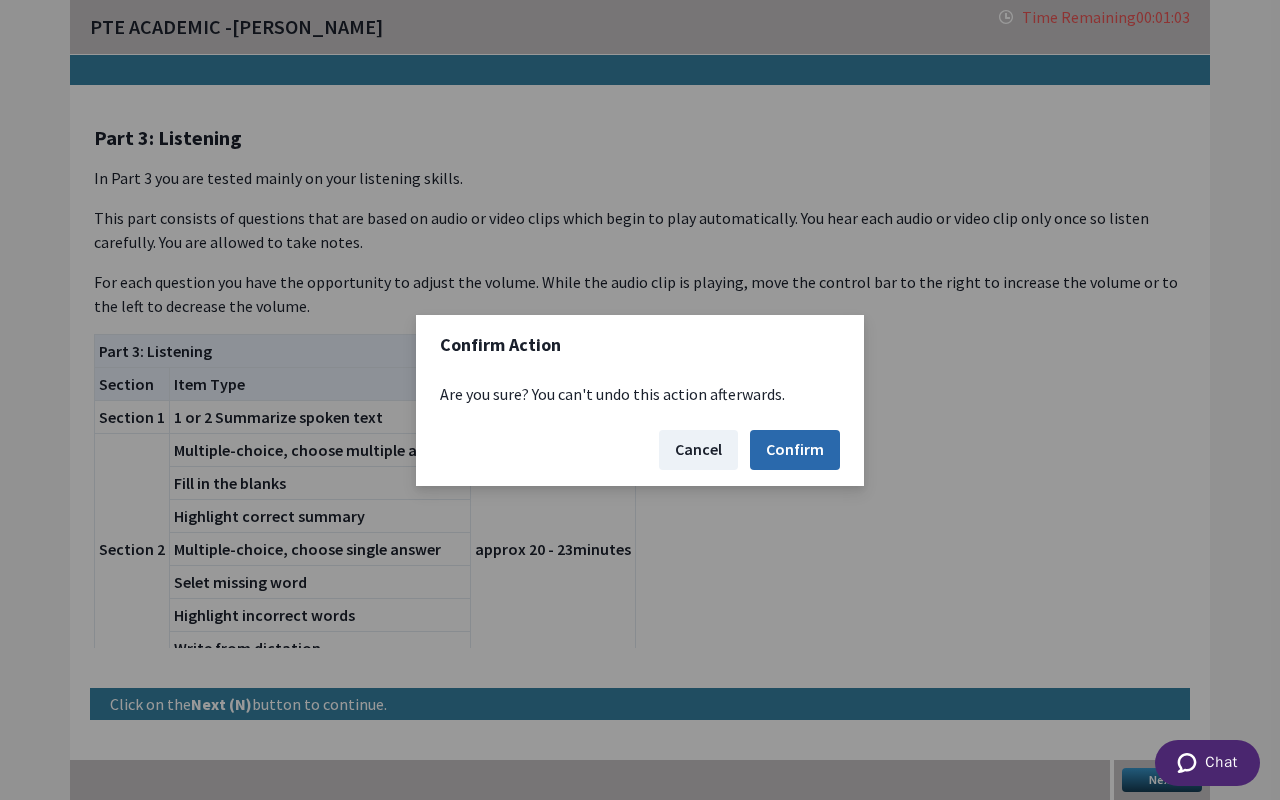 click on "Confirm" at bounding box center (795, 450) 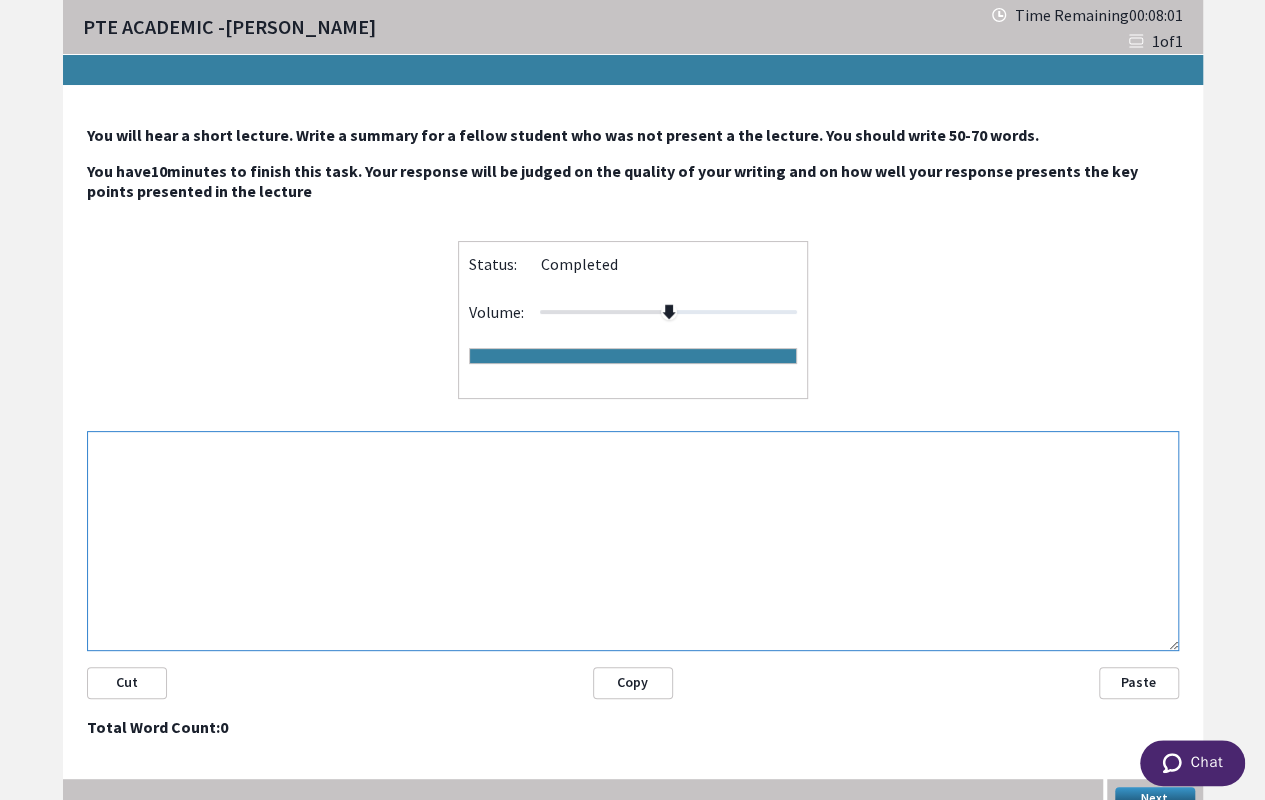 click at bounding box center (633, 541) 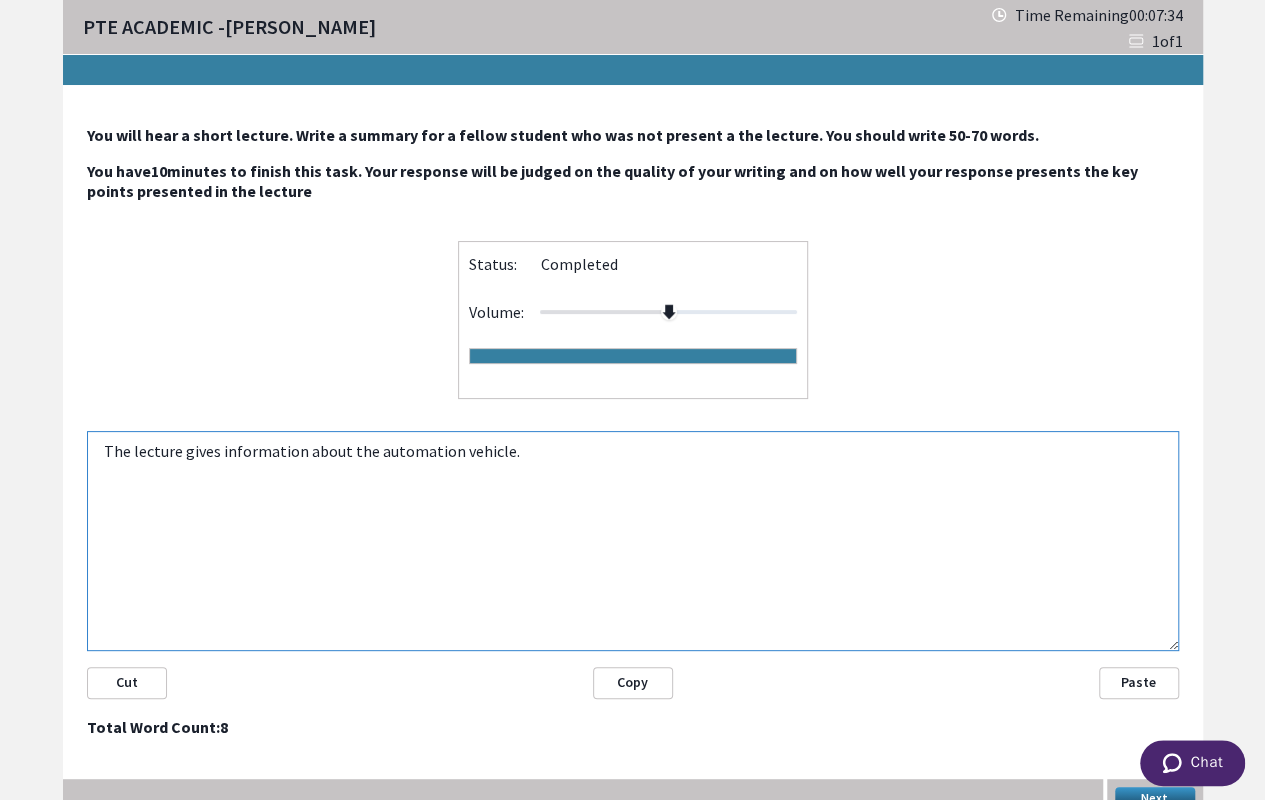 click on "The lecture gives information about the automation vehicle." at bounding box center [633, 541] 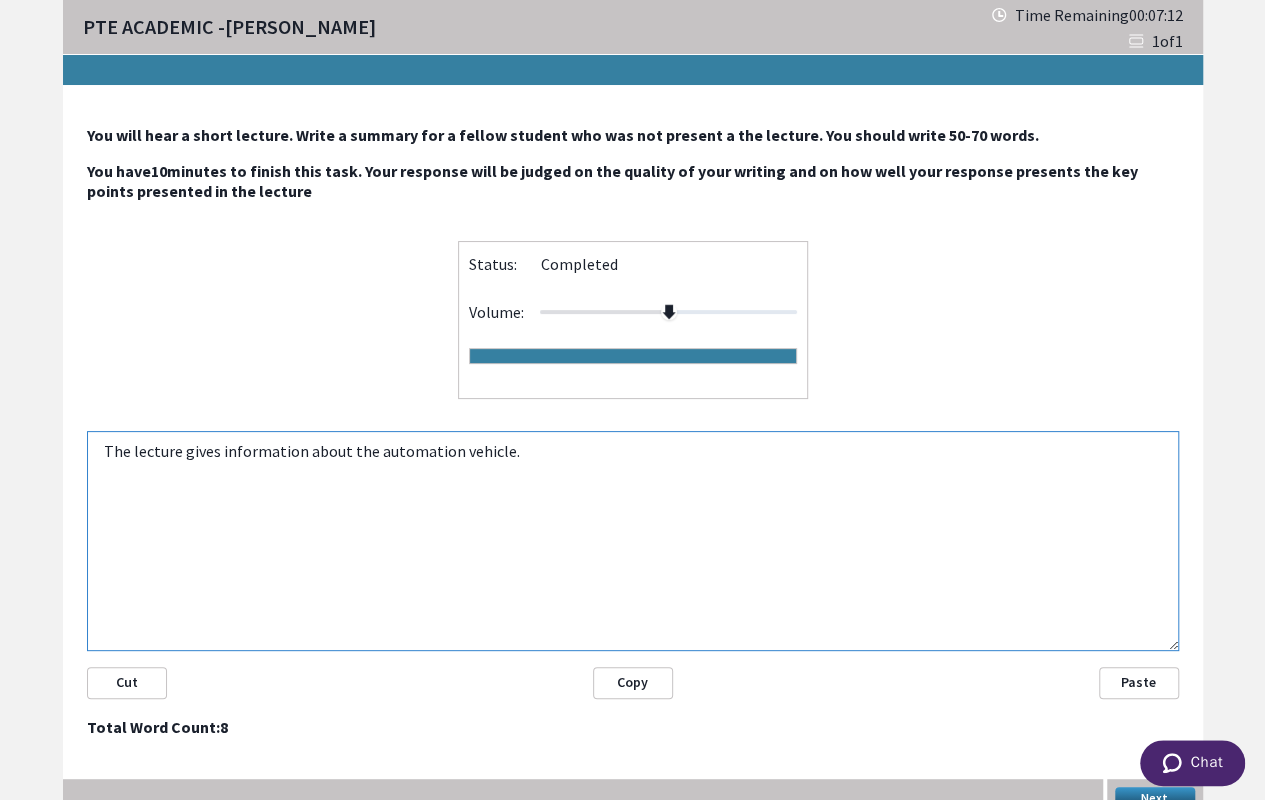 click on "The lecture gives information about the automation vehicle." at bounding box center [633, 541] 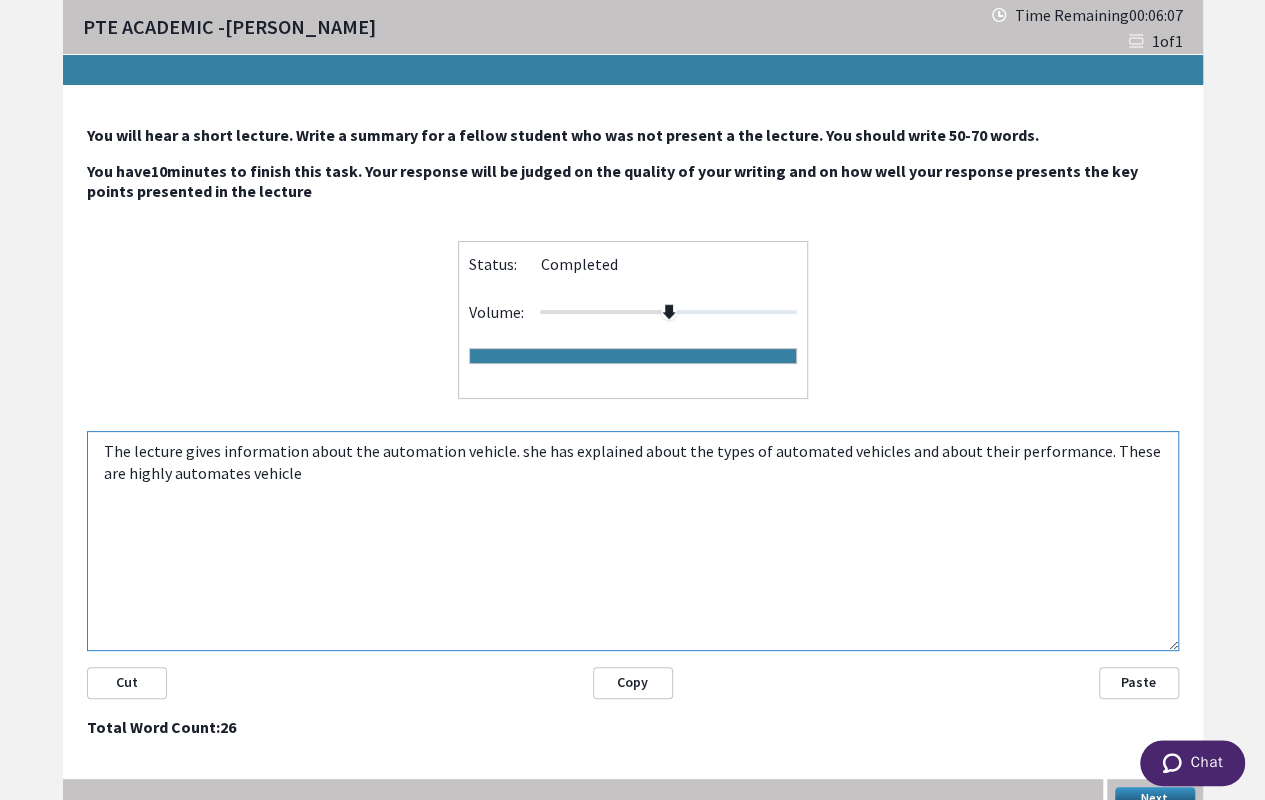 click on "The lecture gives information about the automation vehicle. she has explained about the types of automated vehicles and about their performance. These are highly automates vehicle" at bounding box center [633, 541] 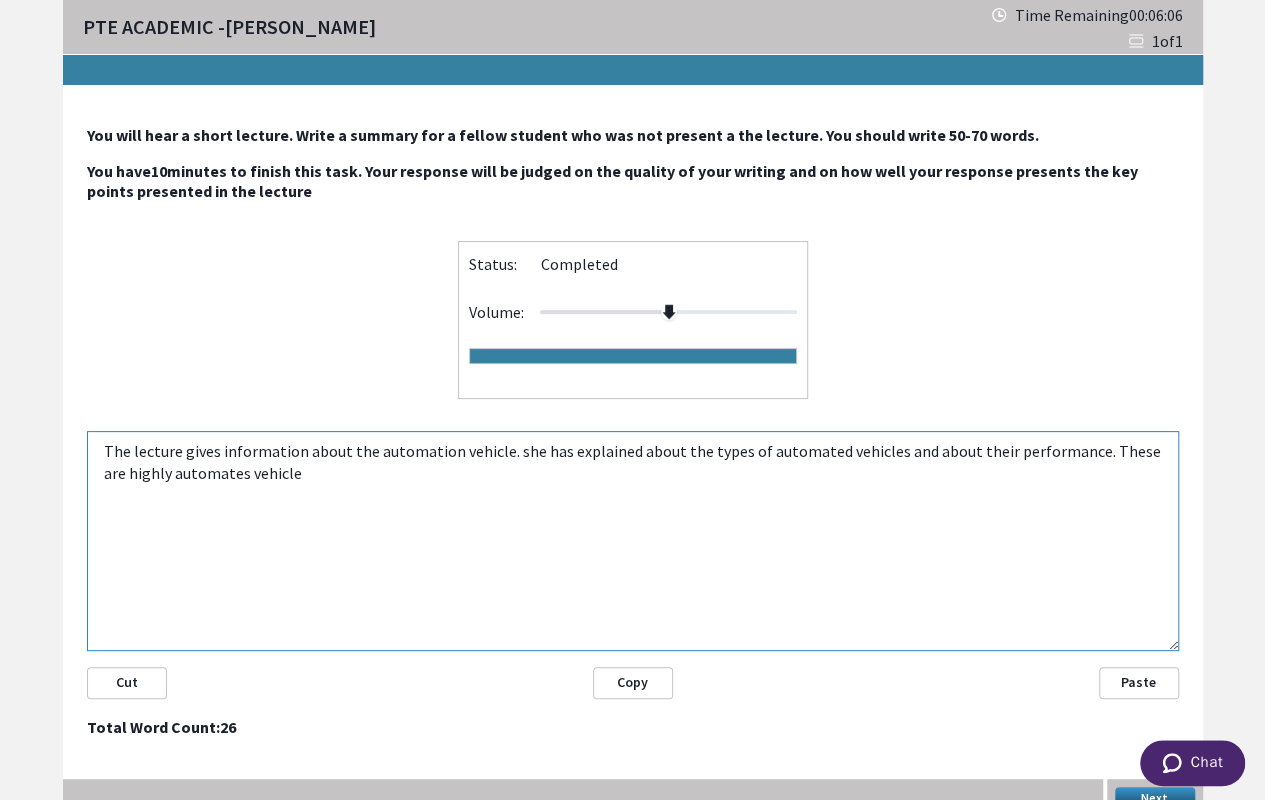 click on "The lecture gives information about the automation vehicle. she has explained about the types of automated vehicles and about their performance. These are highly automates vehicle" at bounding box center [633, 541] 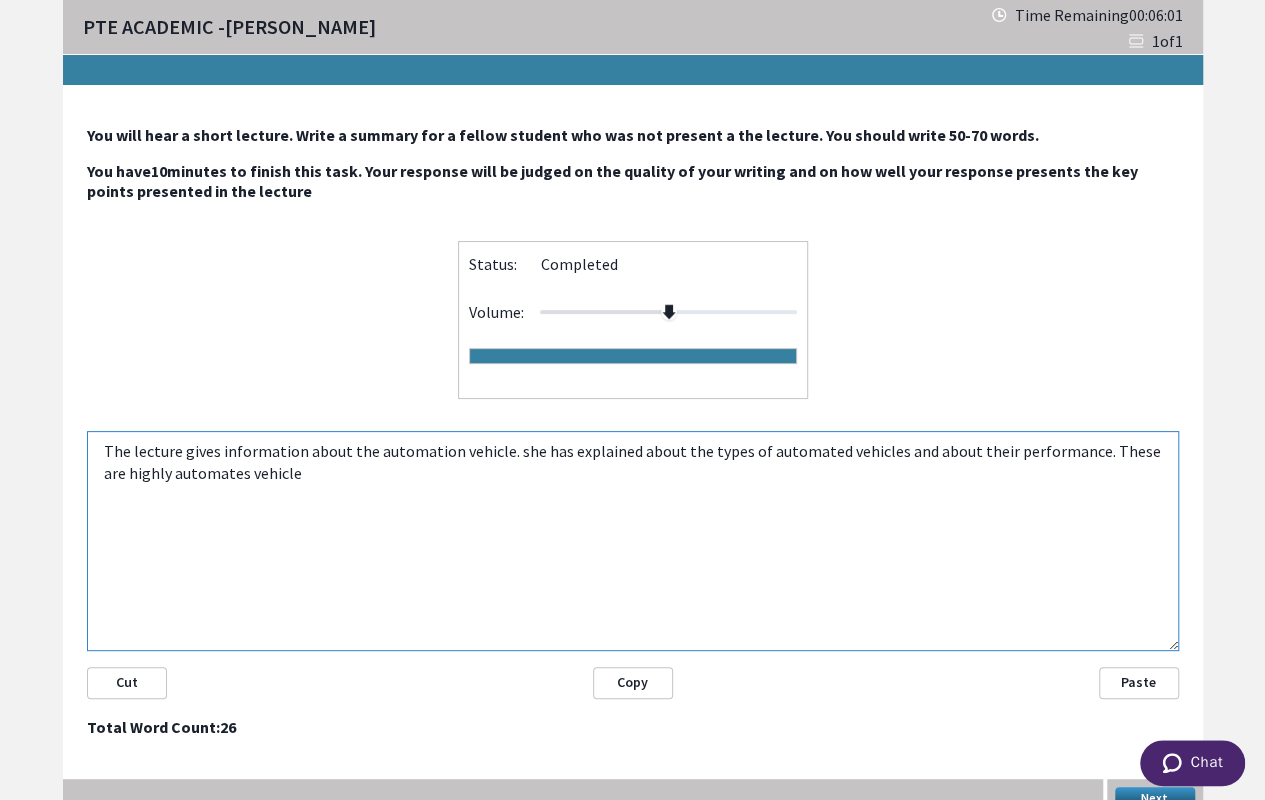 click on "The lecture gives information about the automation vehicle. she has explained about the types of automated vehicles and about their performance. These are highly automates vehicle" at bounding box center (633, 541) 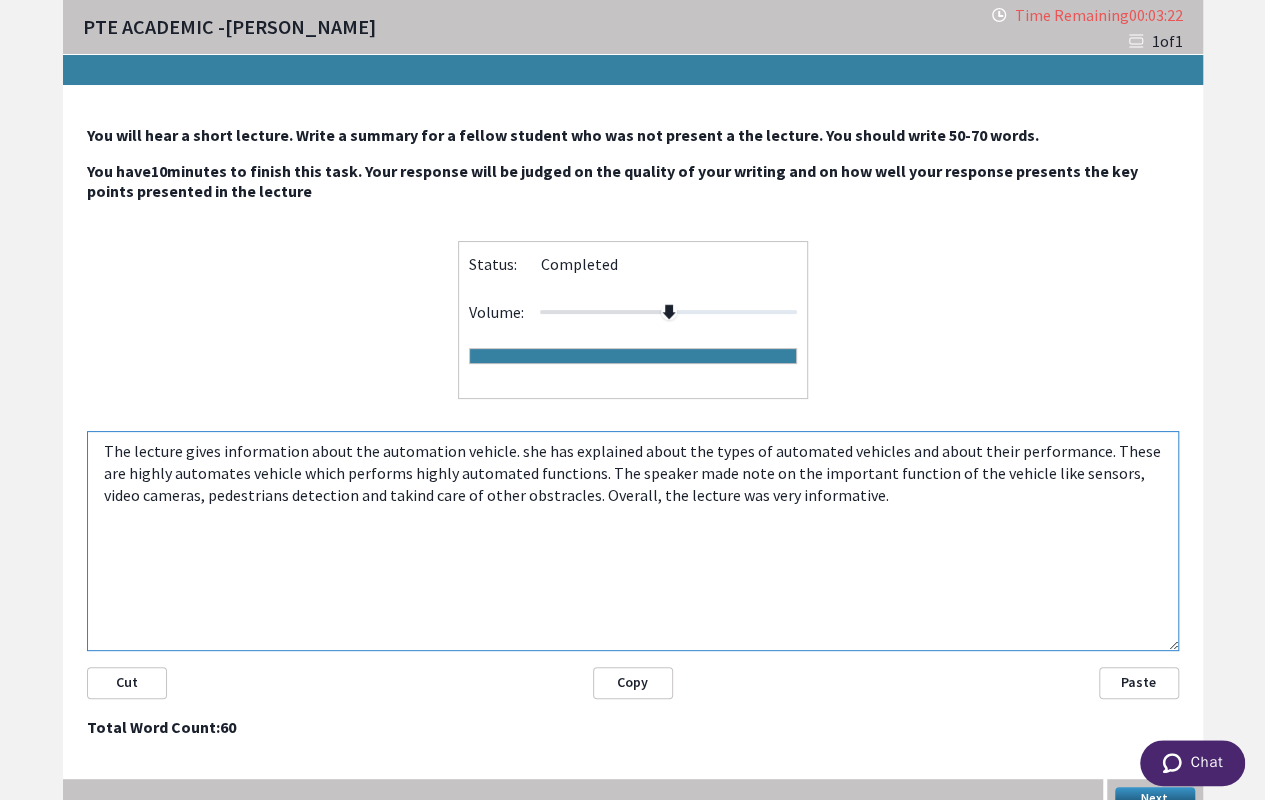 click on "The lecture gives information about the automation vehicle. she has explained about the types of automated vehicles and about their performance. These are highly automates vehicle which performs highly automated functions. The speaker made note on the important function of the vehicle like sensors, video cameras, pedestrians detection and takind care of other obstracles. Overall, the lecture was very informative." at bounding box center [633, 541] 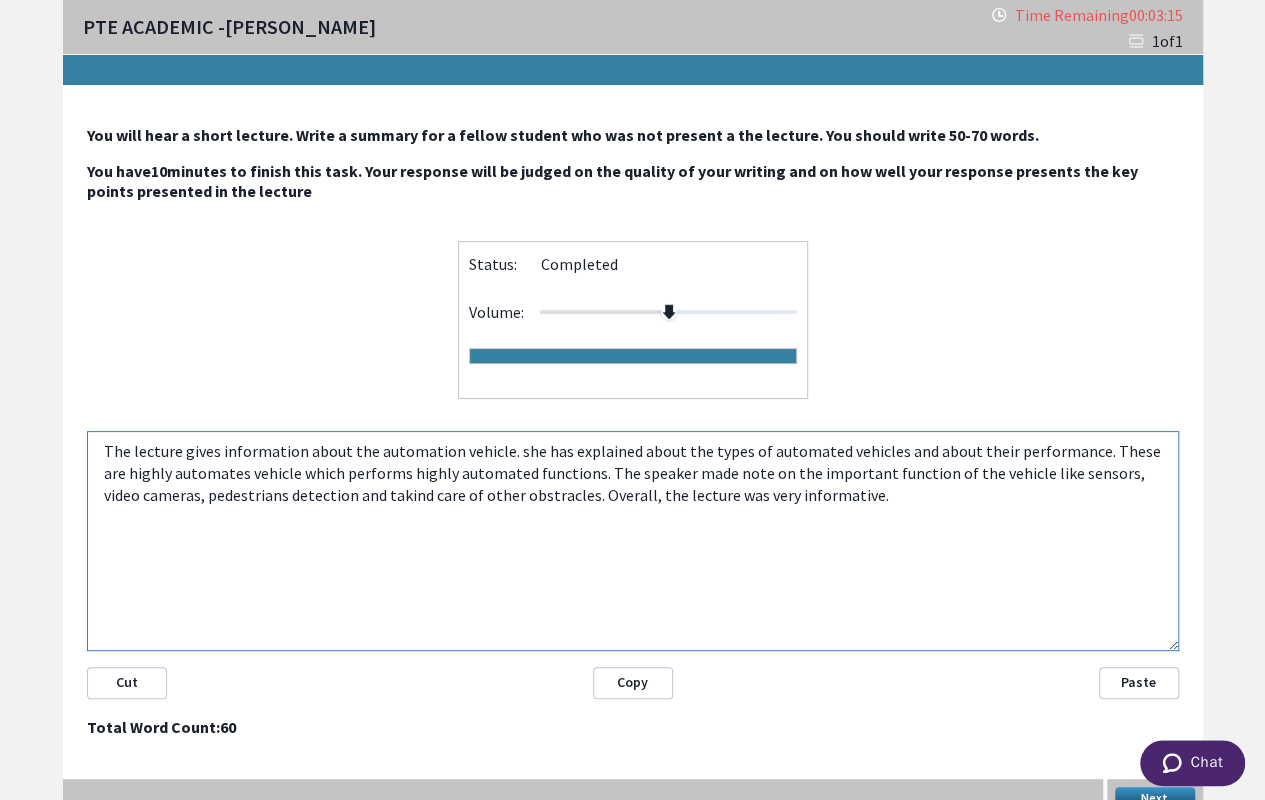 click on "The lecture gives information about the automation vehicle. she has explained about the types of automated vehicles and about their performance. These are highly automates vehicle which performs highly automated functions. The speaker made note on the important function of the vehicle like sensors, video cameras, pedestrians detection and takind care of other obstracles. Overall, the lecture was very informative." at bounding box center [633, 541] 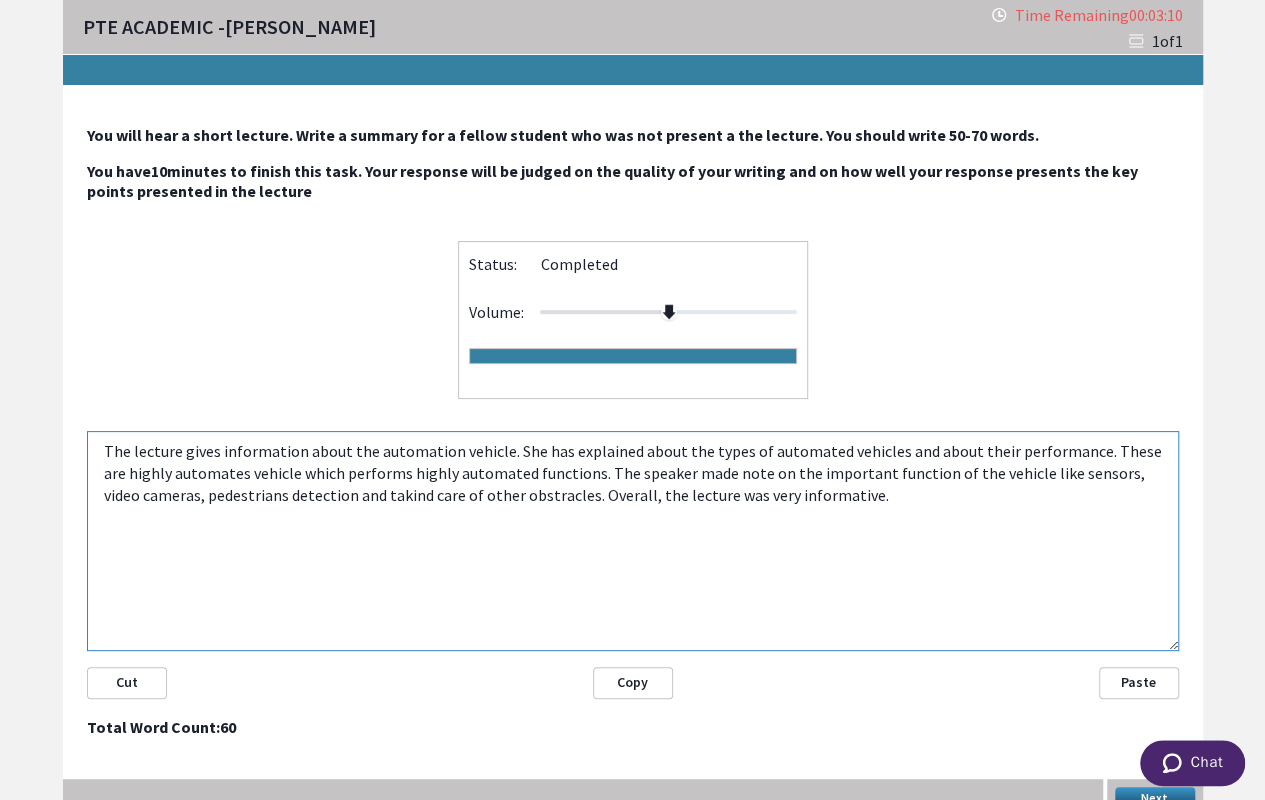 click on "The lecture gives information about the automation vehicle. She has explained about the types of automated vehicles and about their performance. These are highly automates vehicle which performs highly automated functions. The speaker made note on the important function of the vehicle like sensors, video cameras, pedestrians detection and takind care of other obstracles. Overall, the lecture was very informative." at bounding box center (633, 541) 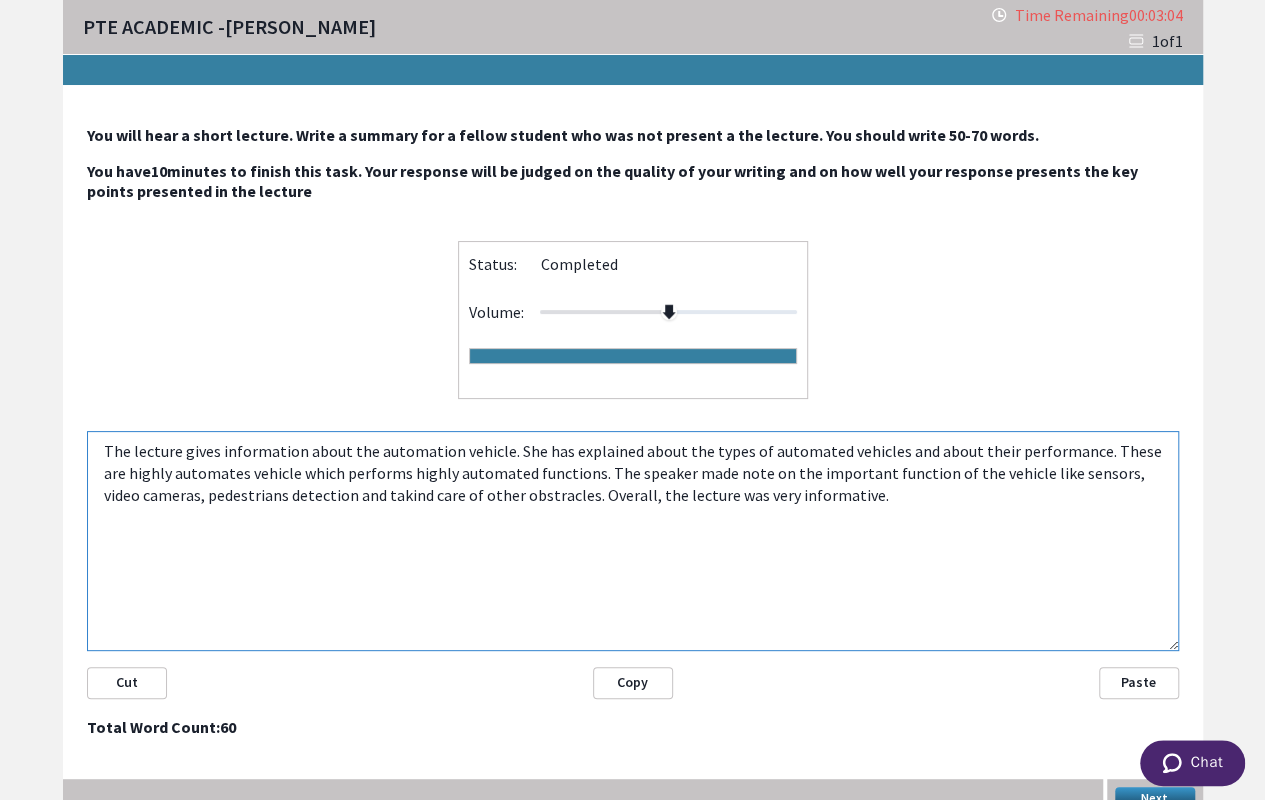 click on "The lecture gives information about the automation vehicle. She has explained about the types of automated vehicles and about their performance. These are highly automates vehicle which performs highly automated functions. The speaker made note on the important function of the vehicle like sensors, video cameras, pedestrians detection and takind care of other obstracles. Overall, the lecture was very informative." at bounding box center (633, 541) 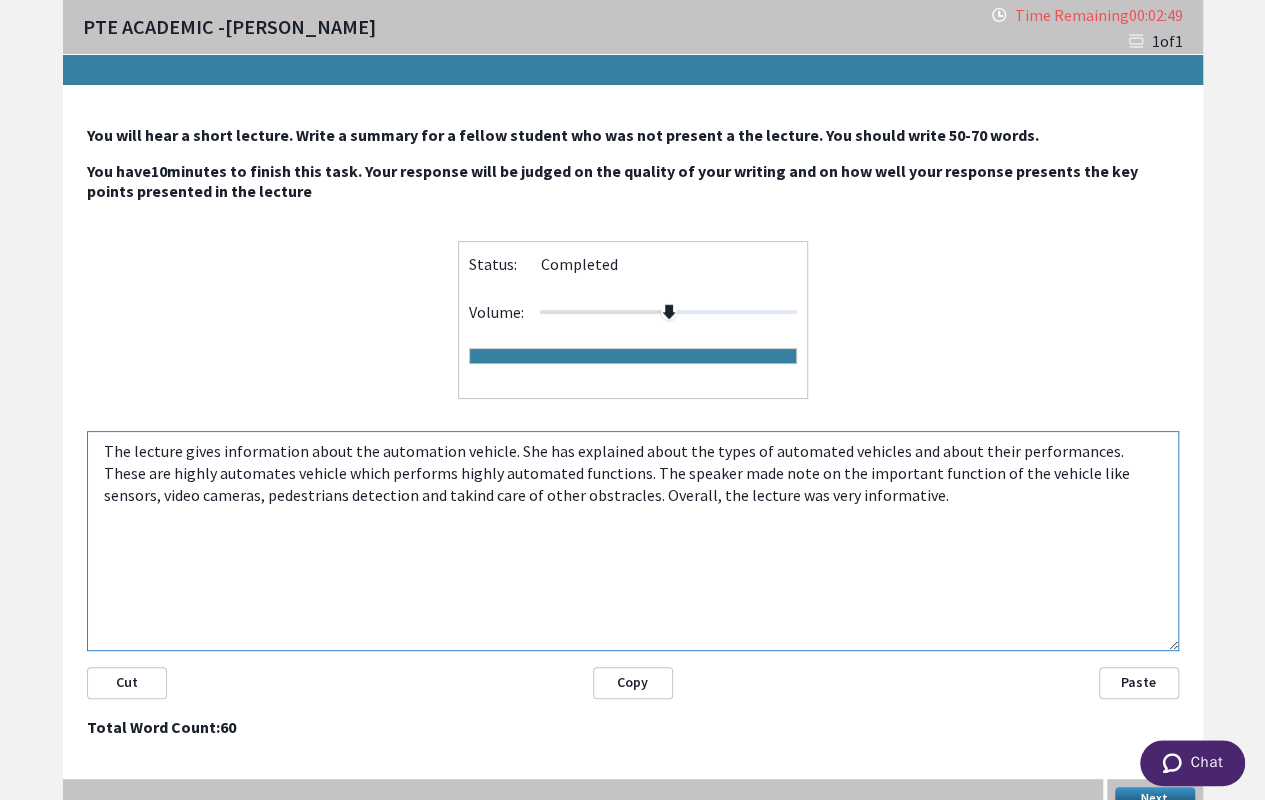click on "The lecture gives information about the automation vehicle. She has explained about the types of automated vehicles and about their performances. These are highly automates vehicle which performs highly automated functions. The speaker made note on the important function of the vehicle like sensors, video cameras, pedestrians detection and takind care of other obstracles. Overall, the lecture was very informative." at bounding box center [633, 541] 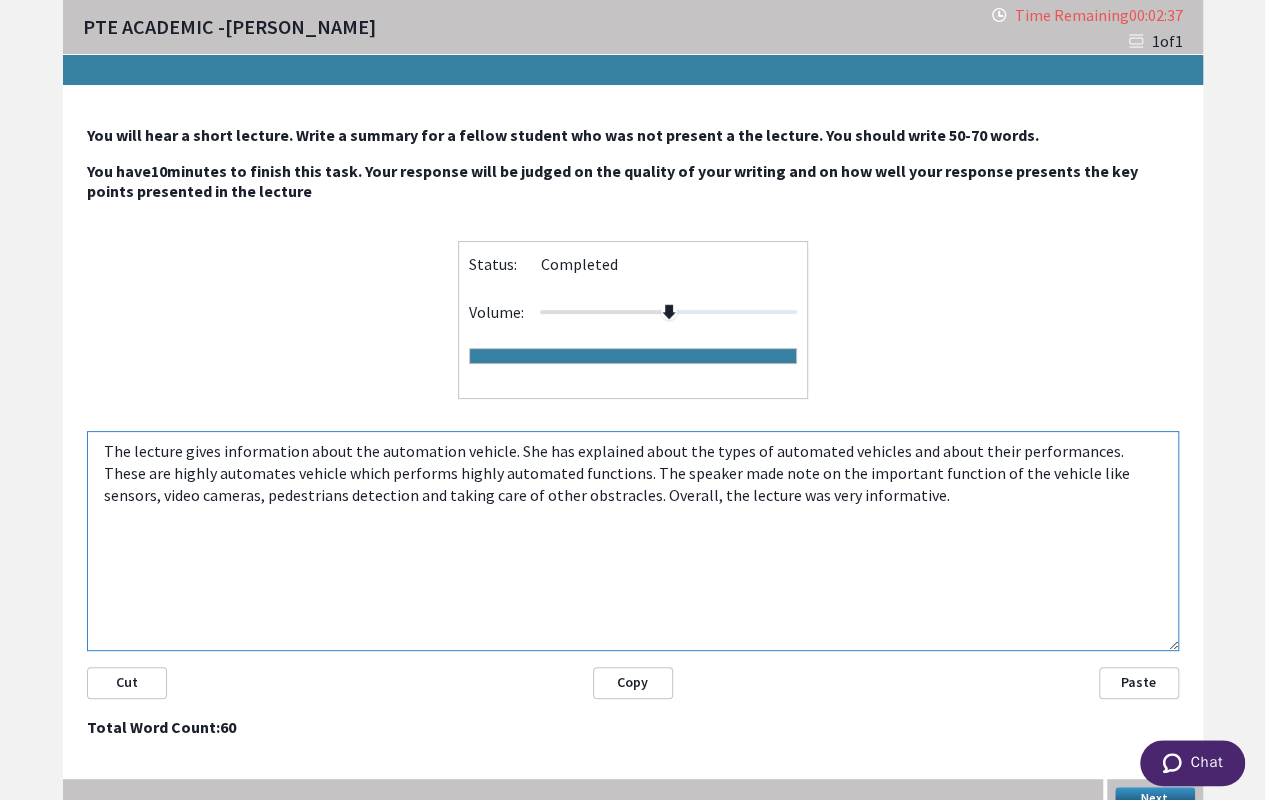 type on "The lecture gives information about the automation vehicle. She has explained about the types of automated vehicles and about their performances. These are highly automates vehicle which performs highly automated functions. The speaker made note on the important function of the vehicle like sensors, video cameras, pedestrians detection and taking care of other obstracles. Overall, the lecture was very informative." 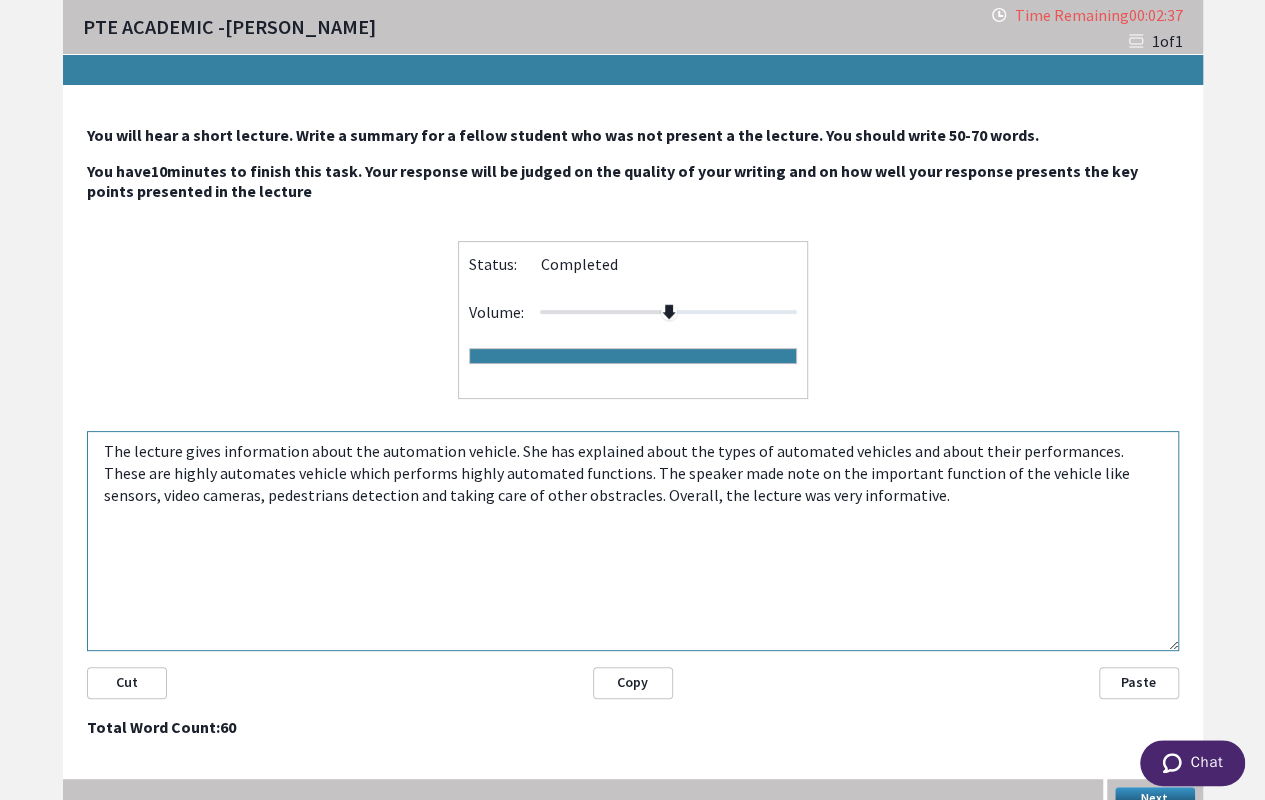 click on "Next" at bounding box center [1155, 799] 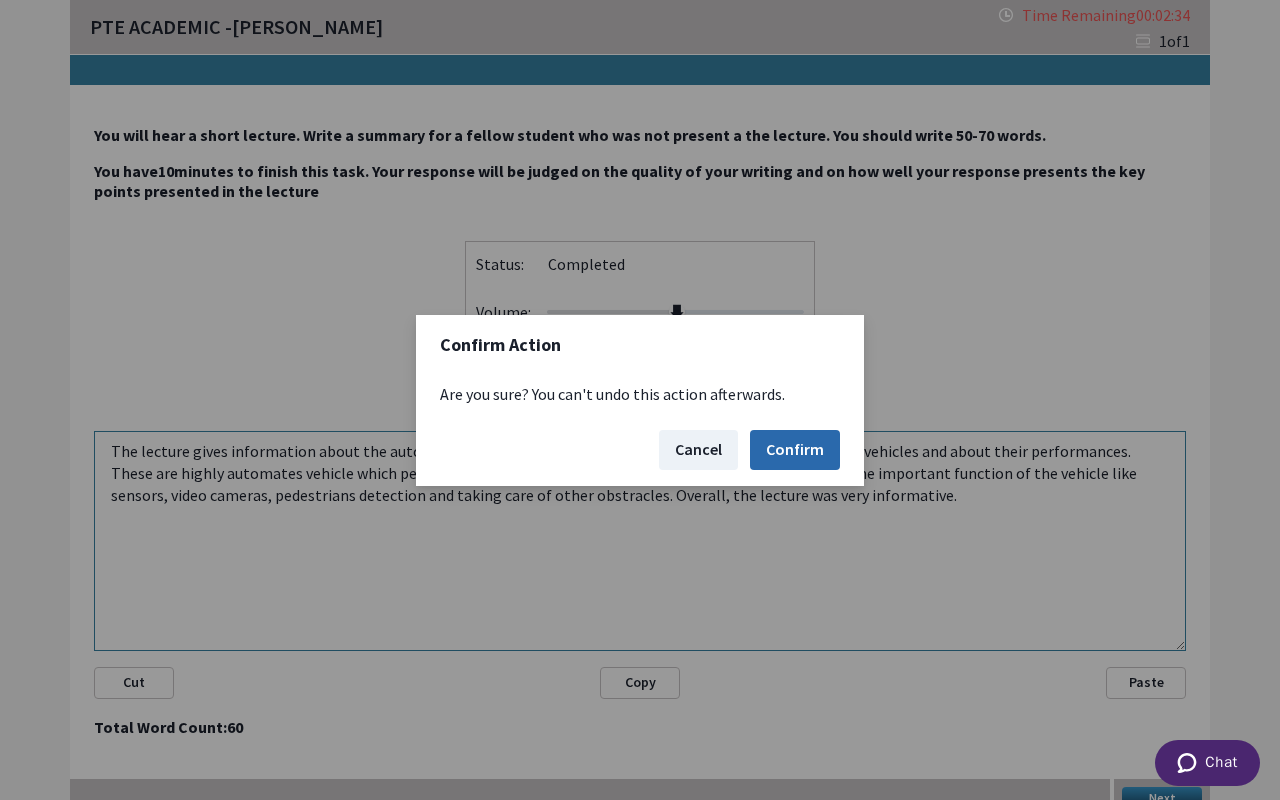 click on "Confirm" at bounding box center [795, 450] 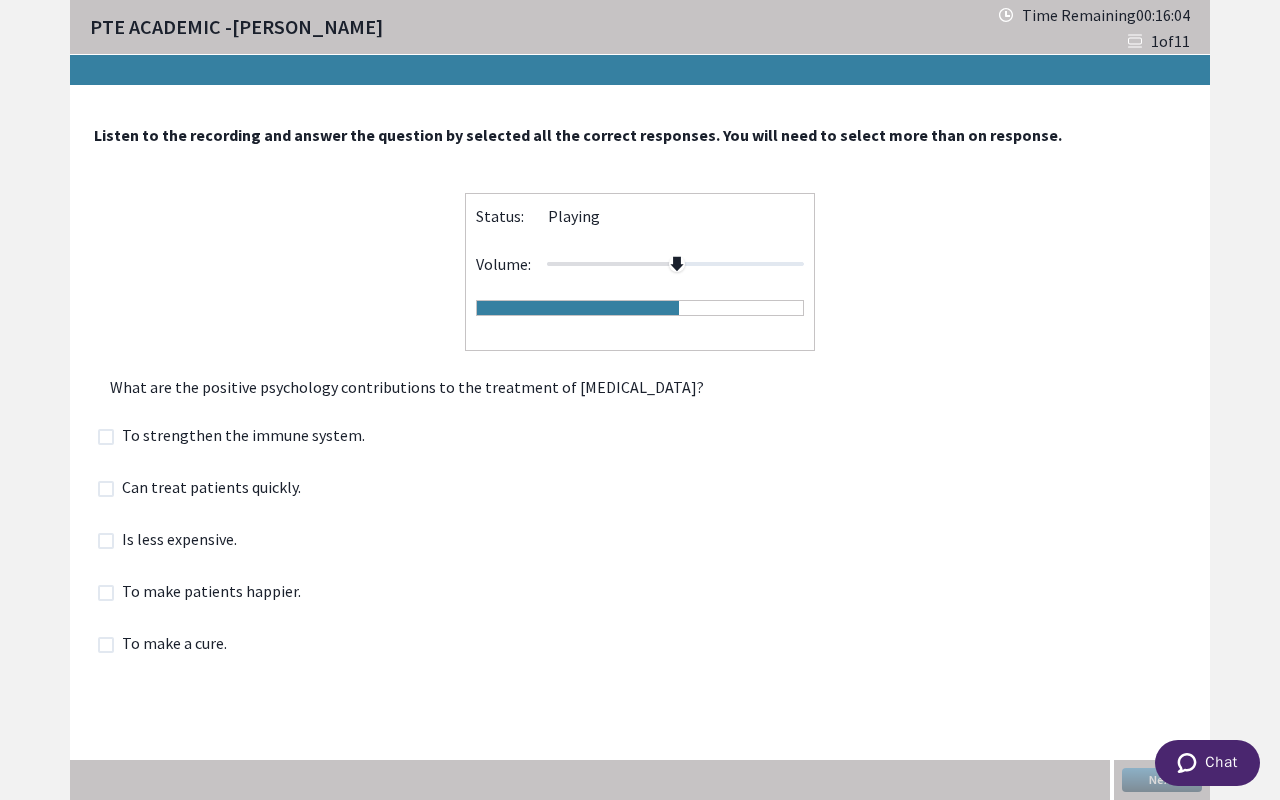click 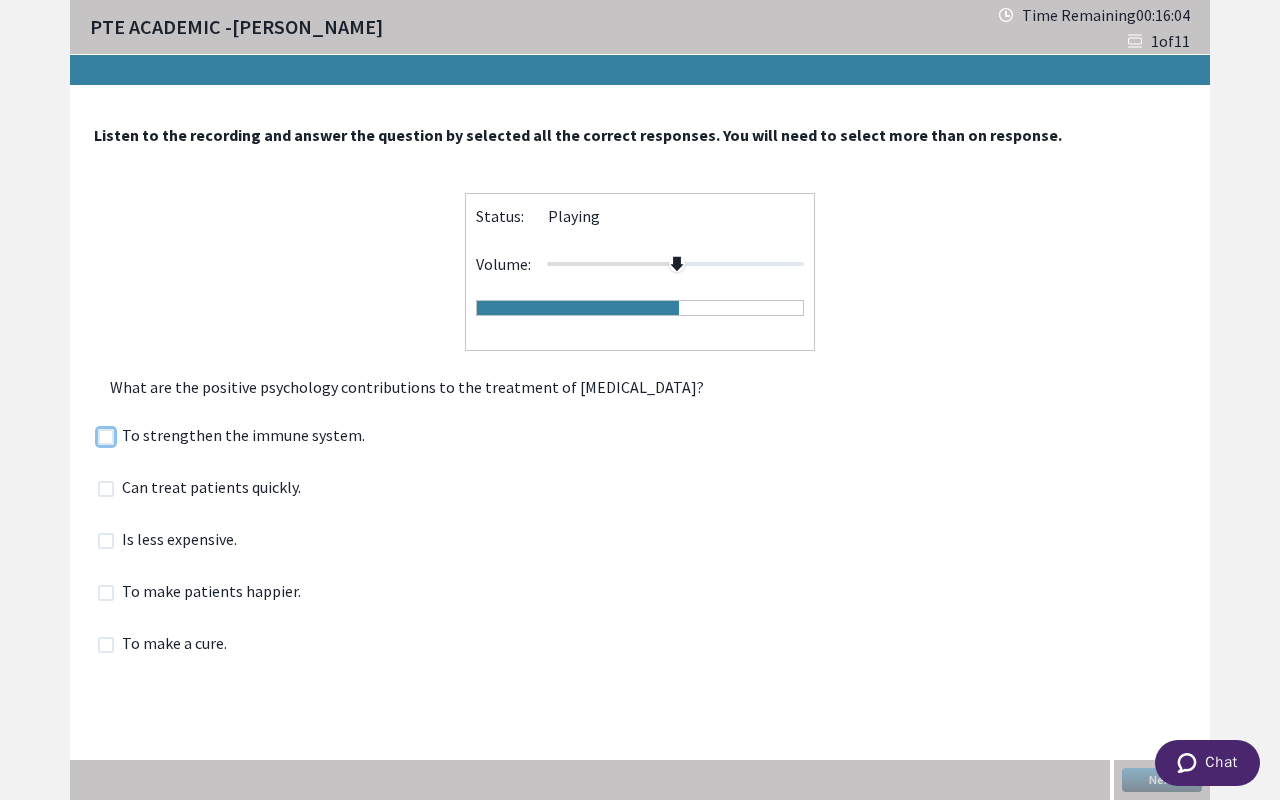 checkbox on "true" 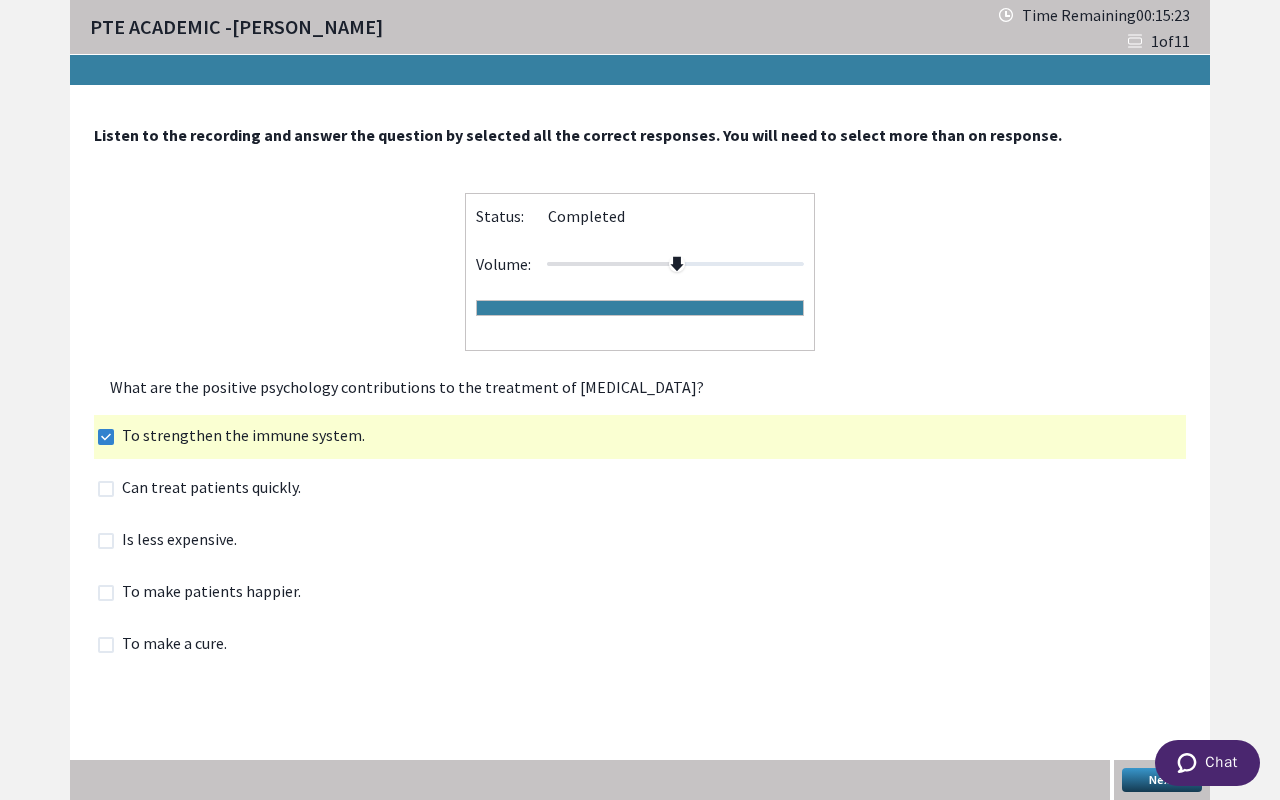 click at bounding box center [106, 593] 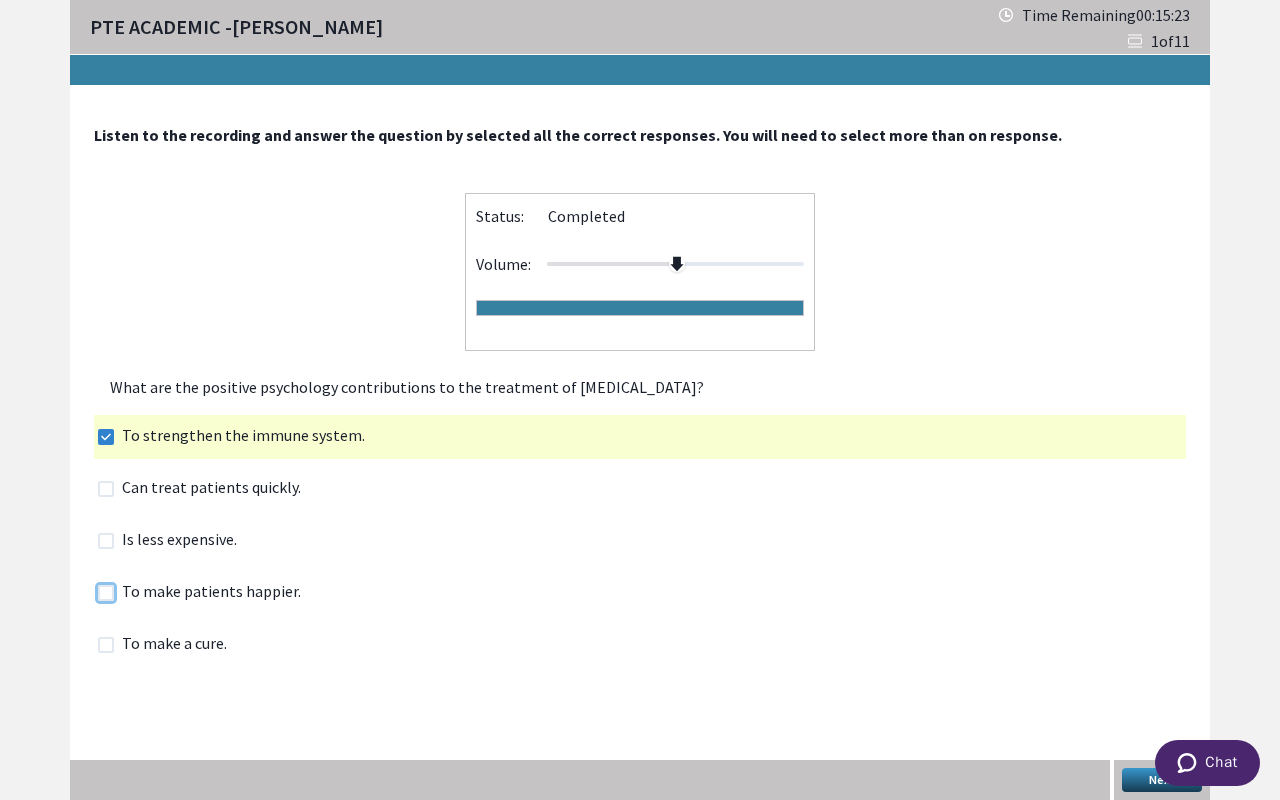 click at bounding box center (97, 592) 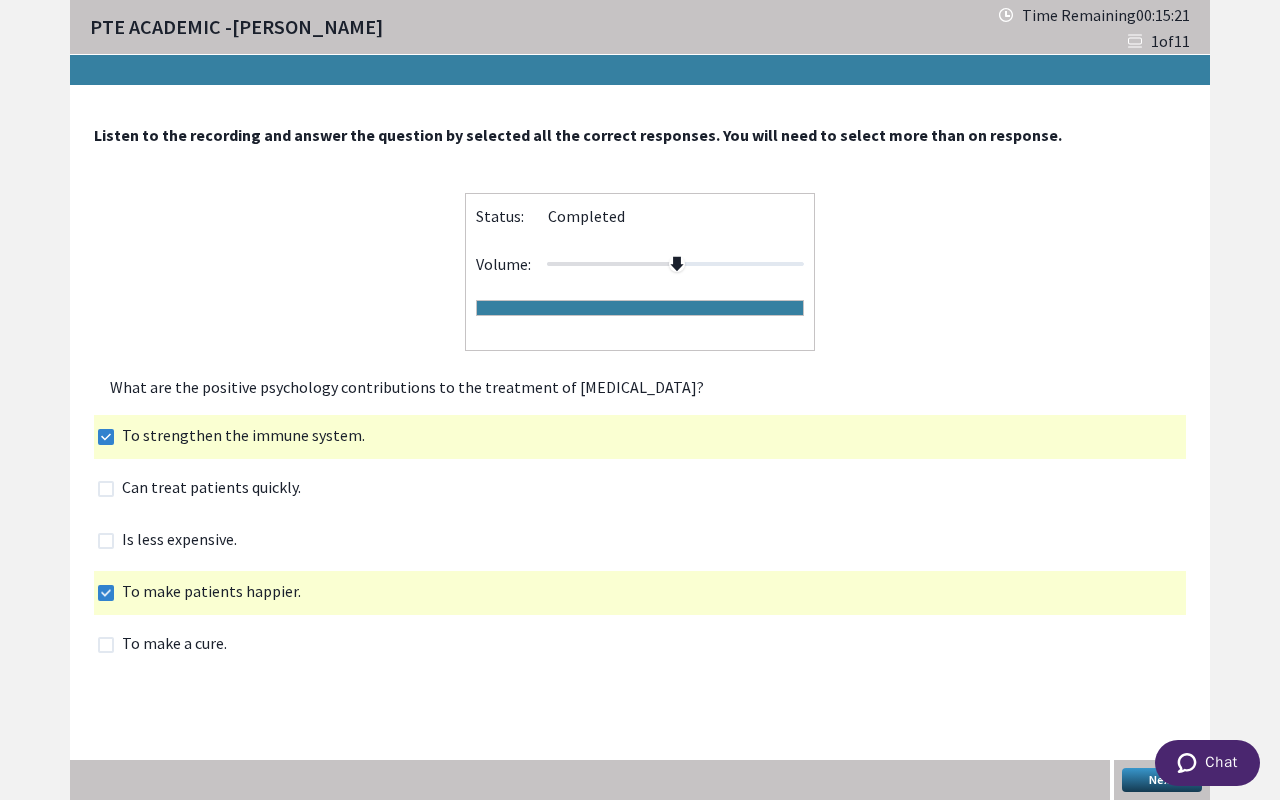 click 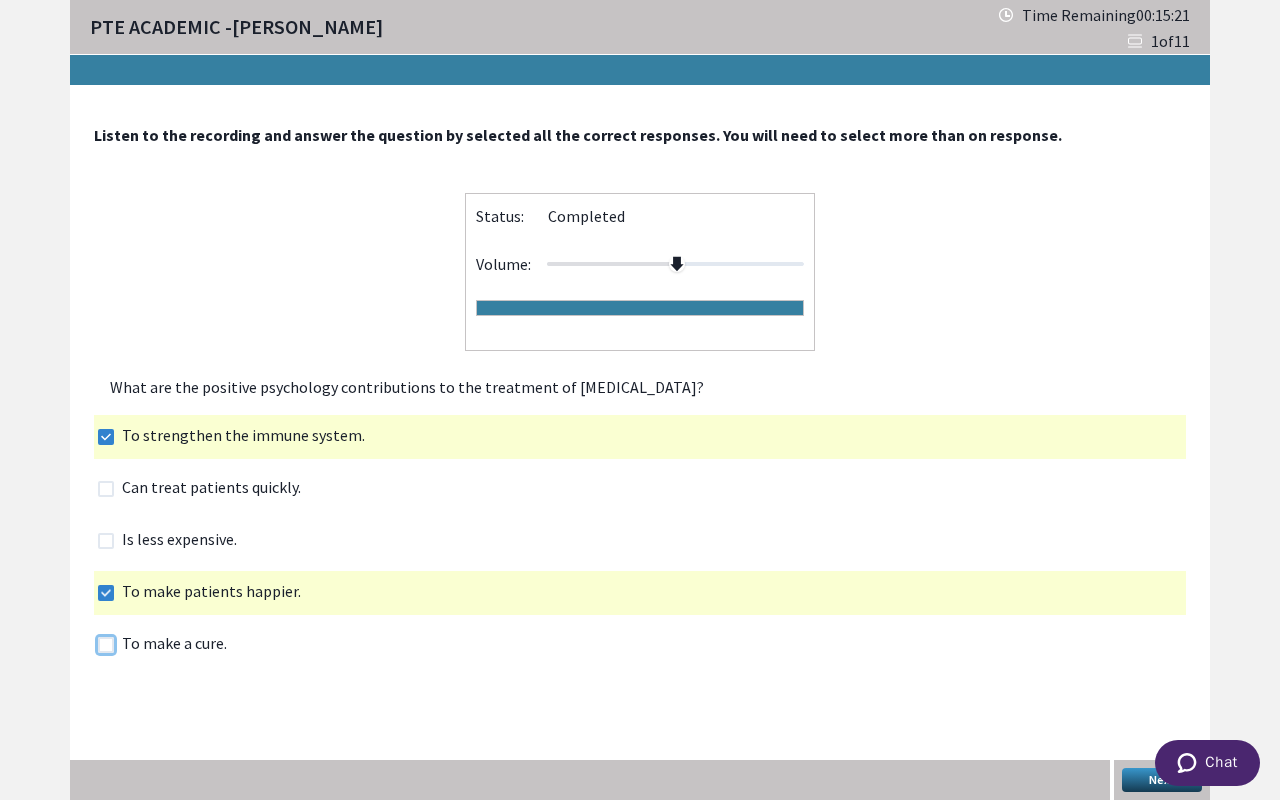 click at bounding box center (97, 644) 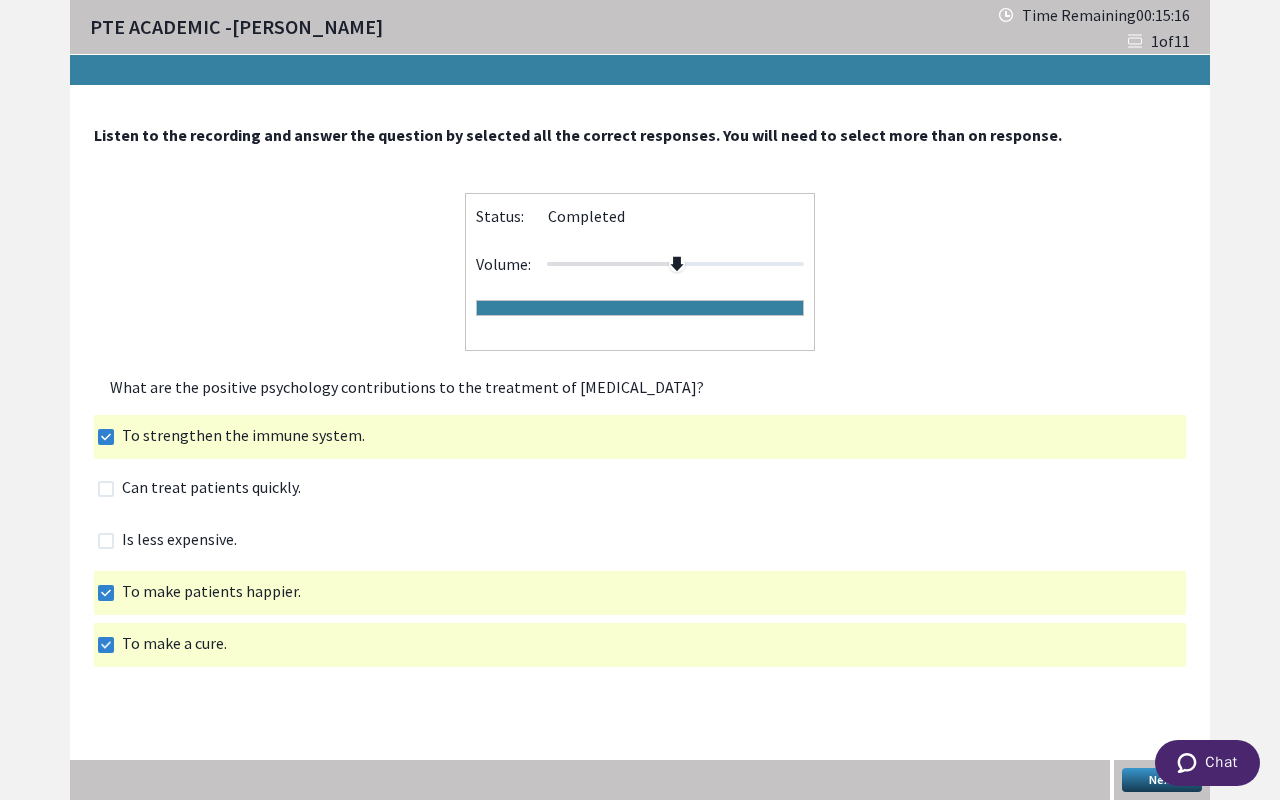 click on "Next" at bounding box center [1162, 780] 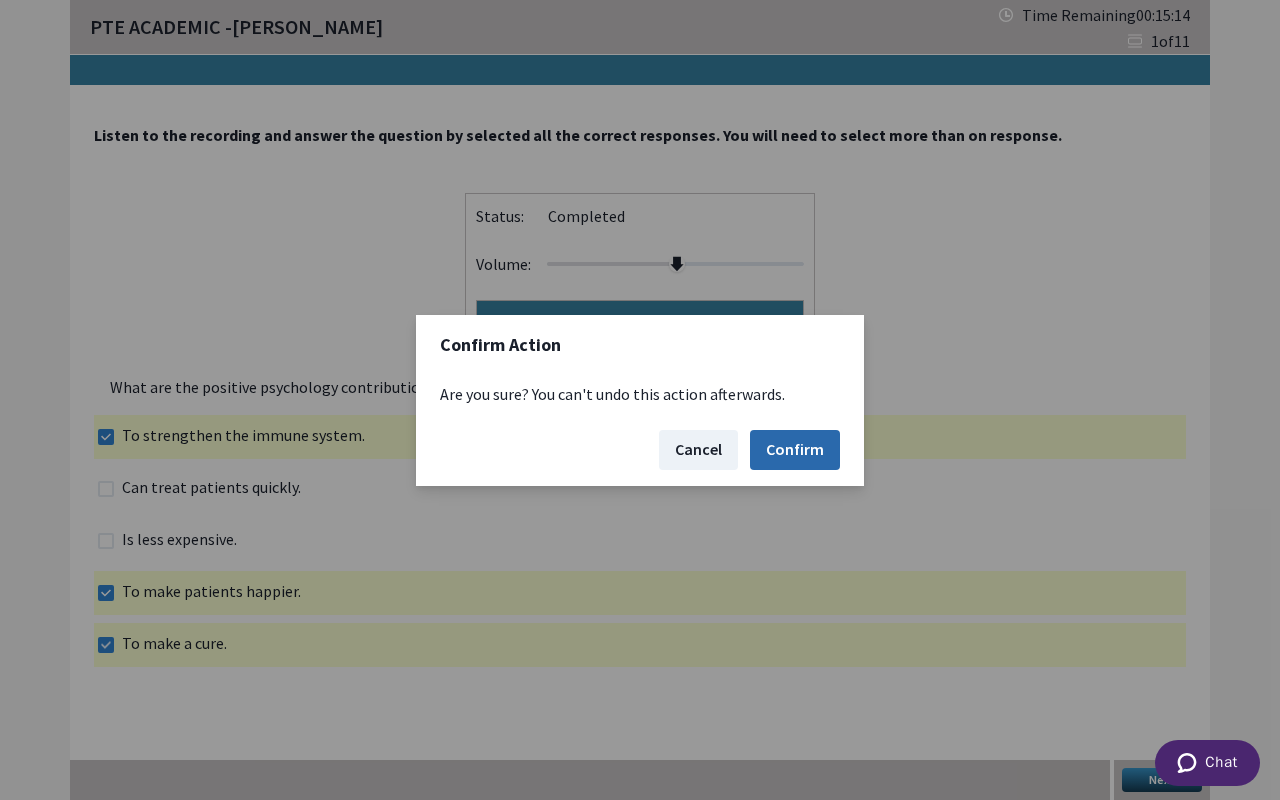 click on "Confirm" at bounding box center [795, 450] 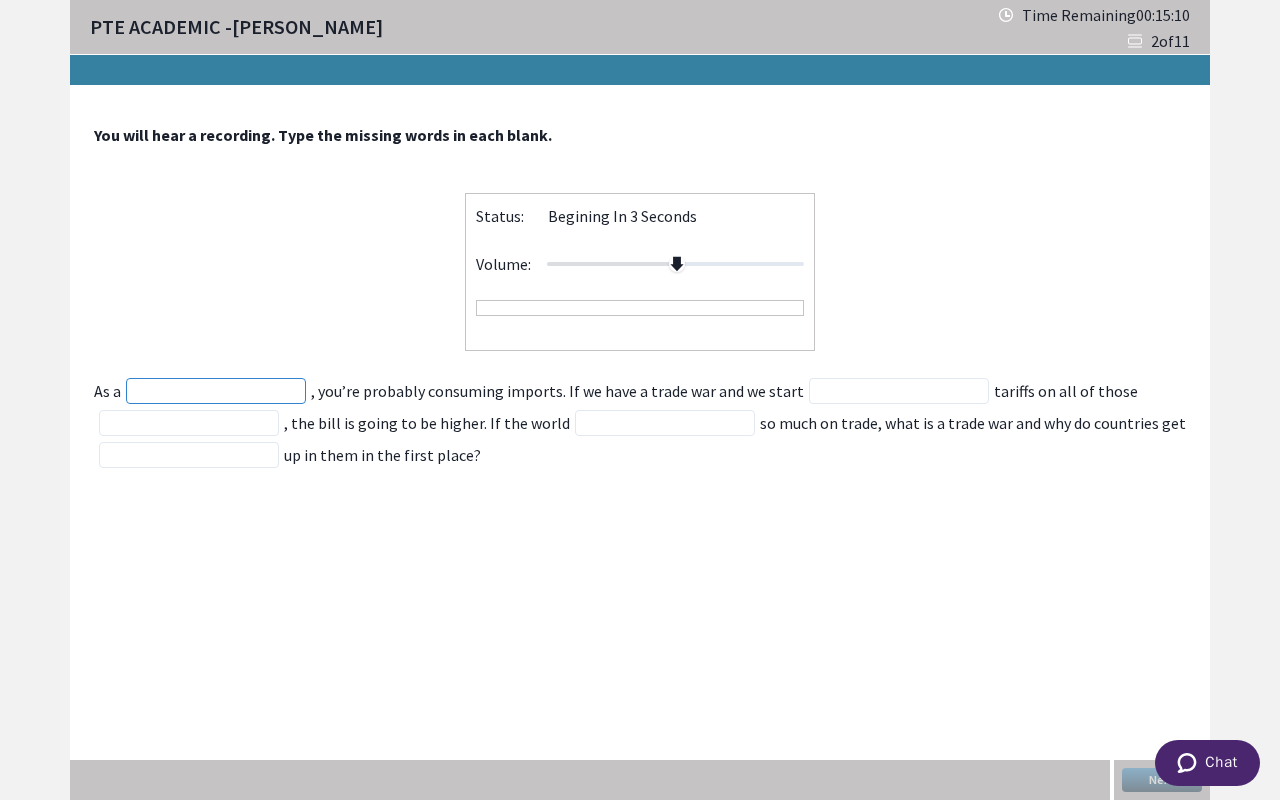 click at bounding box center [216, 391] 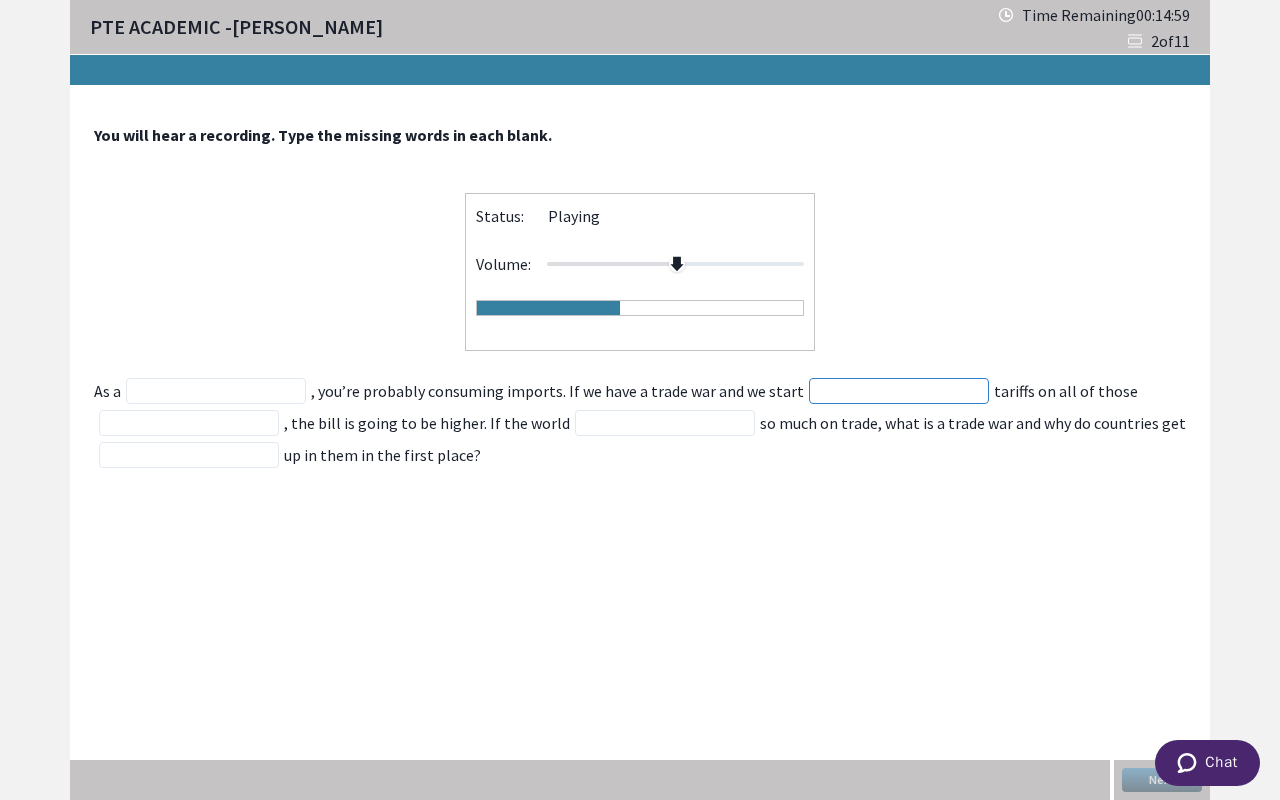 click at bounding box center (899, 391) 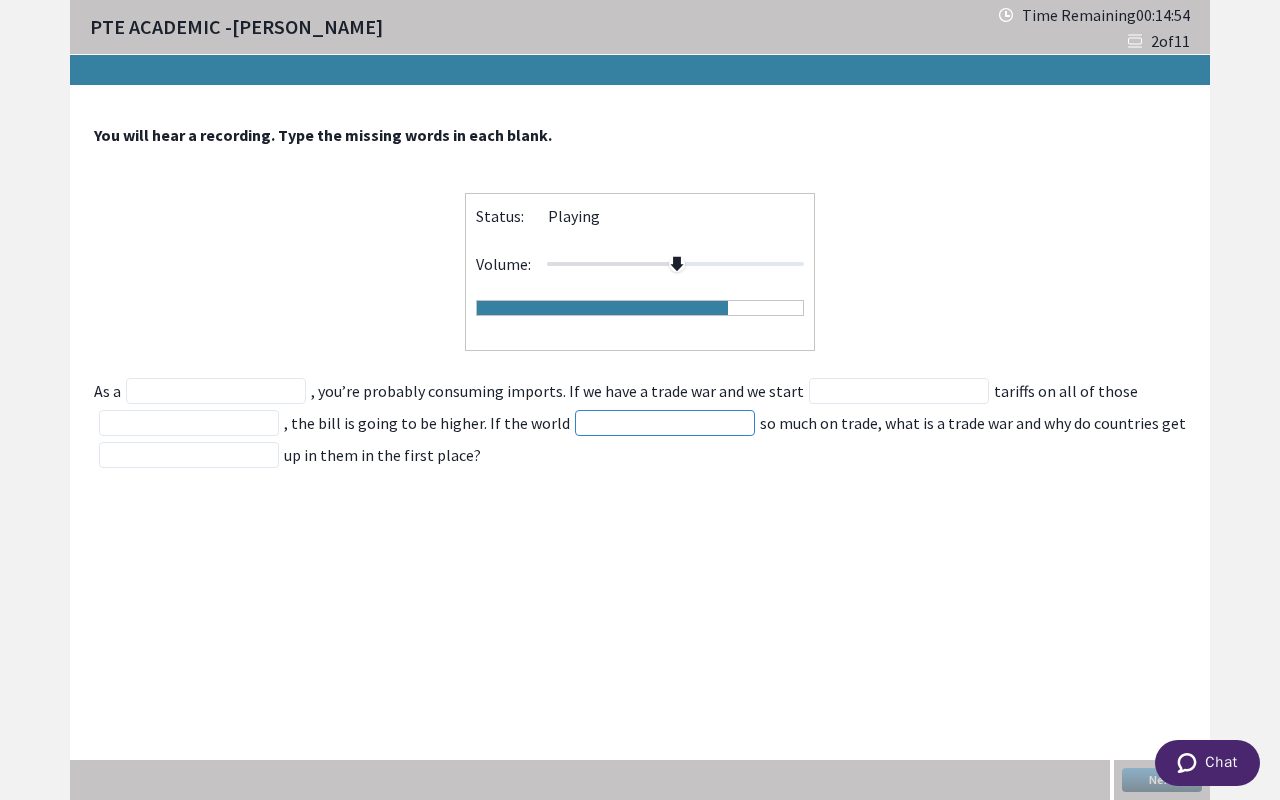 click at bounding box center (665, 423) 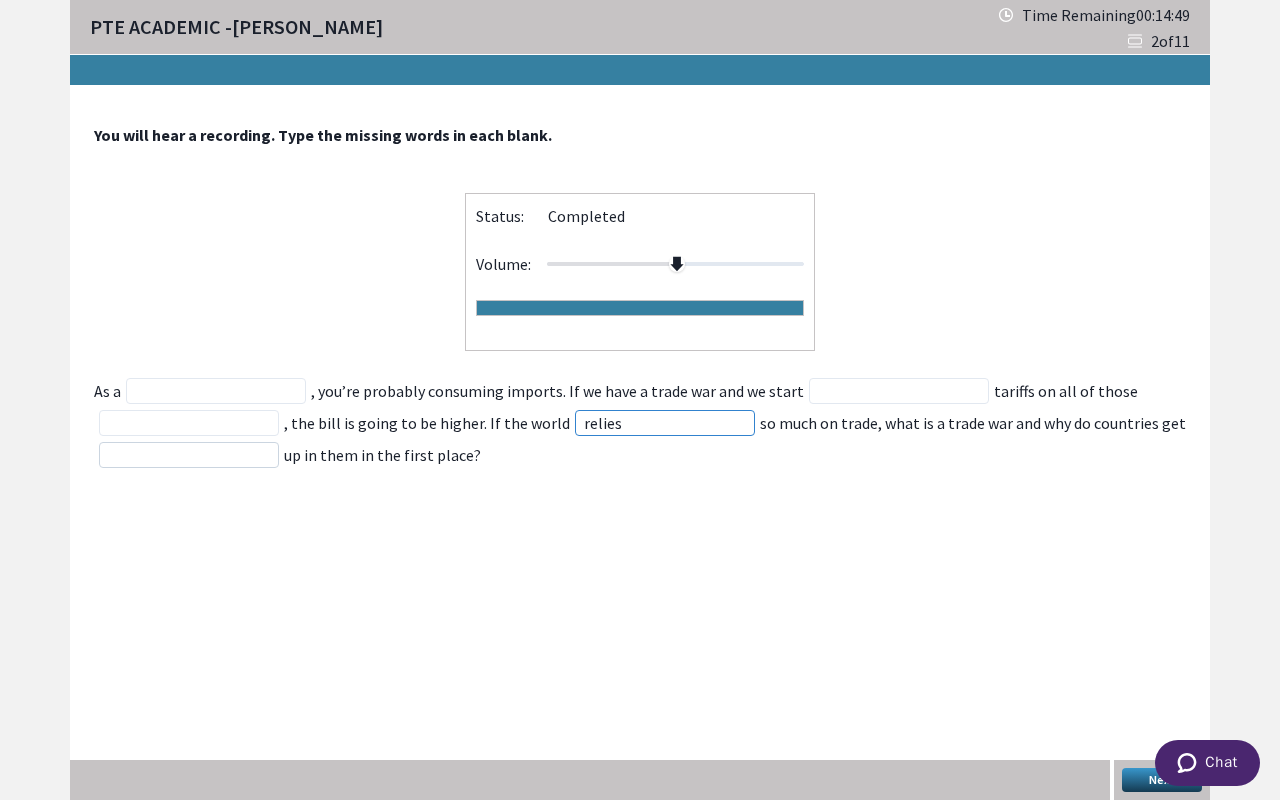type on "relies" 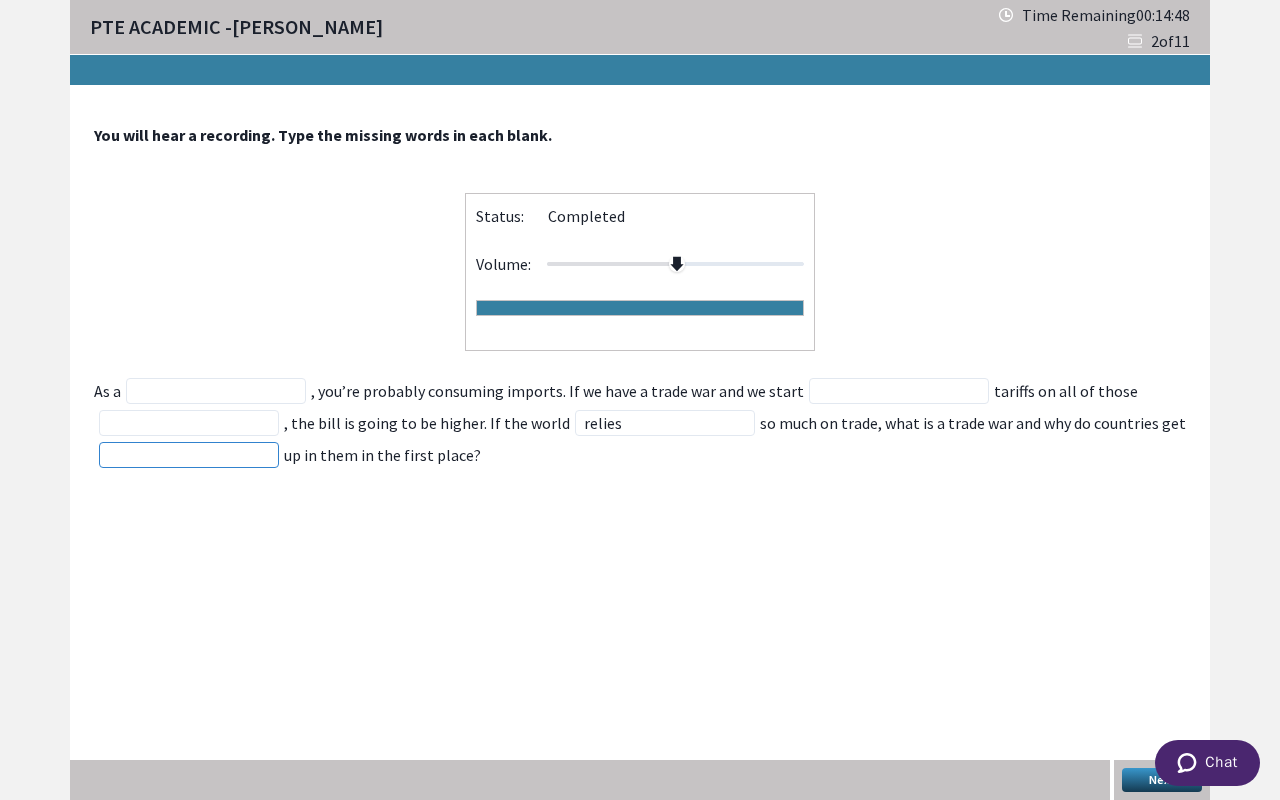 click at bounding box center (189, 455) 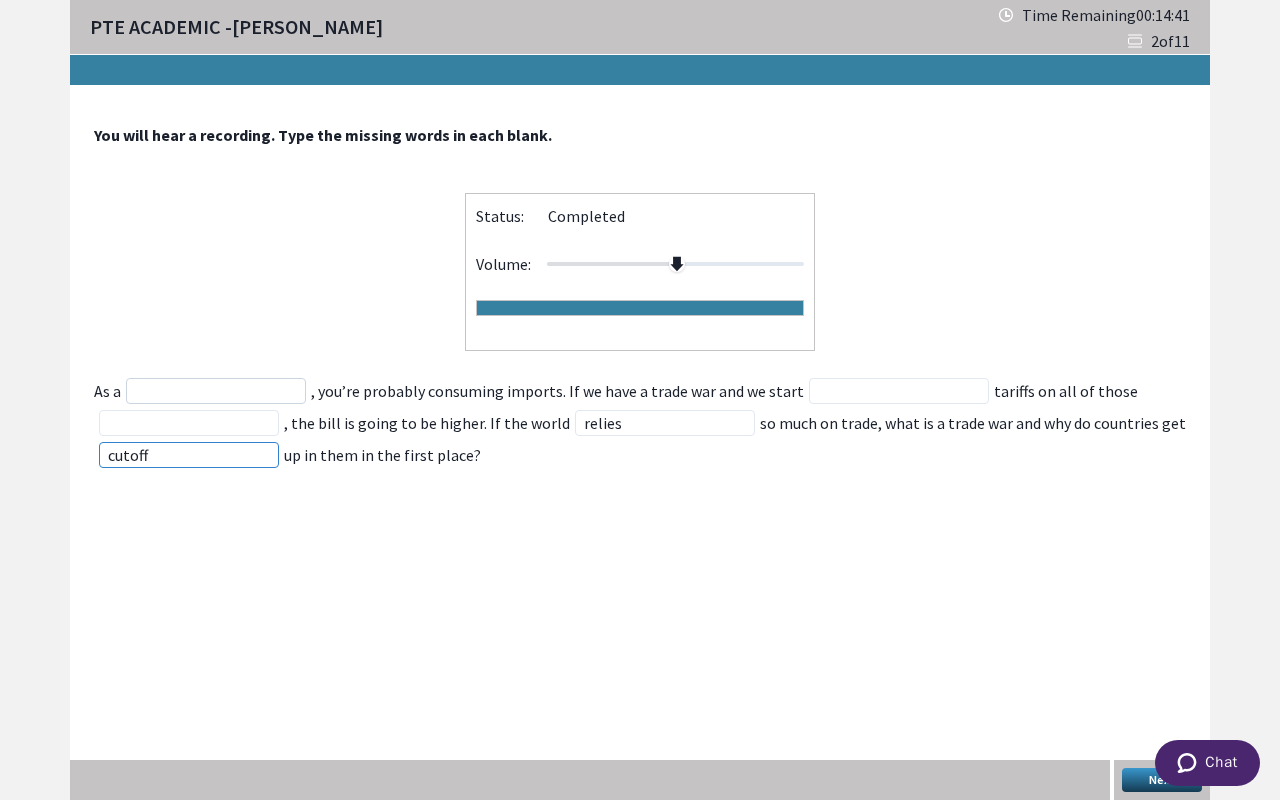 type on "cutoff" 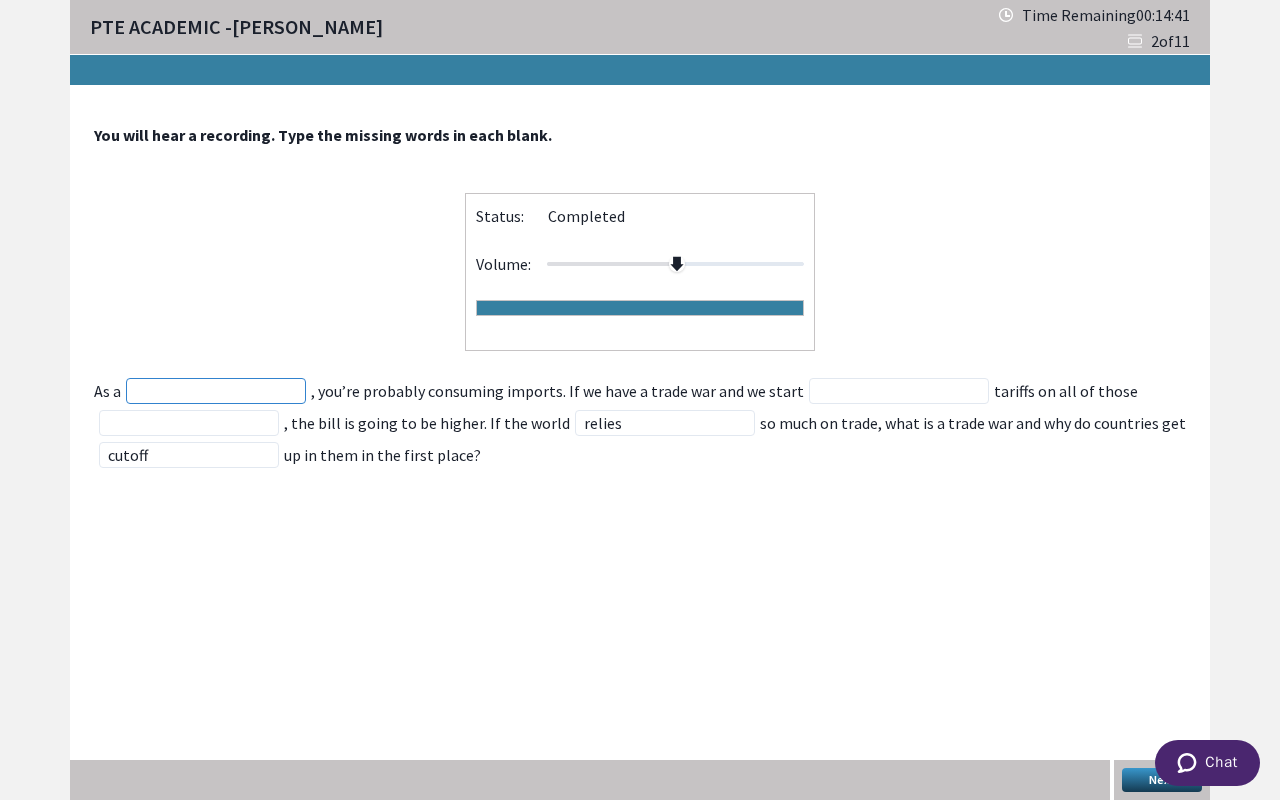 click at bounding box center [216, 391] 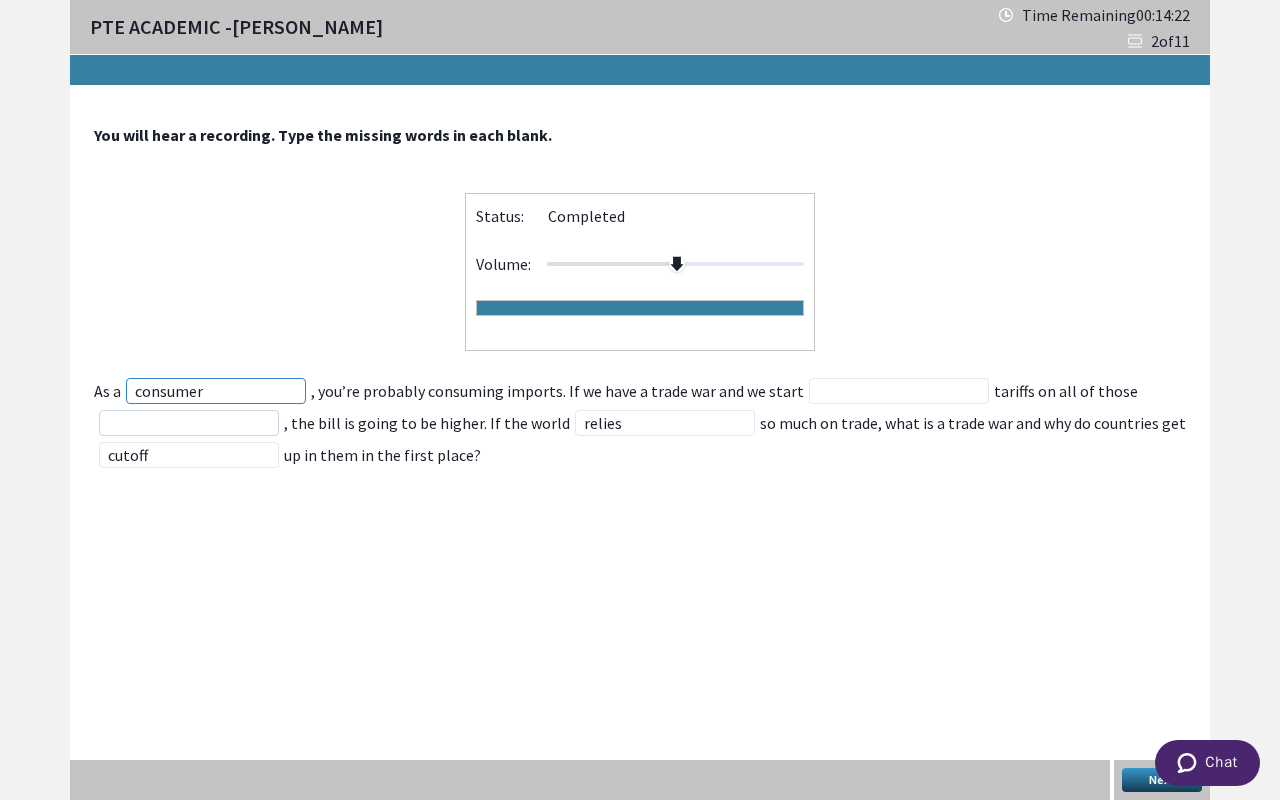 type on "consumer" 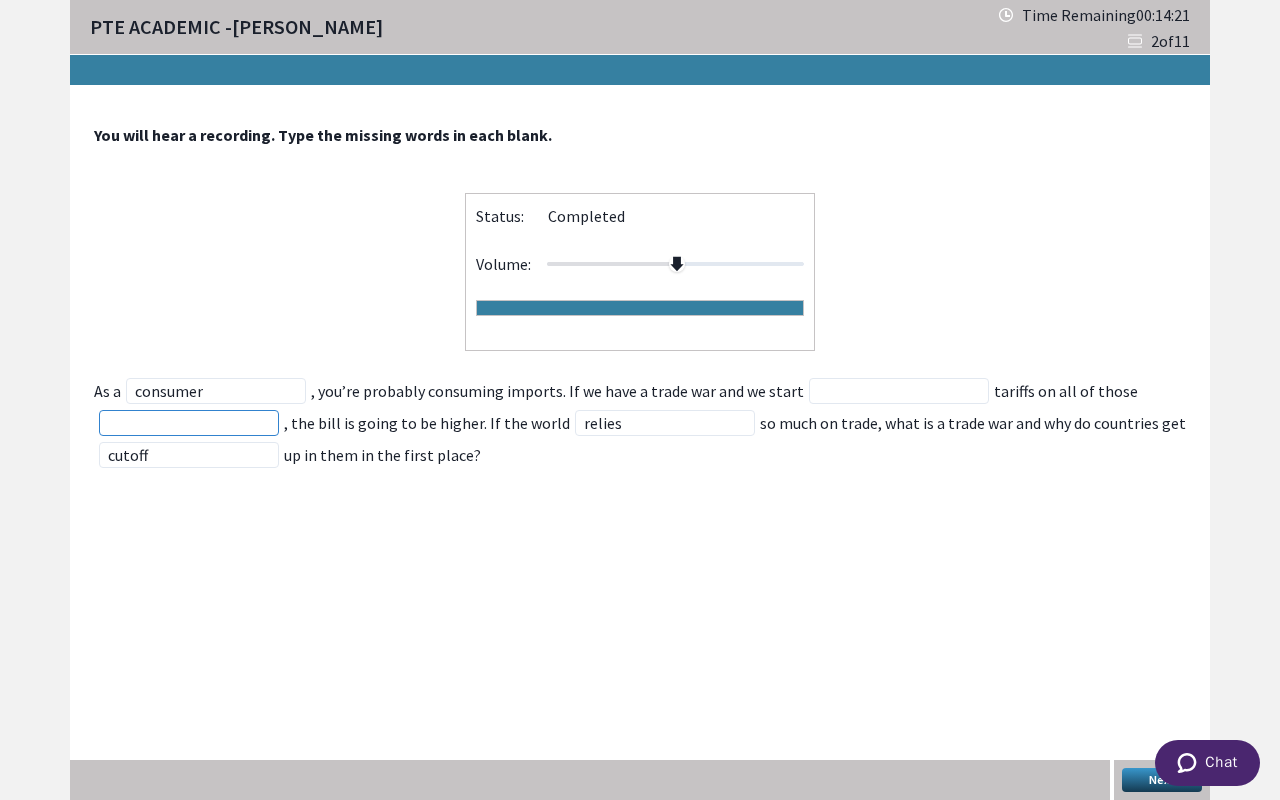 click at bounding box center [189, 423] 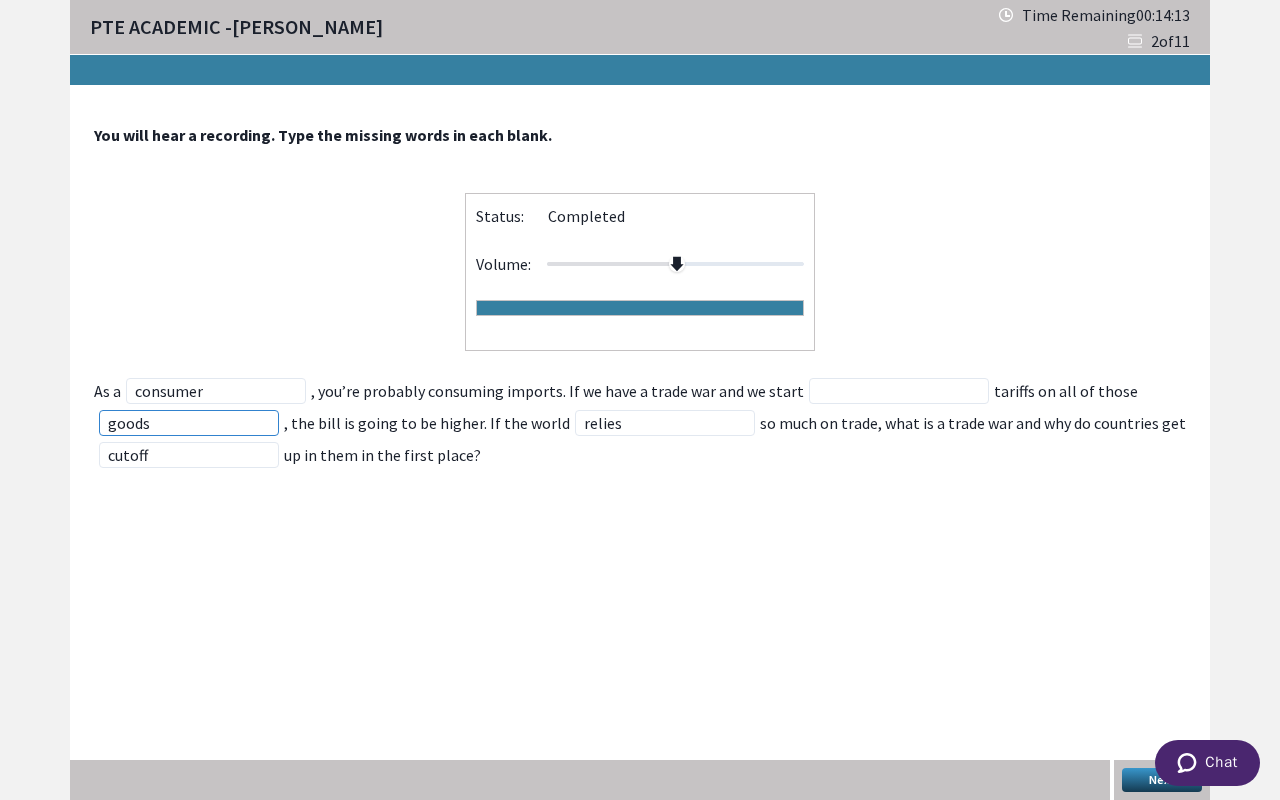 type on "goods" 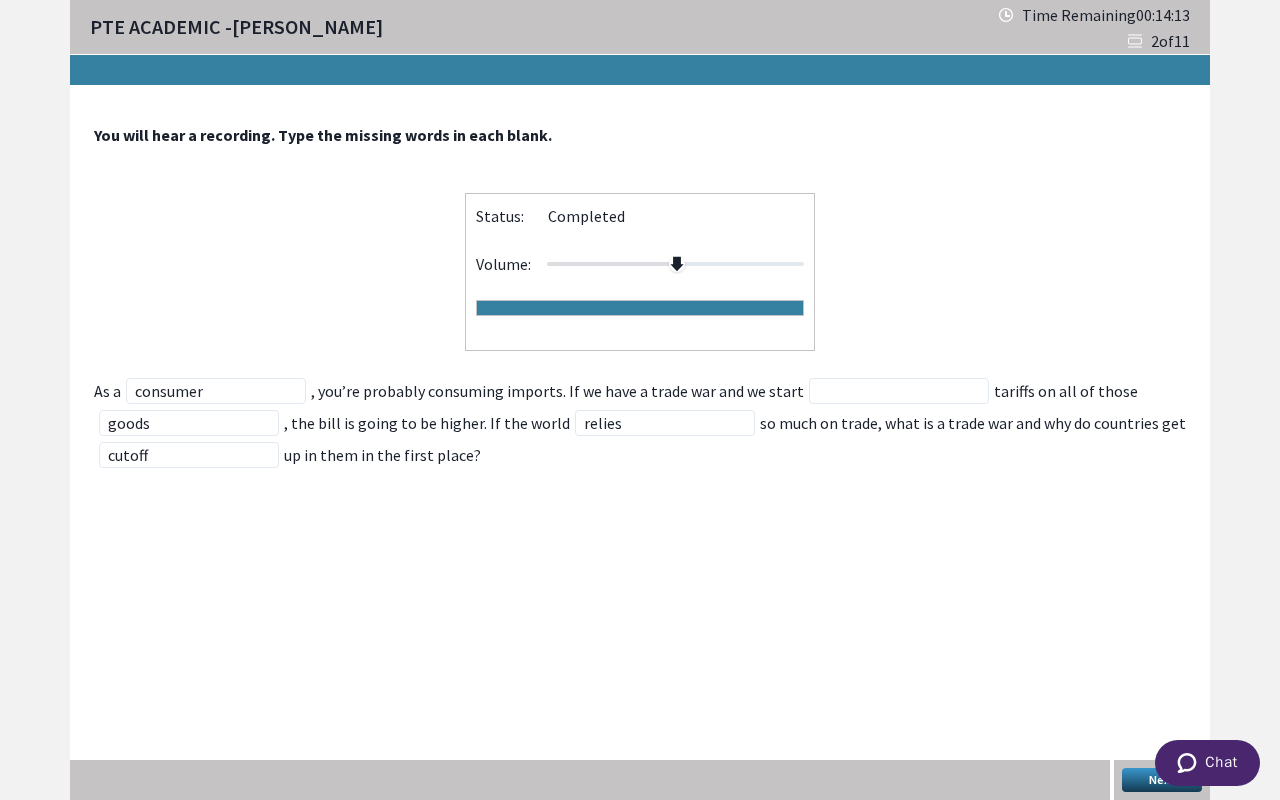 click on "Next" at bounding box center [1162, 780] 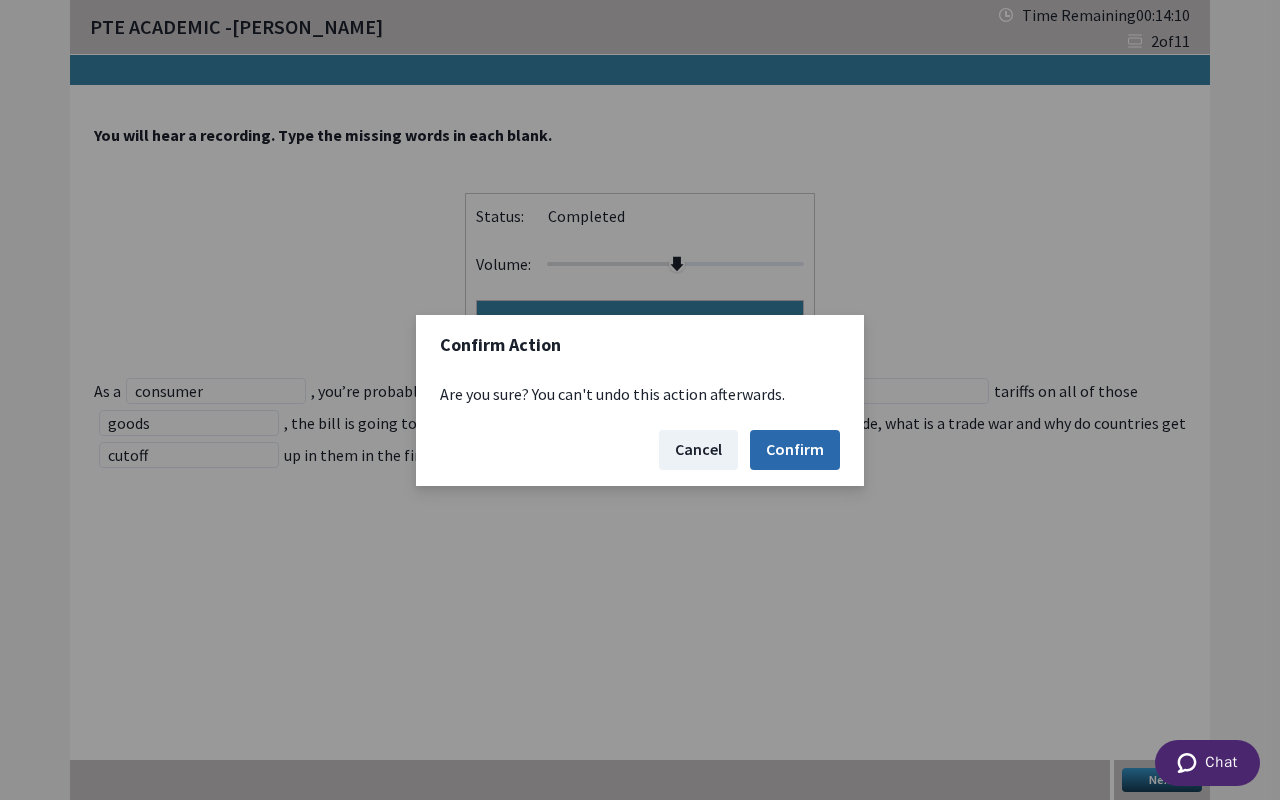 click on "Confirm" at bounding box center (795, 450) 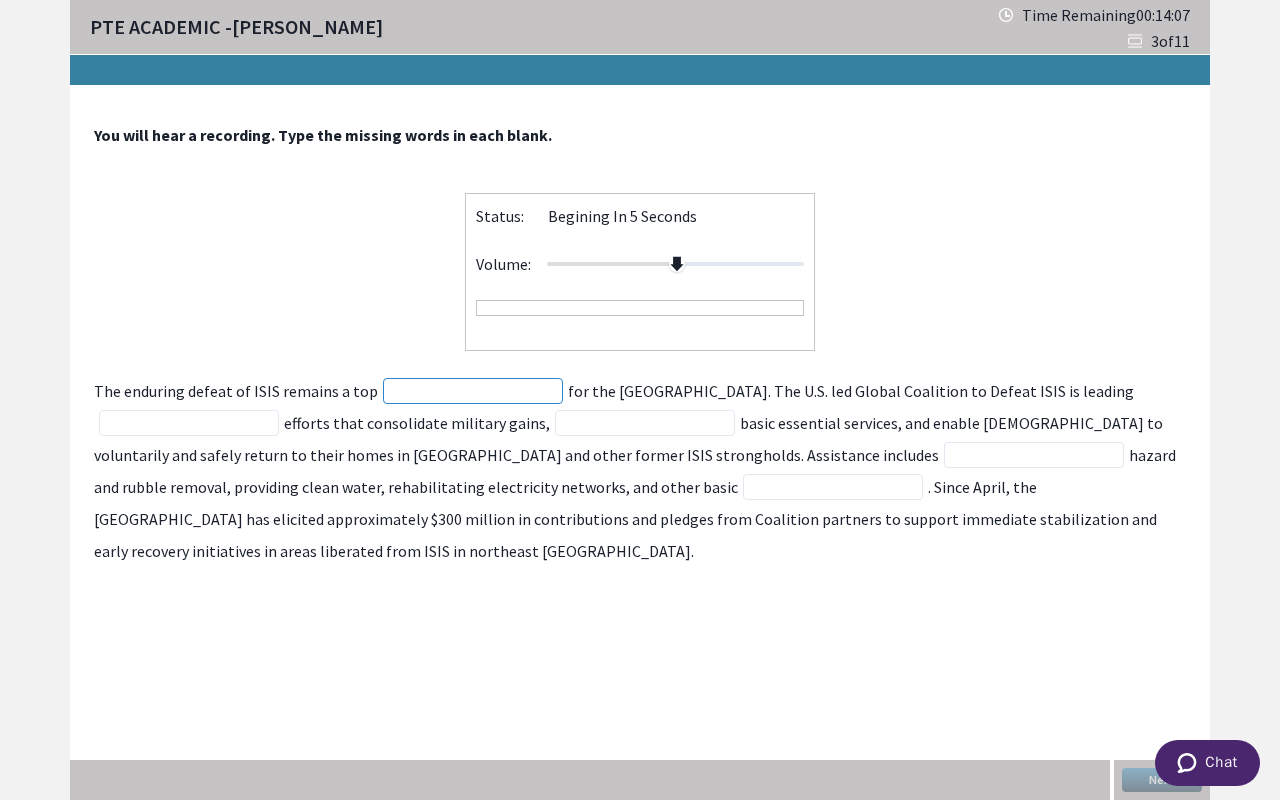 click at bounding box center (473, 391) 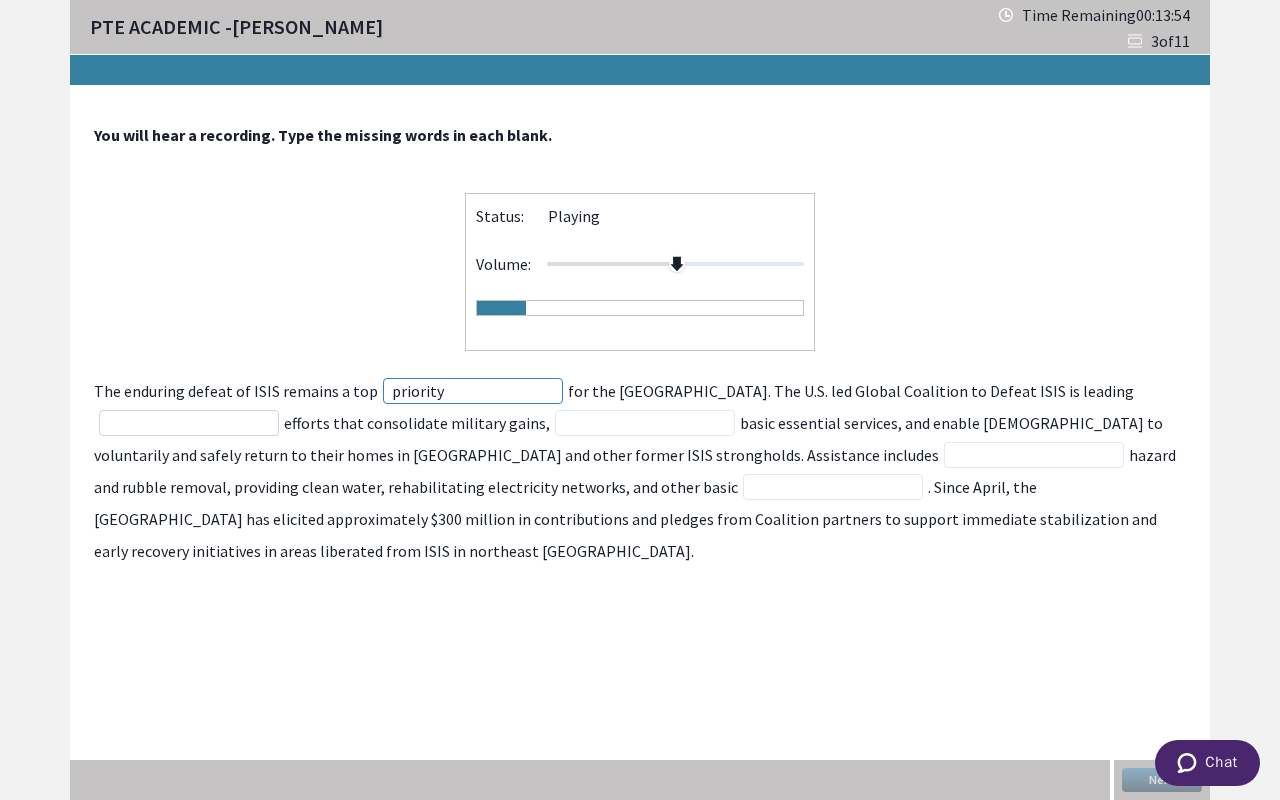 type on "priority" 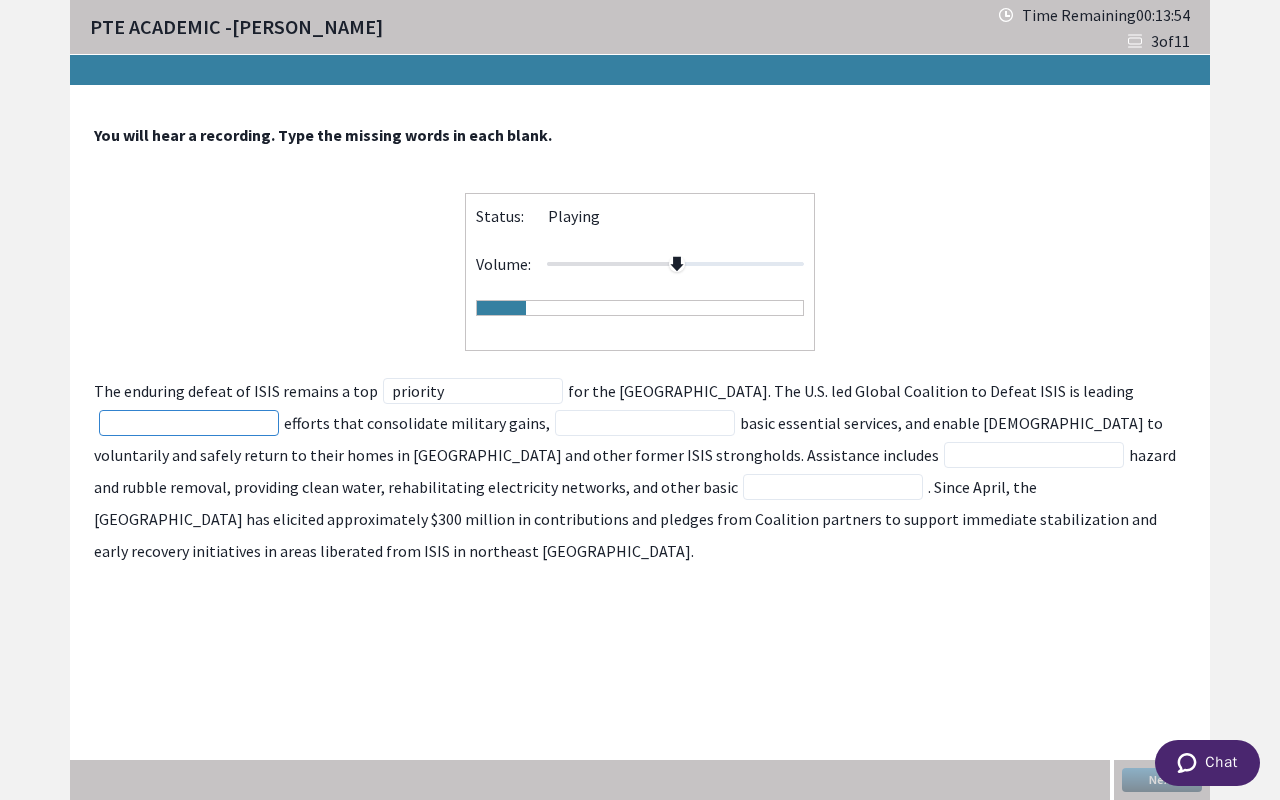 click at bounding box center (189, 423) 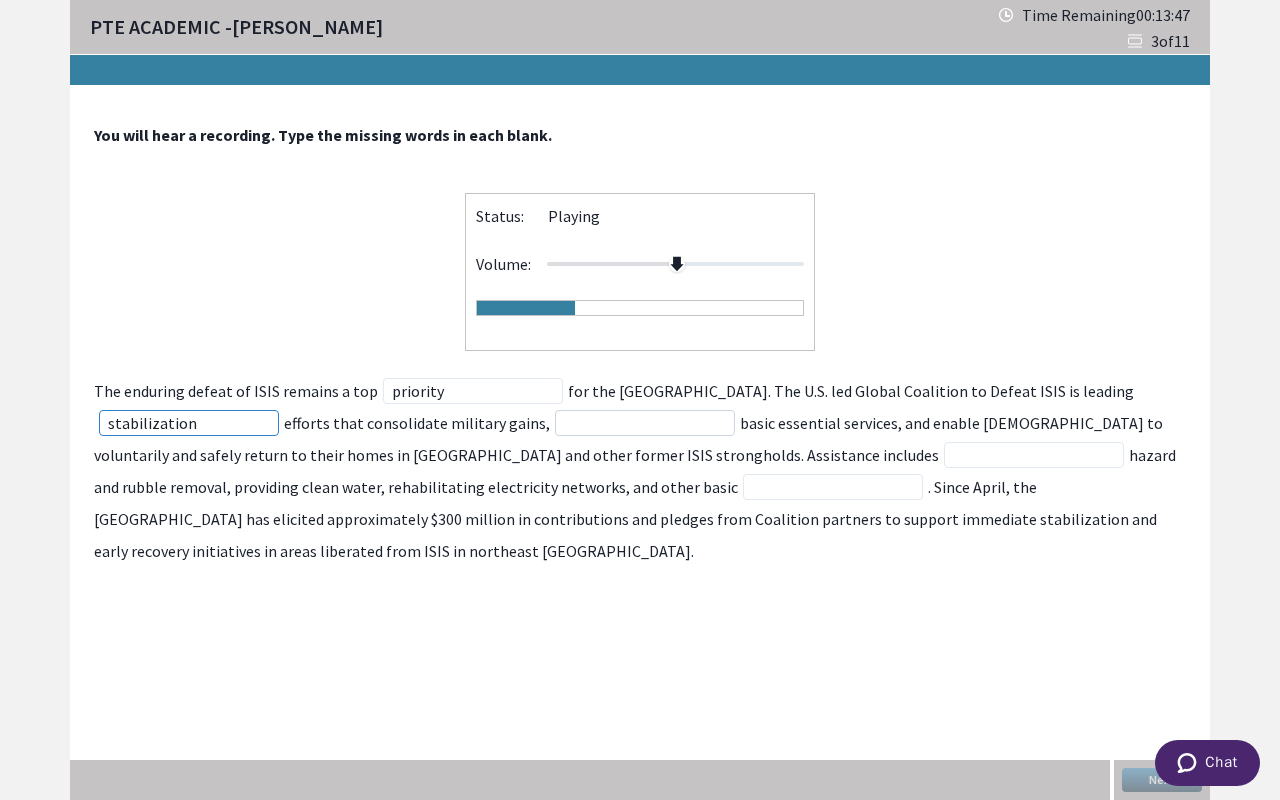 type on "stabilization" 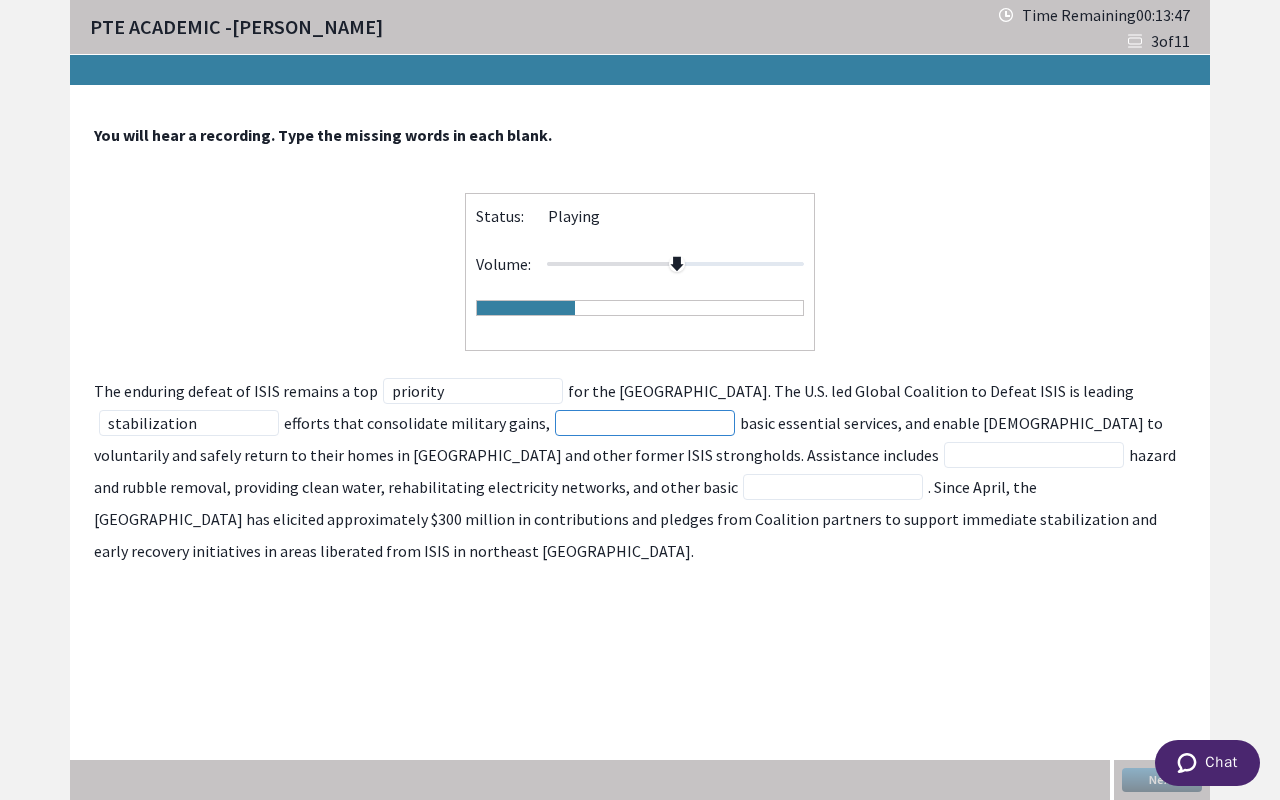 click at bounding box center [645, 423] 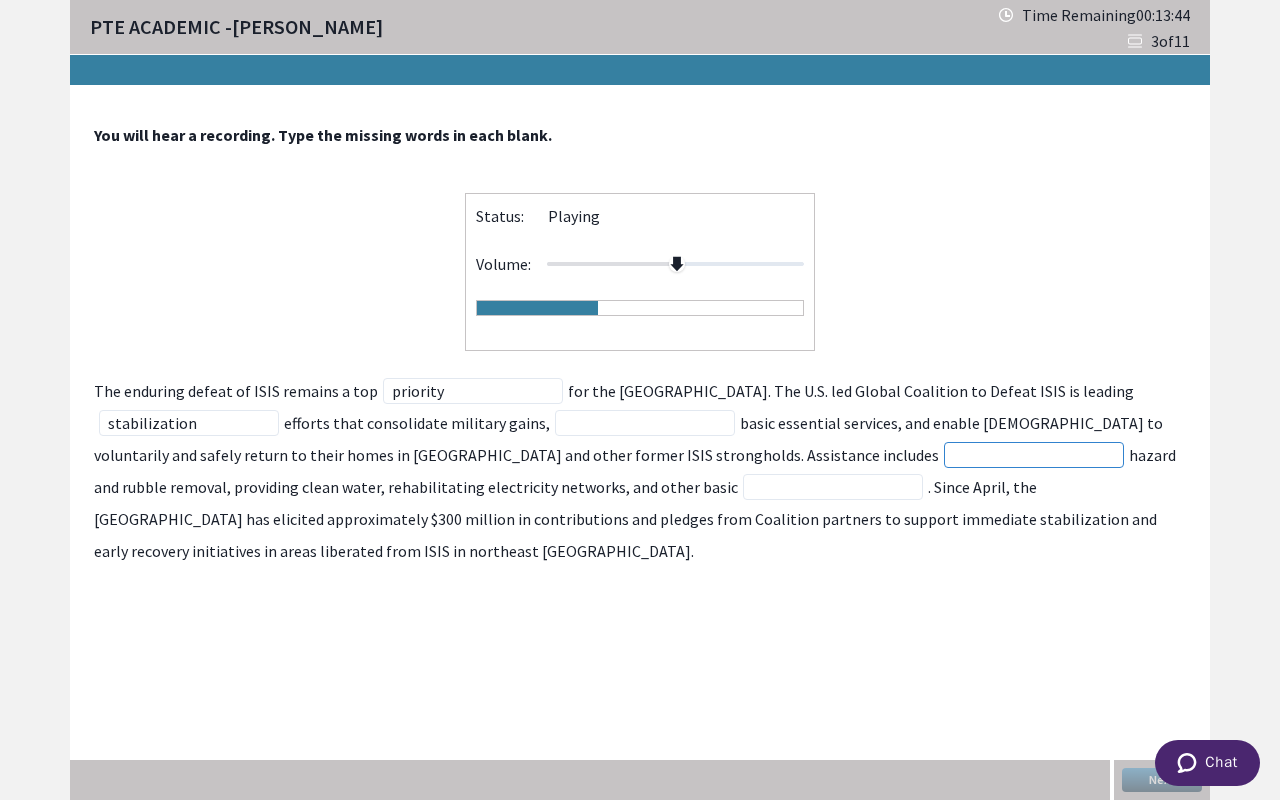 click at bounding box center (1034, 455) 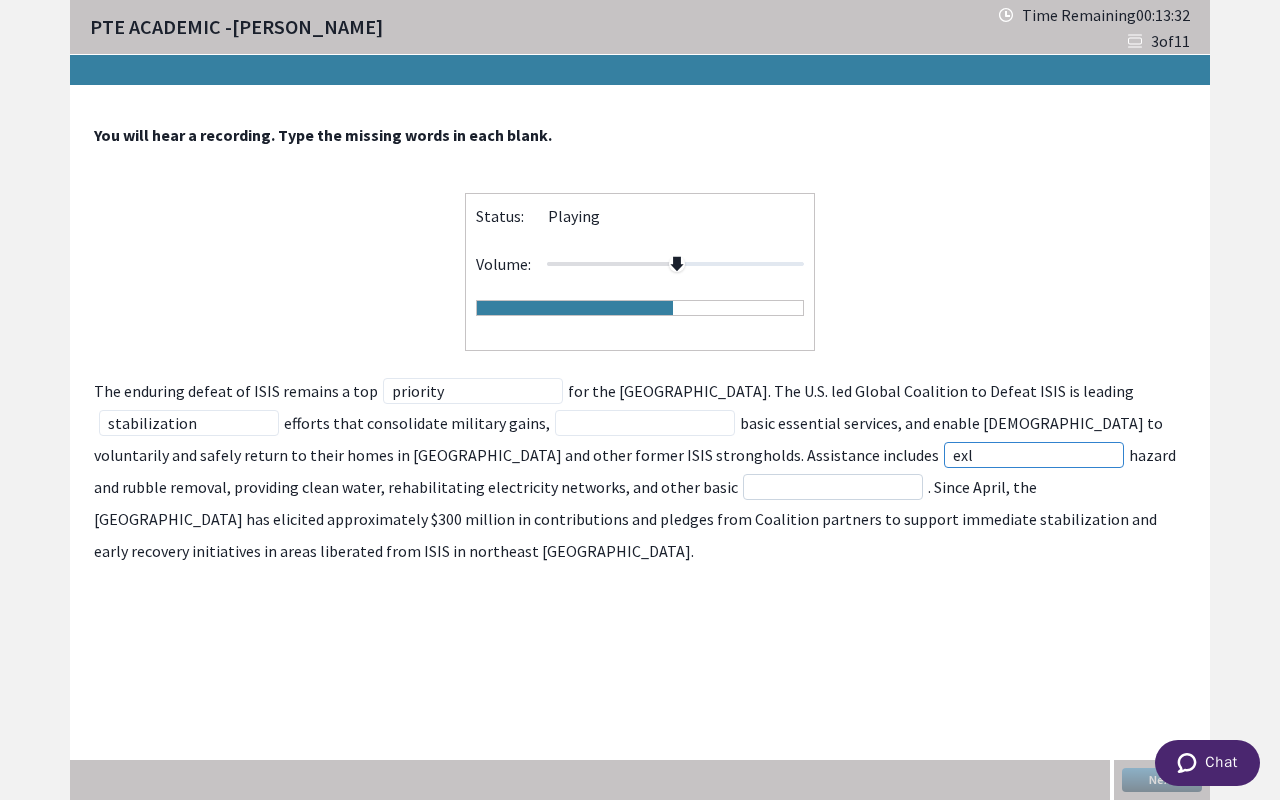 type on "exl" 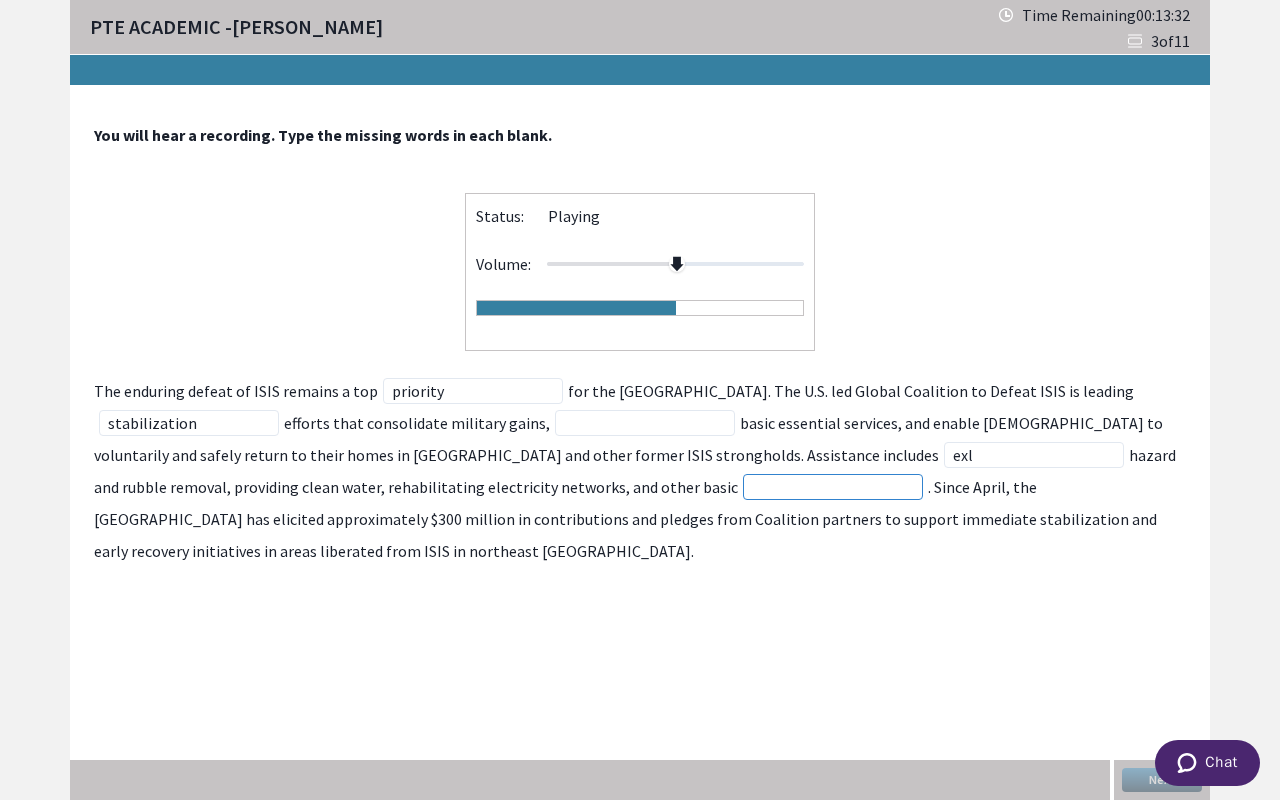 click at bounding box center (833, 487) 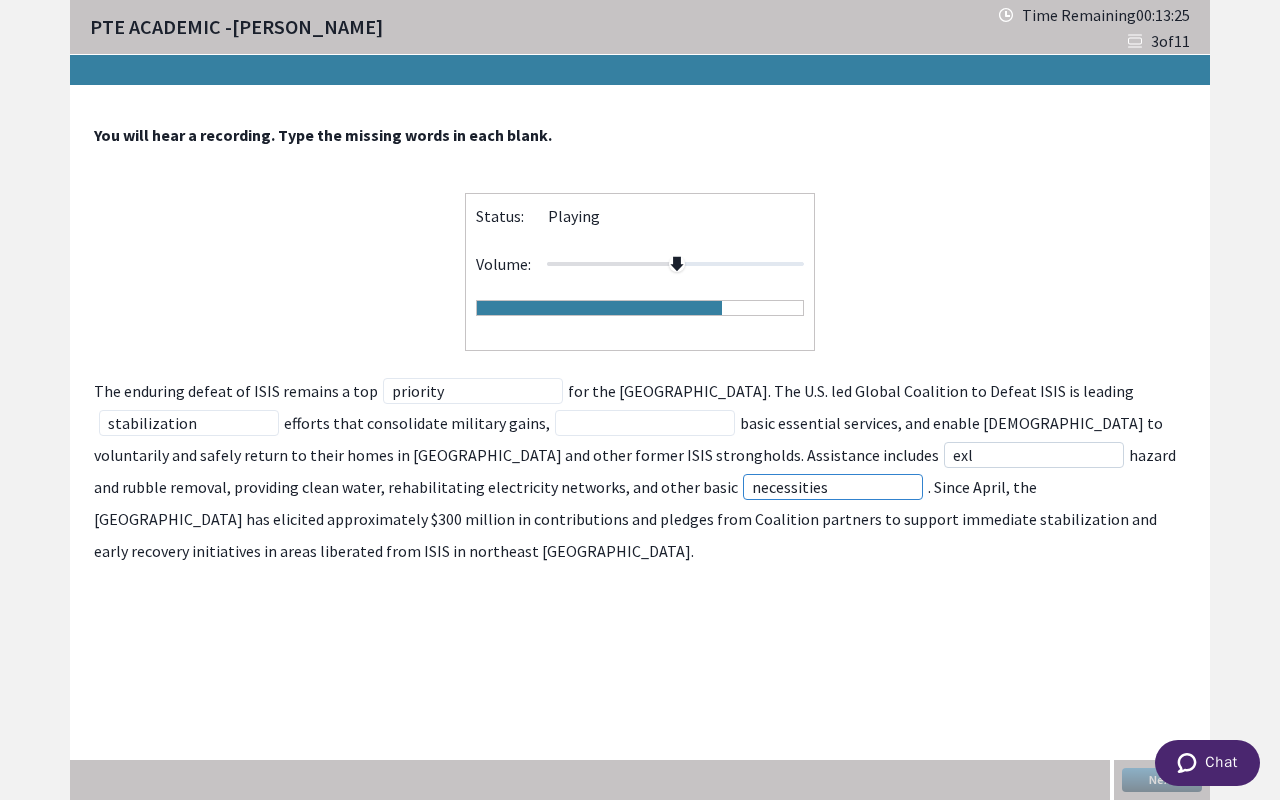 type on "necessities" 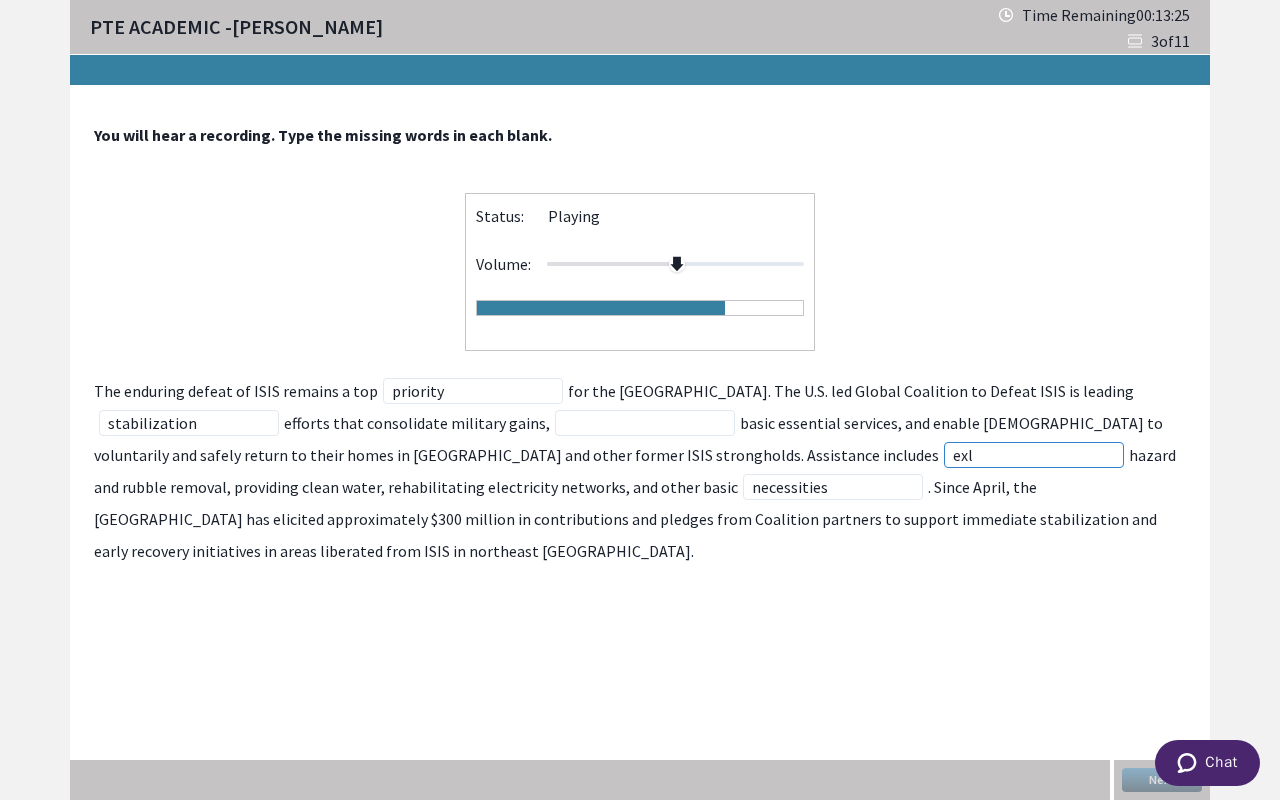 click on "exl" at bounding box center [1034, 455] 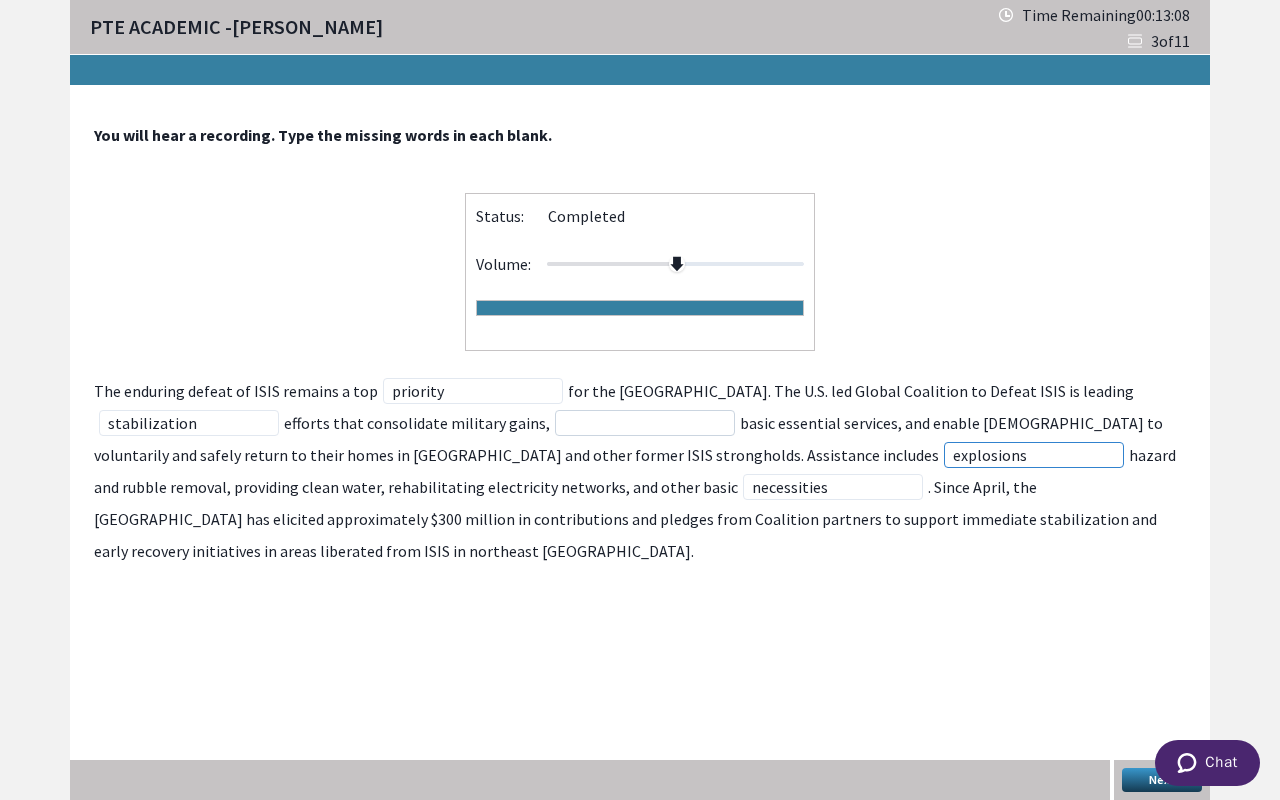 type on "explosions" 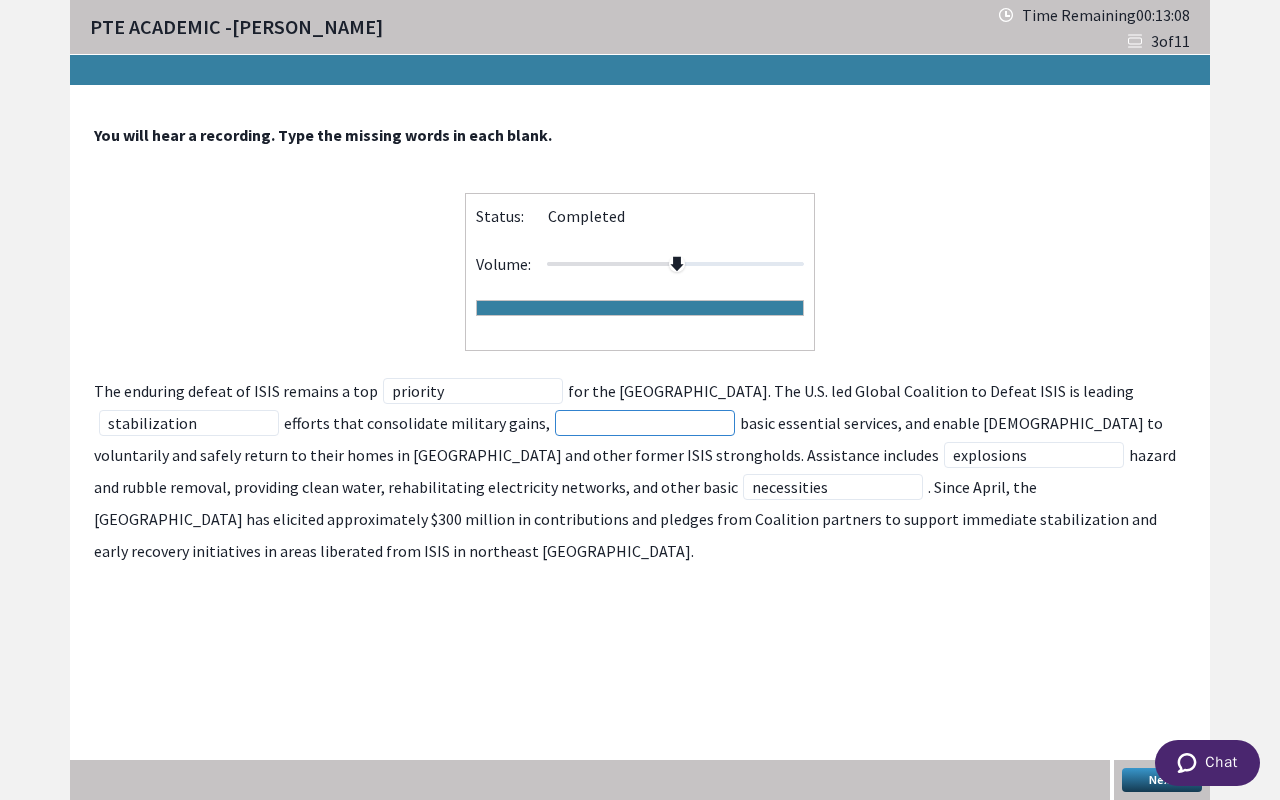 click at bounding box center (645, 423) 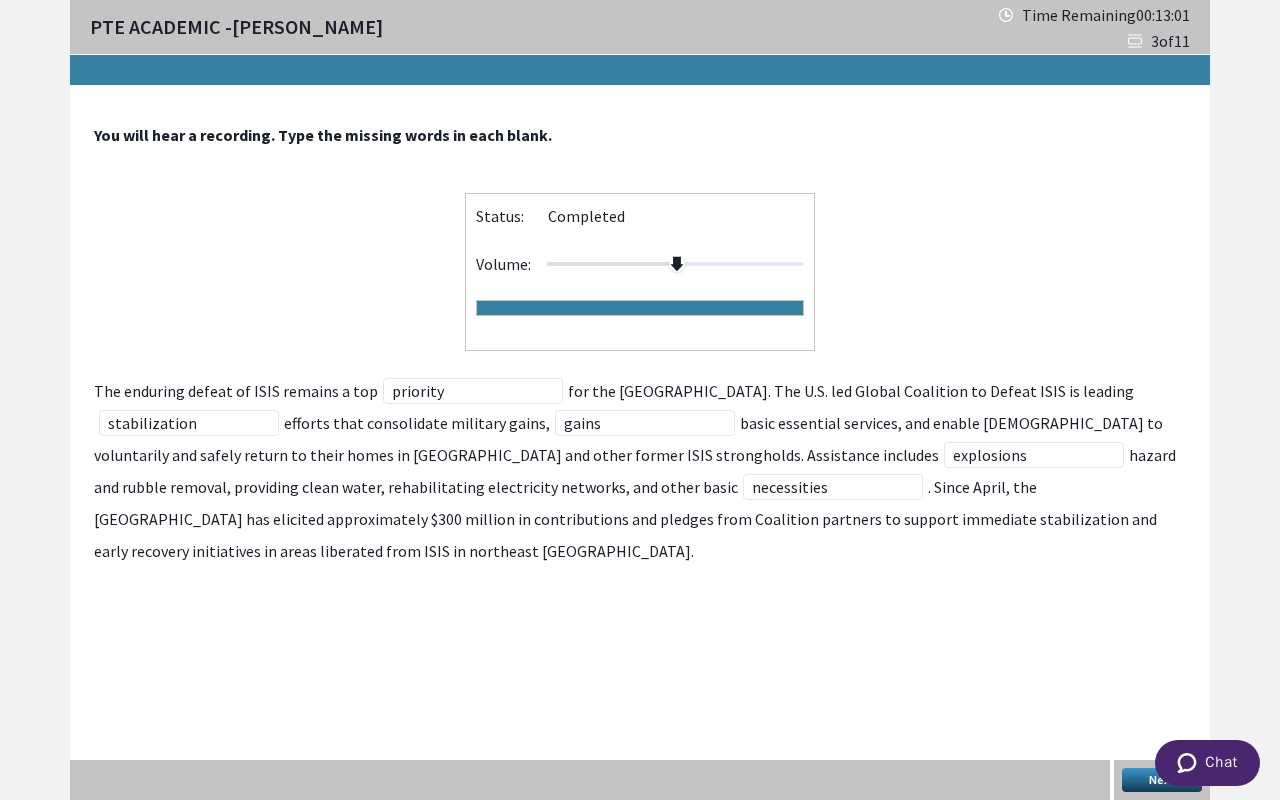 click on "Next" at bounding box center (1162, 780) 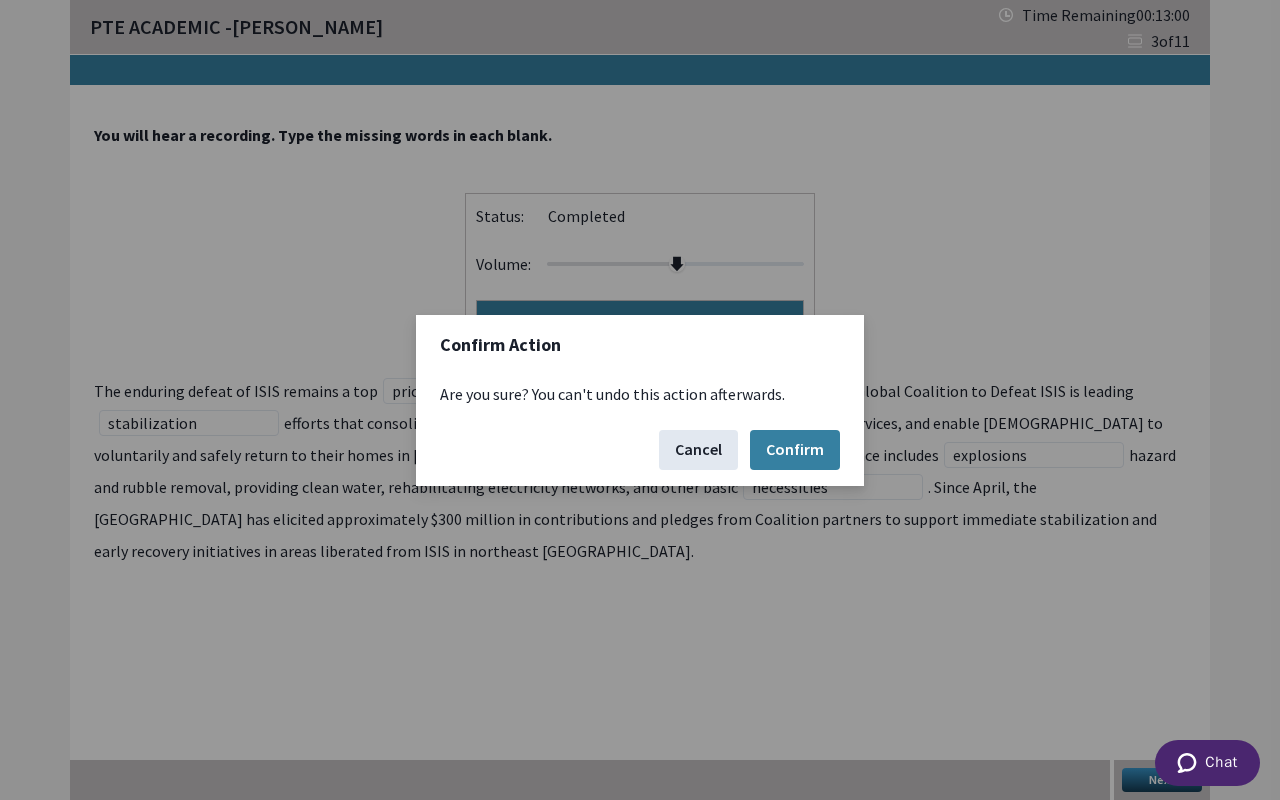 click on "Cancel" at bounding box center [698, 450] 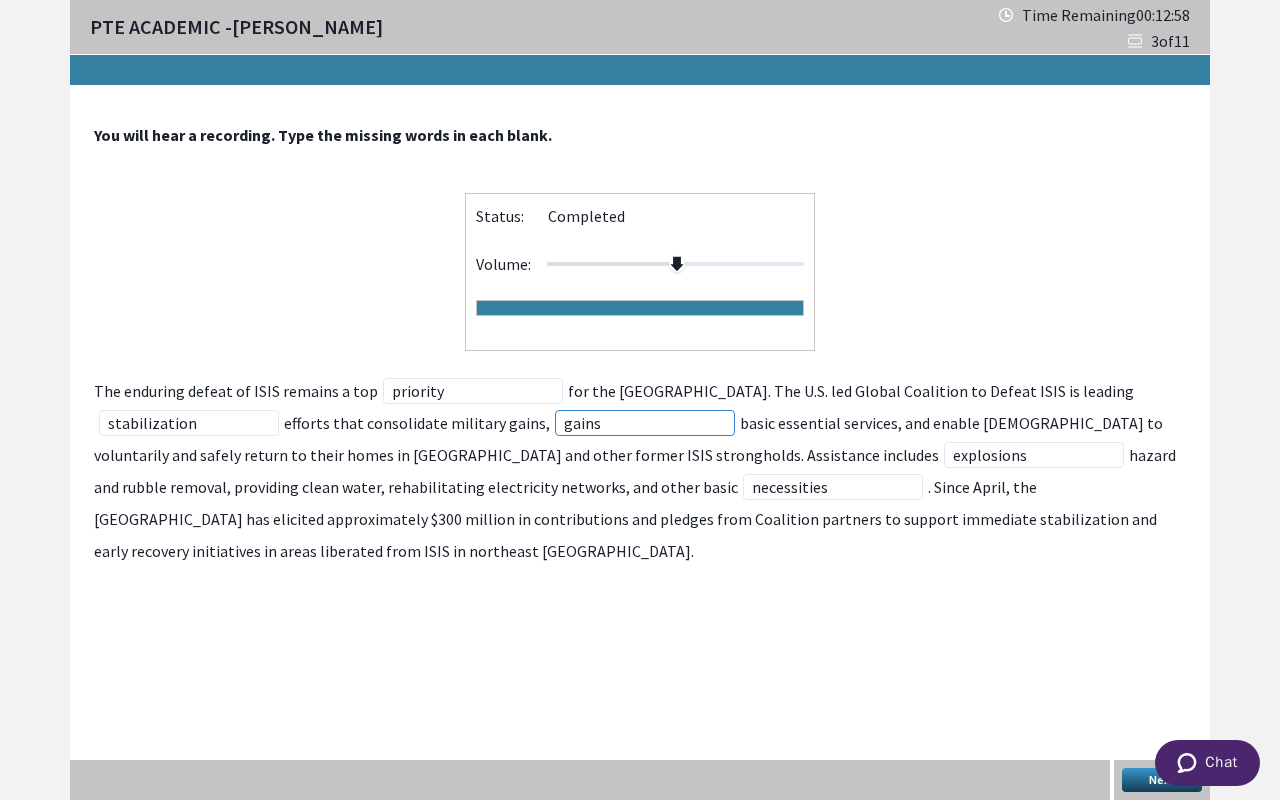 click on "gains" at bounding box center [645, 423] 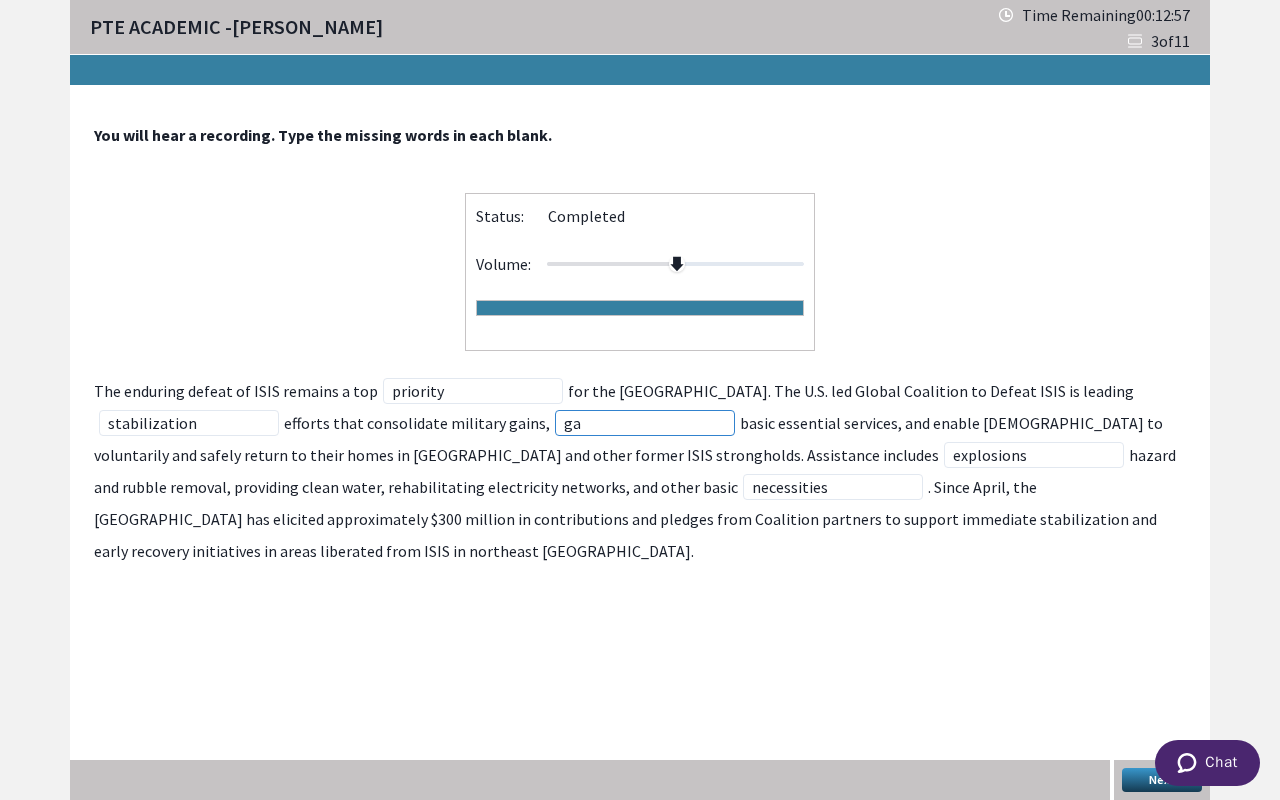 type on "g" 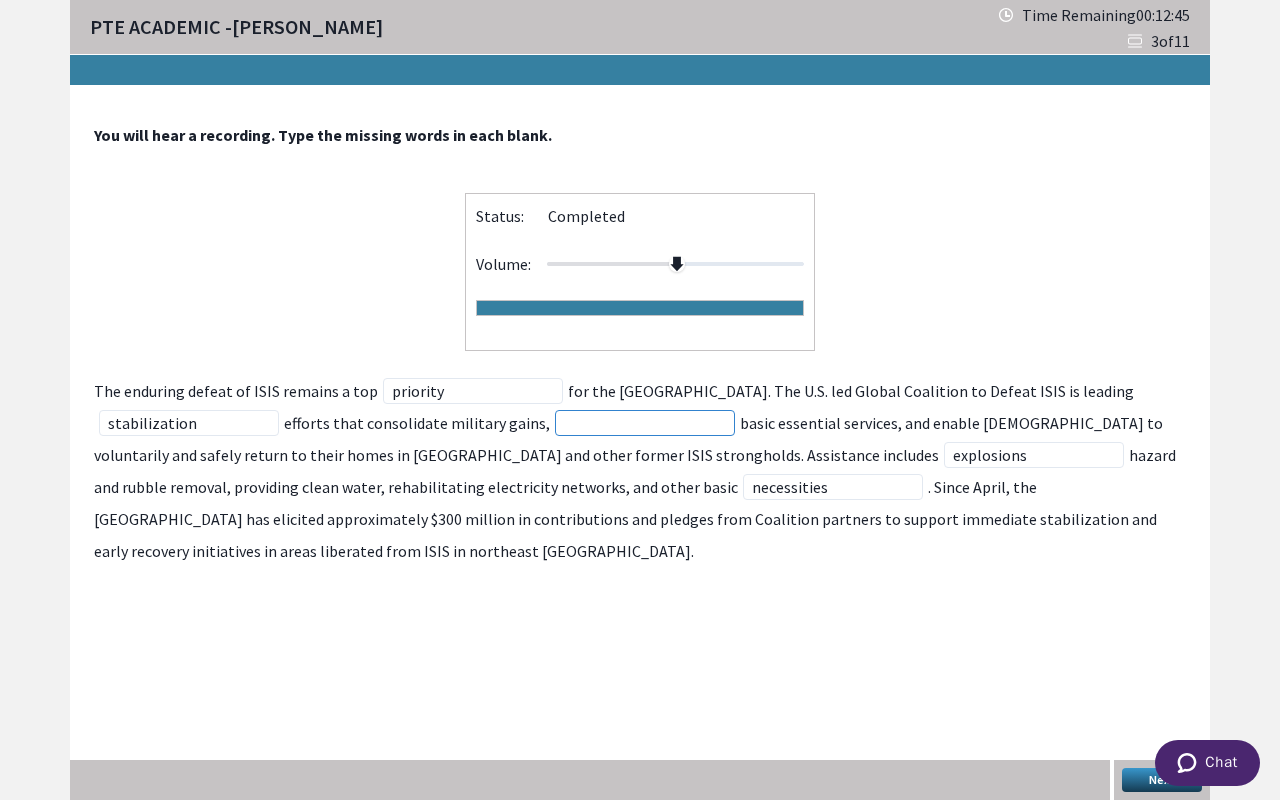 type 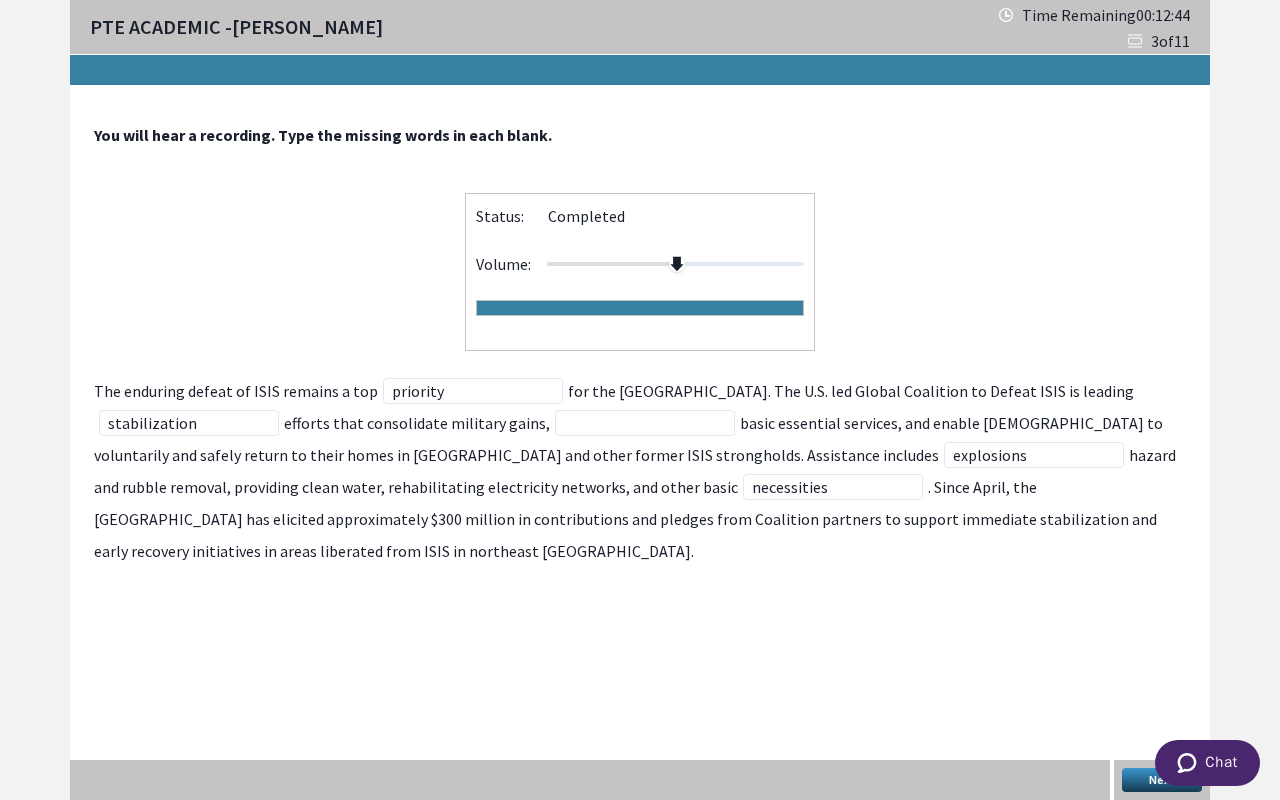 click on "Next" at bounding box center (1162, 780) 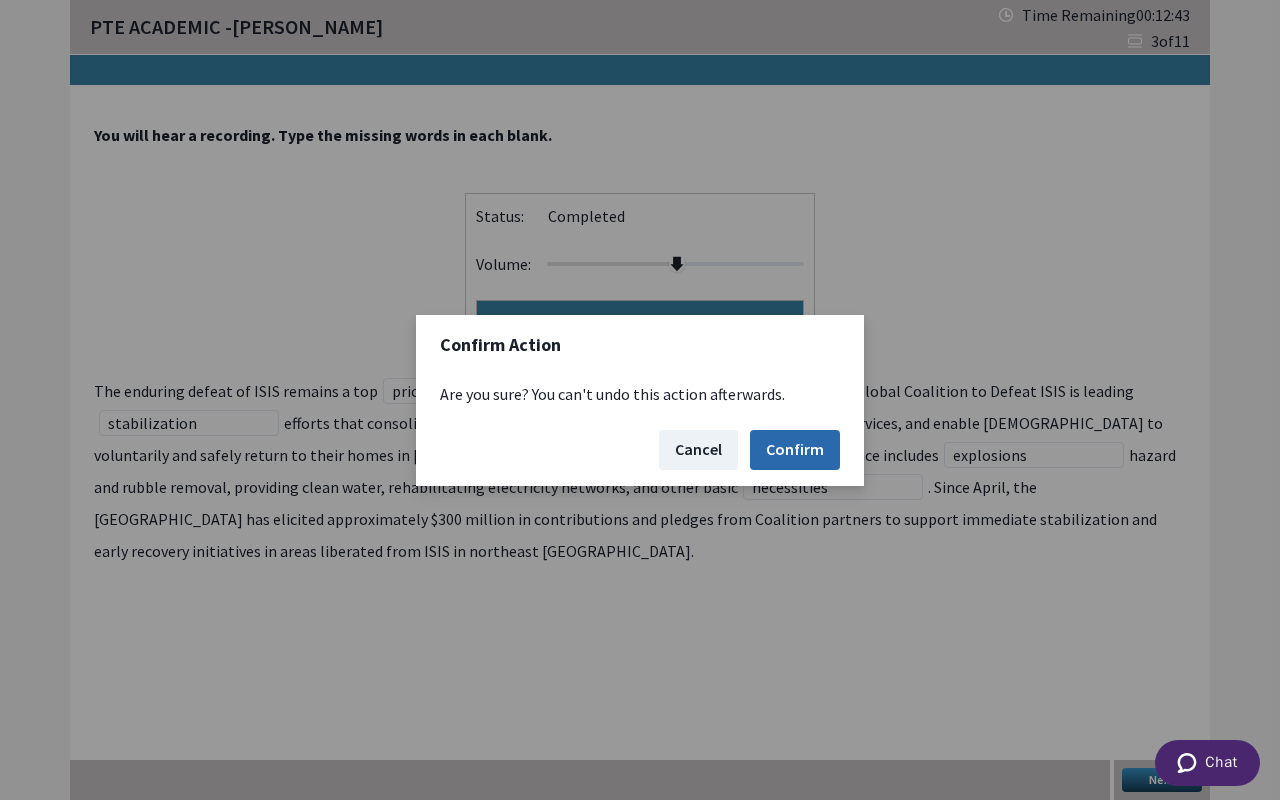 click on "Confirm" at bounding box center [795, 450] 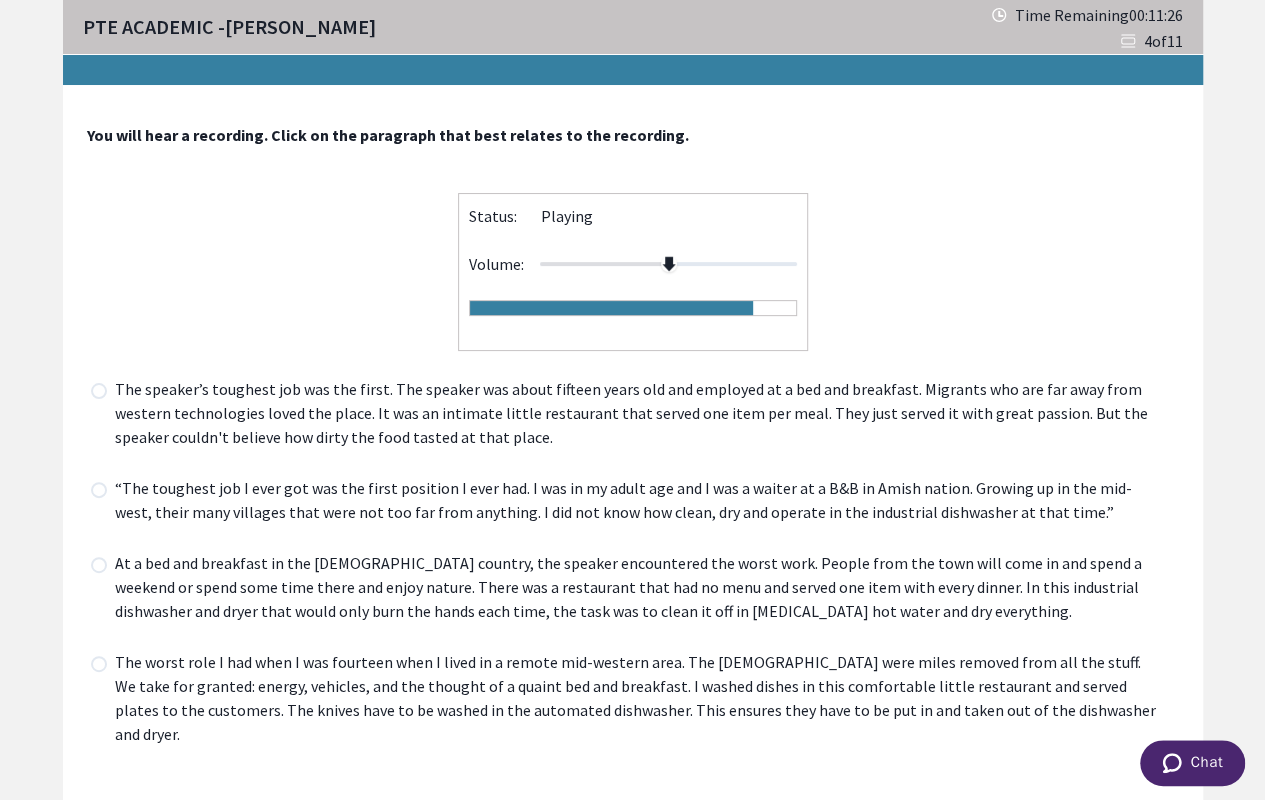 click on "At a bed and breakfast in the Amish country, the speaker encountered the worst work. People from the town will come in and spend a weekend or spend some time there and enjoy nature. There was a restaurant that had no menu and served one item with every dinner. In this industrial dishwasher and dryer that would only burn the hands each time, the task was to clean it off in scalding hot water and dry everything." at bounding box center [645, 589] 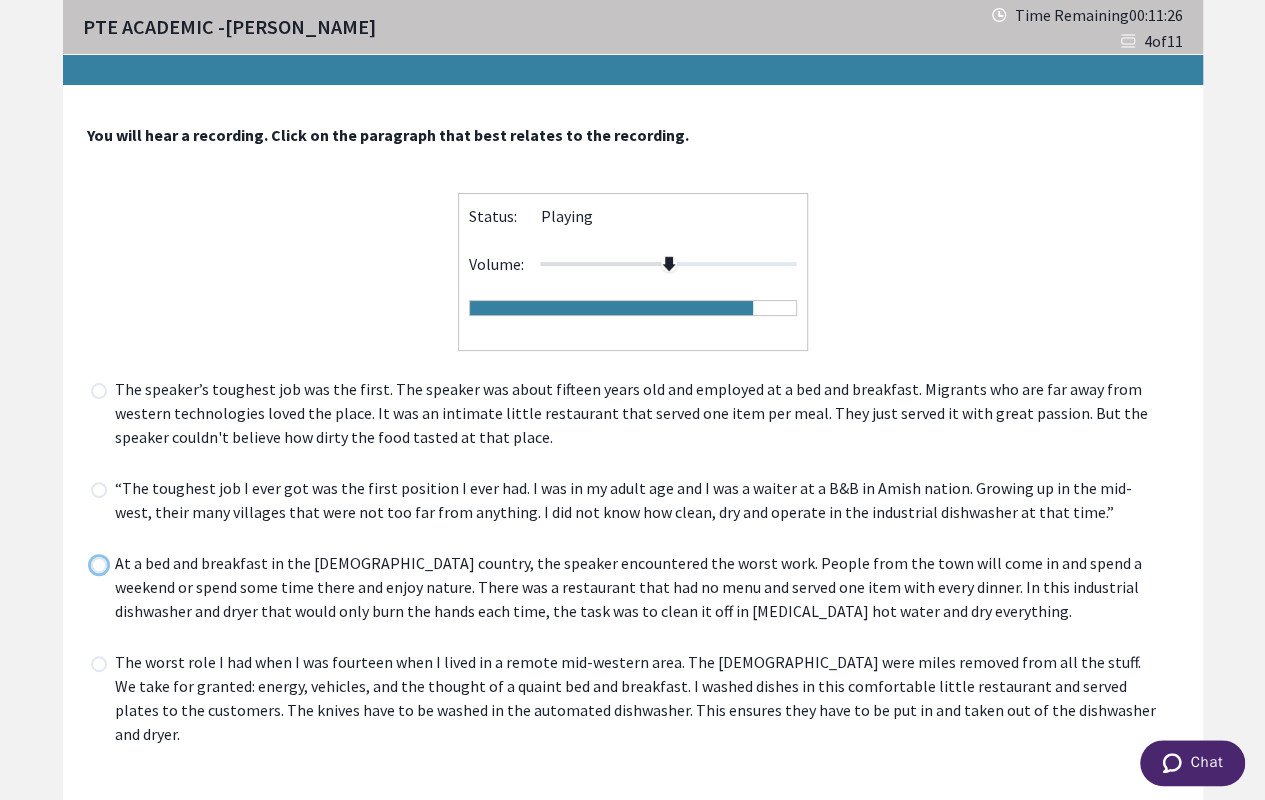 click at bounding box center (90, 564) 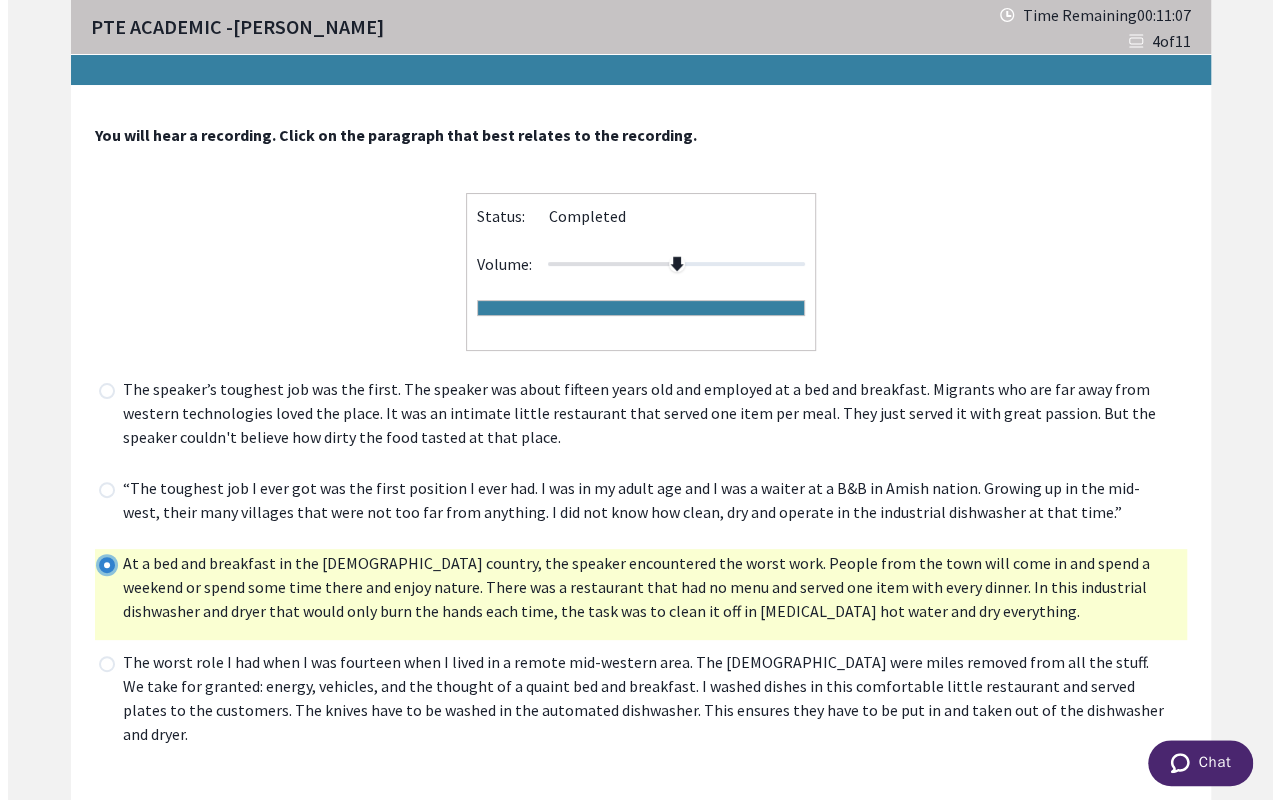 scroll, scrollTop: 26, scrollLeft: 0, axis: vertical 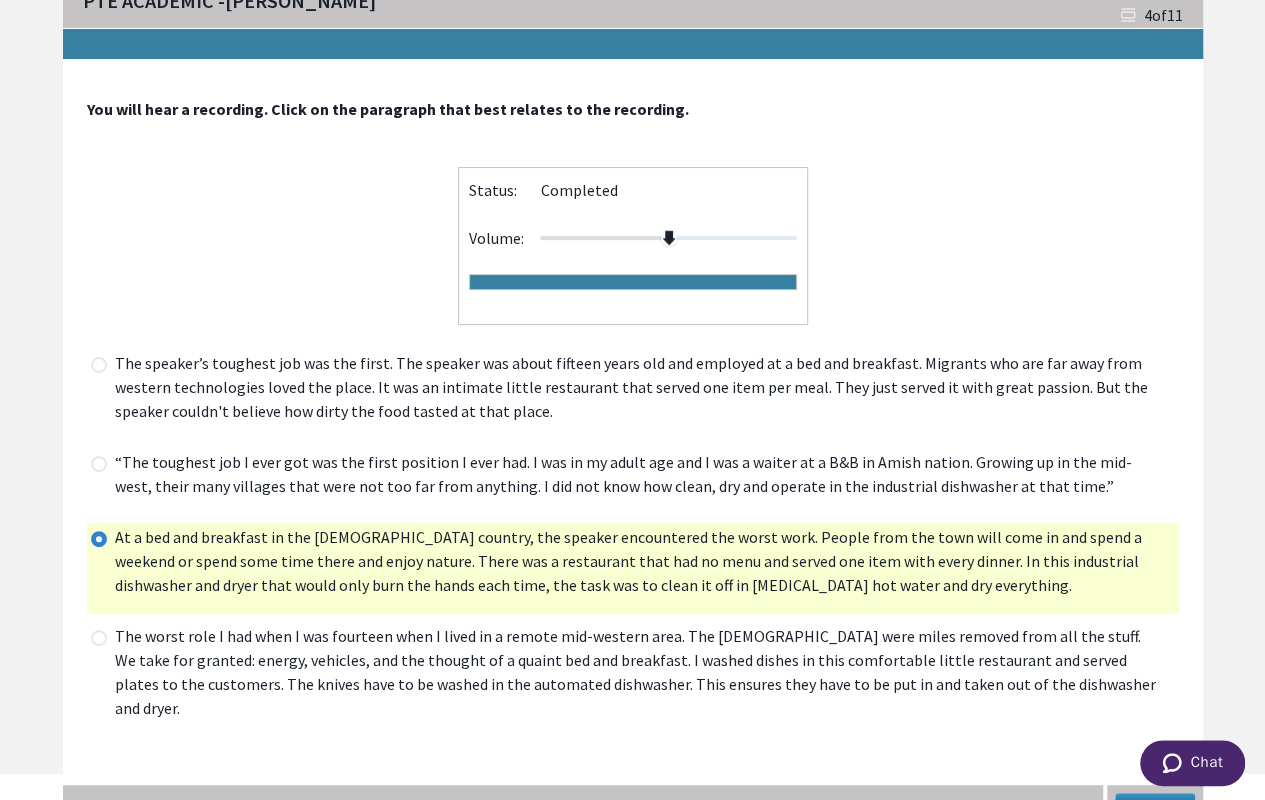 click on "Next" at bounding box center [1155, 805] 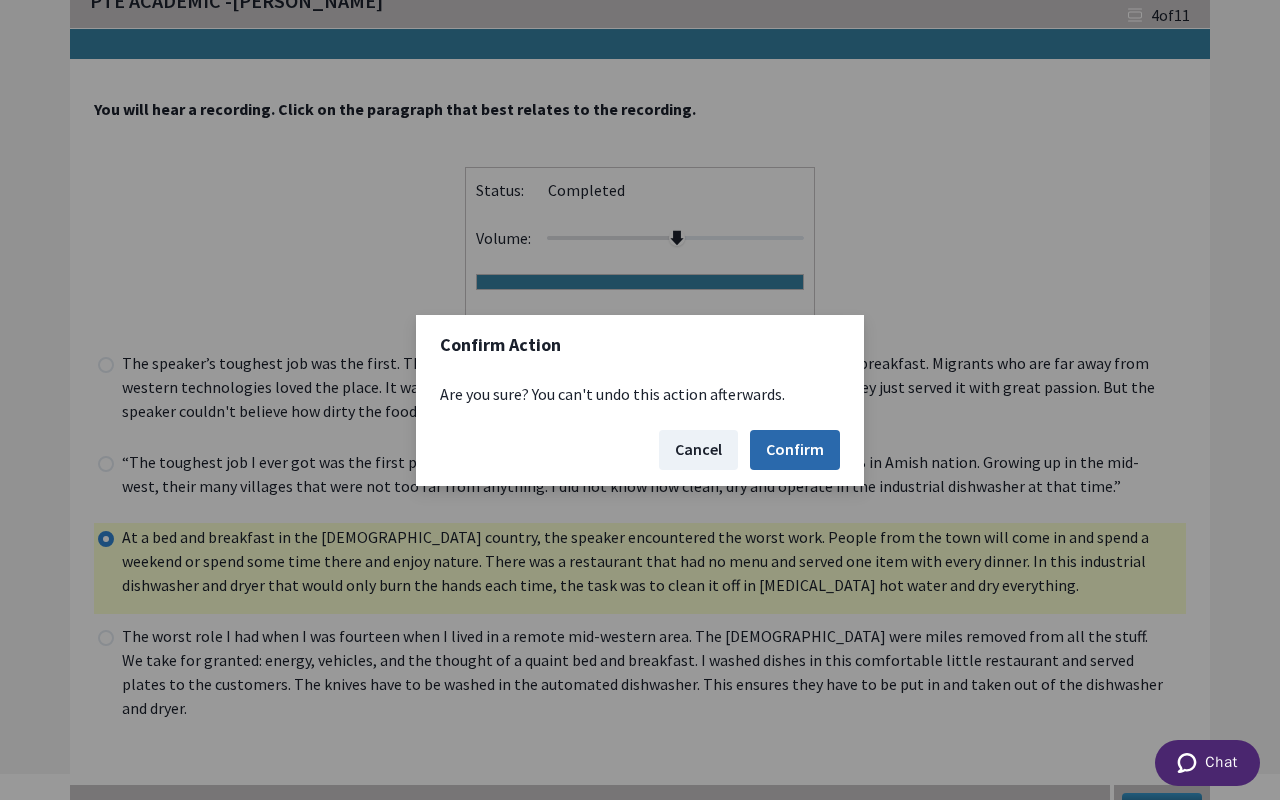 click on "Confirm" at bounding box center [795, 450] 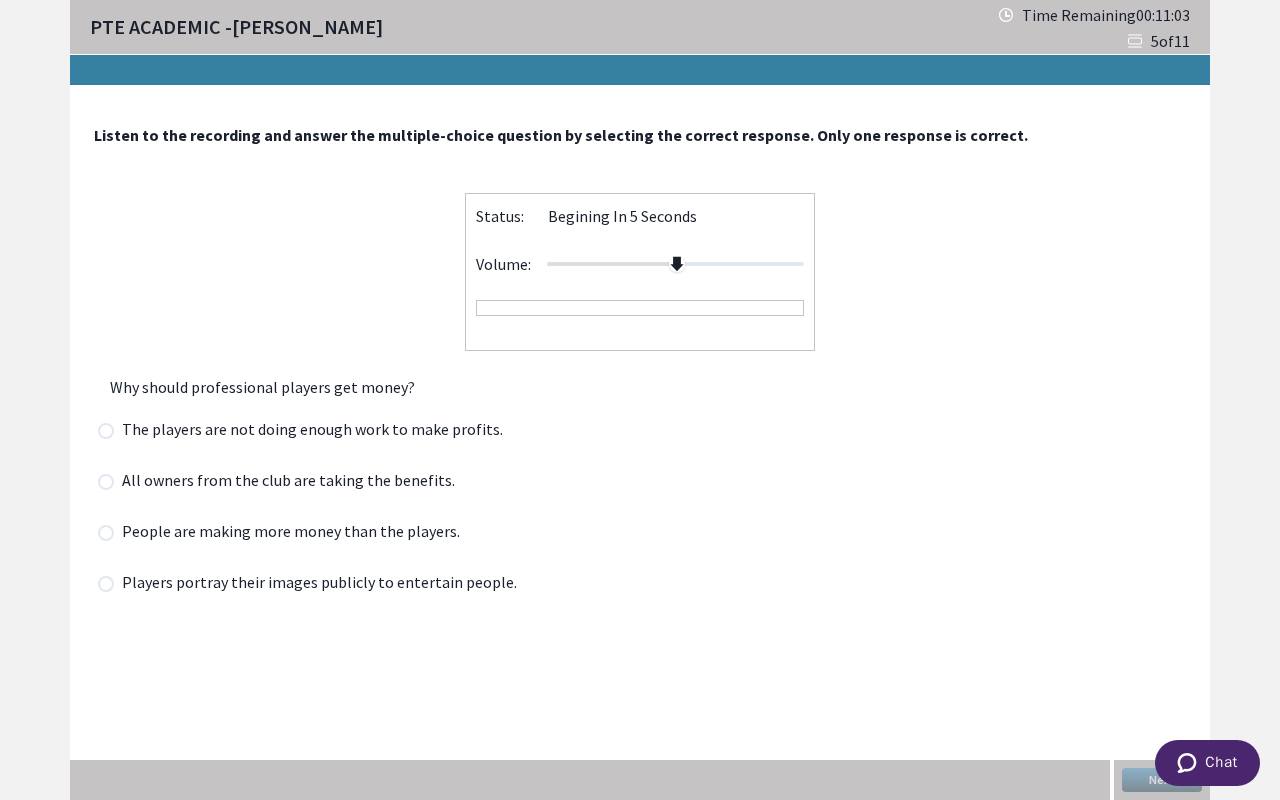 scroll, scrollTop: 0, scrollLeft: 0, axis: both 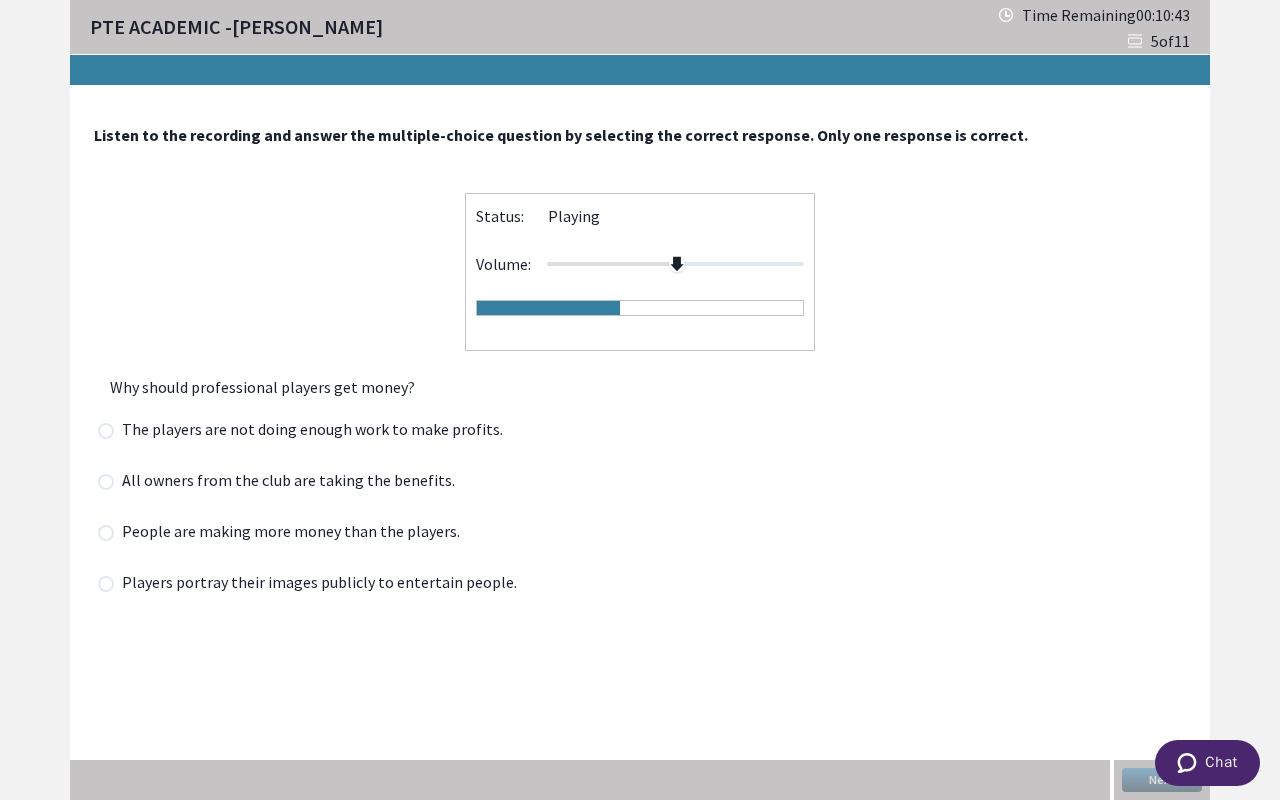 click on "Players portray their images publicly to entertain people." at bounding box center [313, 587] 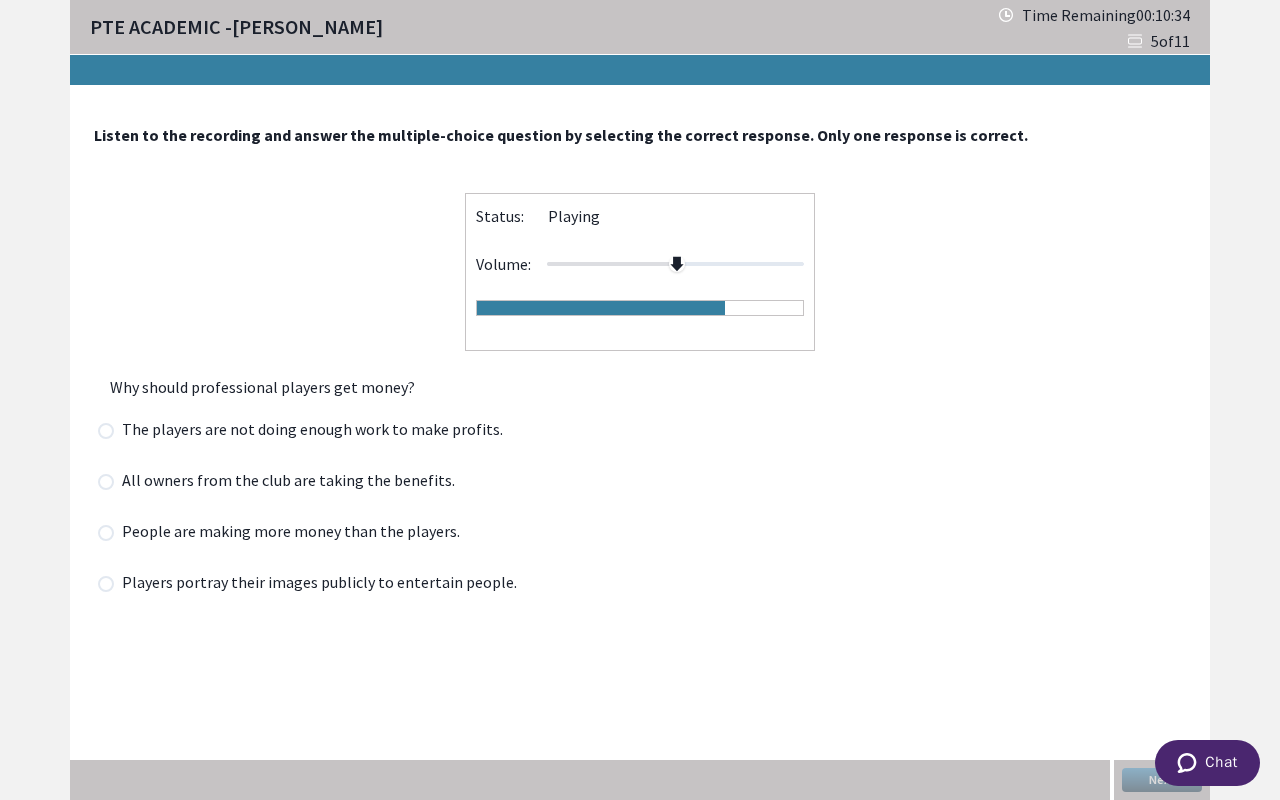 click at bounding box center (106, 584) 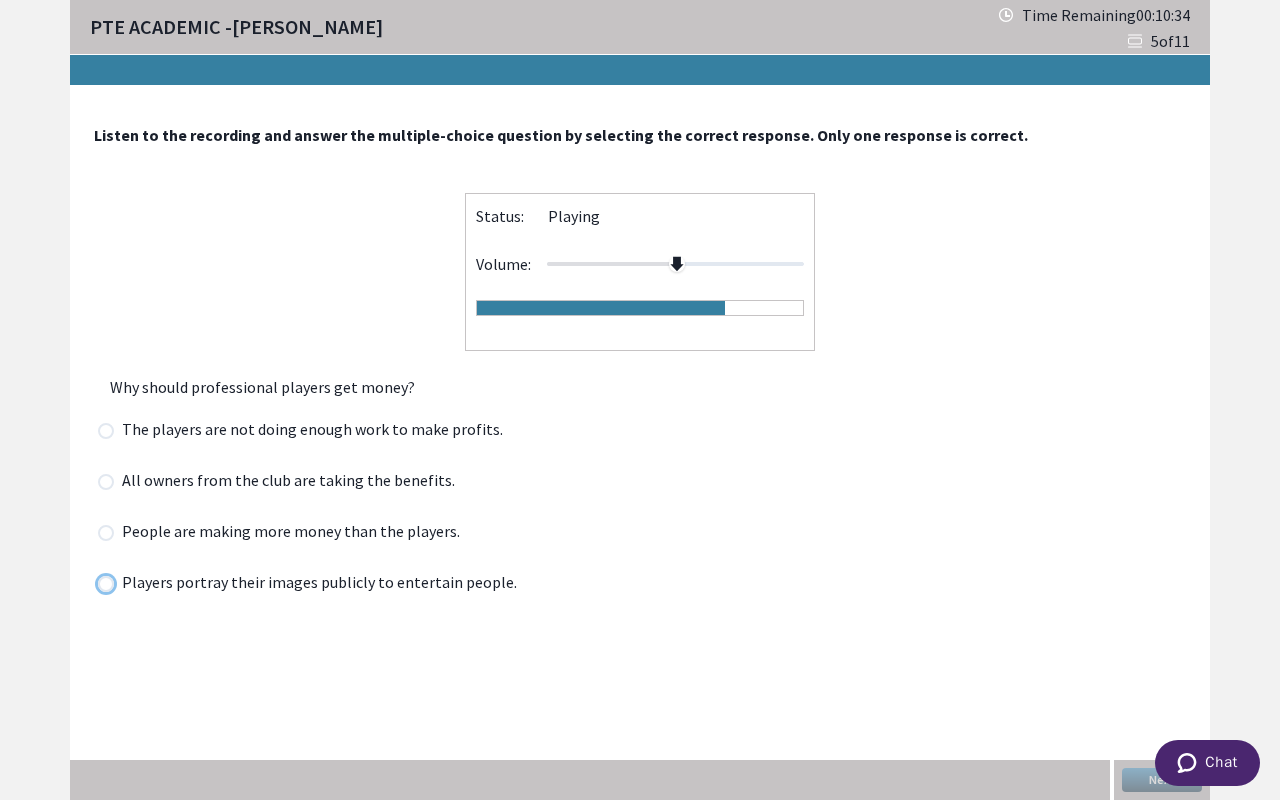 click at bounding box center (97, 583) 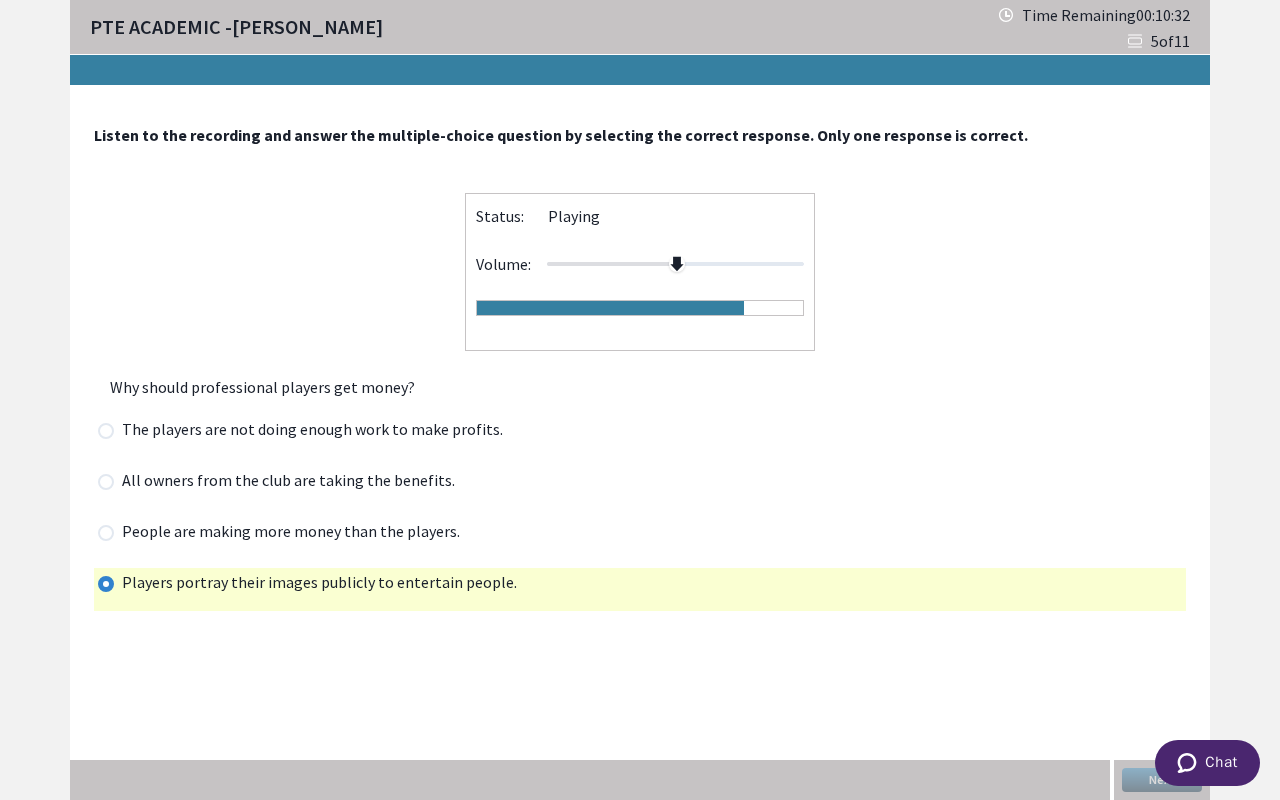 click at bounding box center [106, 533] 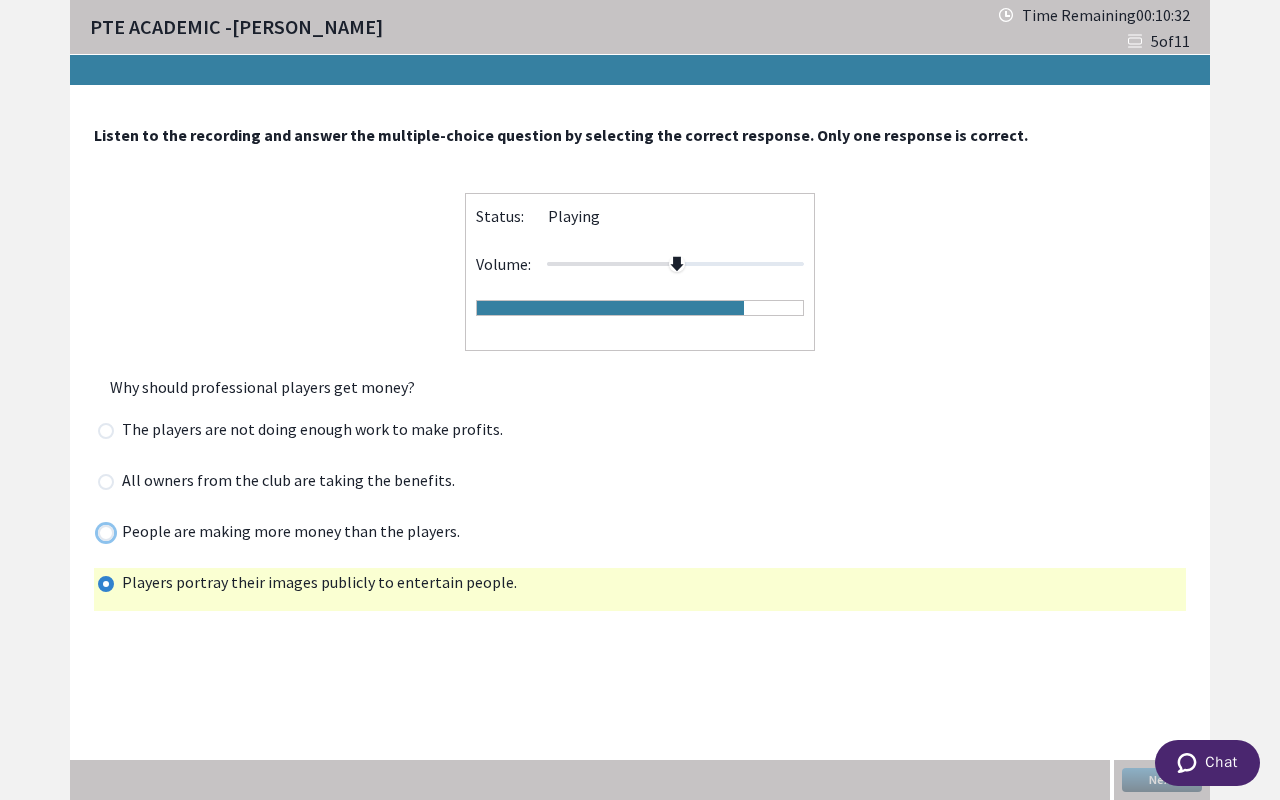 click at bounding box center (97, 532) 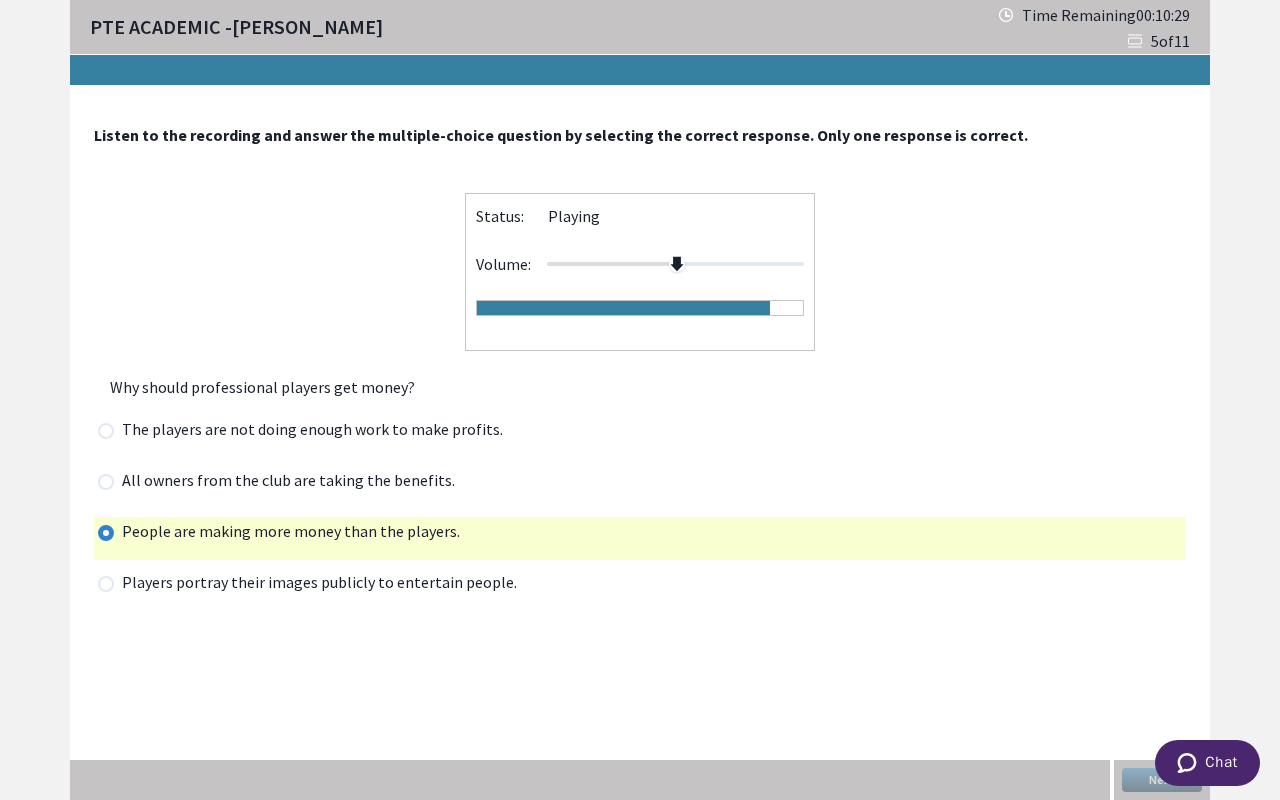 click at bounding box center [106, 584] 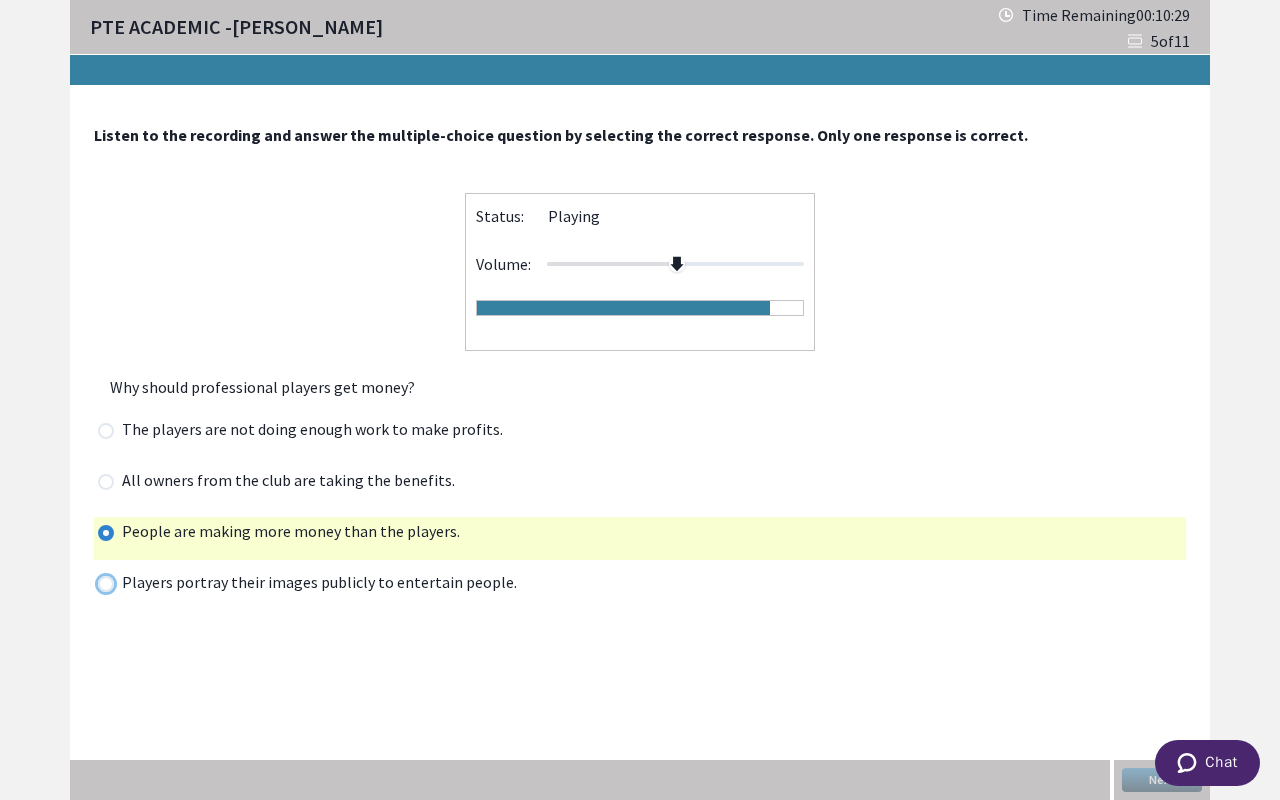 radio on "true" 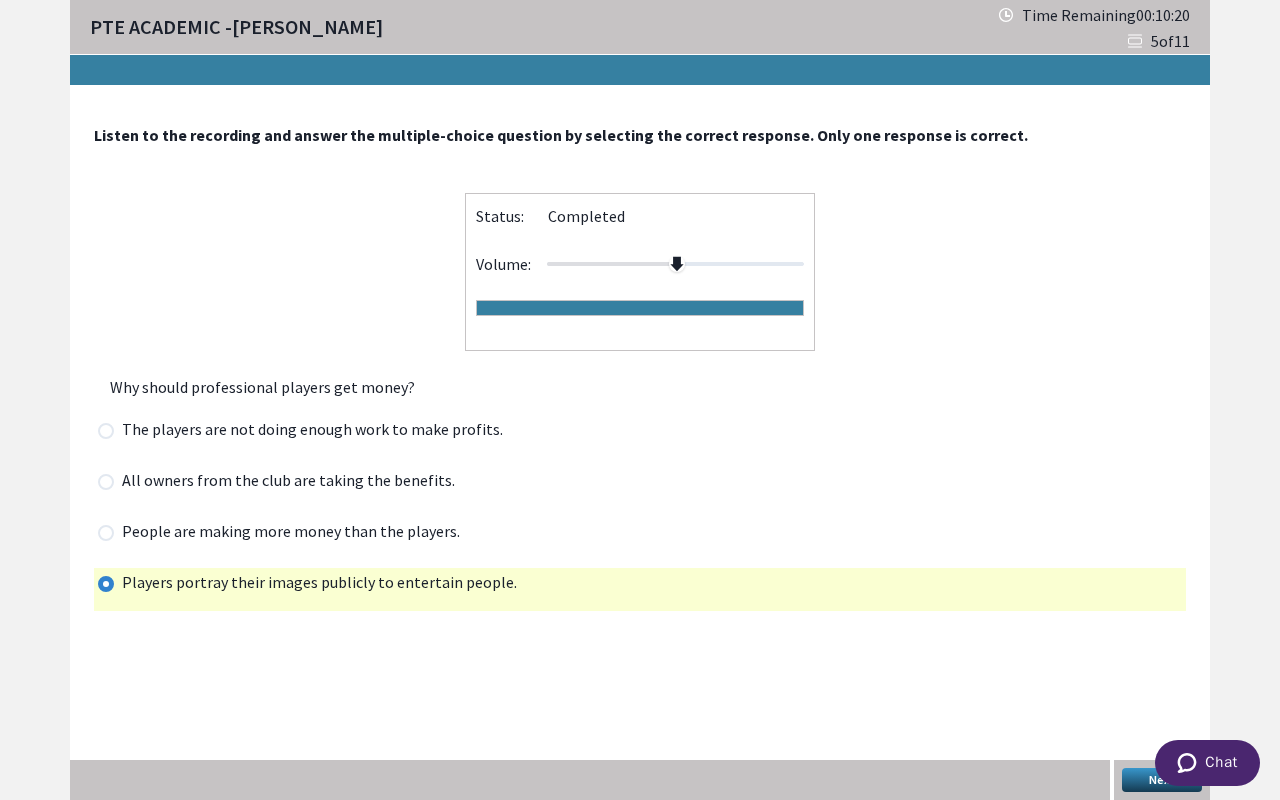 click at bounding box center [106, 533] 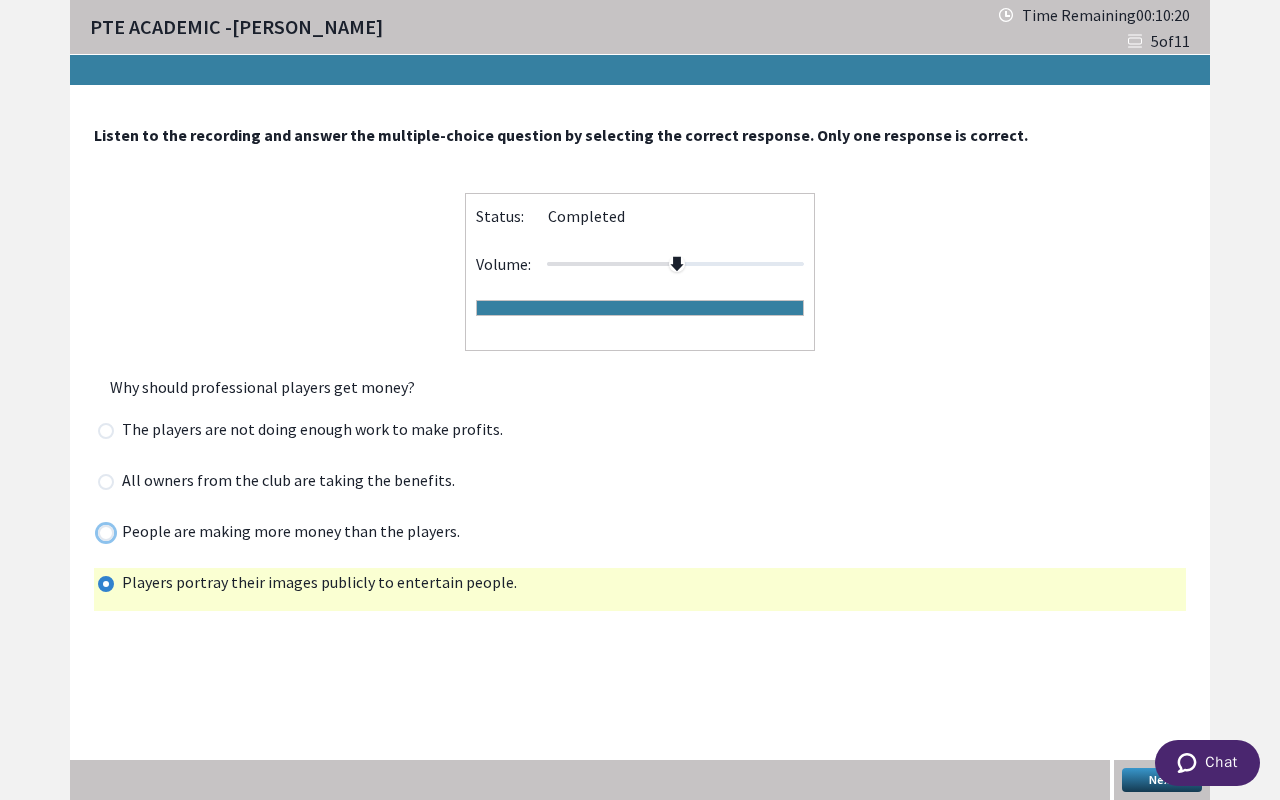 click at bounding box center [97, 532] 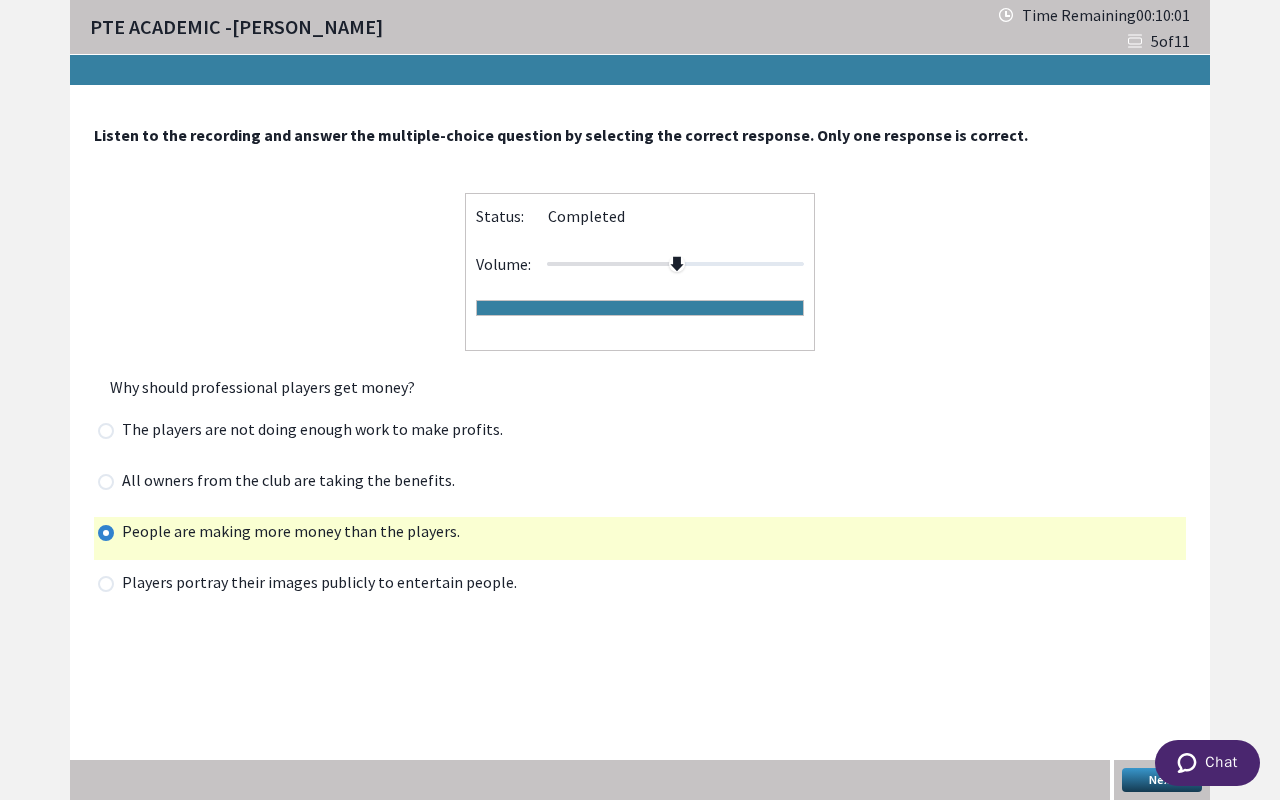 click on "Next" at bounding box center [1162, 780] 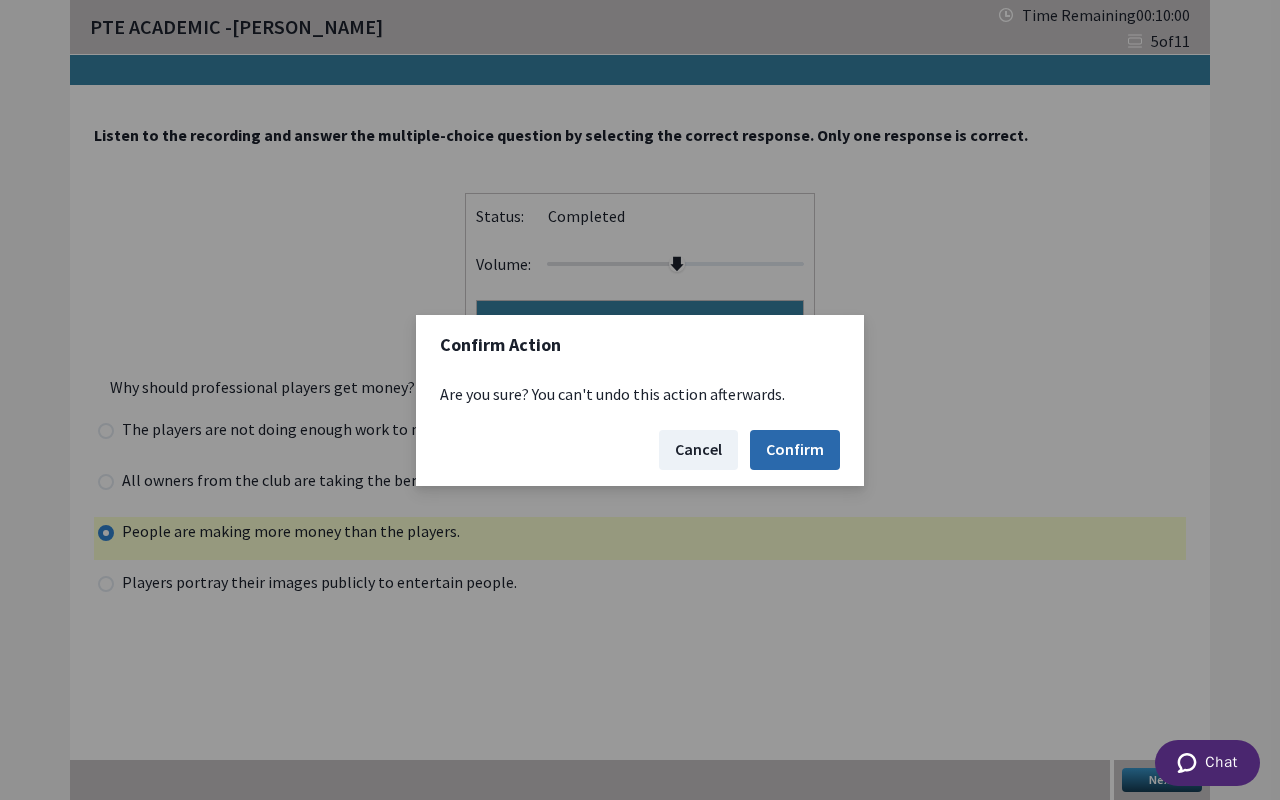click on "Confirm" at bounding box center [795, 450] 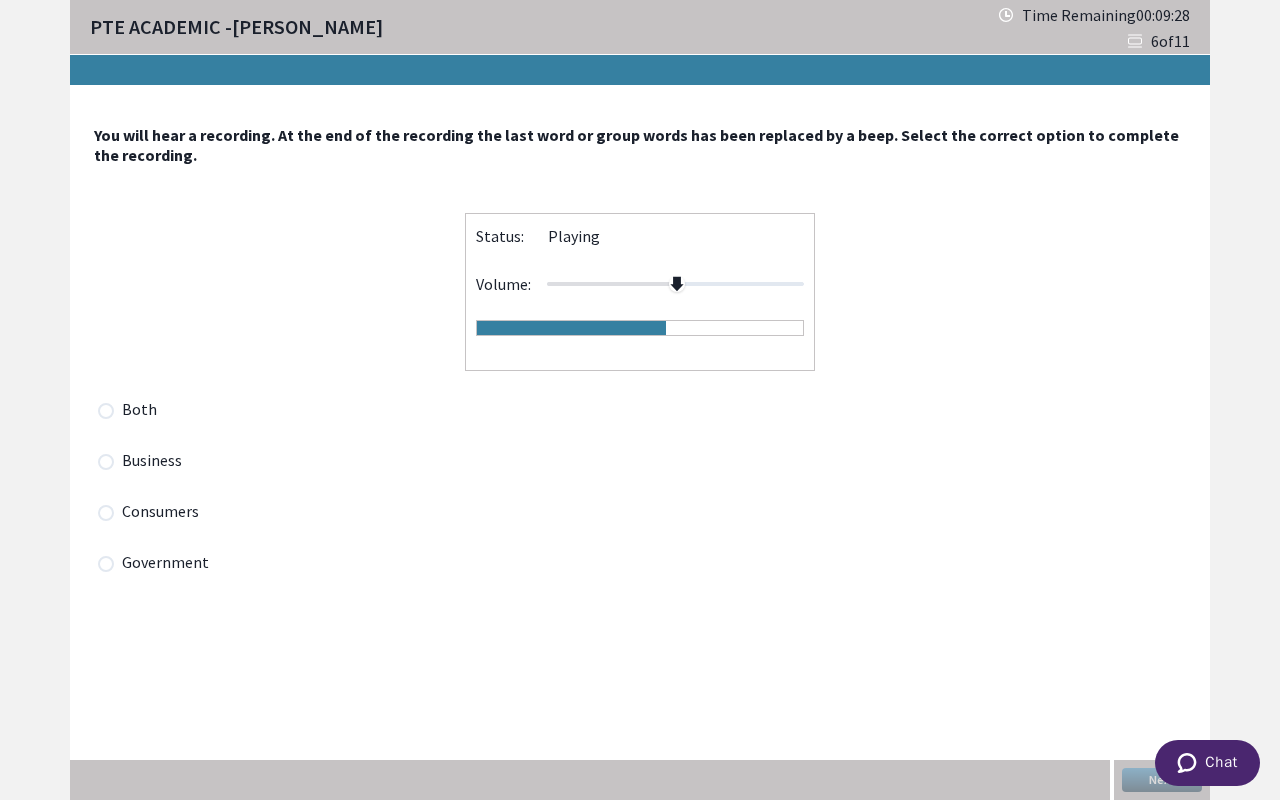 click on "Business" at bounding box center [158, 462] 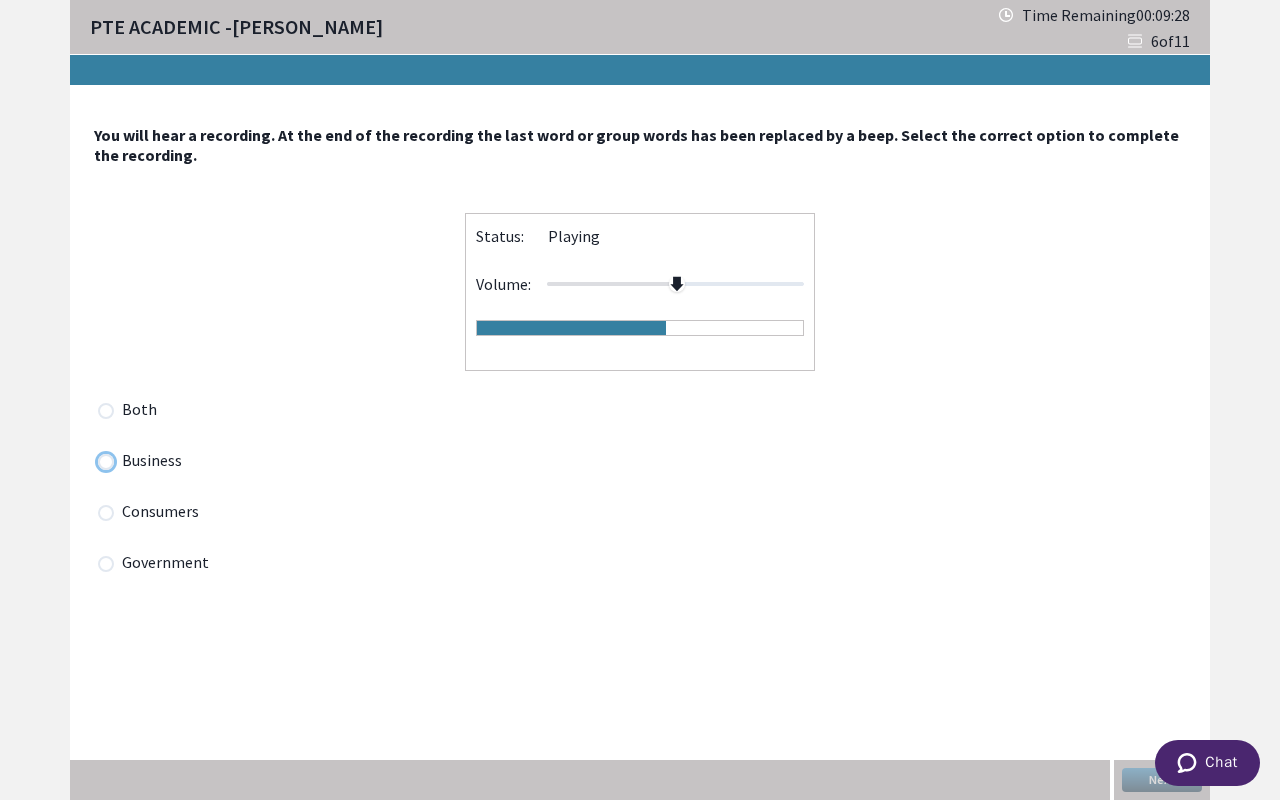 click at bounding box center (97, 461) 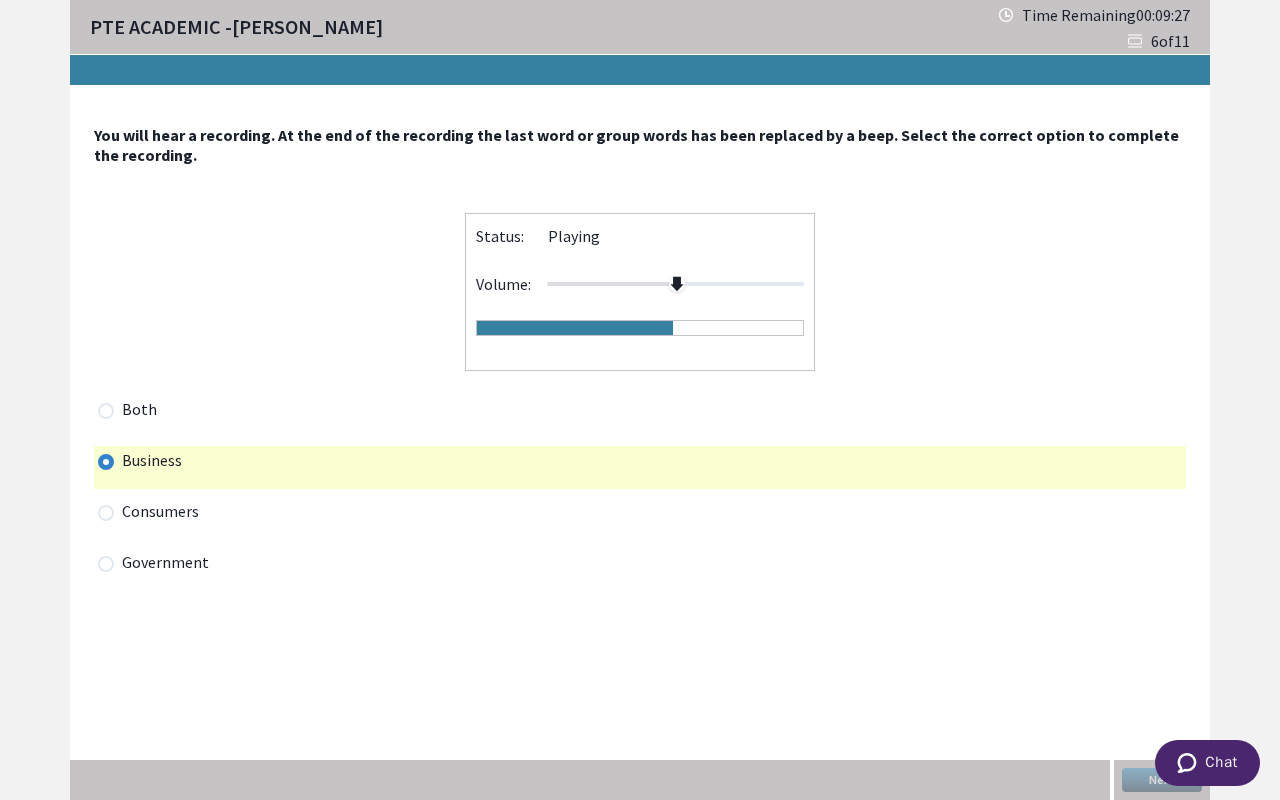 click on "Consumers" at bounding box center (166, 513) 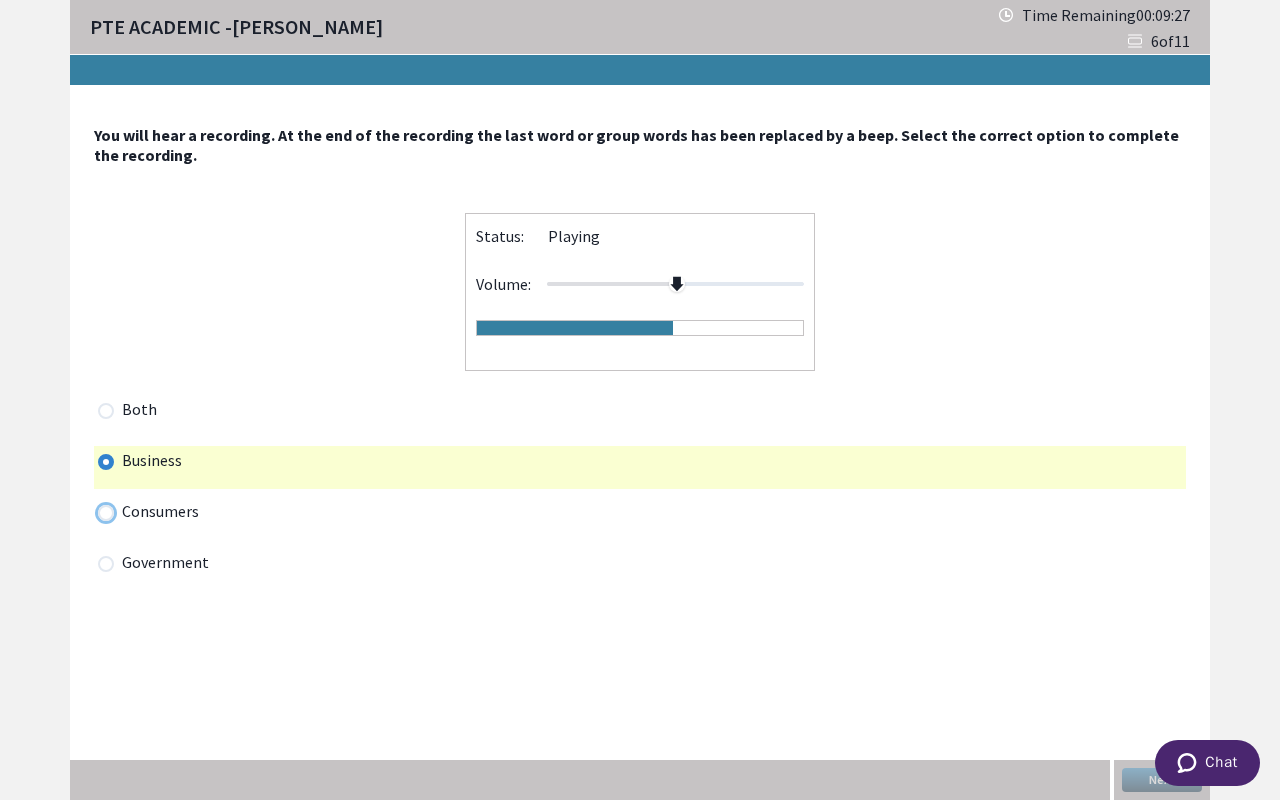 click at bounding box center (97, 512) 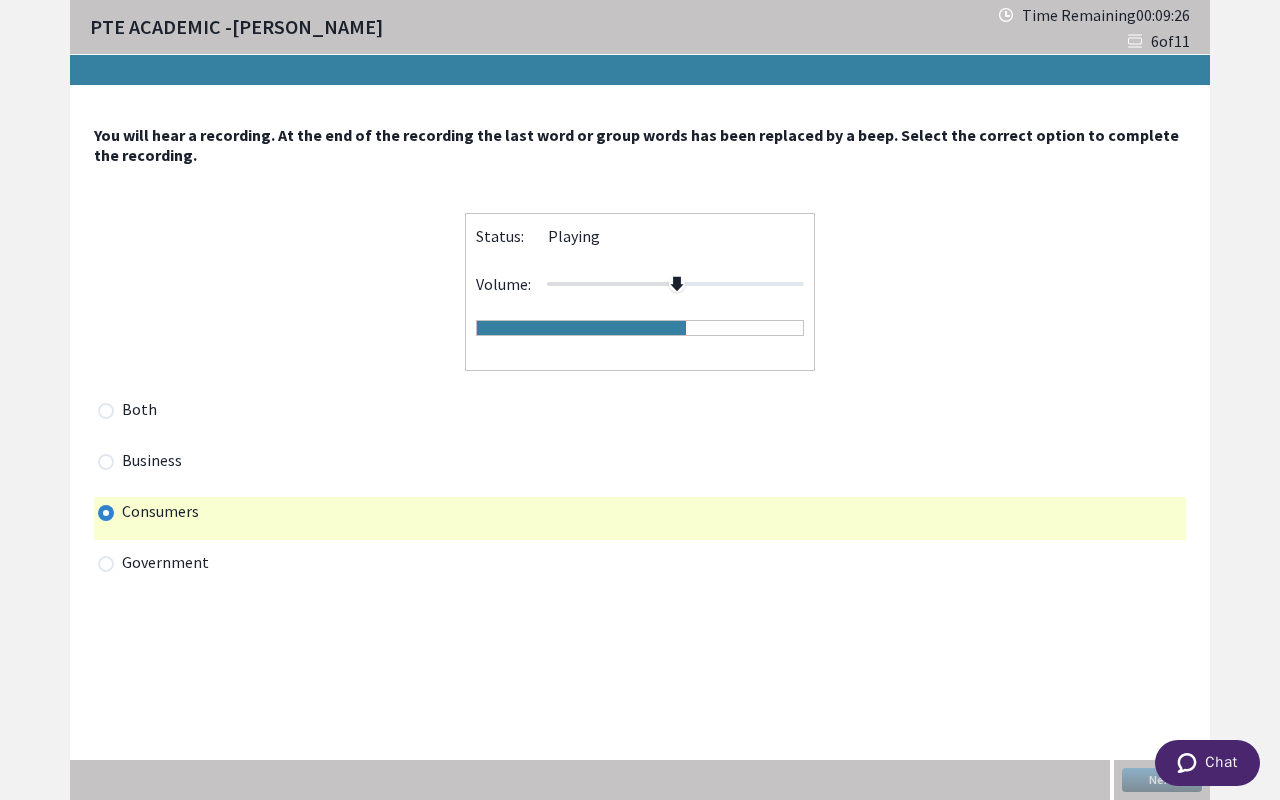 click on "Government" at bounding box center [171, 564] 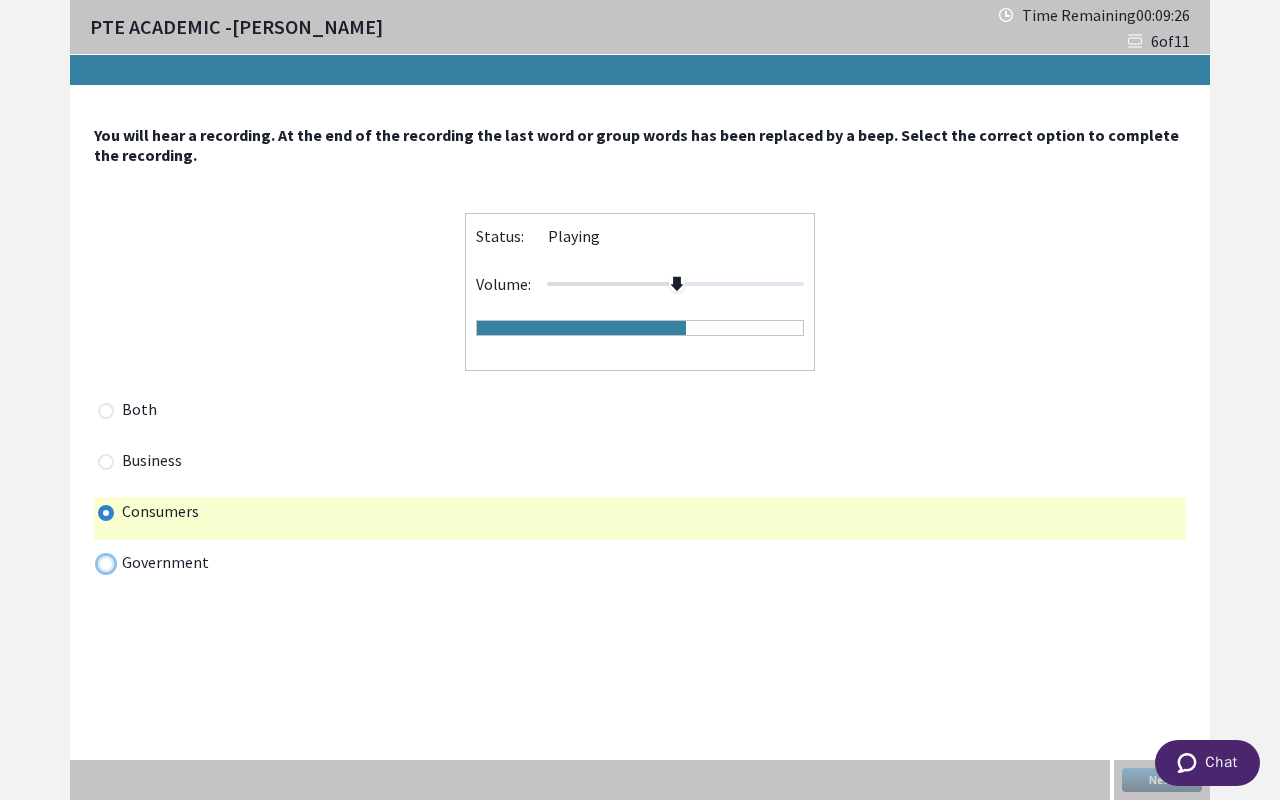 radio on "true" 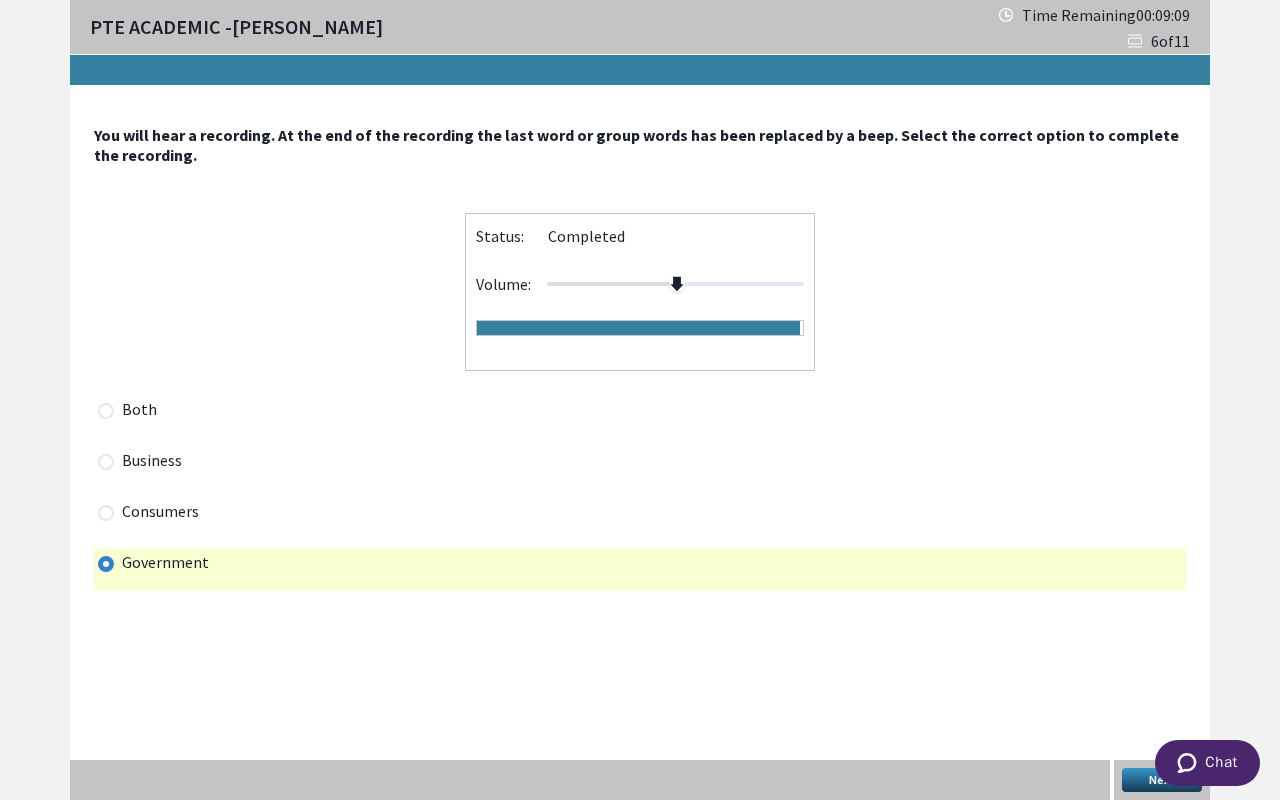 click at bounding box center [106, 411] 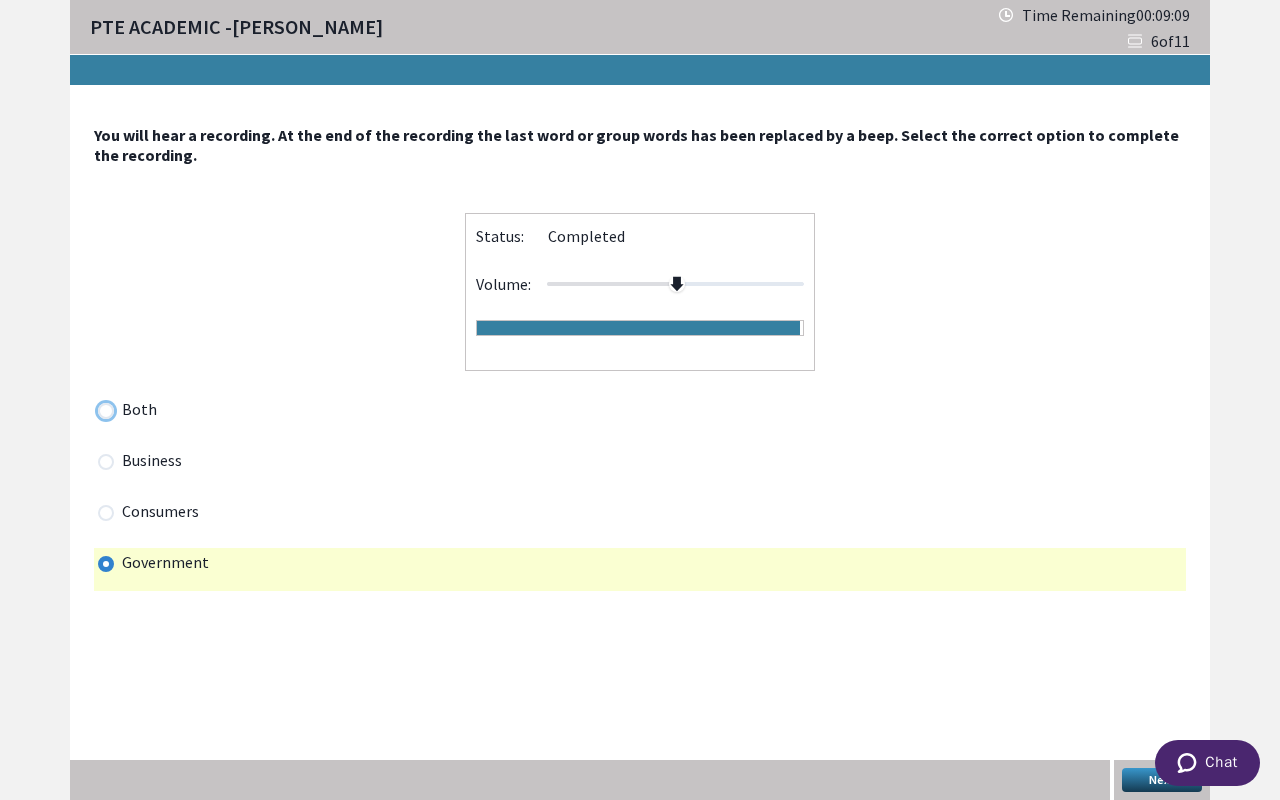 click at bounding box center (97, 410) 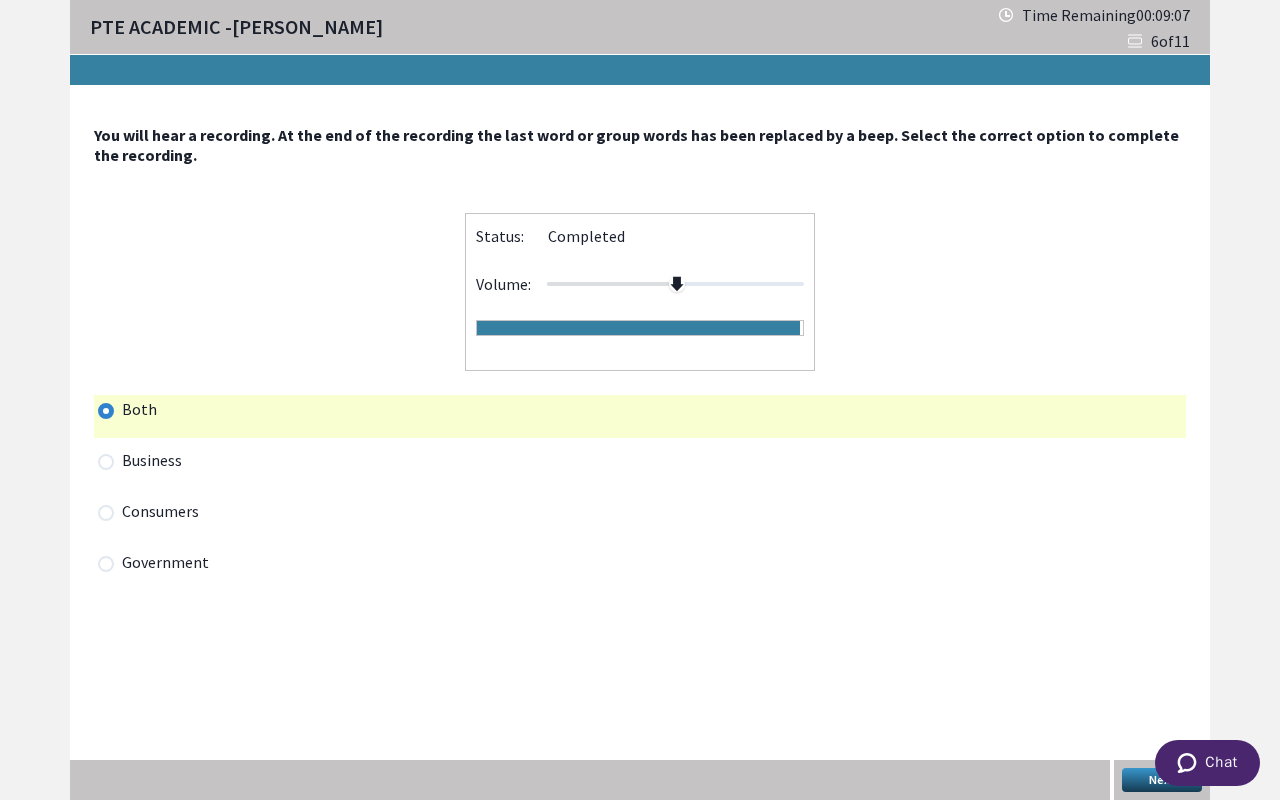 click on "Next" at bounding box center [1162, 780] 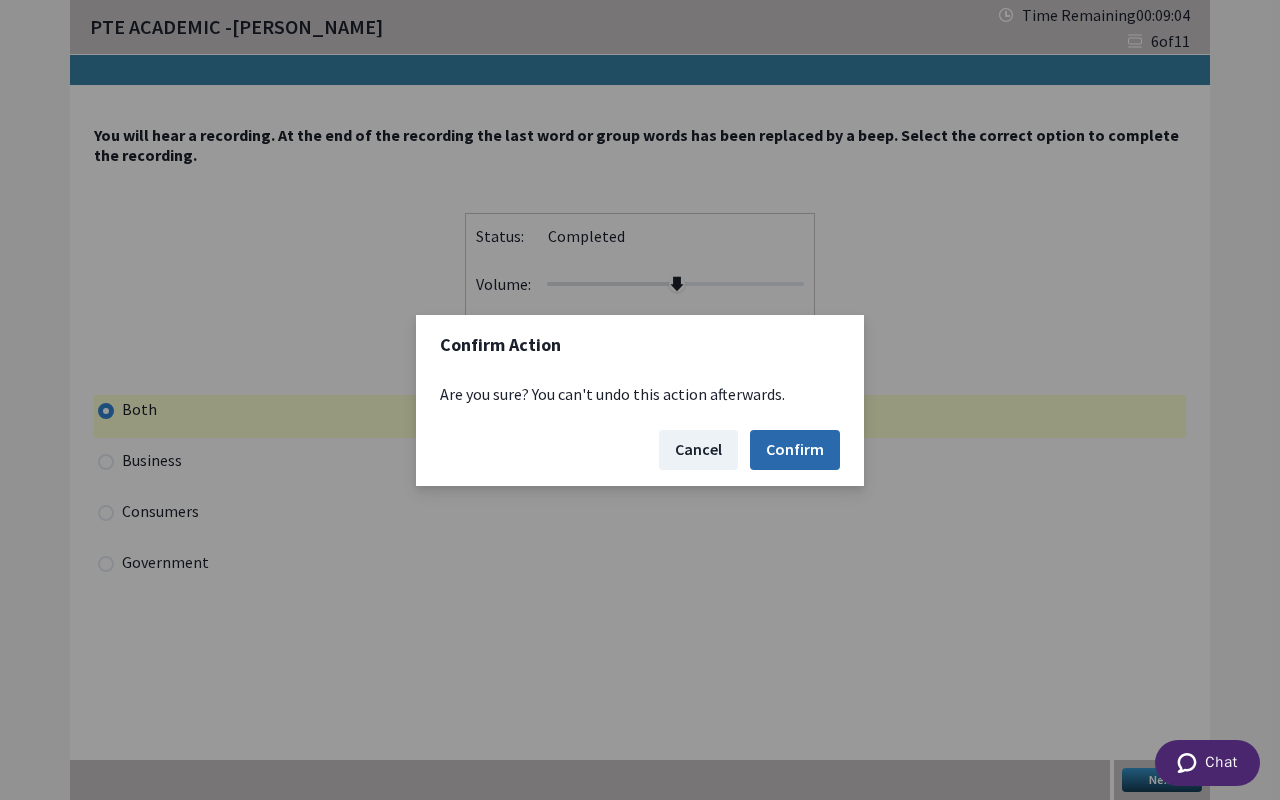 click on "Confirm" at bounding box center (795, 450) 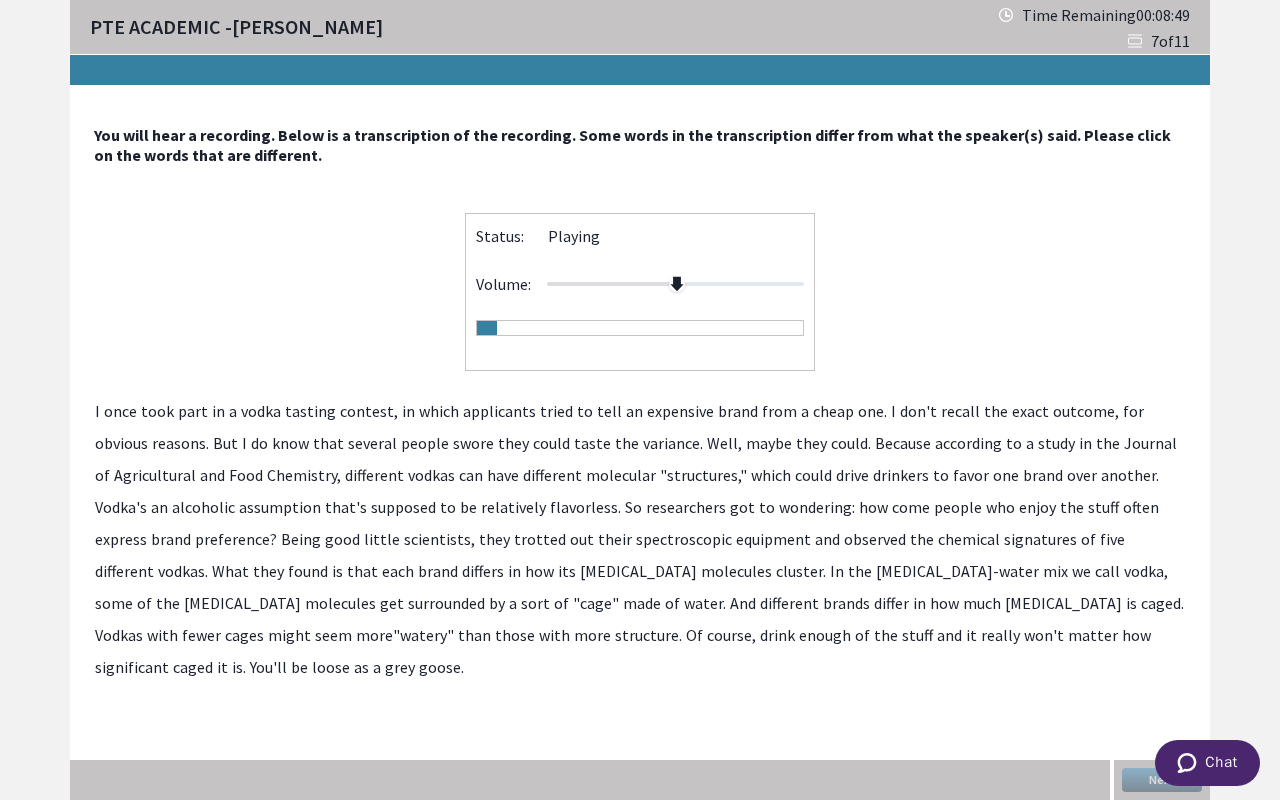 click on "applicants" 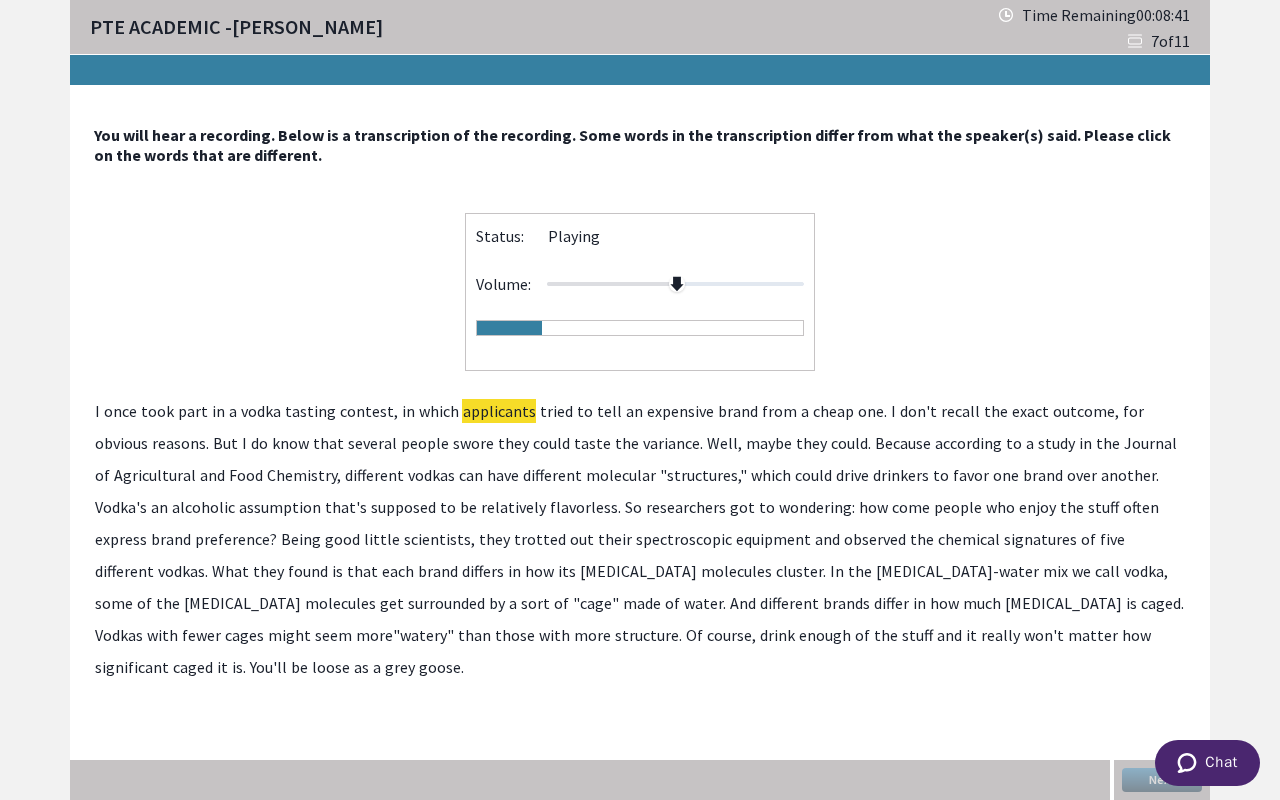 click on "variance." 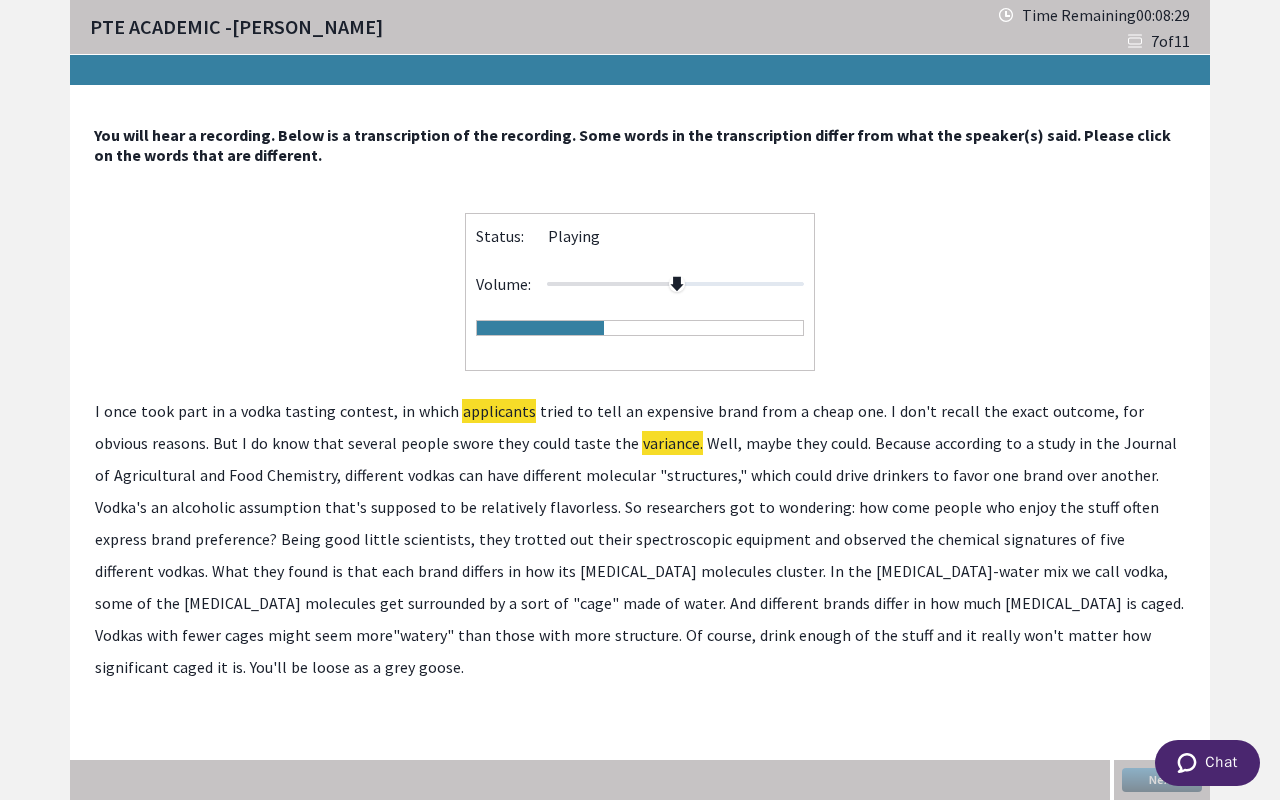 click on "assumption" 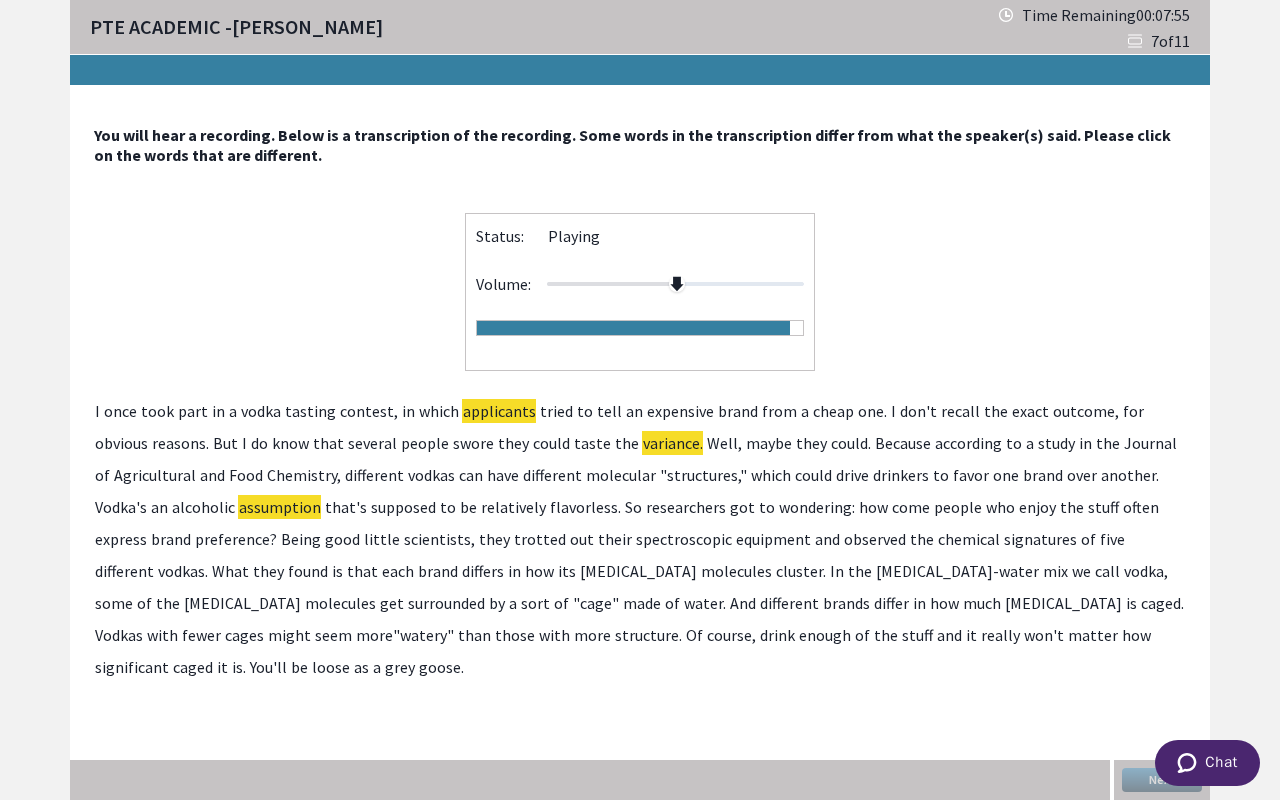 click on "caged" 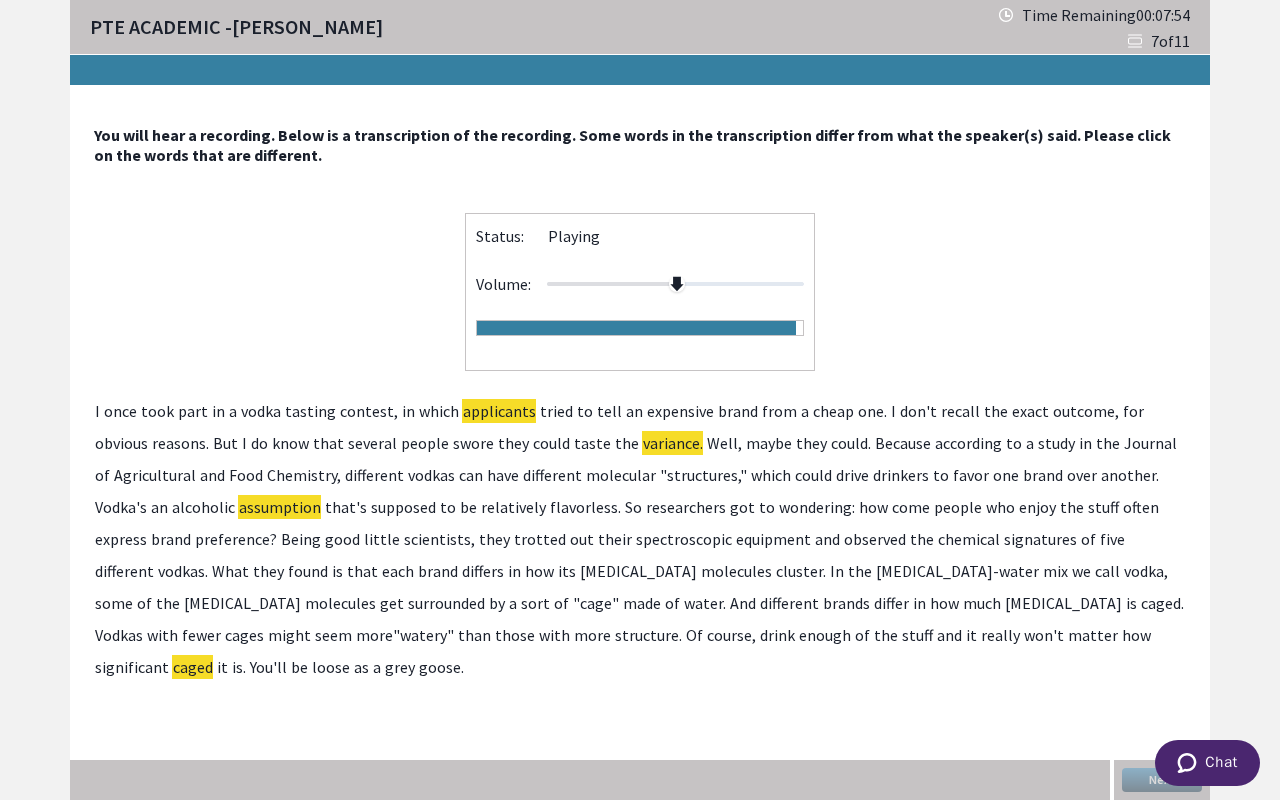 click on "significant" 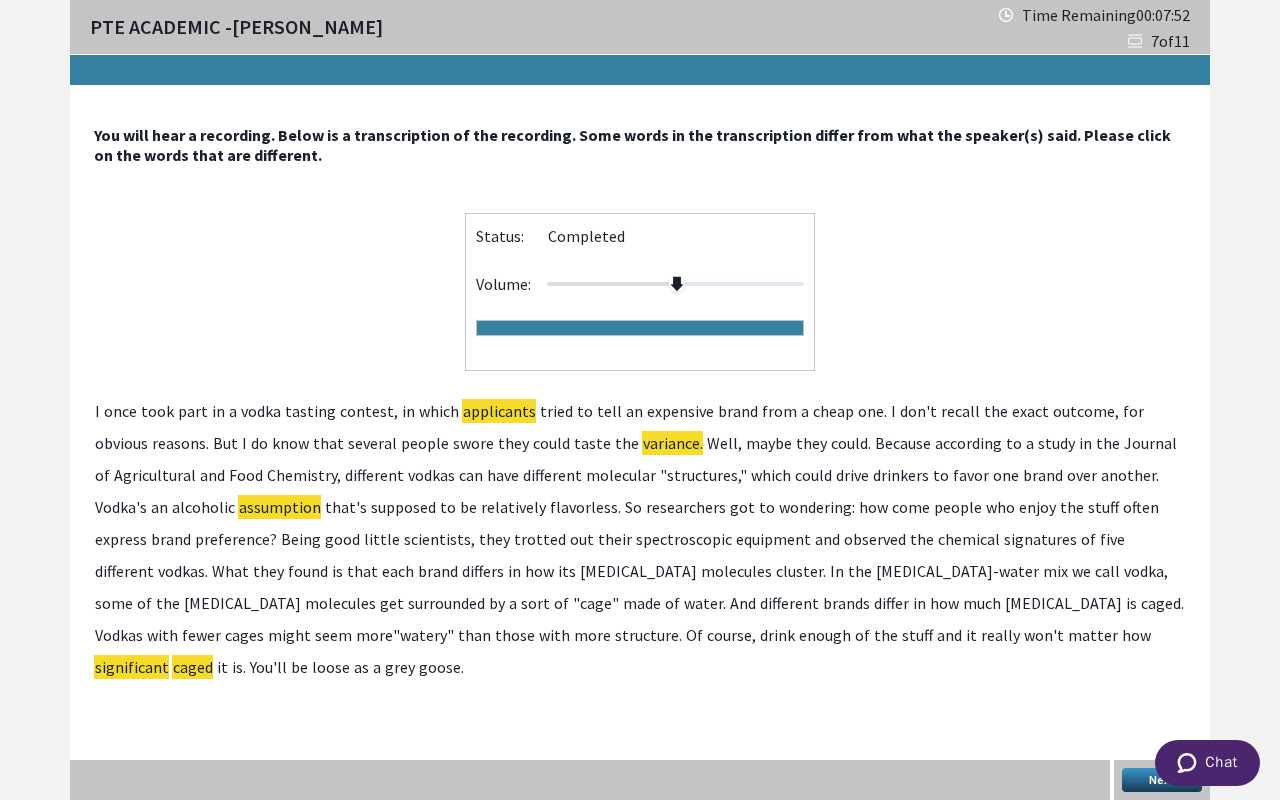 click on "I   once   took   part   in   a   vodka   tasting   contest,   in   which   applicants   tried   to   tell   an   expensive   brand   from   a   cheap   one.   I   don't   recall   the   exact   outcome,   for   obvious   reasons.   But   I   do   know   that   several   people   swore   they   could   taste   the   variance.   Well,   maybe   they   could.   Because   according   to   a   study   in   the   Journal   of   Agricultural   and   Food   Chemistry,   different   vodkas   can   have   different   molecular   "structures,"   which   could   drive   drinkers   to   favor   one   brand   over   another.
Vodka's   an   alcoholic   assumption   that's   supposed   to   be   relatively   flavorless.   So   researchers   got   to   wondering:   how   come   people   who   enjoy   the   stuff   often   express   brand   preference?   Being   good   little   scientists,   they   trotted   out   their   spectroscopic   equipment   and   observed   the   chemical   signatures   of   five   different" at bounding box center [640, 539] 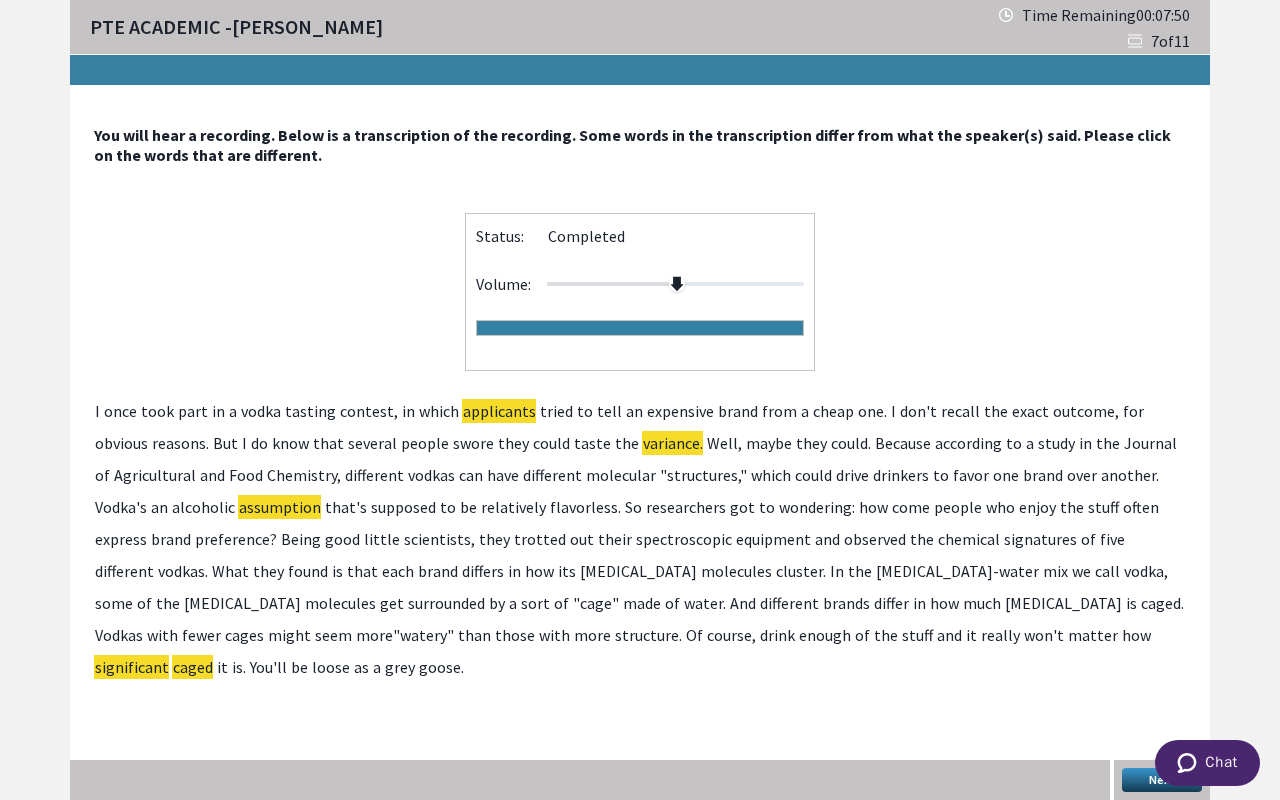 click on "caged" 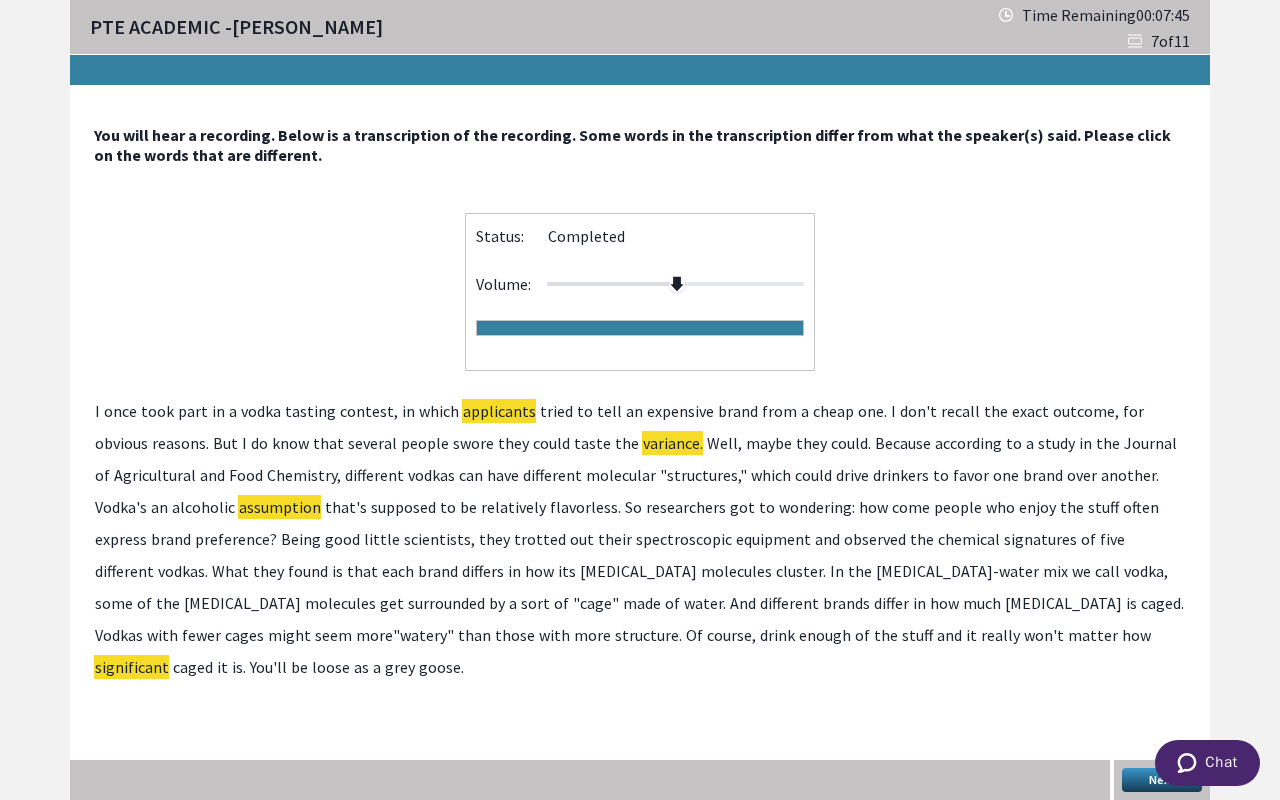 click on "Next" at bounding box center (1162, 780) 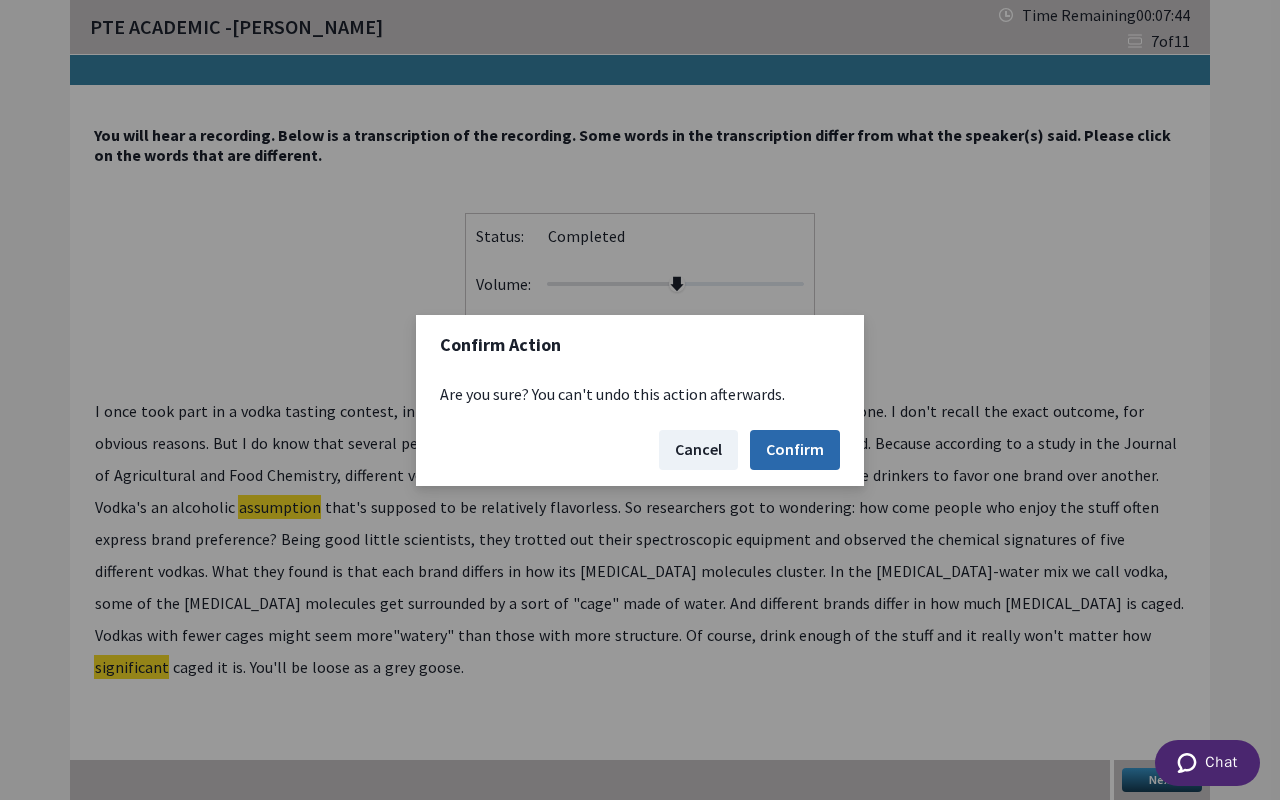 click on "Confirm" at bounding box center [795, 450] 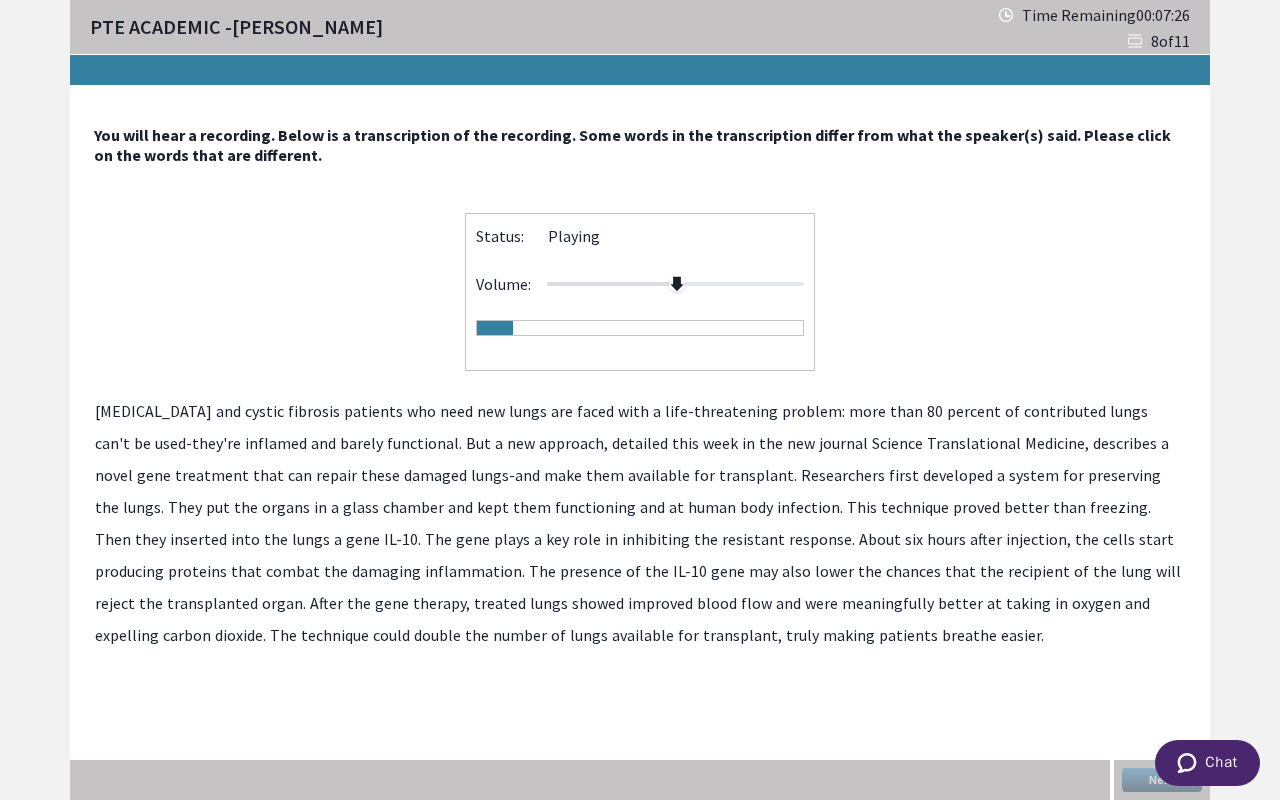 click on "contributed" 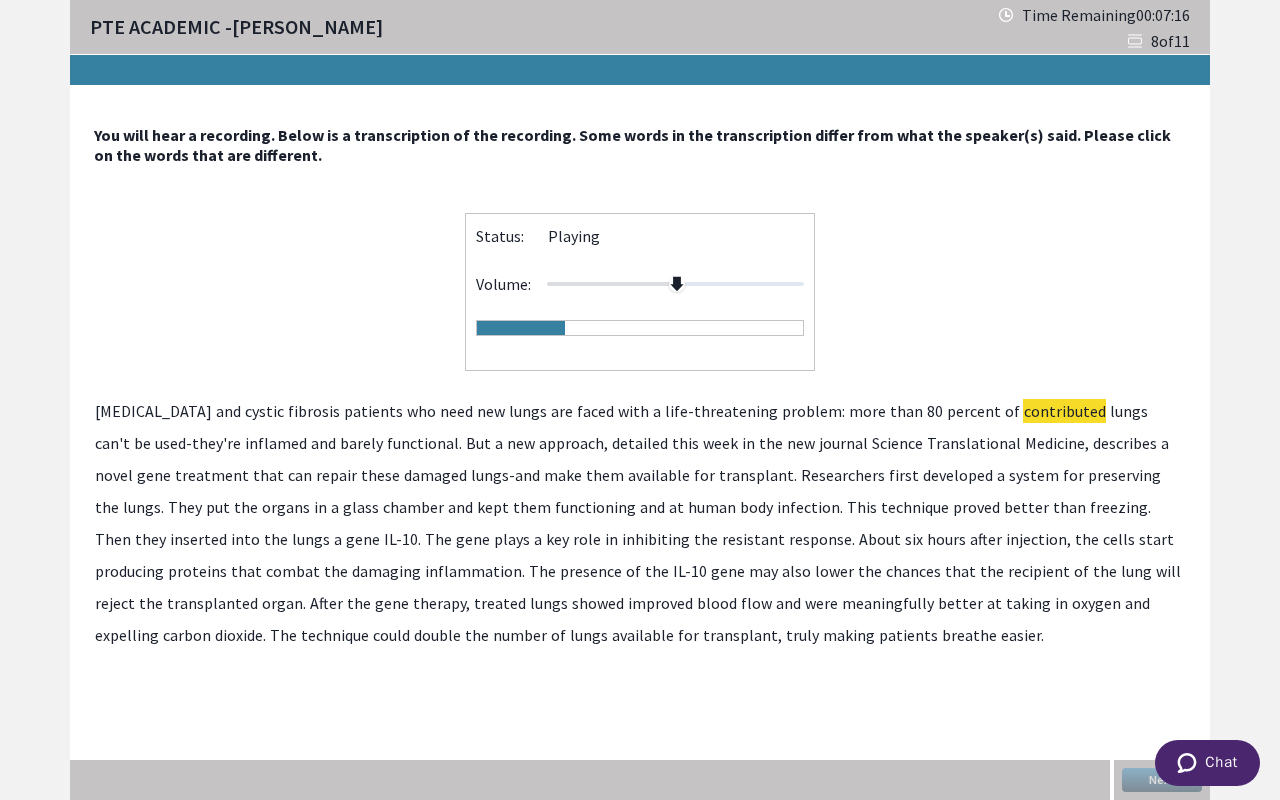 click on "treatment" 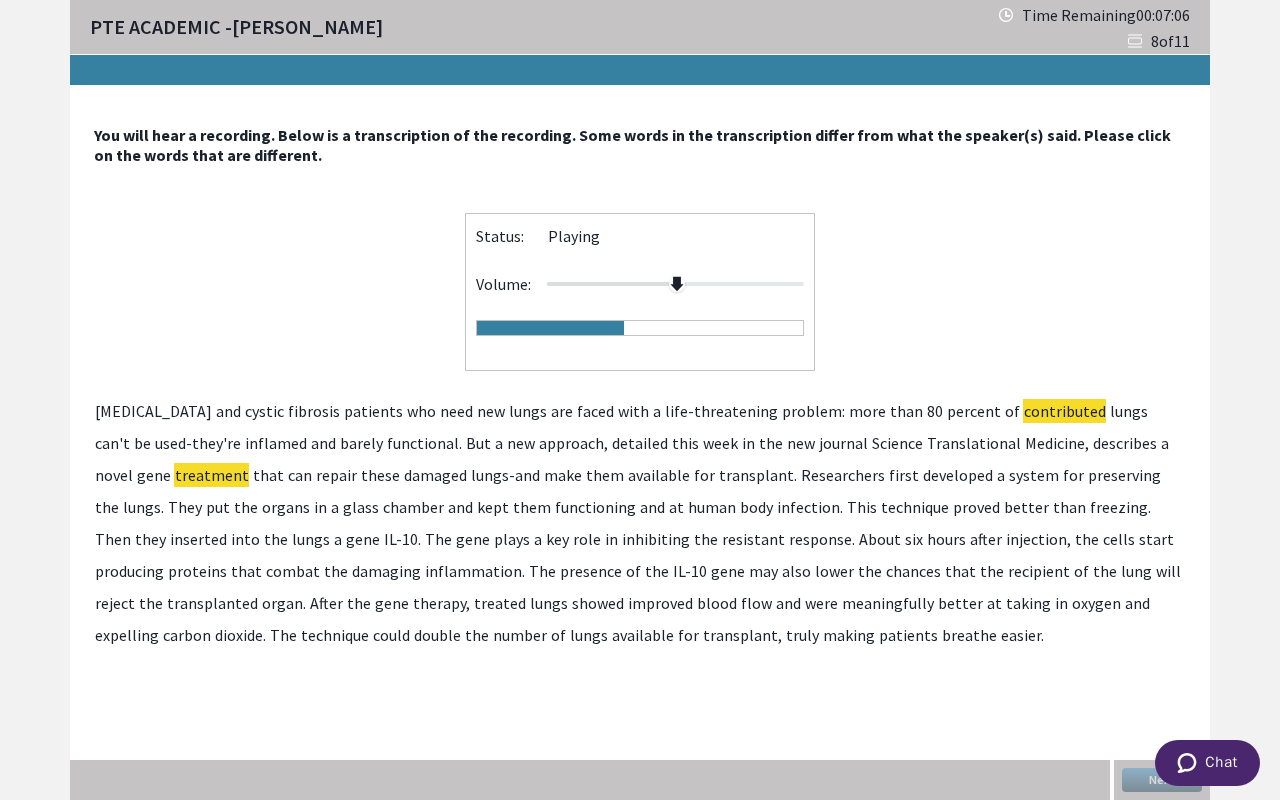 click on "infection." 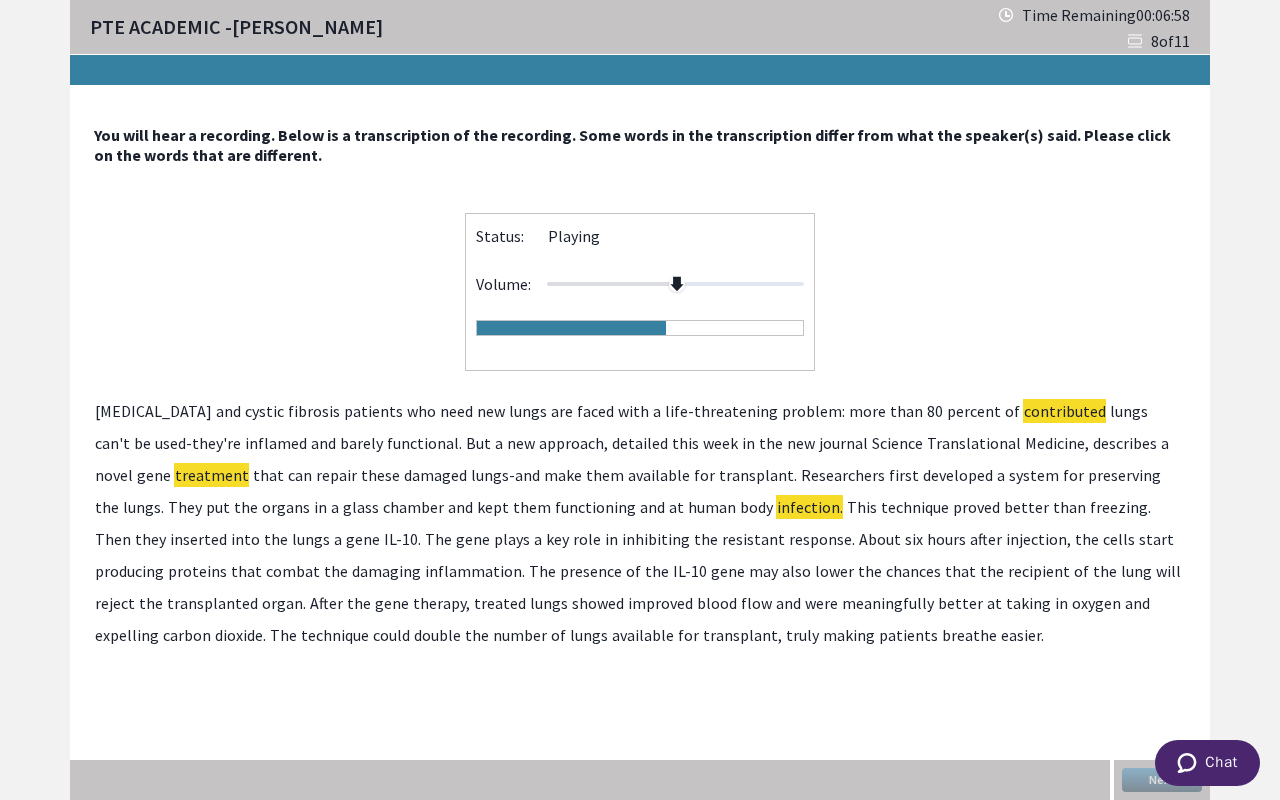 click on "resistant" 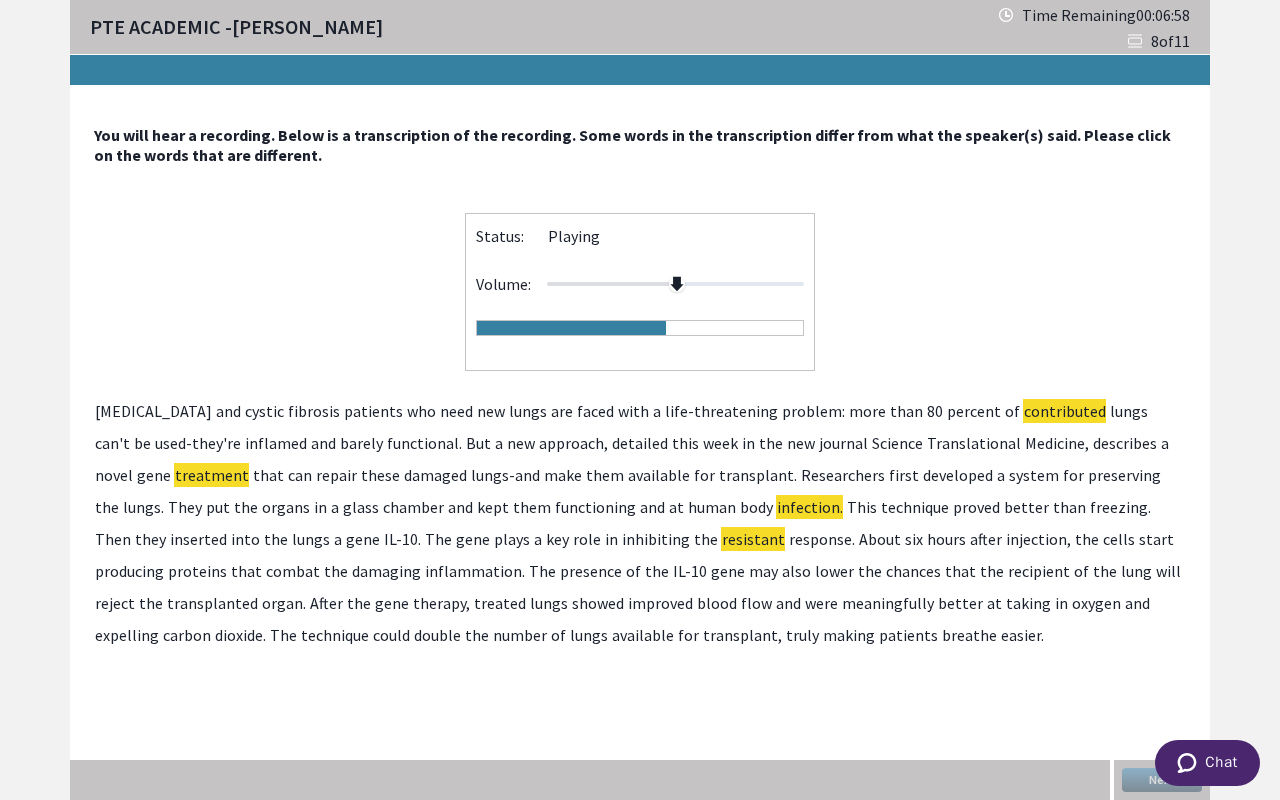 click on "resistant" 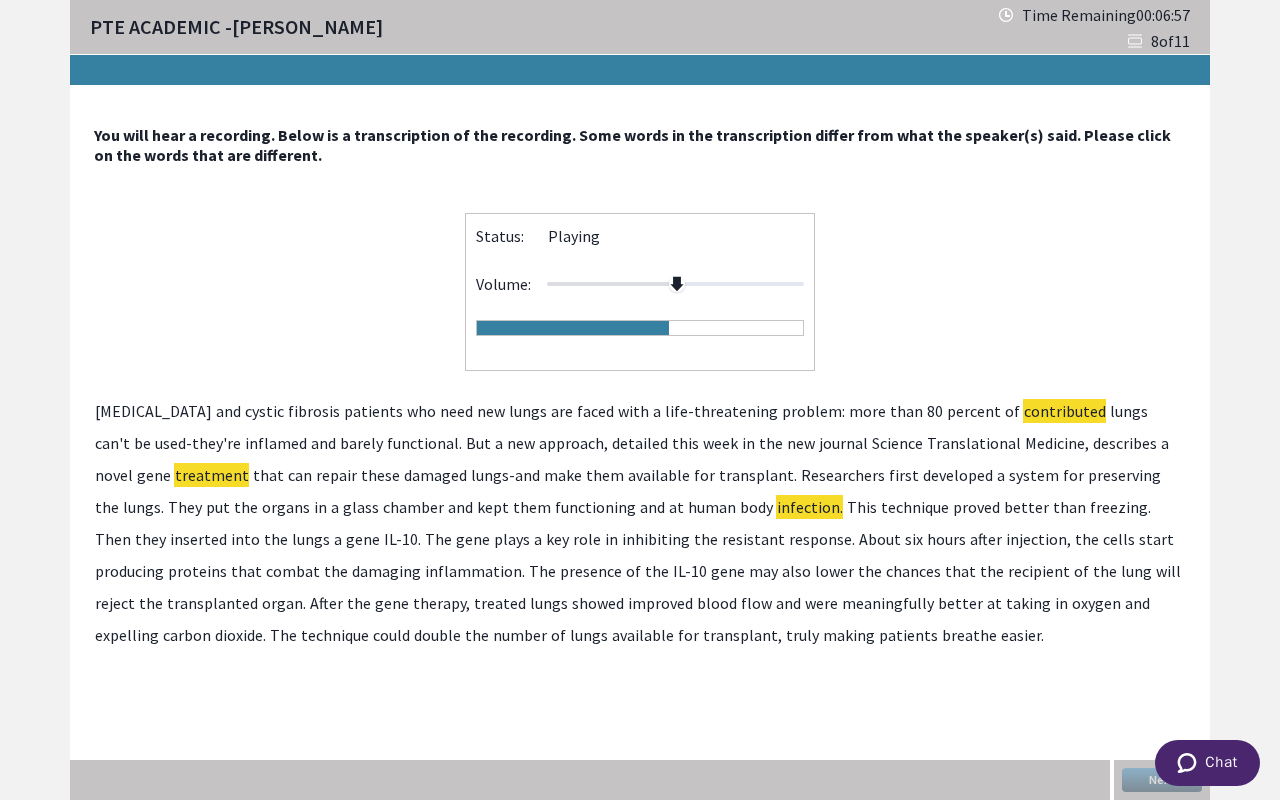 click on "resistant" 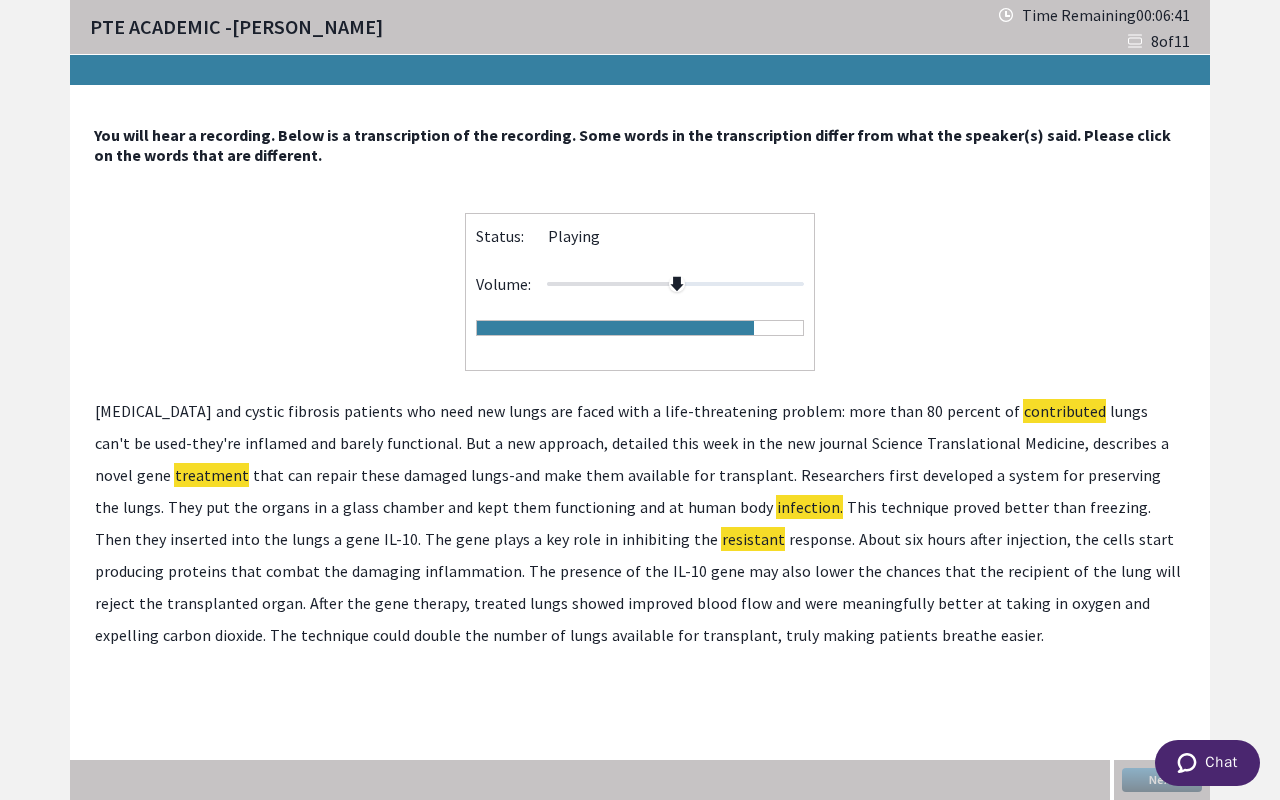click on "meaningfully" 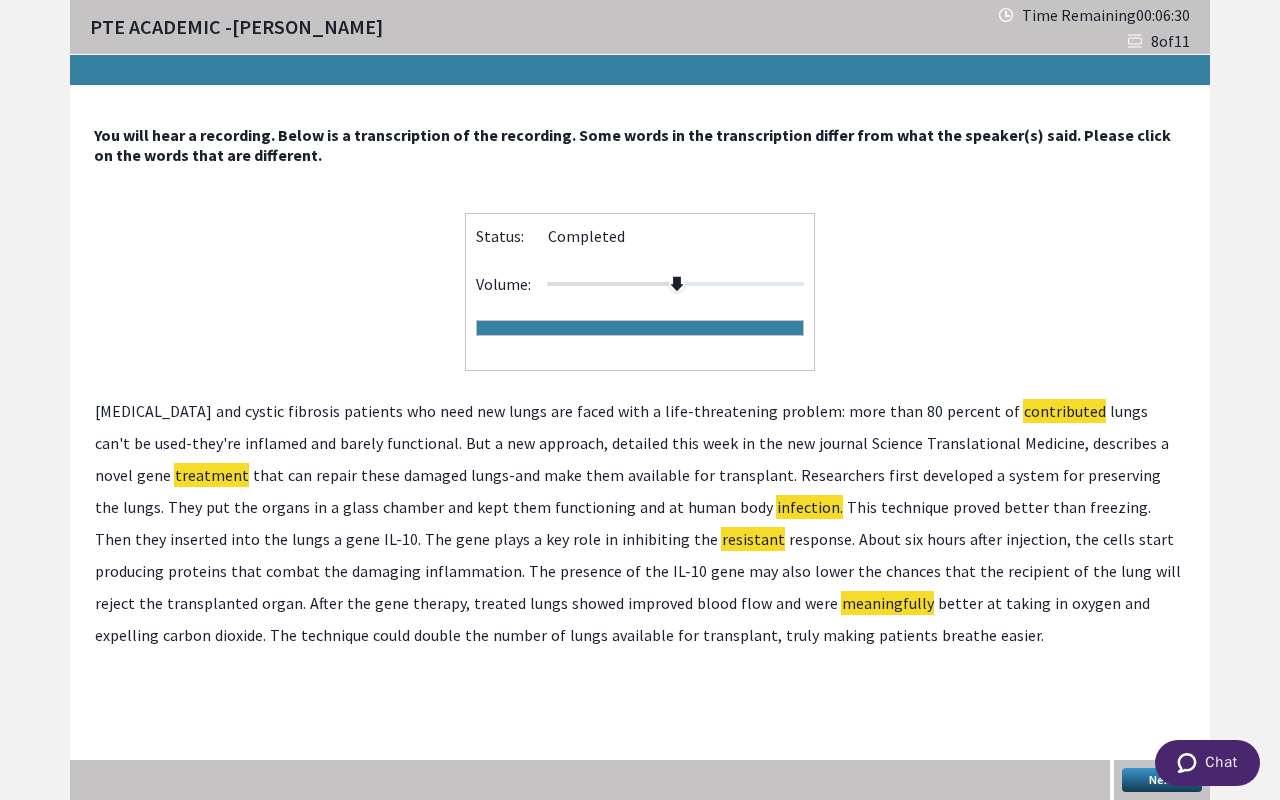 click on "Next" at bounding box center (1162, 780) 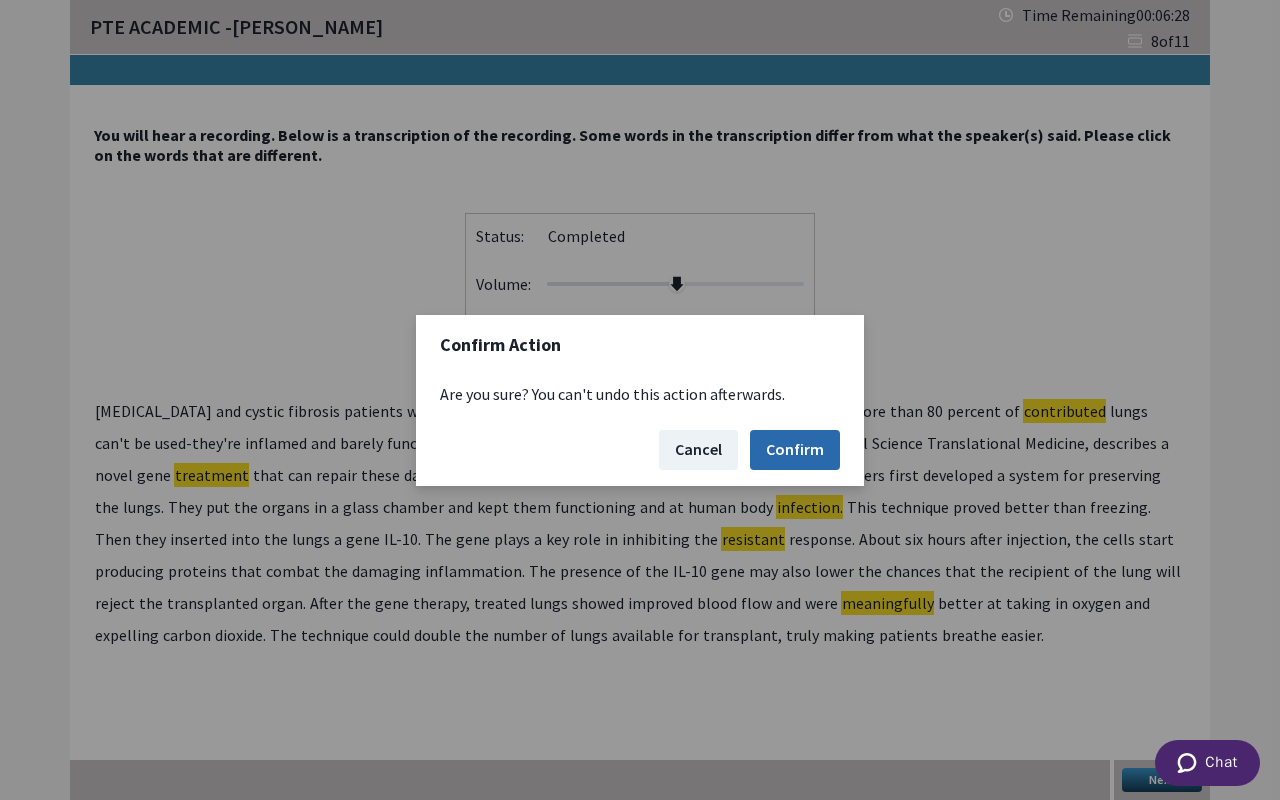 click on "Confirm" at bounding box center [795, 450] 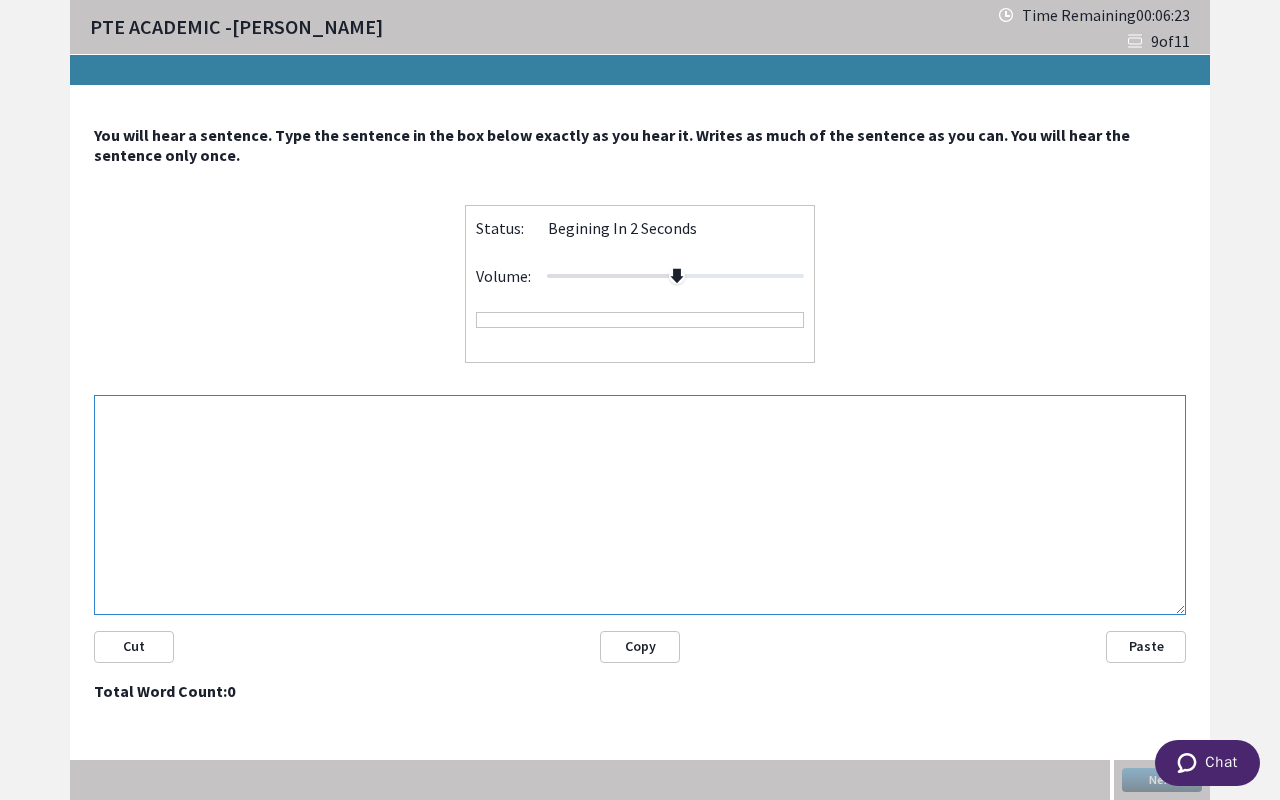 click at bounding box center (640, 505) 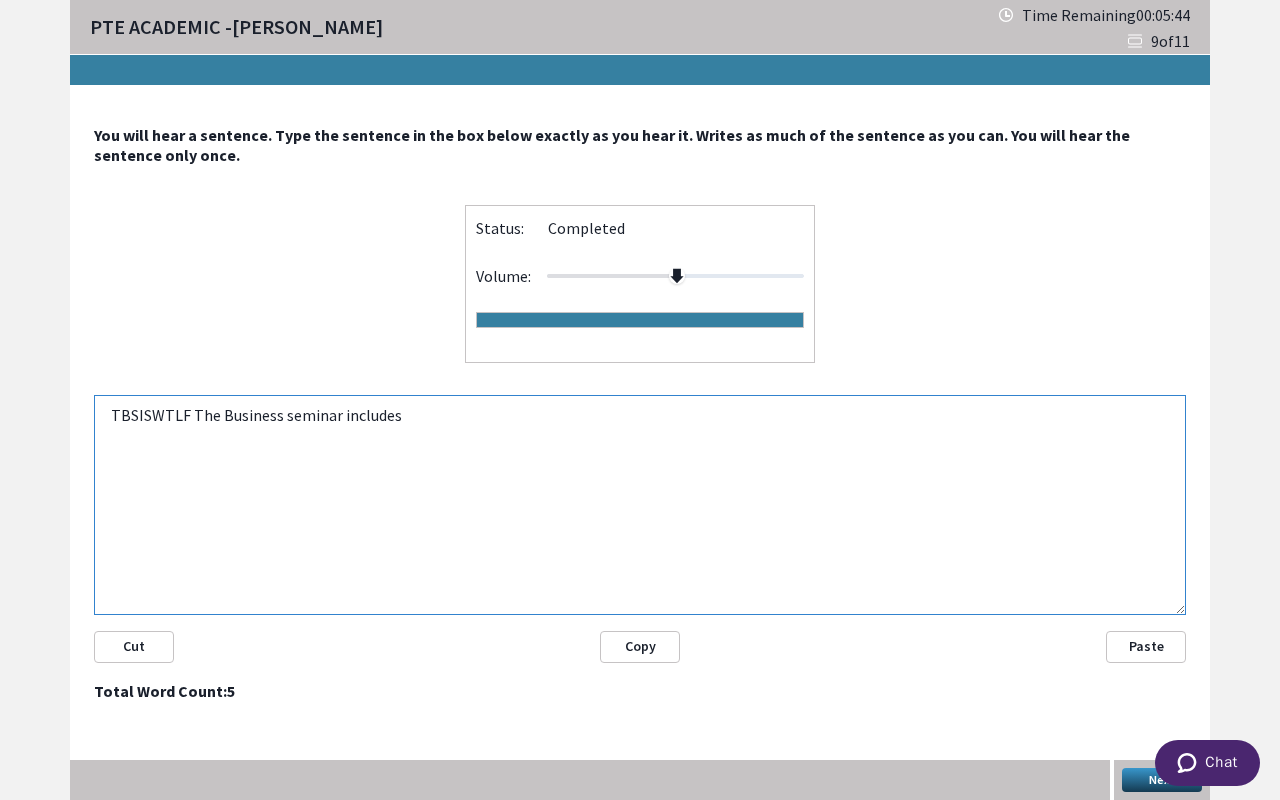 click on "TBSISWTLF The Business seminar includes" at bounding box center (640, 505) 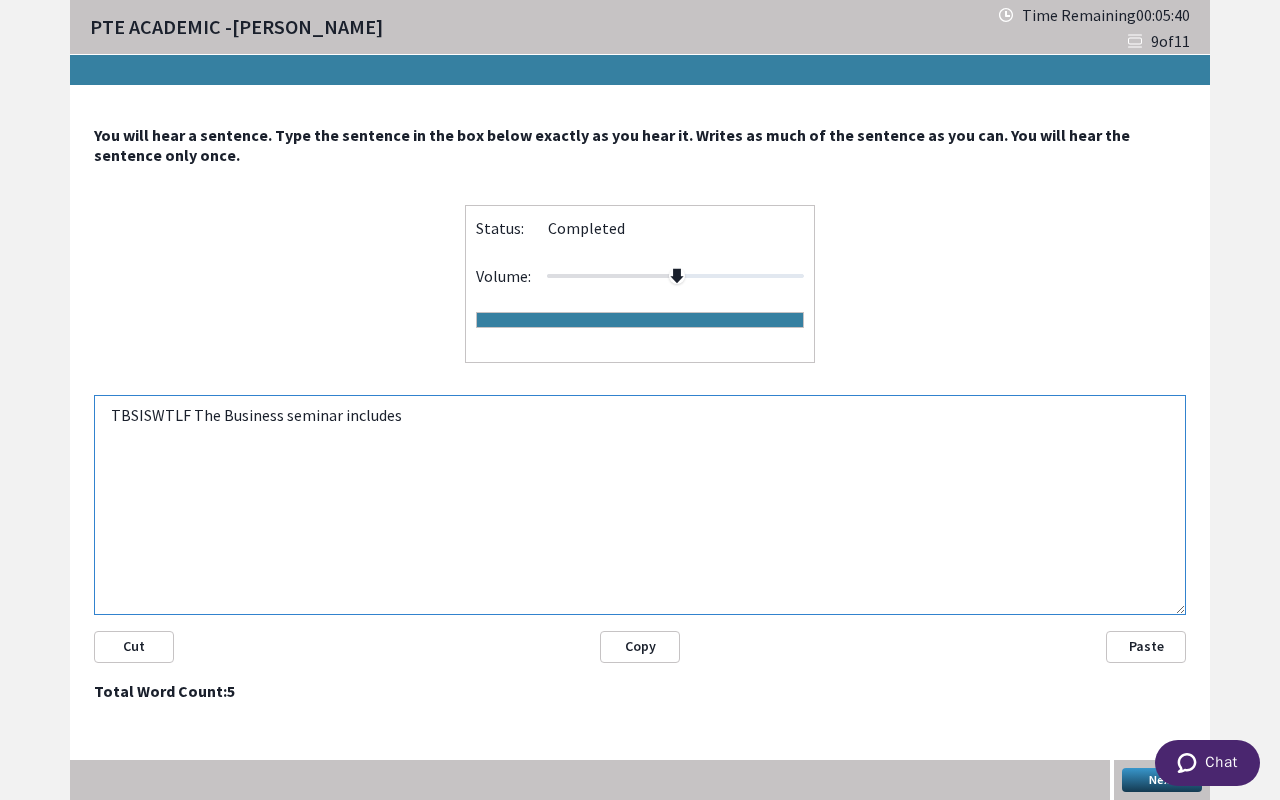 click on "TBSISWTLF The Business seminar includes" at bounding box center [640, 505] 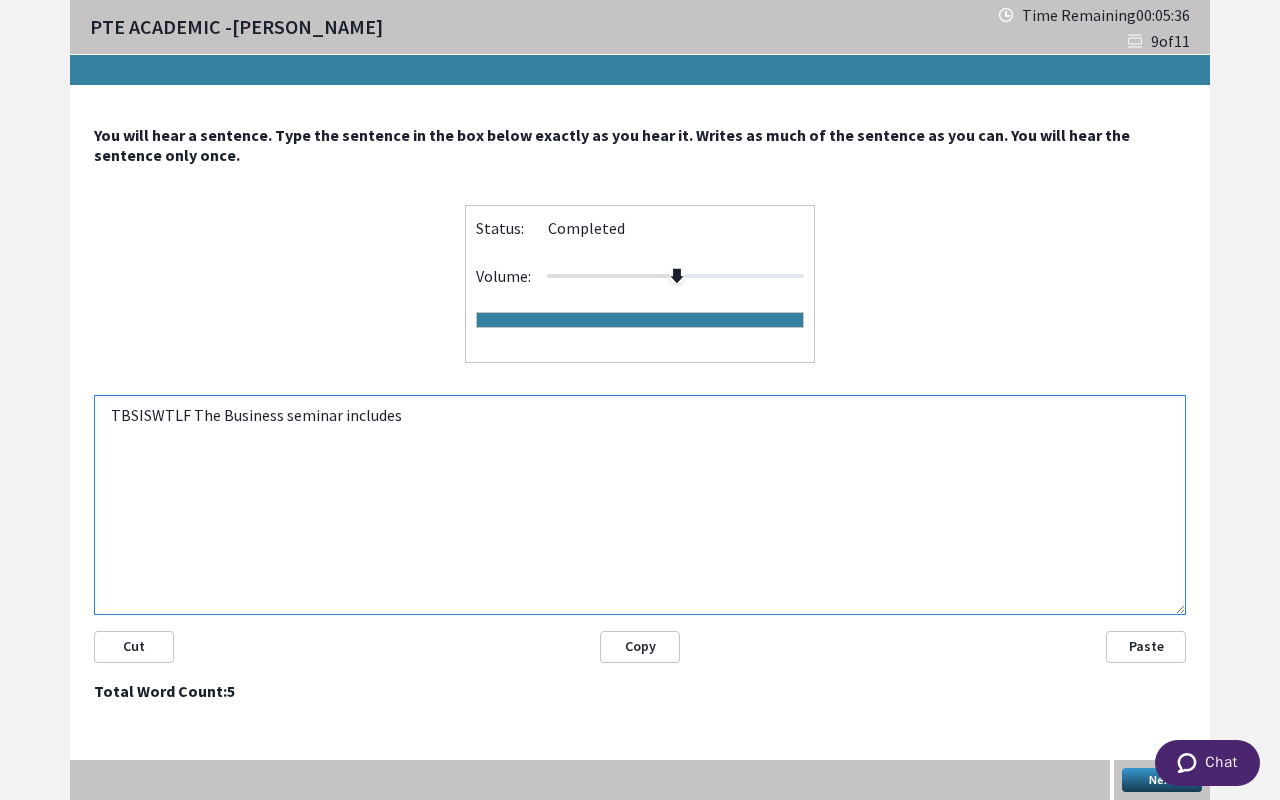 click on "TBSISWTLF The Business seminar includes" at bounding box center (640, 505) 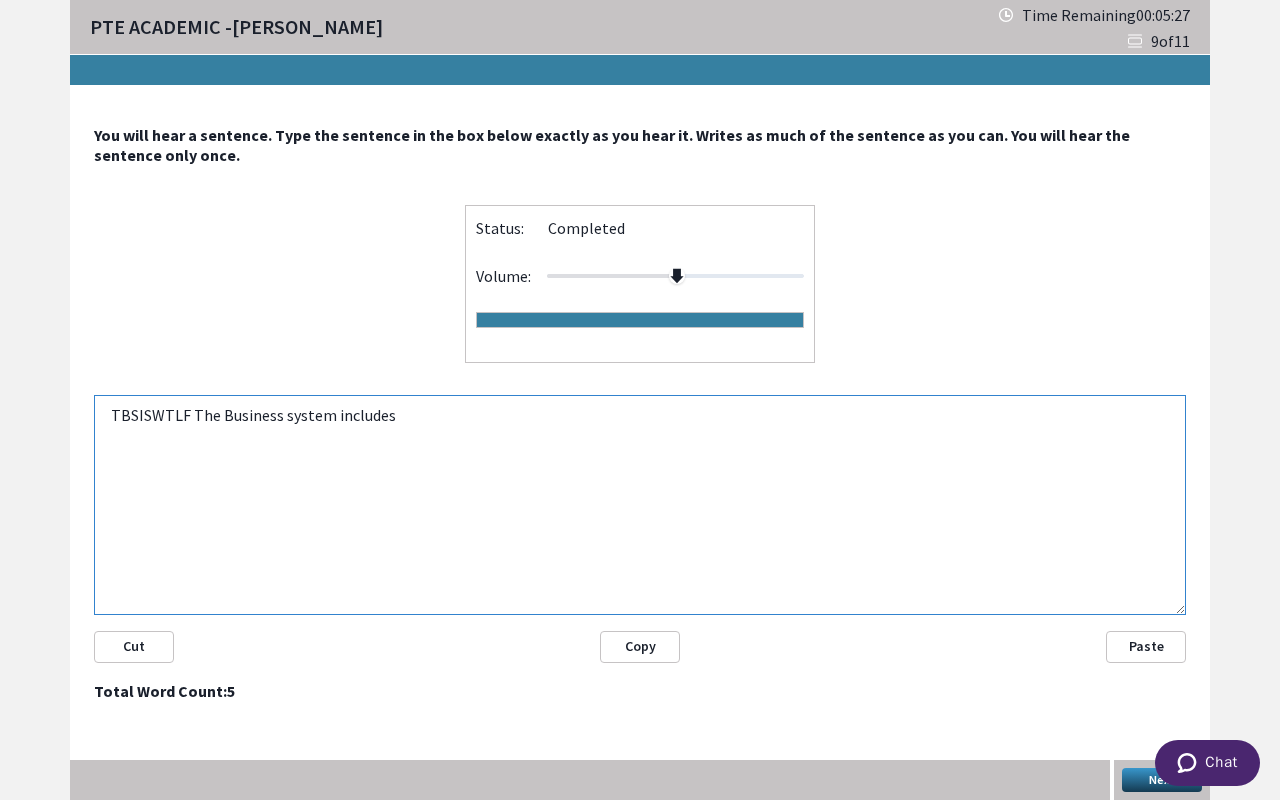 click on "TBSISWTLF The Business system includes" at bounding box center [640, 505] 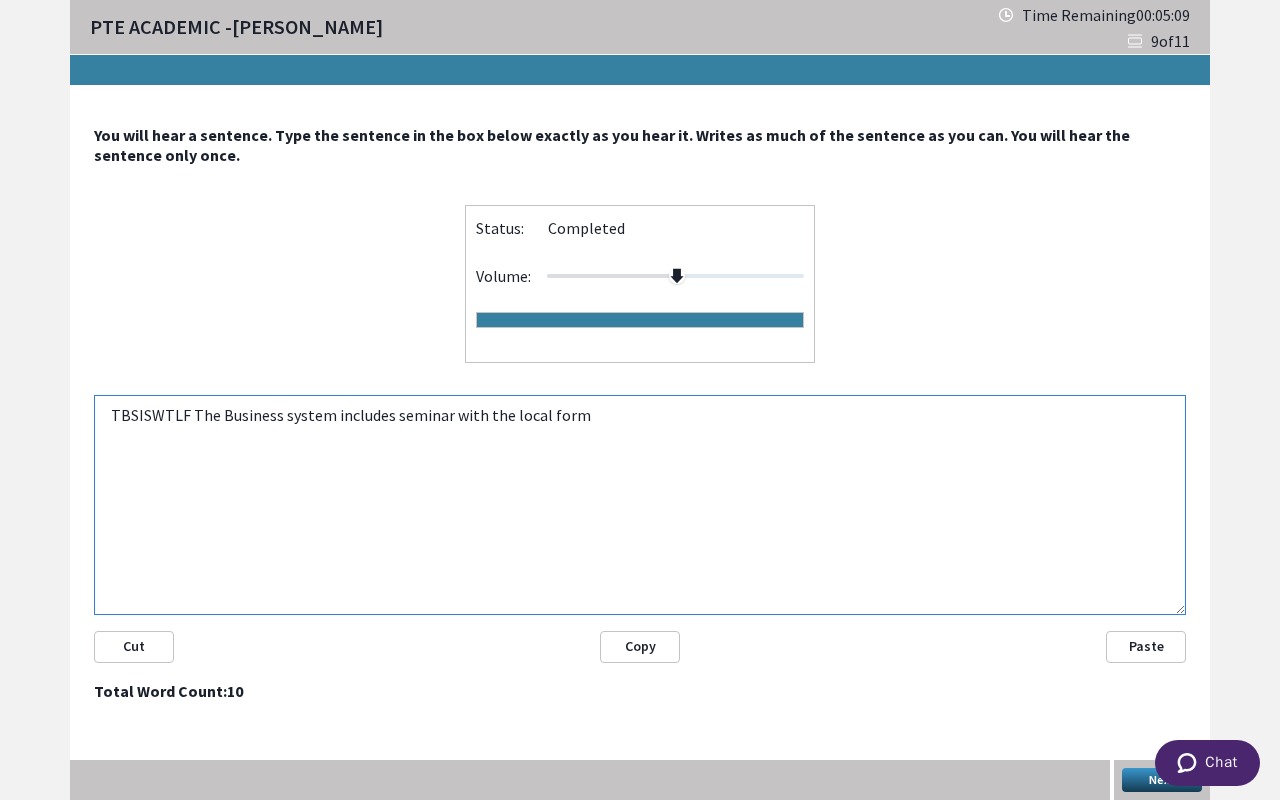 click on "TBSISWTLF The Business system includes seminar with the local form" at bounding box center [640, 505] 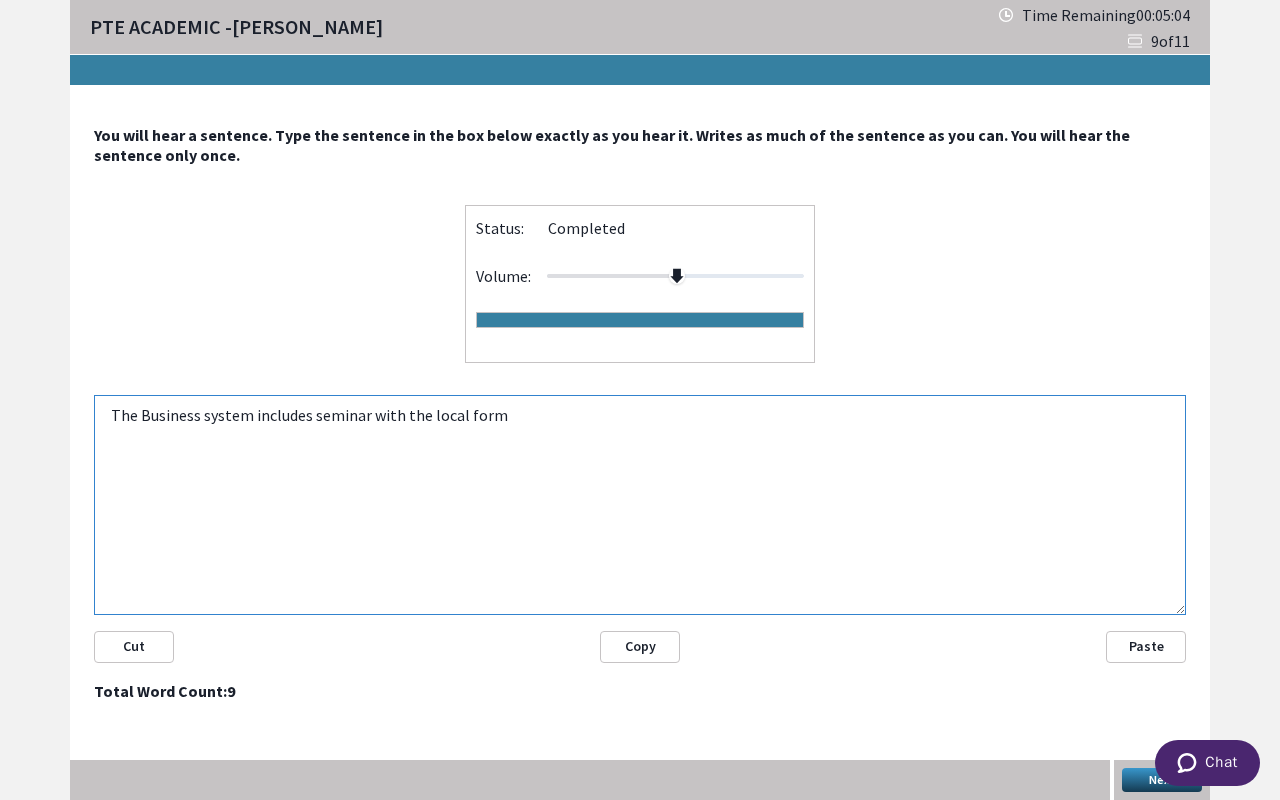 click on "The Business system includes seminar with the local form" at bounding box center [640, 505] 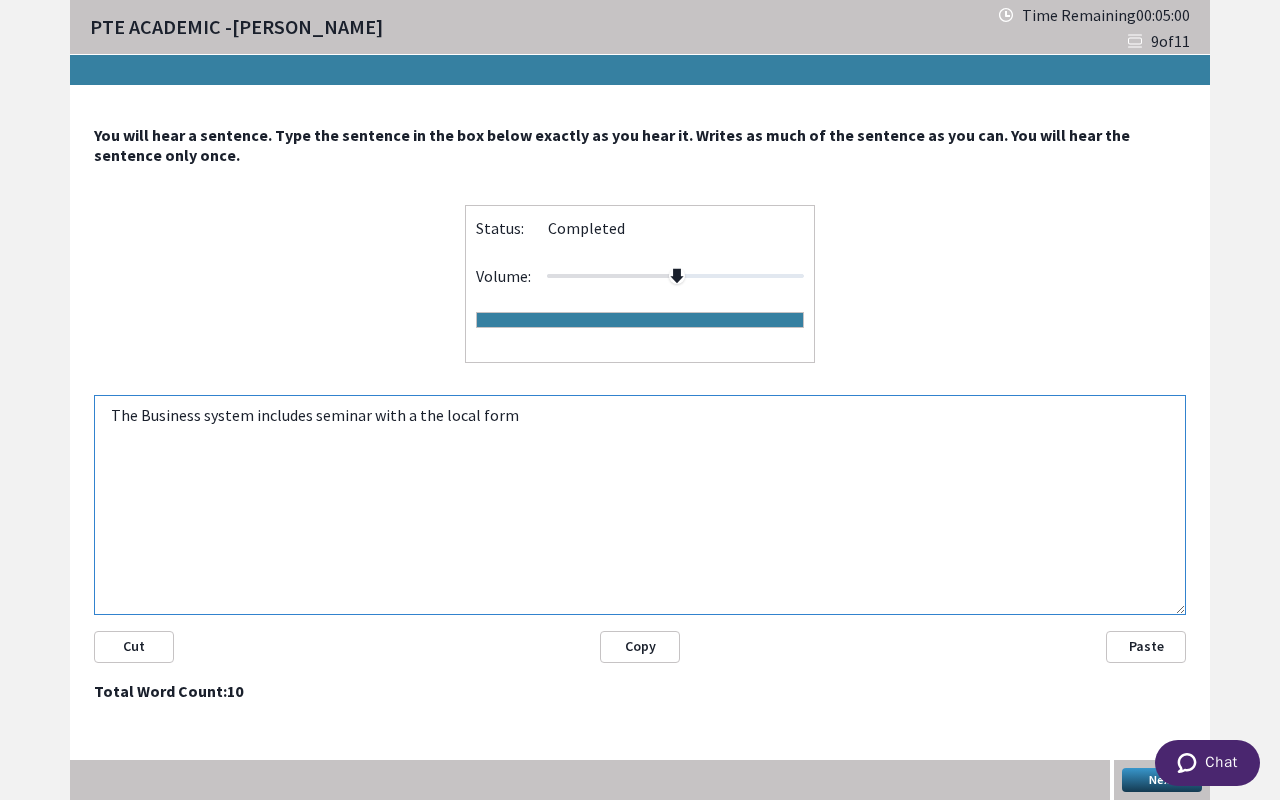 click on "The Business system includes seminar with a the local form" at bounding box center (640, 505) 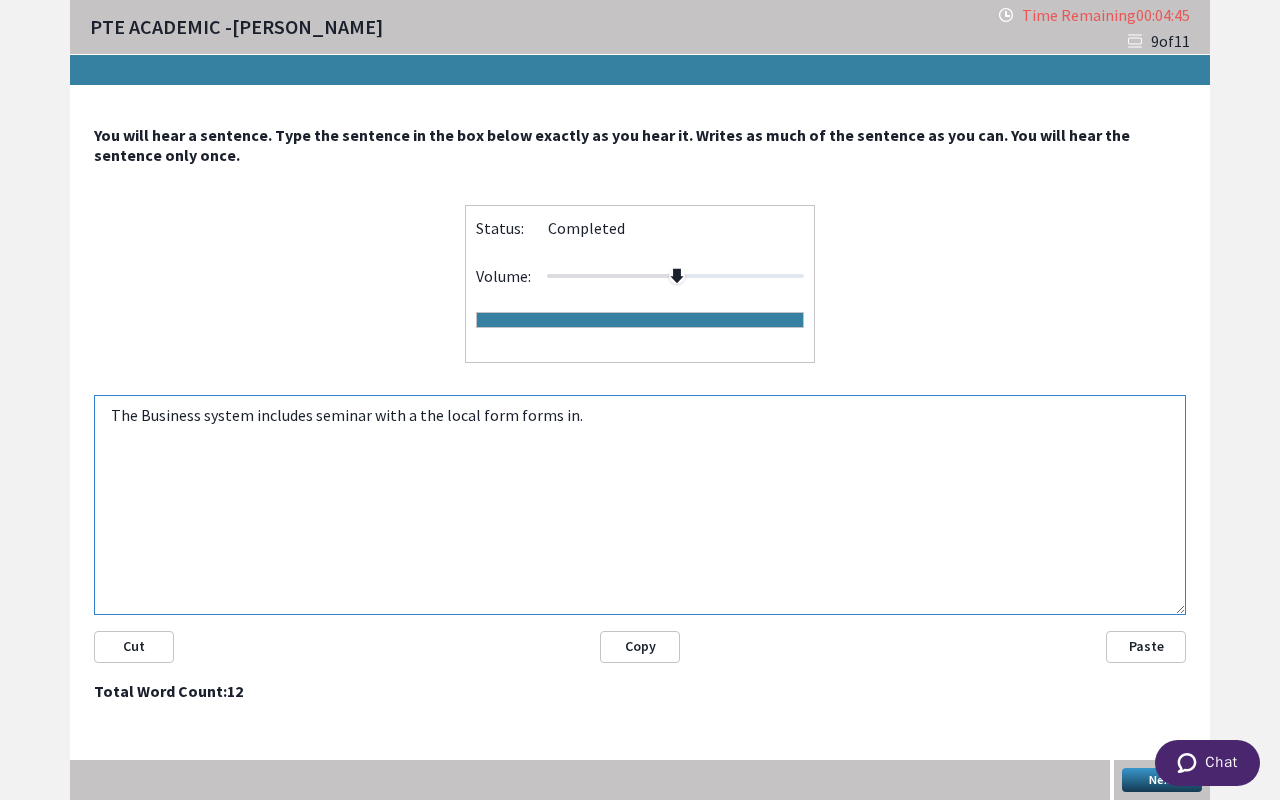 type on "The Business system includes seminar with a the local form forms in." 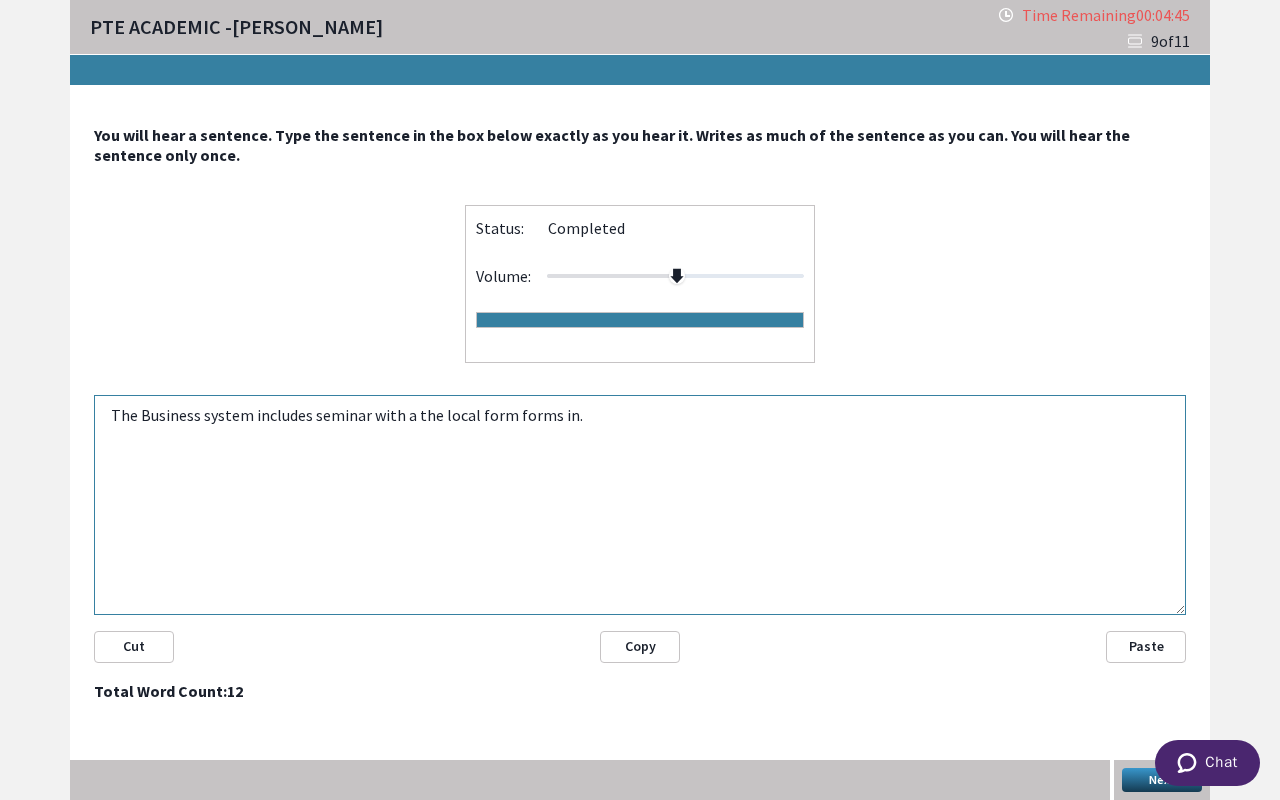 click on "Next" at bounding box center (1162, 780) 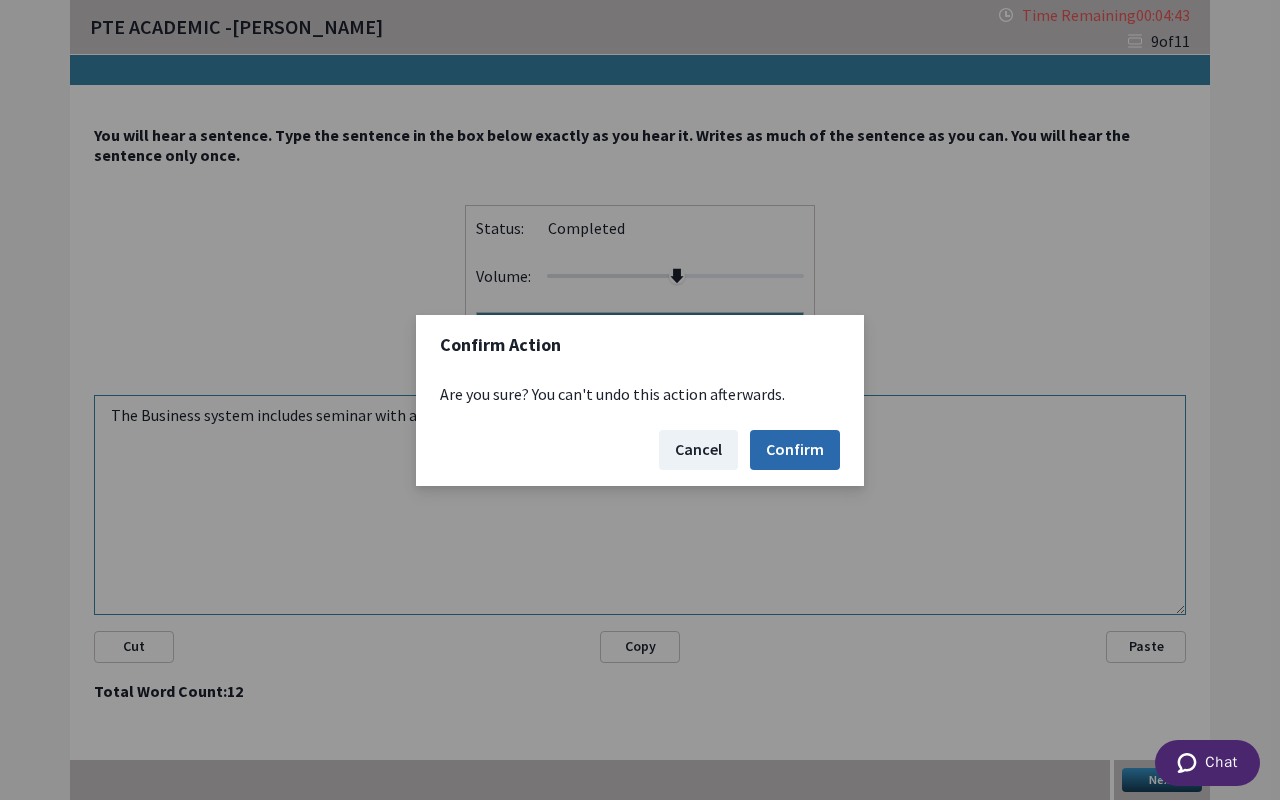 click on "Confirm" at bounding box center (795, 450) 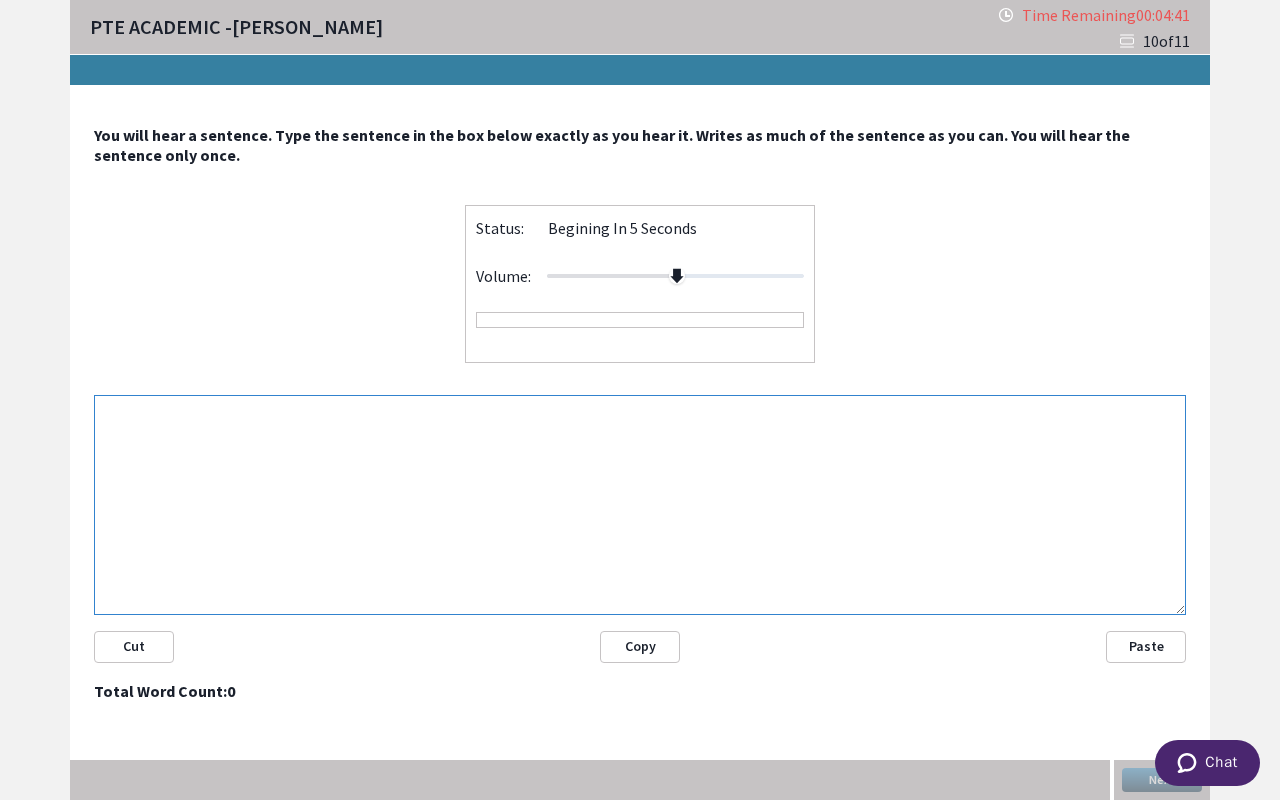 click at bounding box center (640, 505) 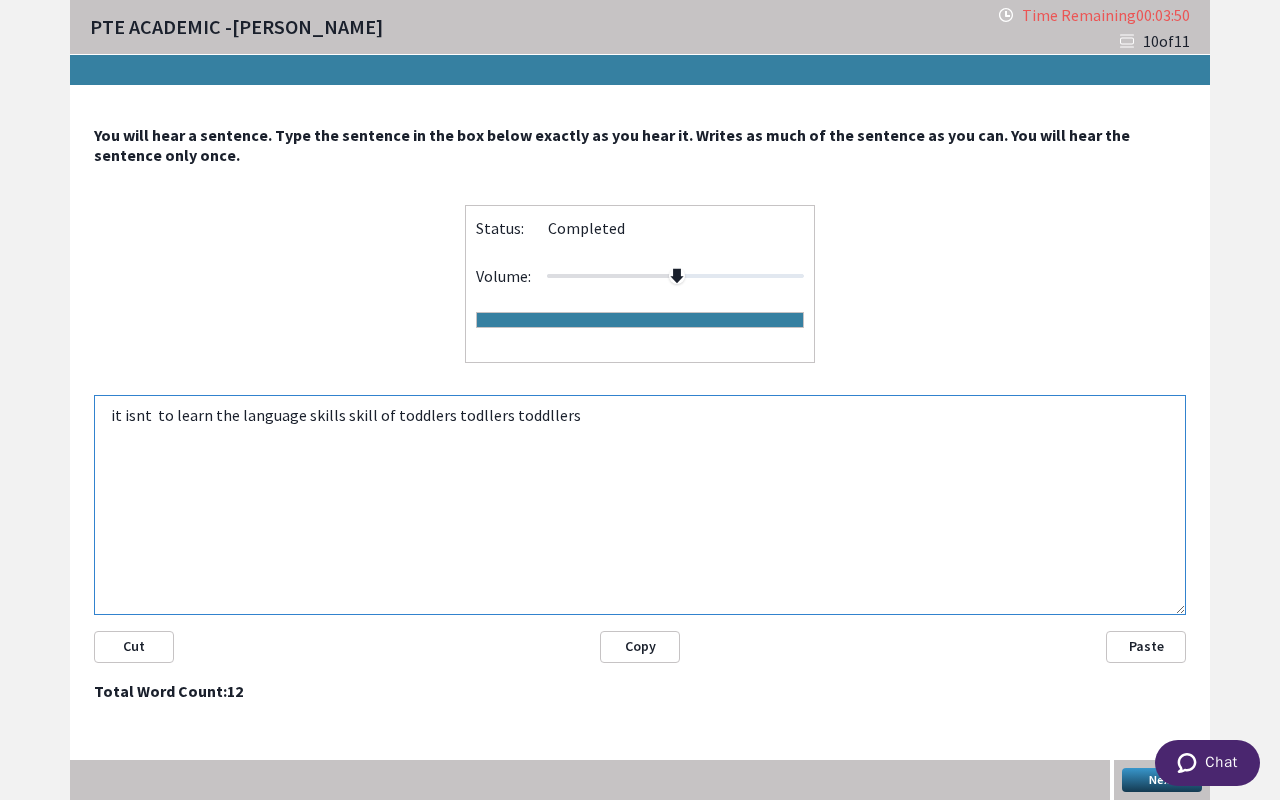 click on "it isnt  to learn the language skills skill of toddlers todllers toddllers" at bounding box center (640, 505) 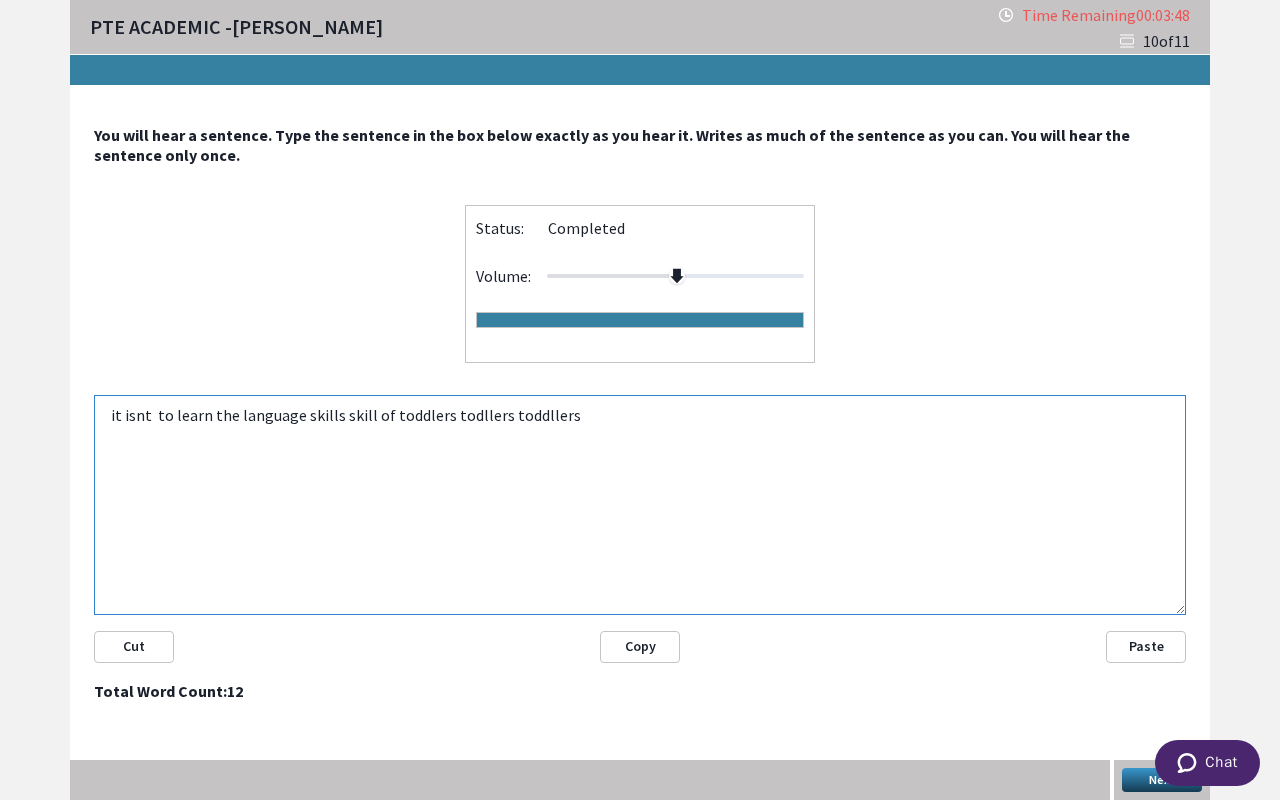 click on "it isnt  to learn the language skills skill of toddlers todllers toddllers" at bounding box center (640, 505) 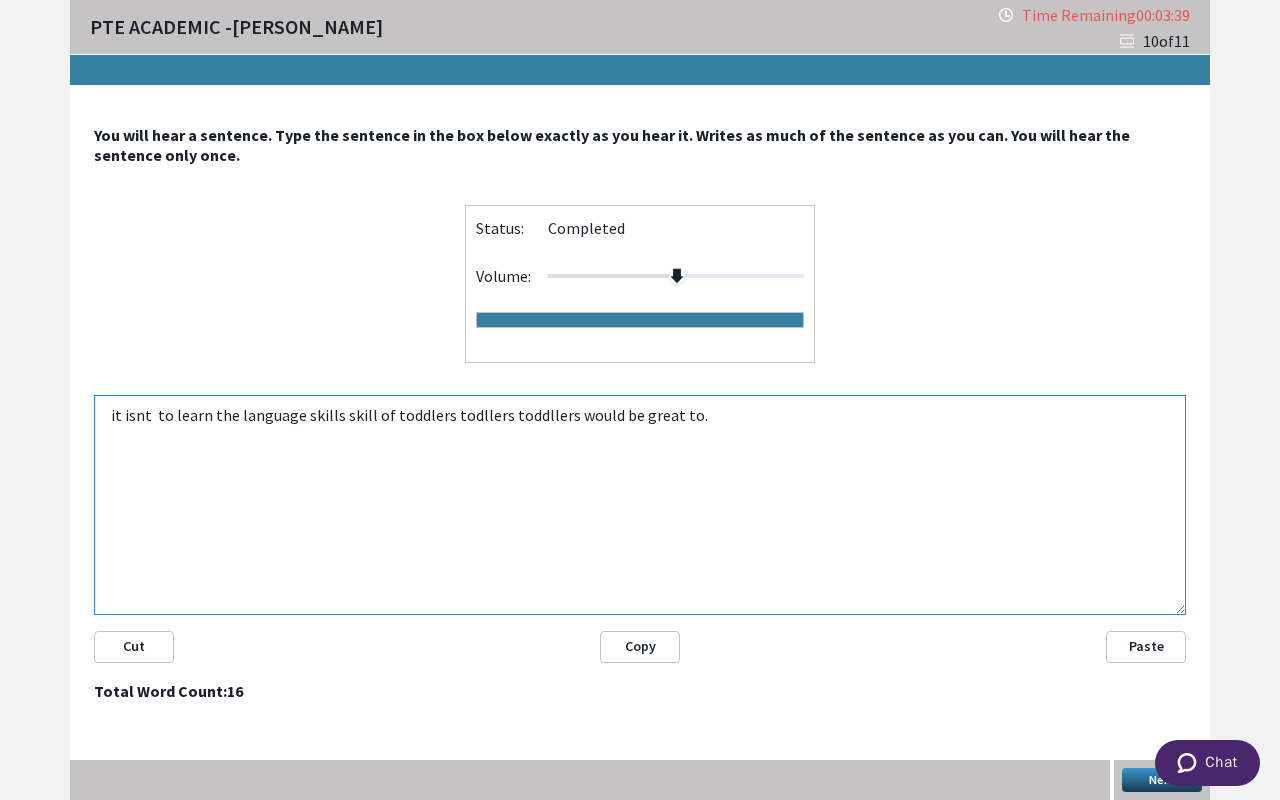 click on "it isnt  to learn the language skills skill of toddlers todllers toddllers would be great to." at bounding box center [640, 505] 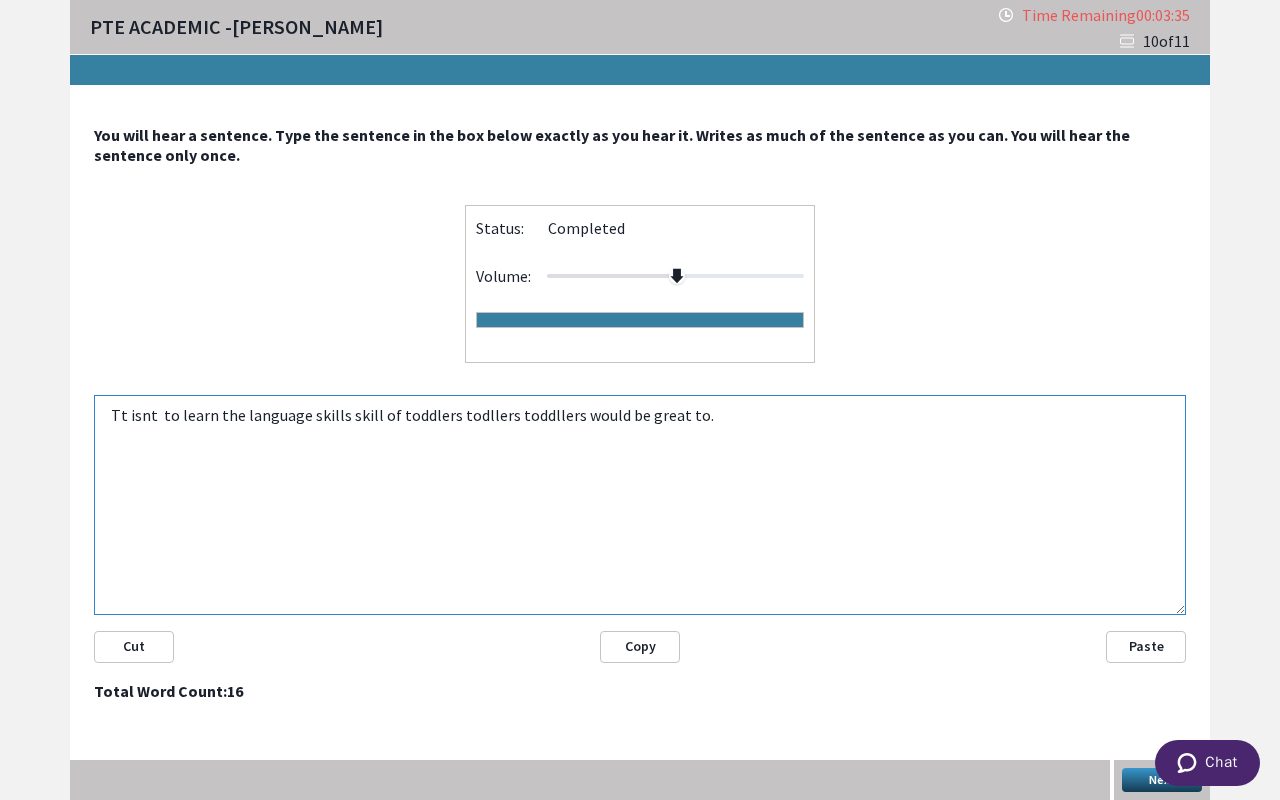 click on "Tt isnt  to learn the language skills skill of toddlers todllers toddllers would be great to." at bounding box center (640, 505) 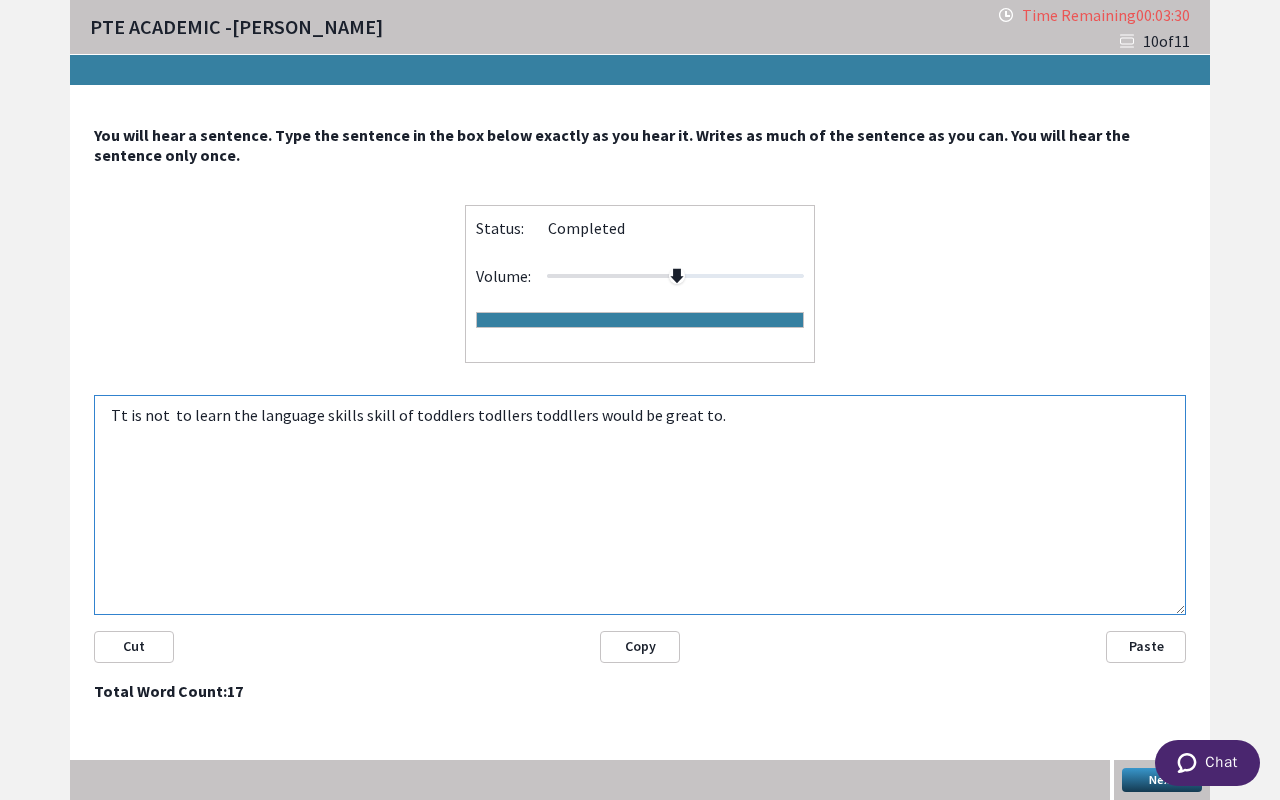 click on "Tt is not  to learn the language skills skill of toddlers todllers toddllers would be great to." at bounding box center [640, 505] 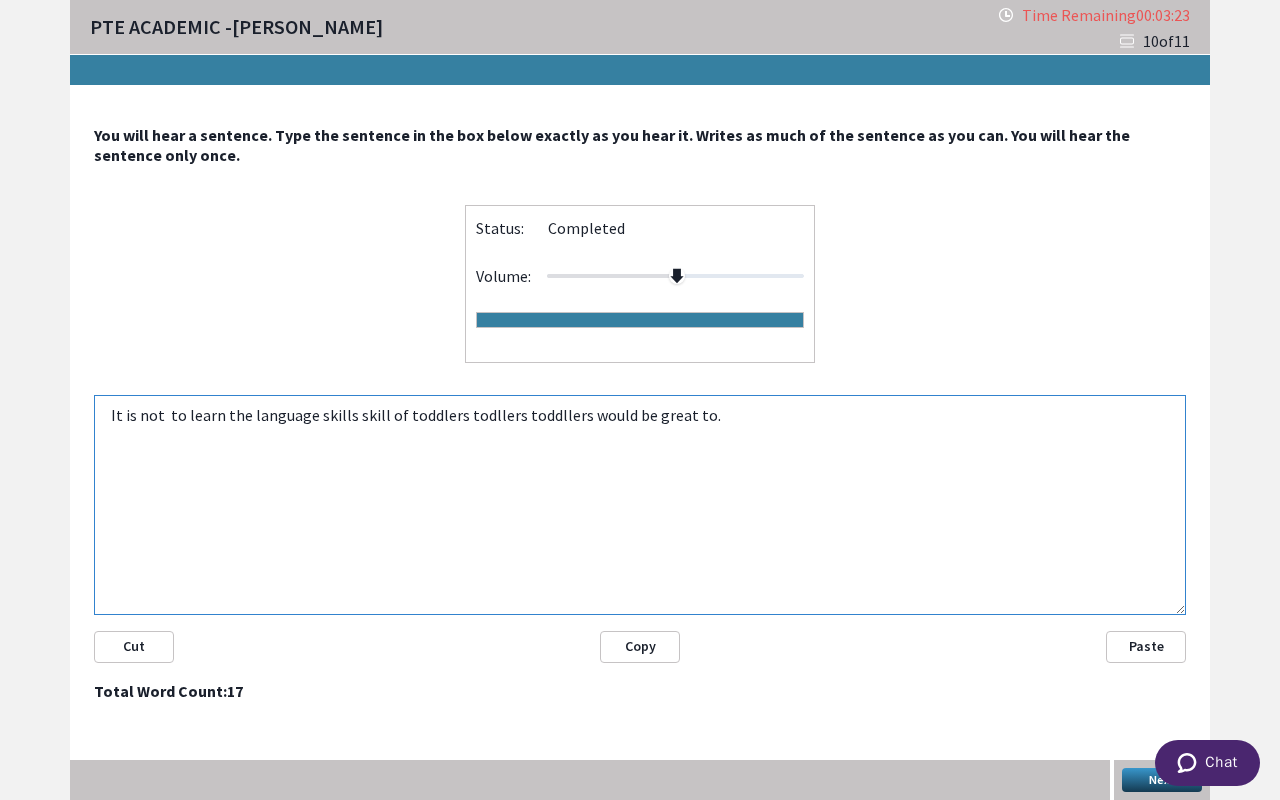 click on "It is not  to learn the language skills skill of toddlers todllers toddllers would be great to." at bounding box center [640, 505] 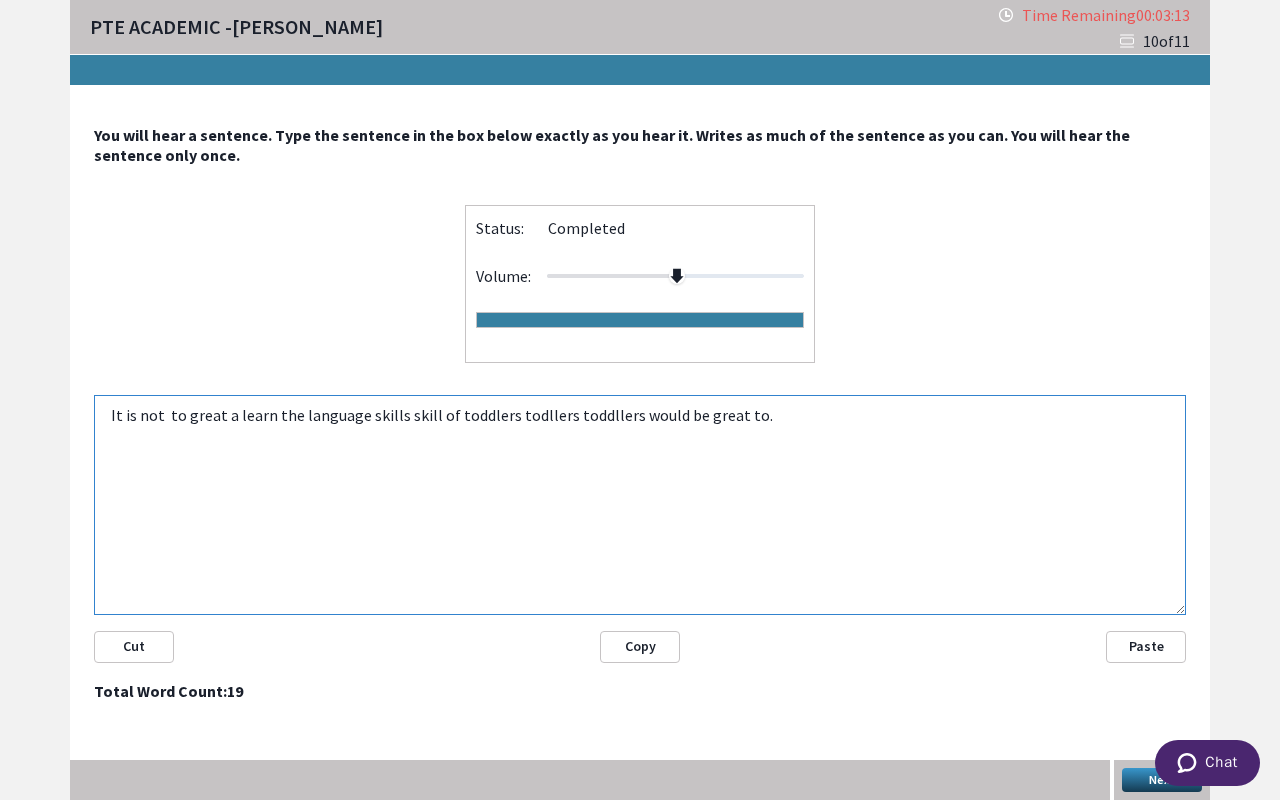 type on "It is not  to great a learn the language skills skill of toddlers todllers toddllers would be great to." 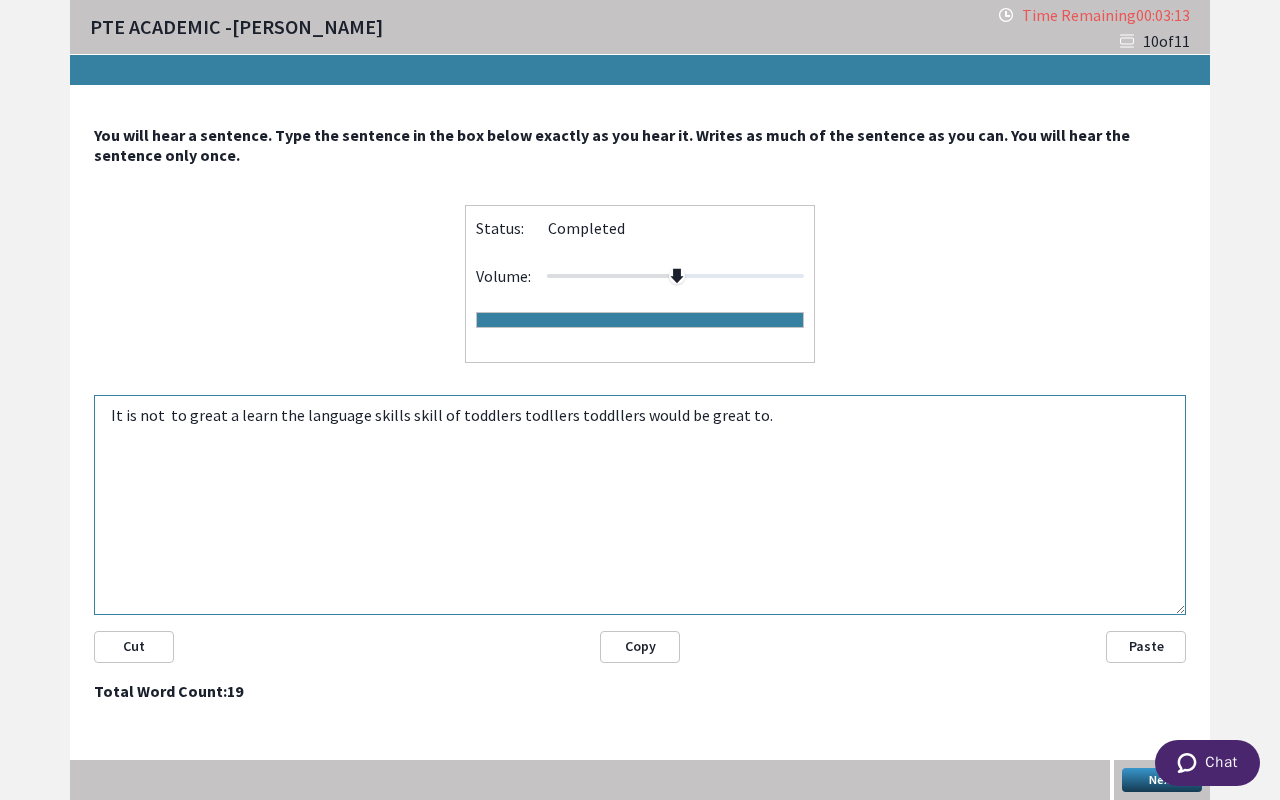 click on "Next" at bounding box center [1162, 780] 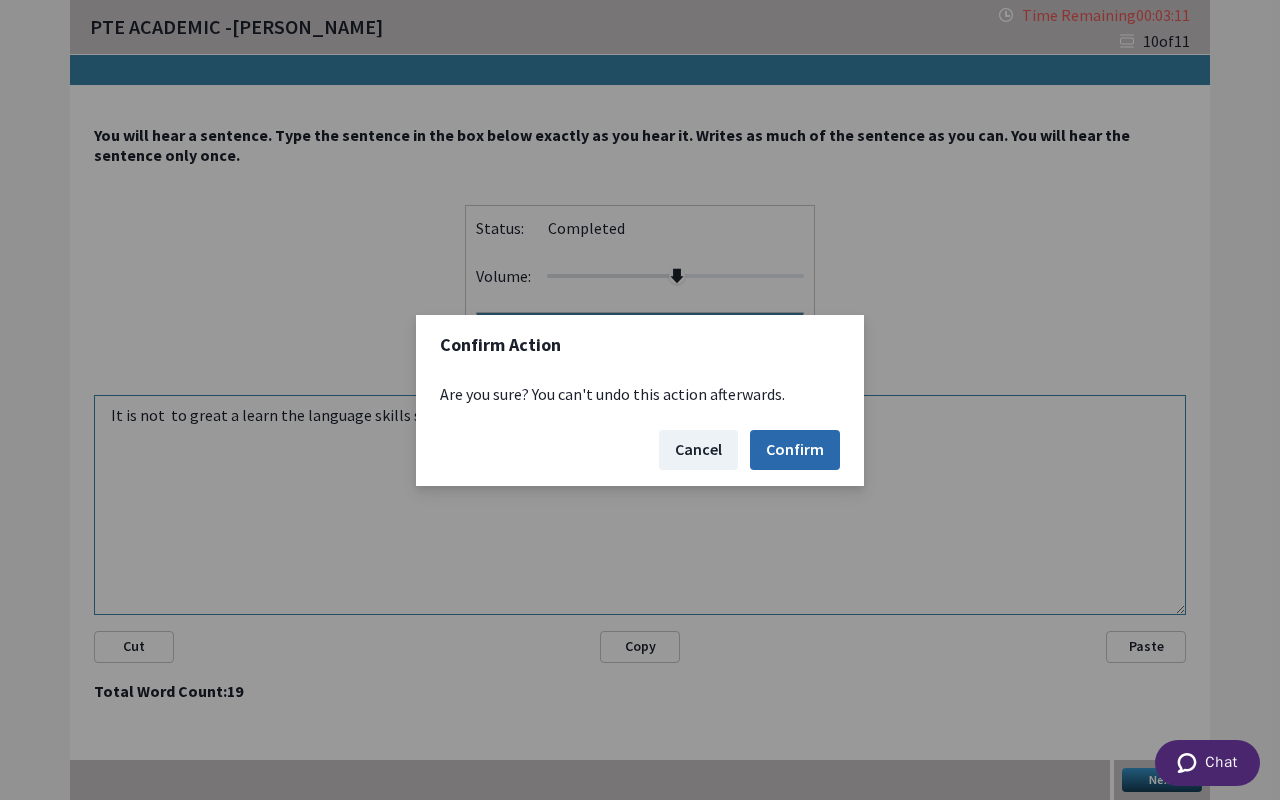 click on "Confirm" at bounding box center (795, 450) 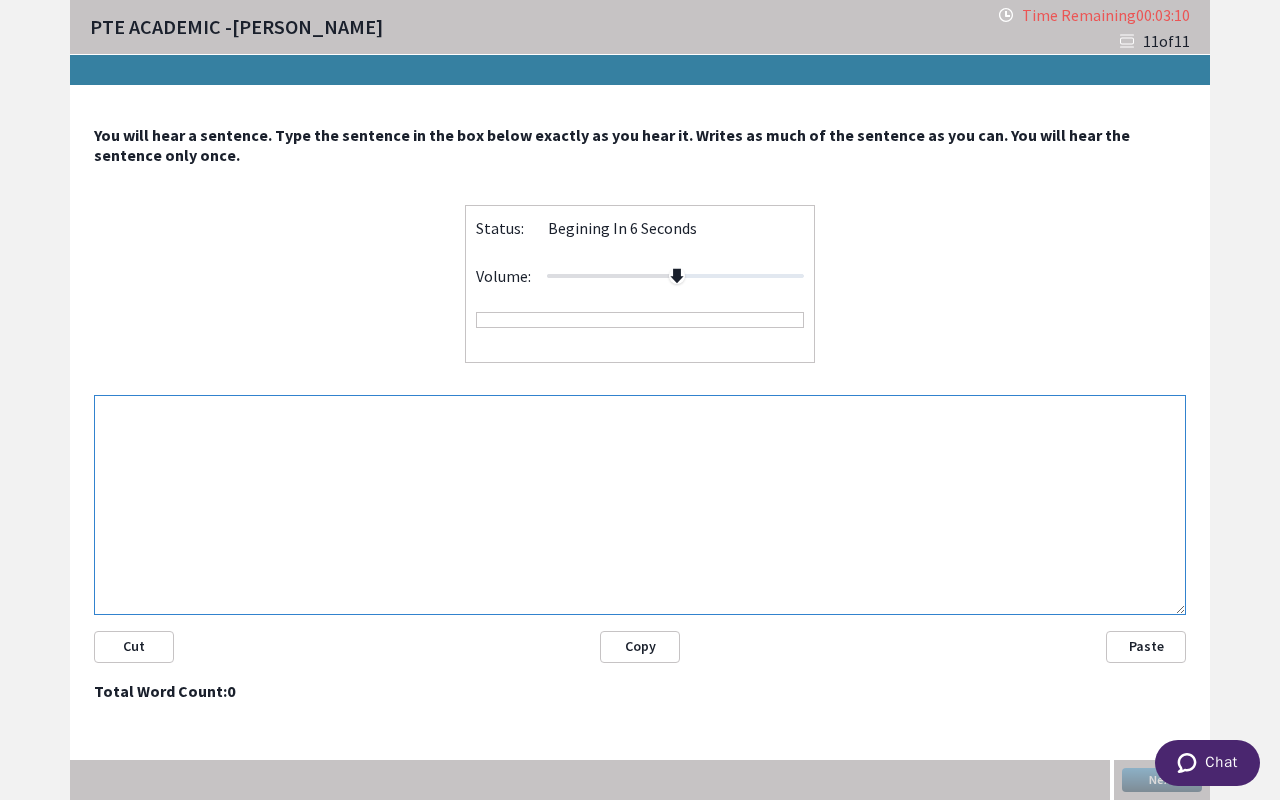 click at bounding box center (640, 505) 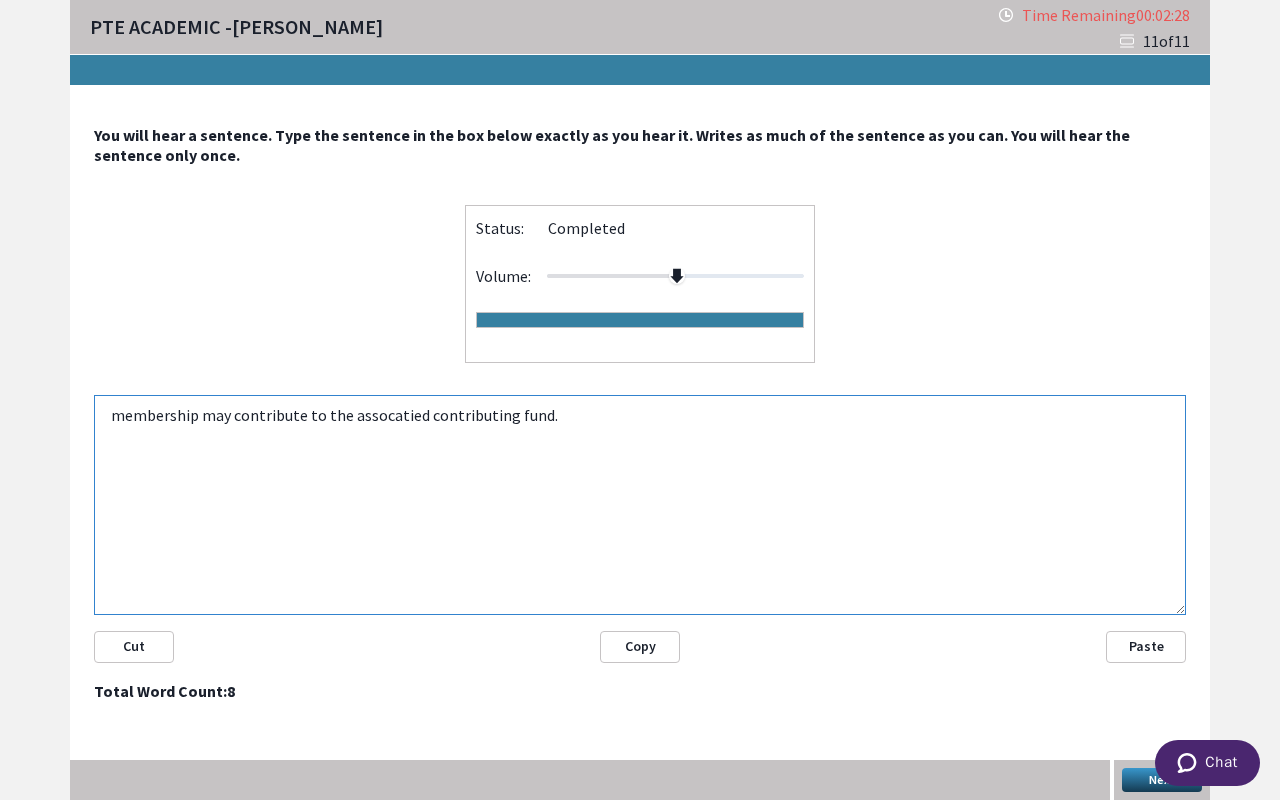 click on "membership may contribute to the assocatied contributing fund." at bounding box center [640, 505] 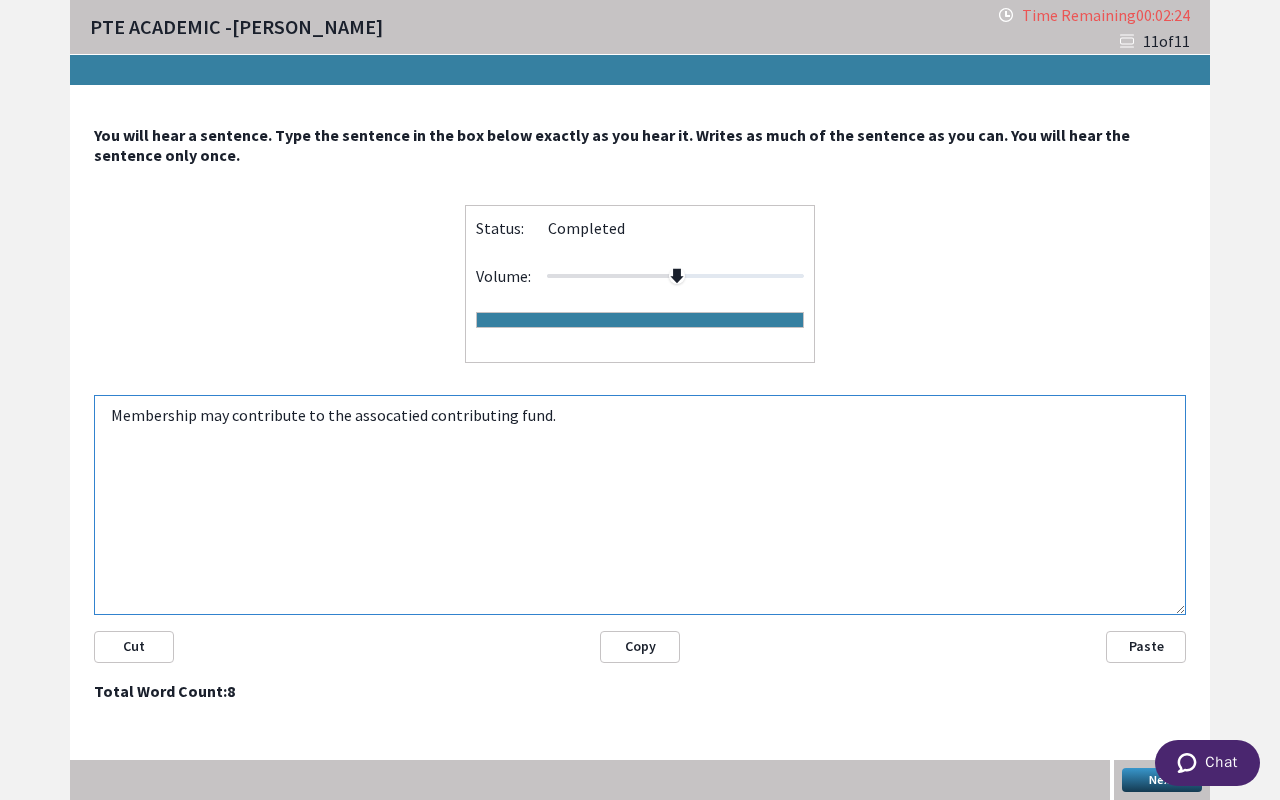 click on "Membership may contribute to the assocatied contributing fund." at bounding box center [640, 505] 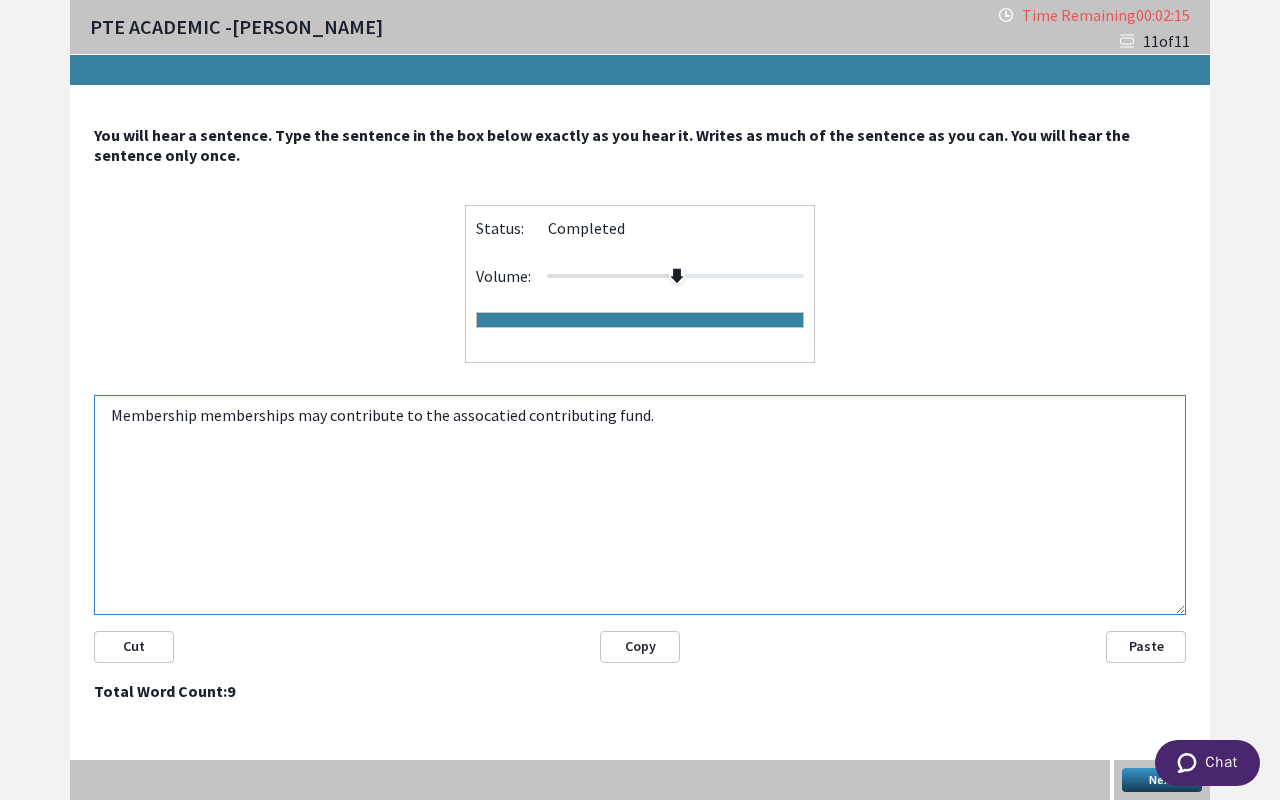 click on "Membership memberships may contribute to the assocatied contributing fund." at bounding box center (640, 505) 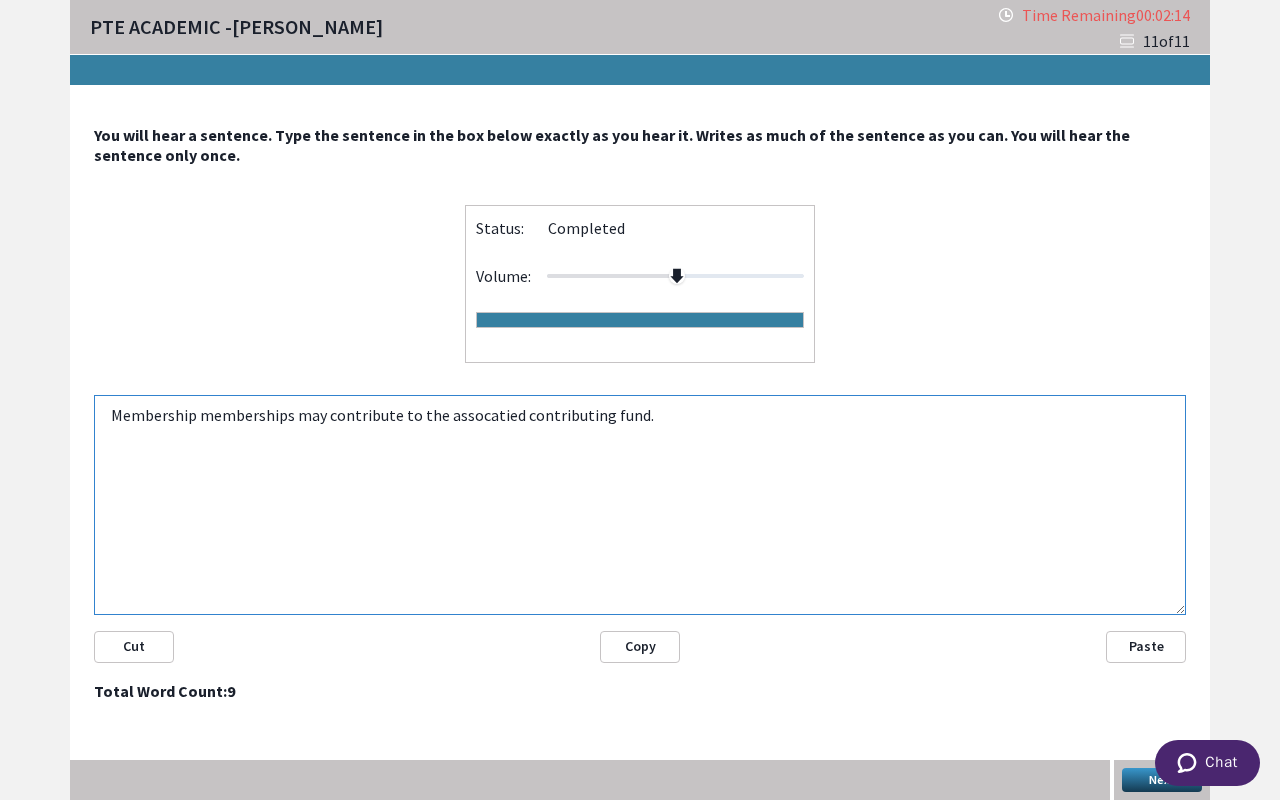 click on "Membership memberships may contribute to the assocatied contributing fund." at bounding box center [640, 505] 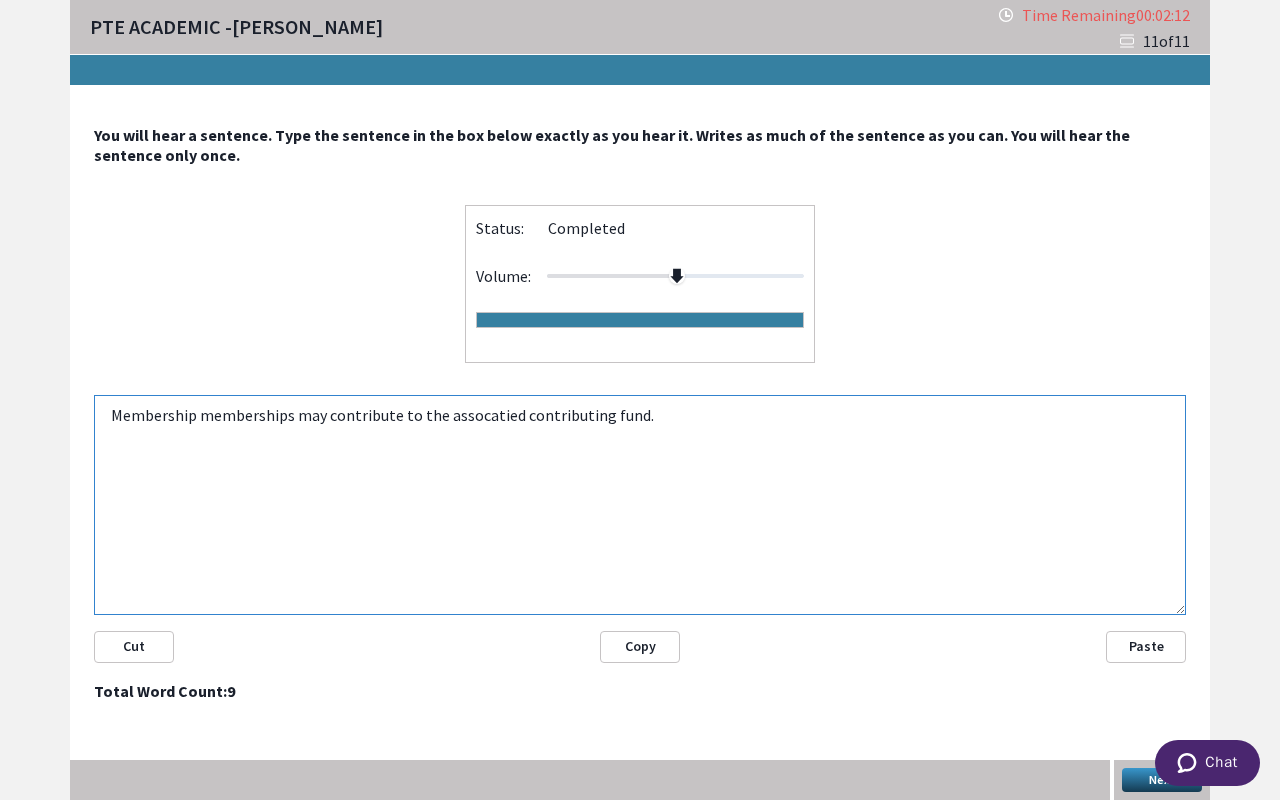 type on "Membership memberships may contribute to the assocatied contributing fund." 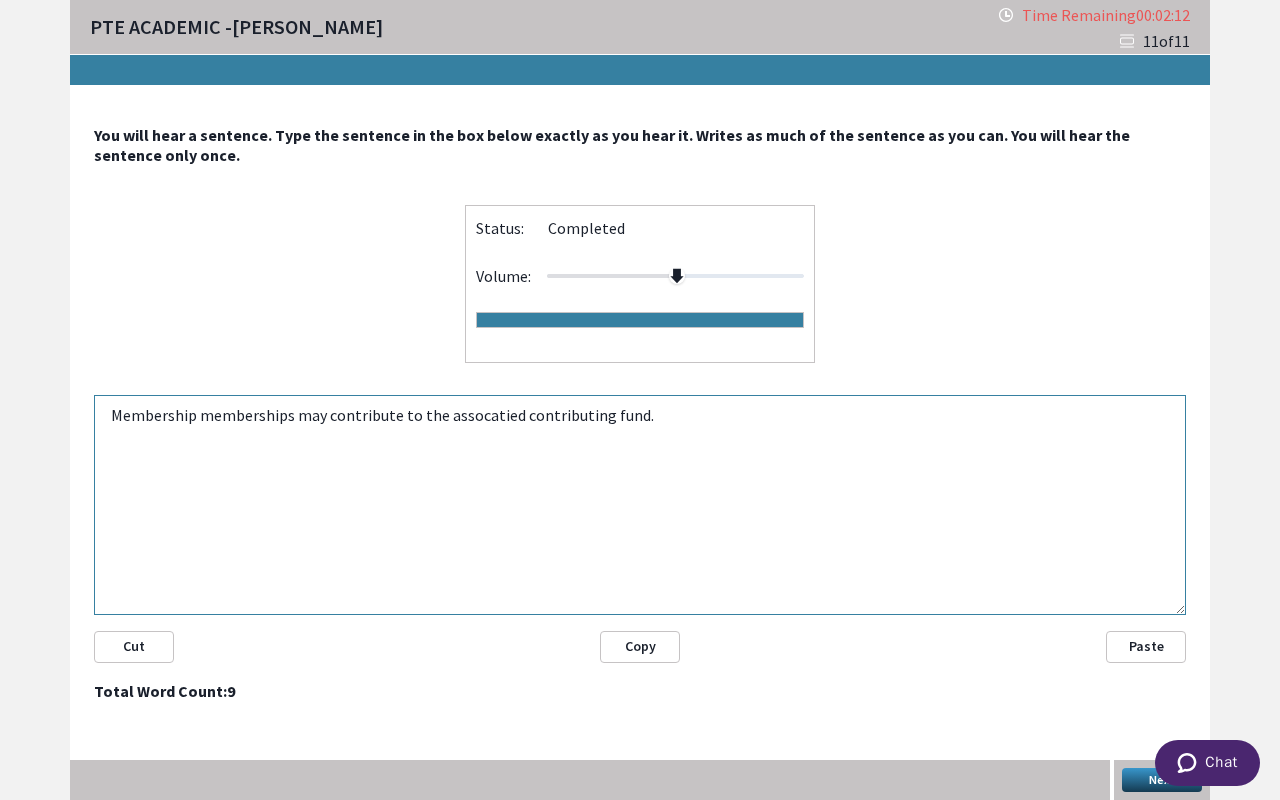 click on "Next" at bounding box center (1162, 780) 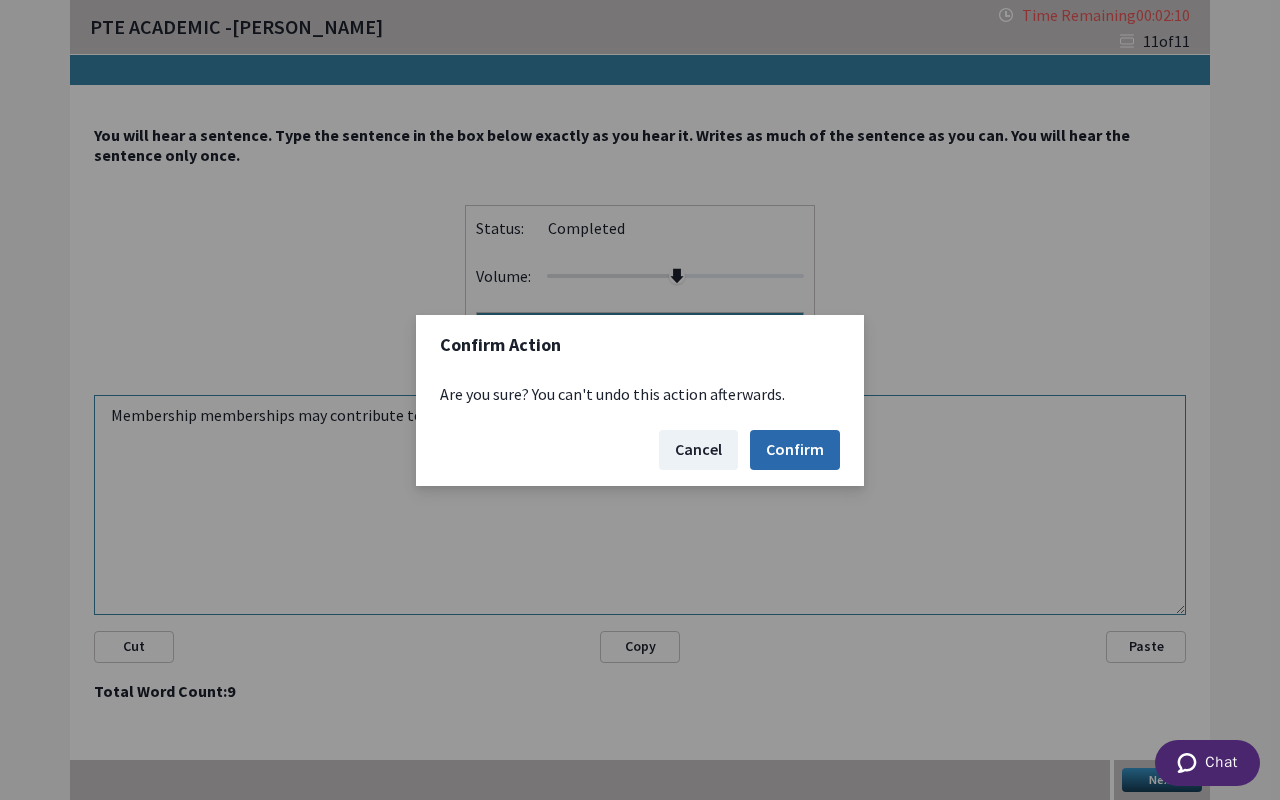 click on "Confirm" at bounding box center (795, 450) 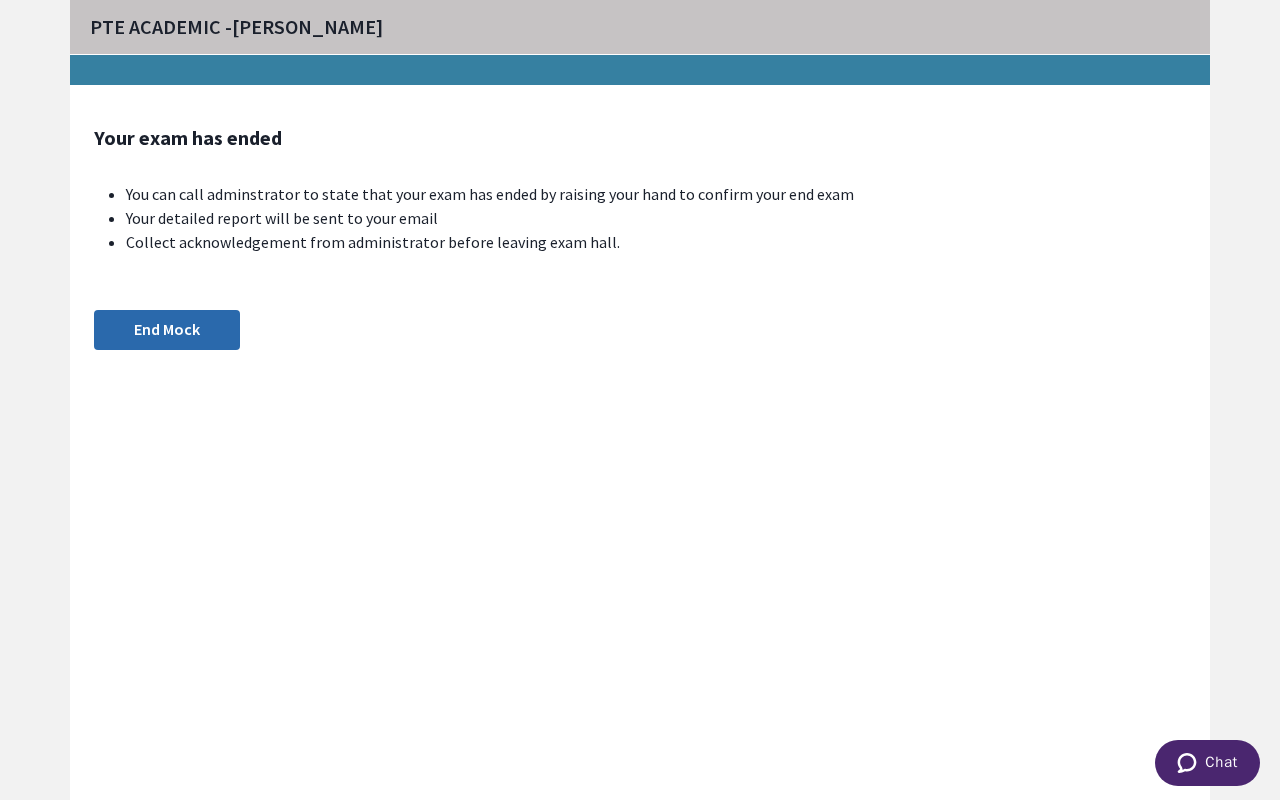 click on "End Mock" at bounding box center [167, 330] 